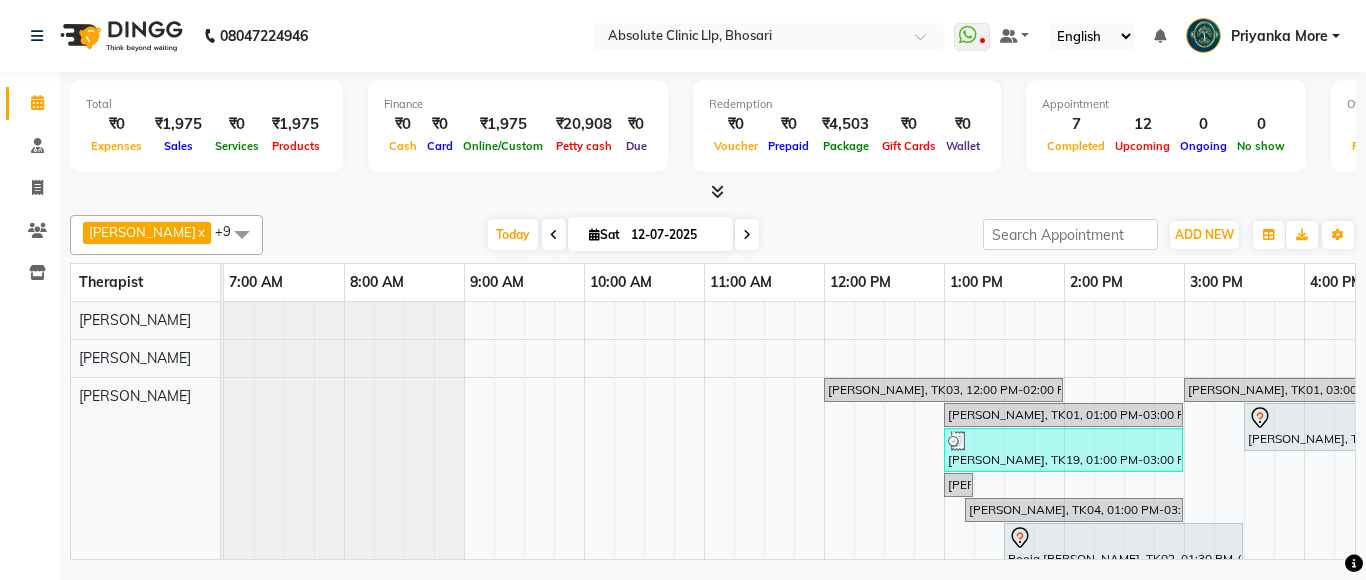 scroll, scrollTop: 0, scrollLeft: 0, axis: both 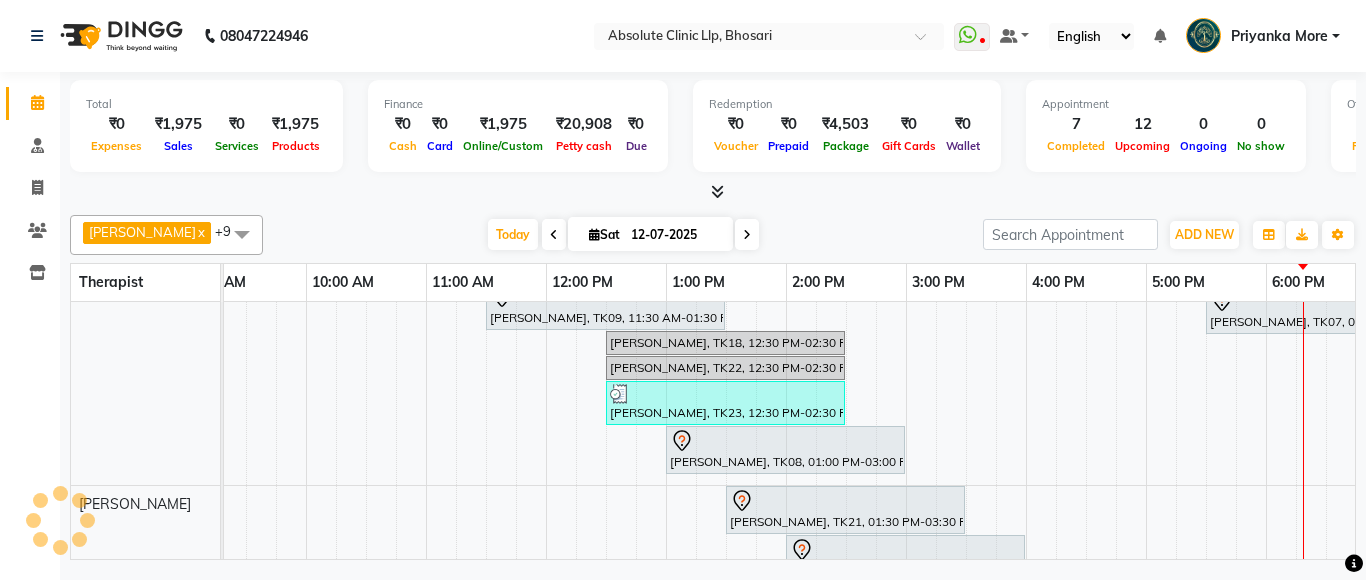 click on "[PERSON_NAME], TK08, 01:00 PM-03:00 PM, IV DRIP" at bounding box center (785, 450) 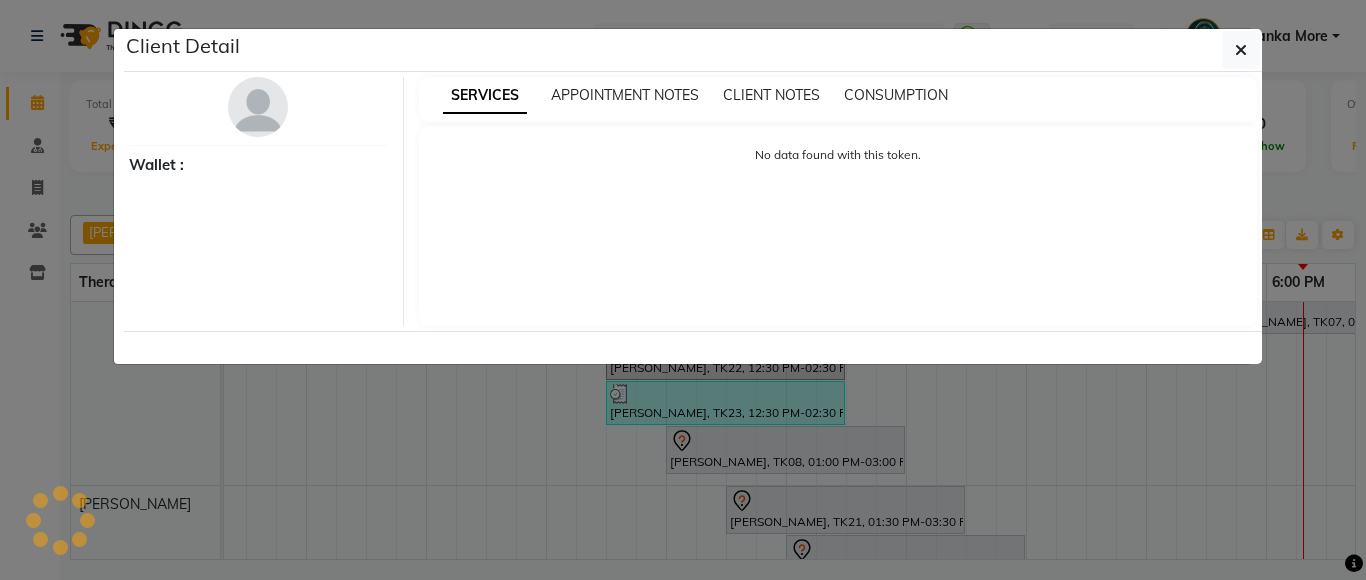 select on "7" 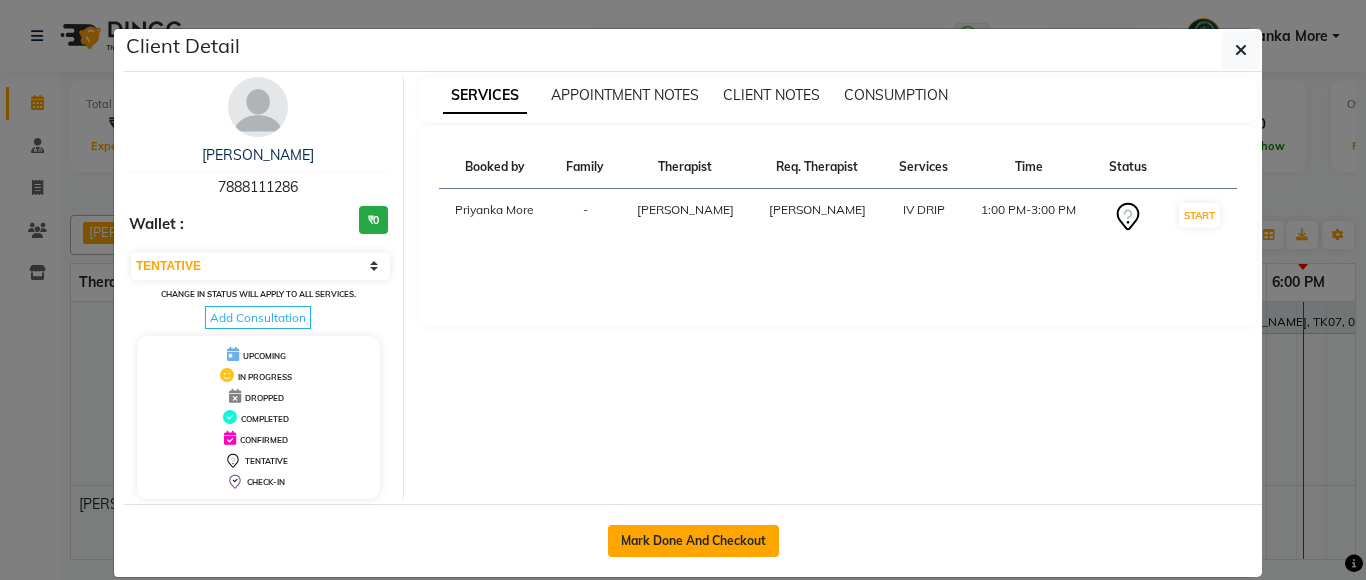 click on "Mark Done And Checkout" 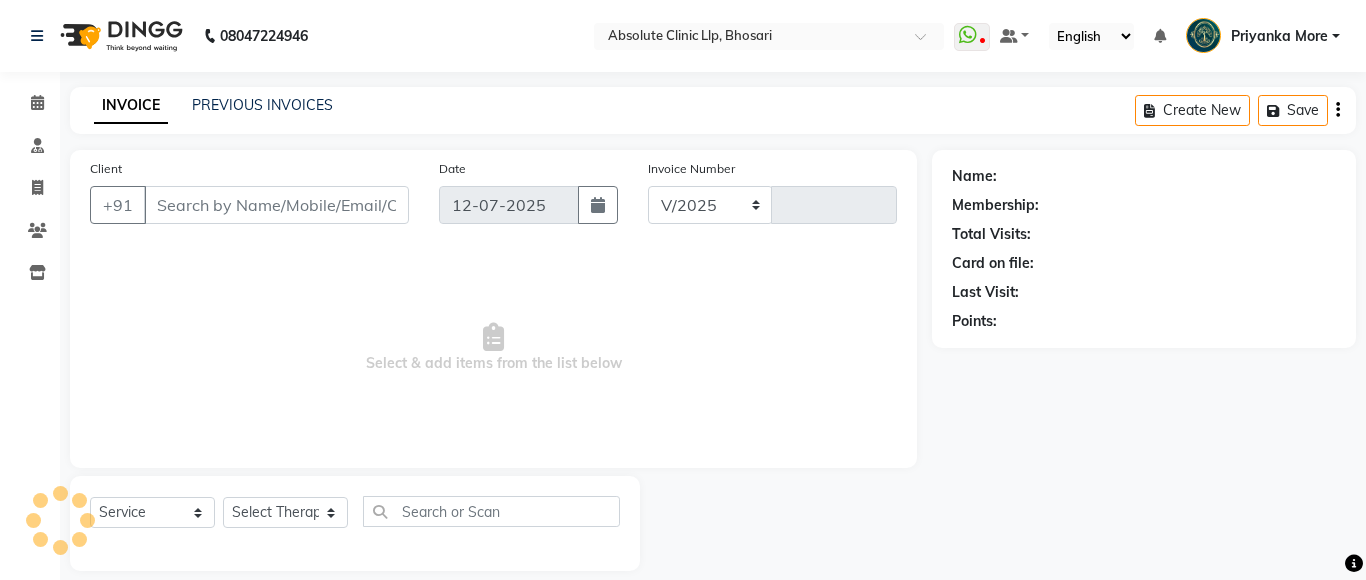 select on "4706" 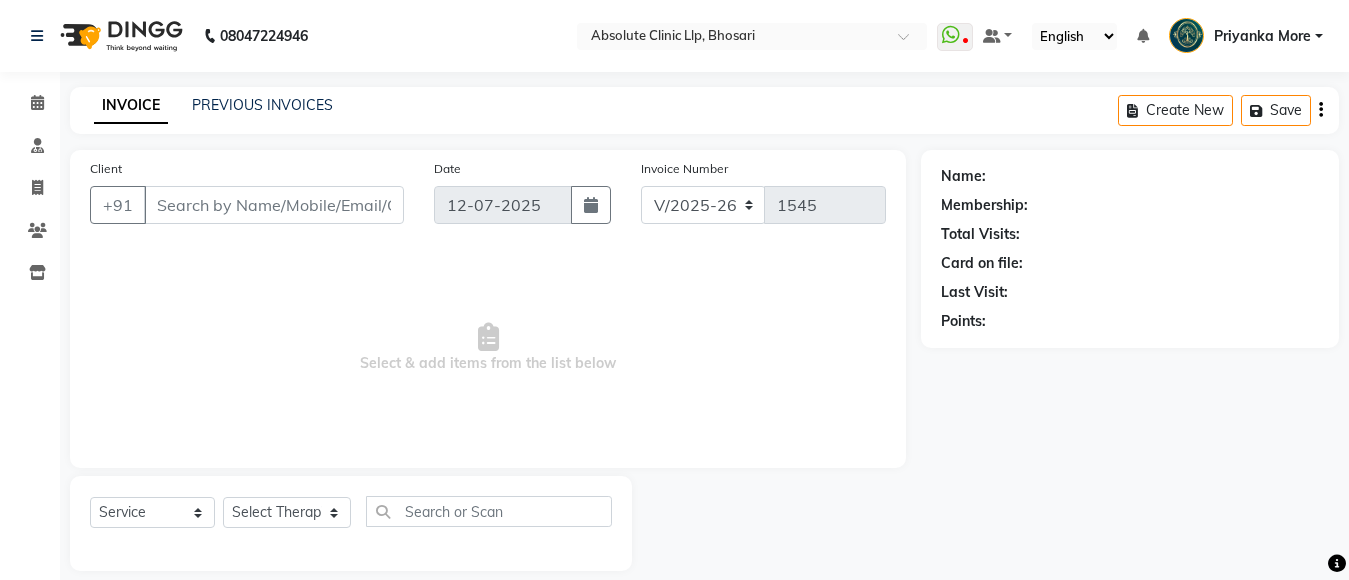 type on "7888111286" 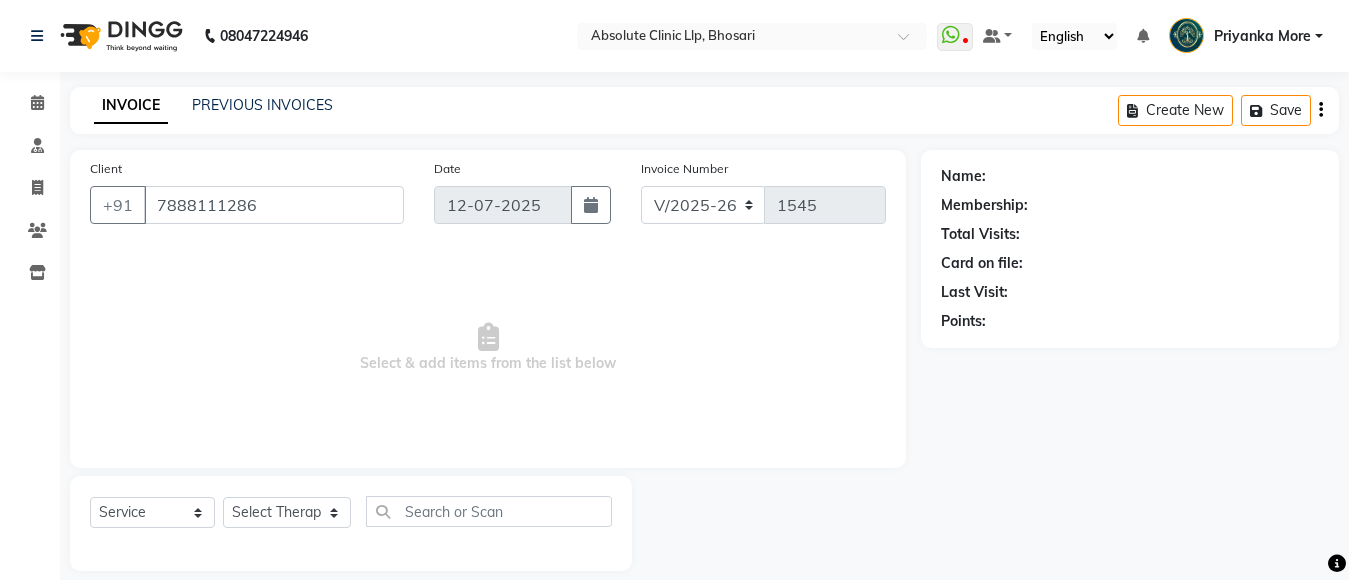 select on "27987" 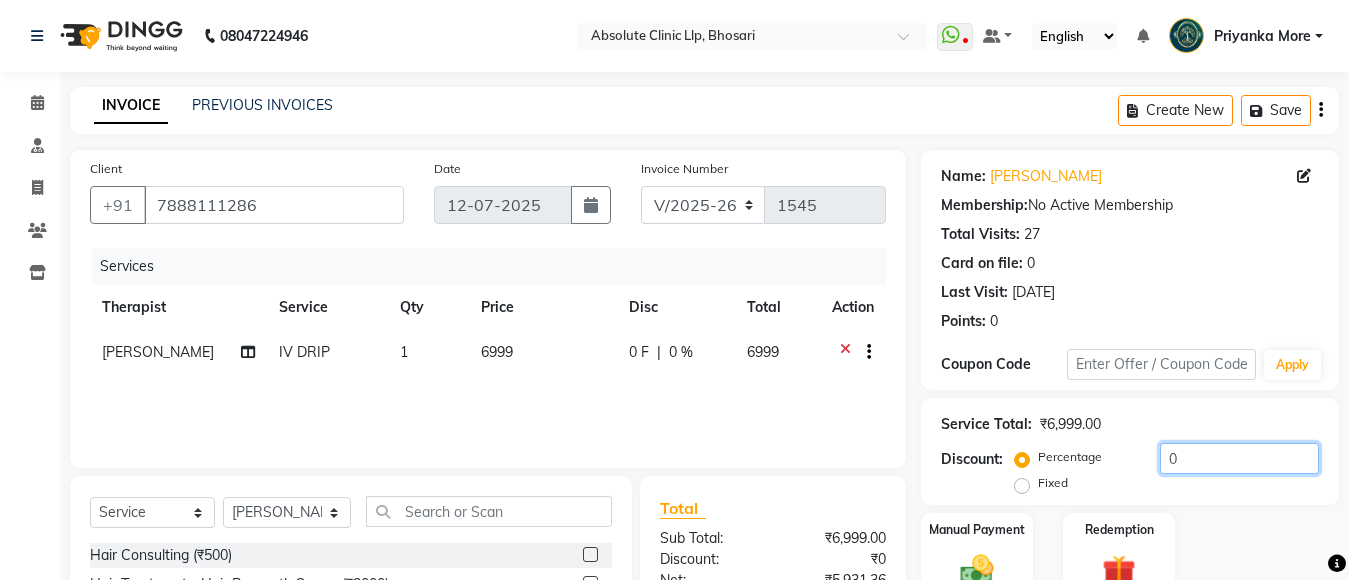 drag, startPoint x: 1234, startPoint y: 465, endPoint x: 1208, endPoint y: 487, distance: 34.058773 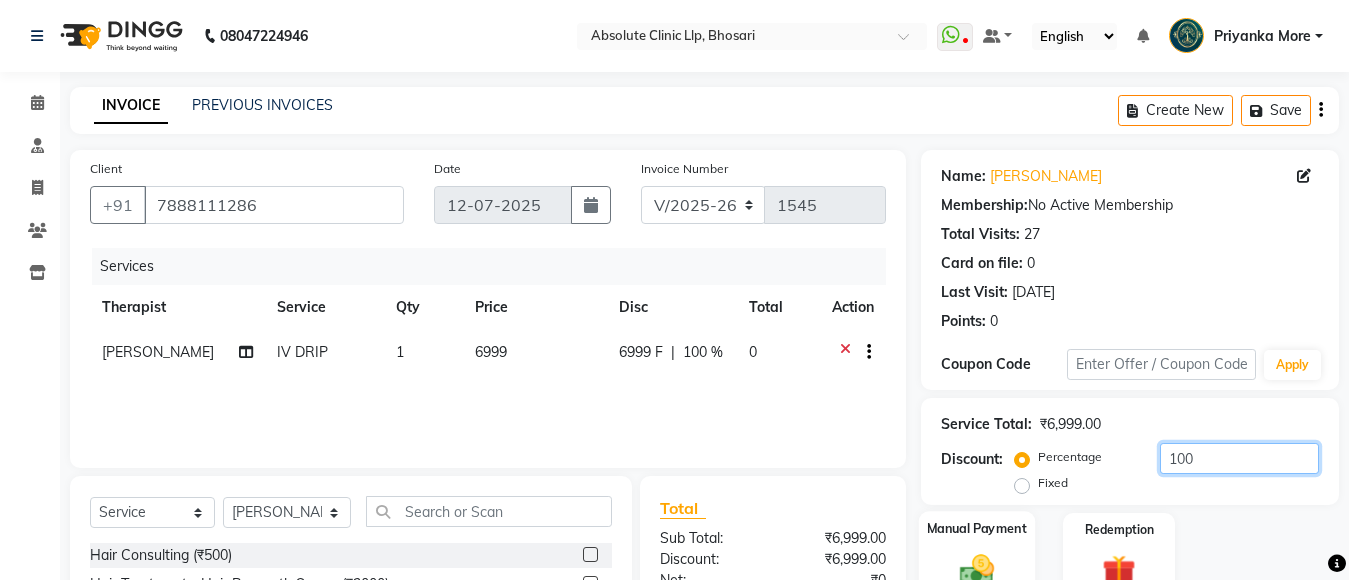 type on "100" 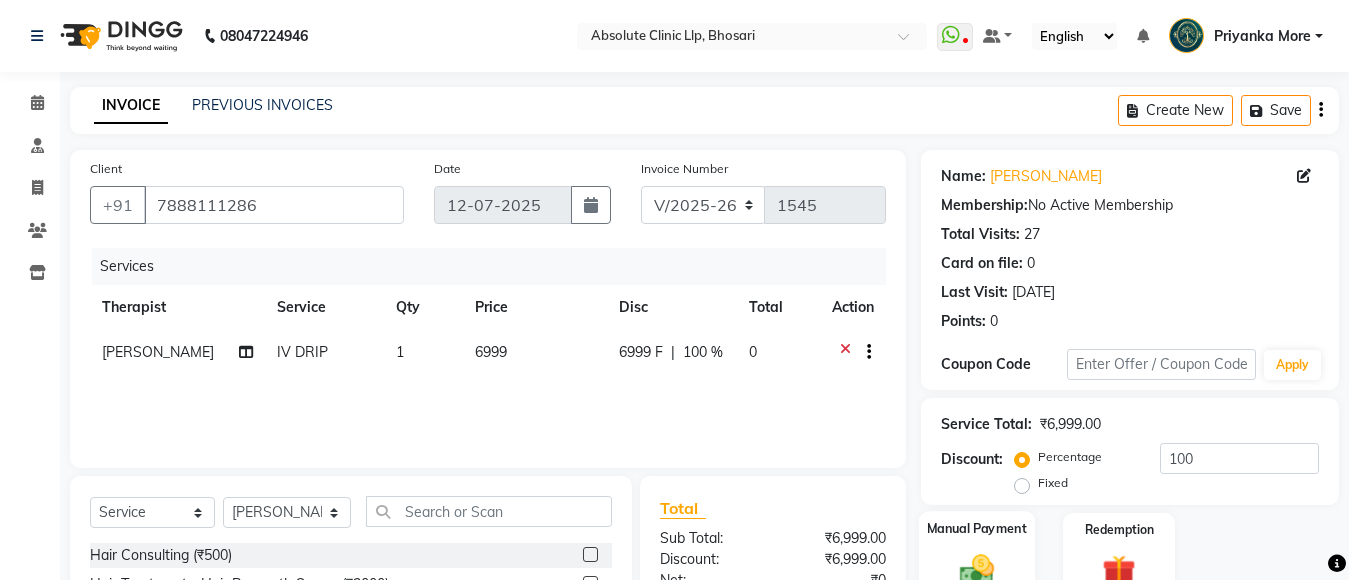click 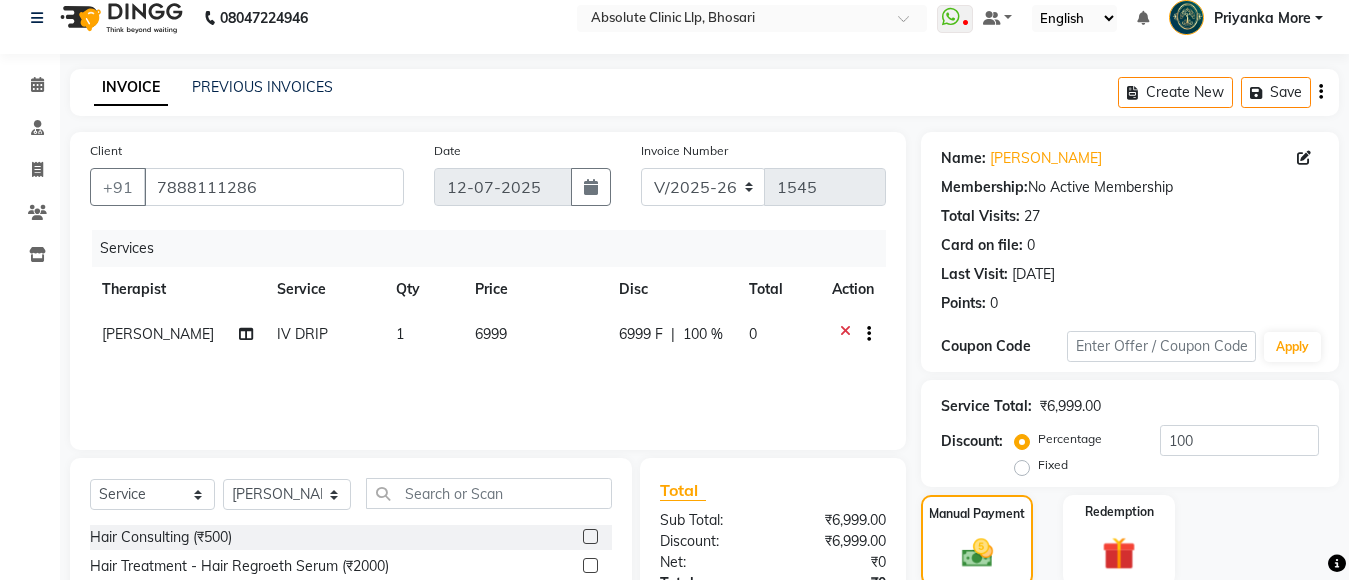 scroll, scrollTop: 223, scrollLeft: 0, axis: vertical 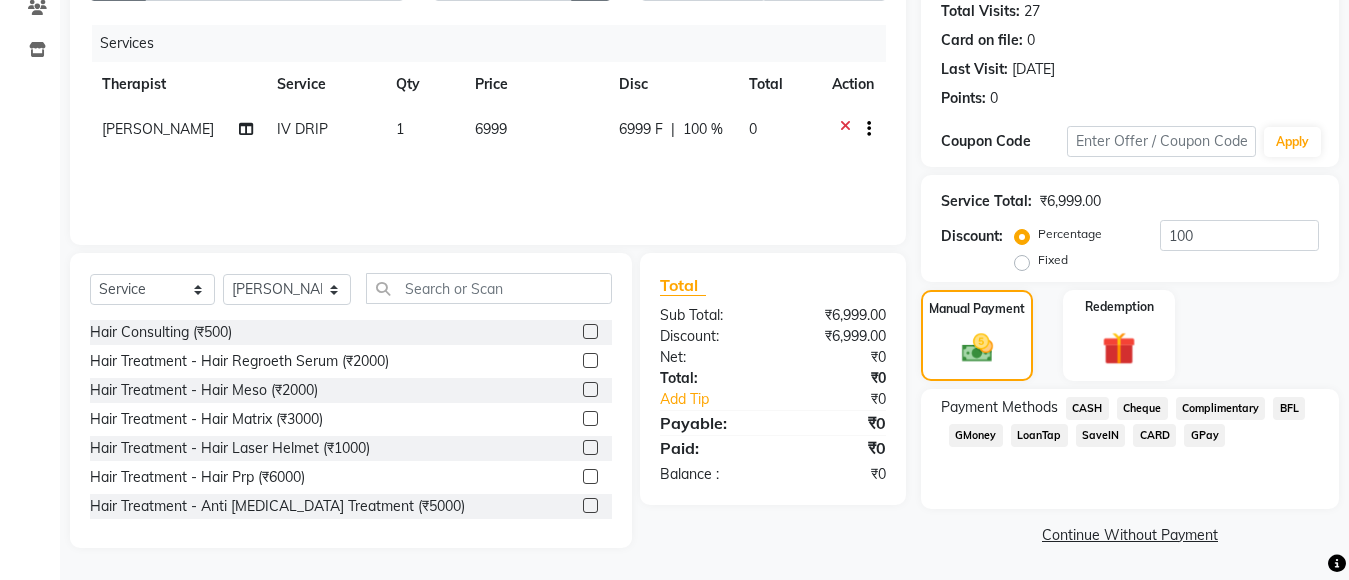 click on "CASH" 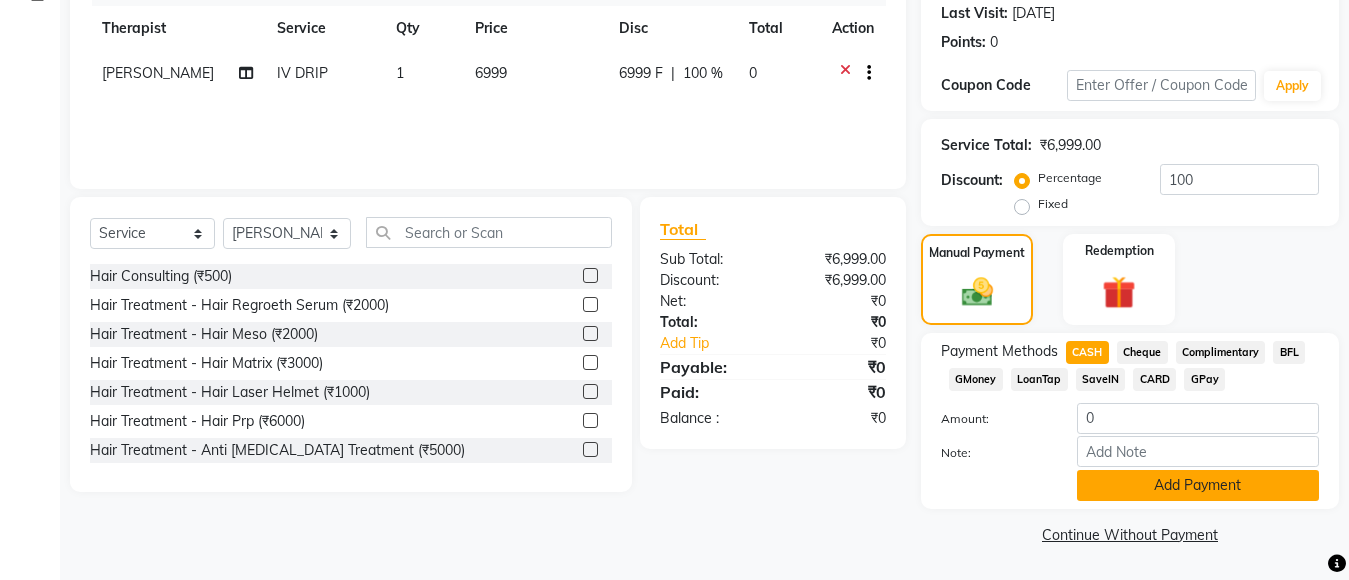 click on "Add Payment" 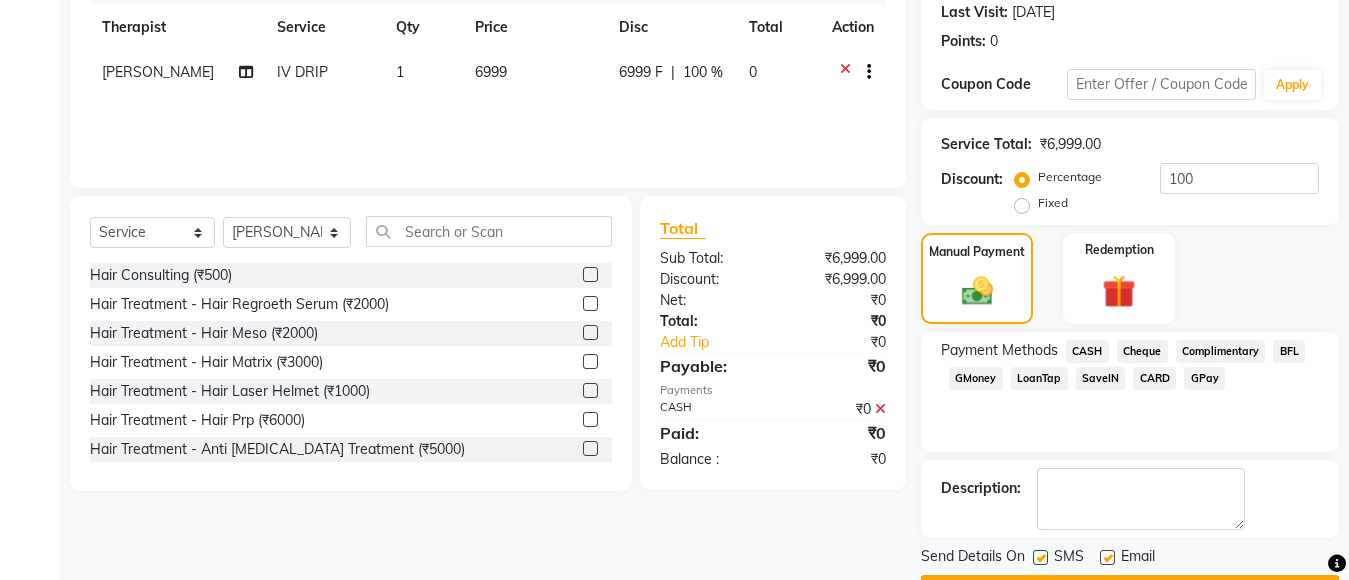 scroll, scrollTop: 336, scrollLeft: 0, axis: vertical 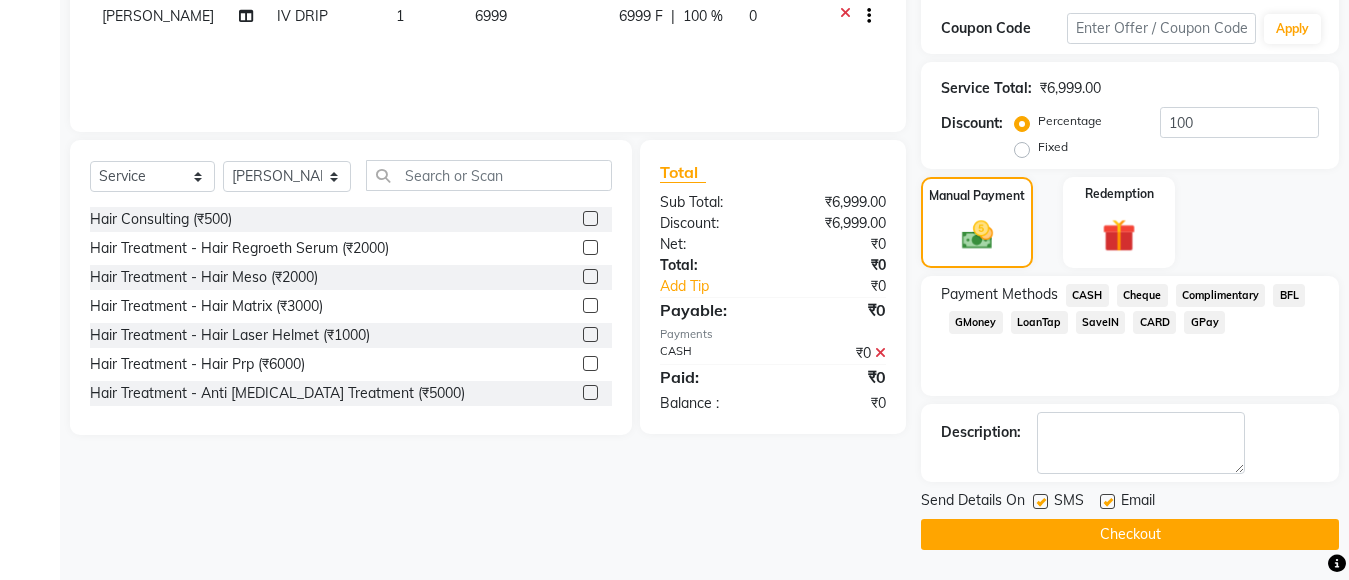 click on "Checkout" 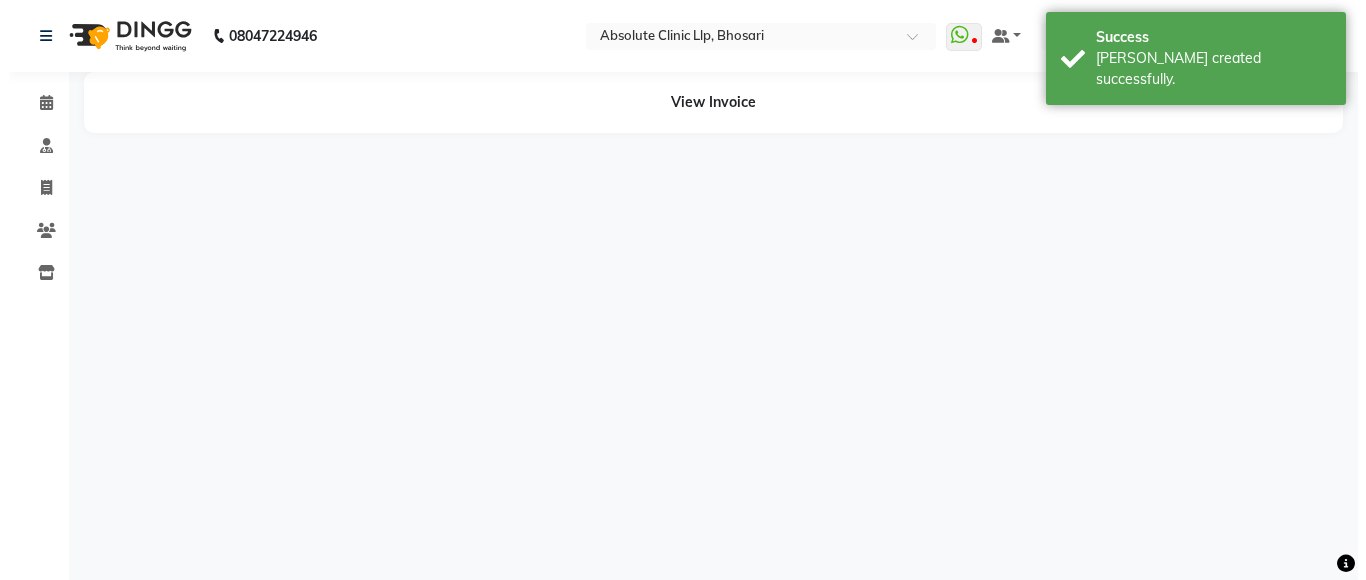 scroll, scrollTop: 0, scrollLeft: 0, axis: both 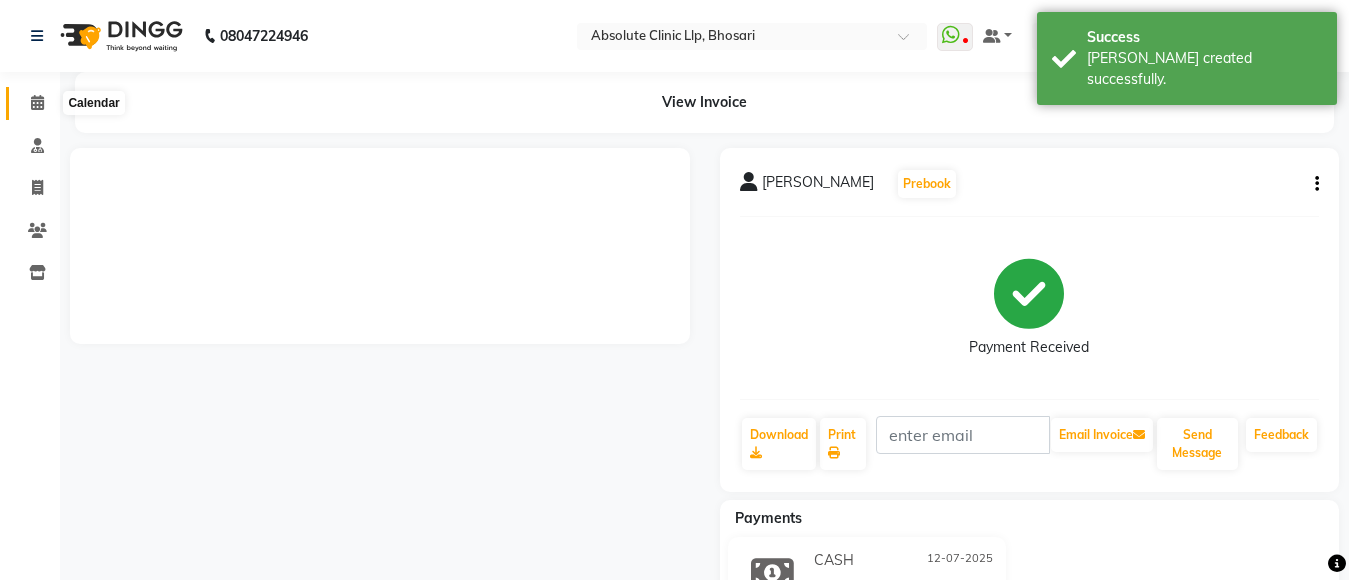 click 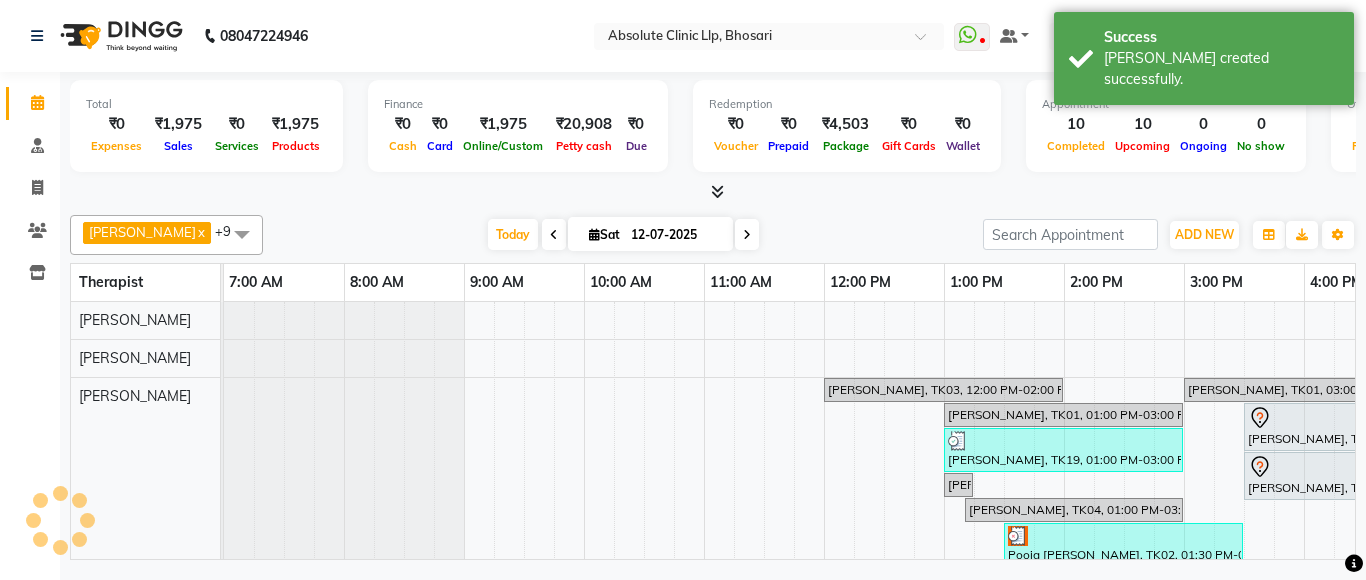 scroll, scrollTop: 0, scrollLeft: 0, axis: both 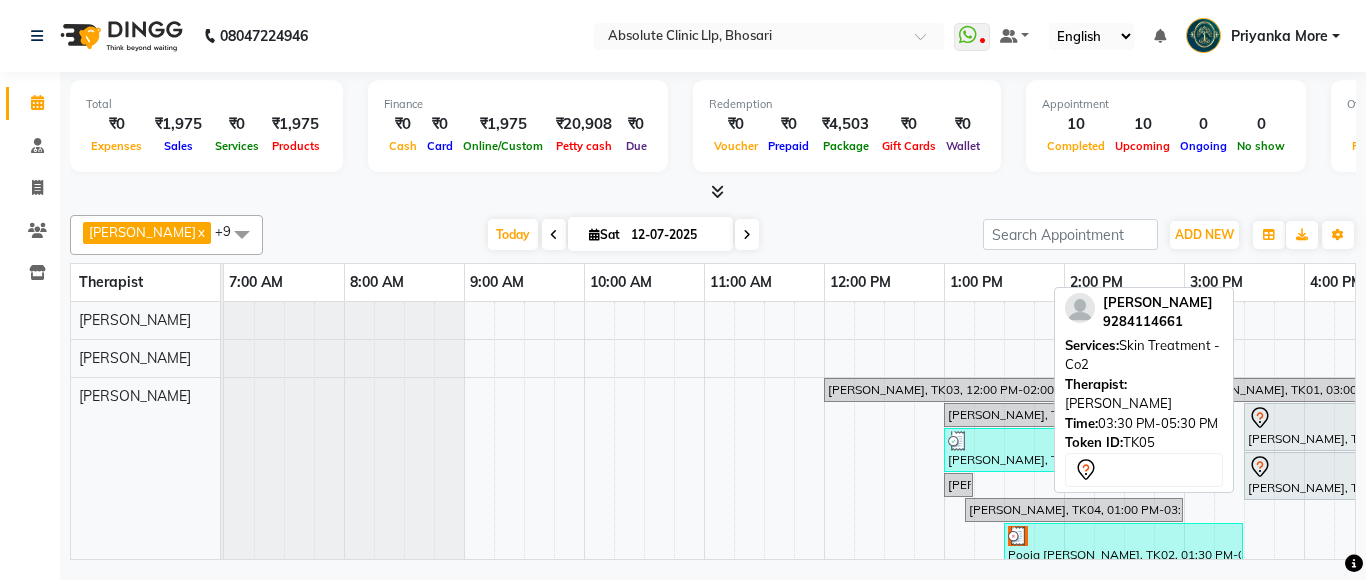 click on "[PERSON_NAME], TK05, 03:30 PM-05:30 PM, Skin Treatment - Co2" at bounding box center [1363, 427] 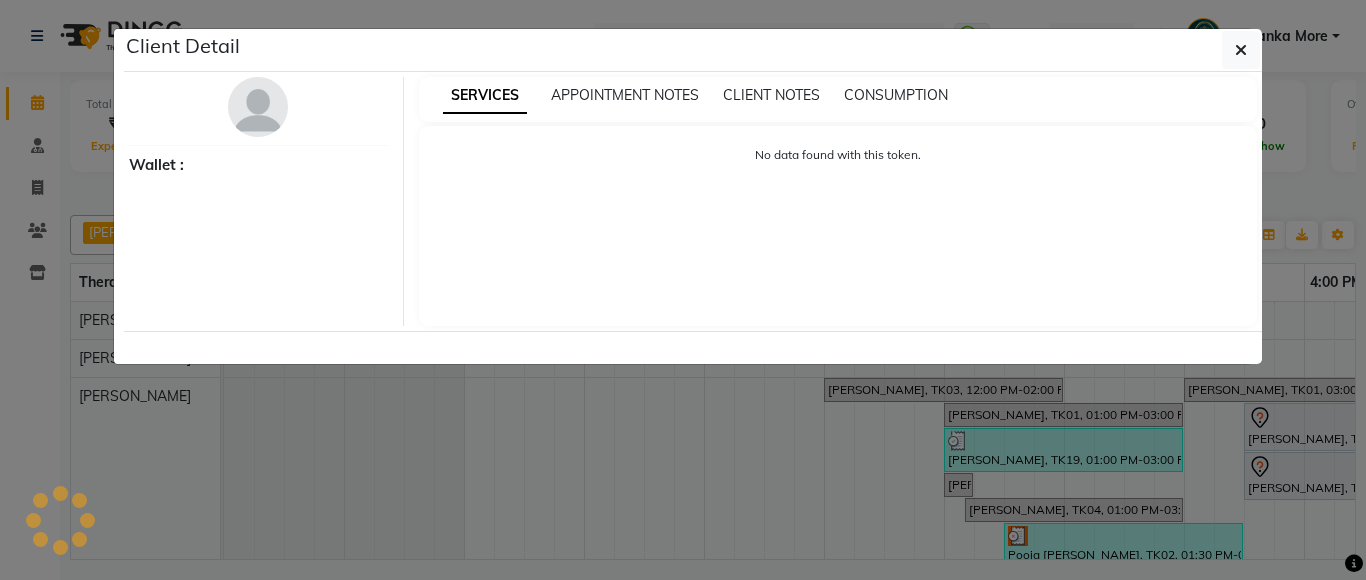 select on "7" 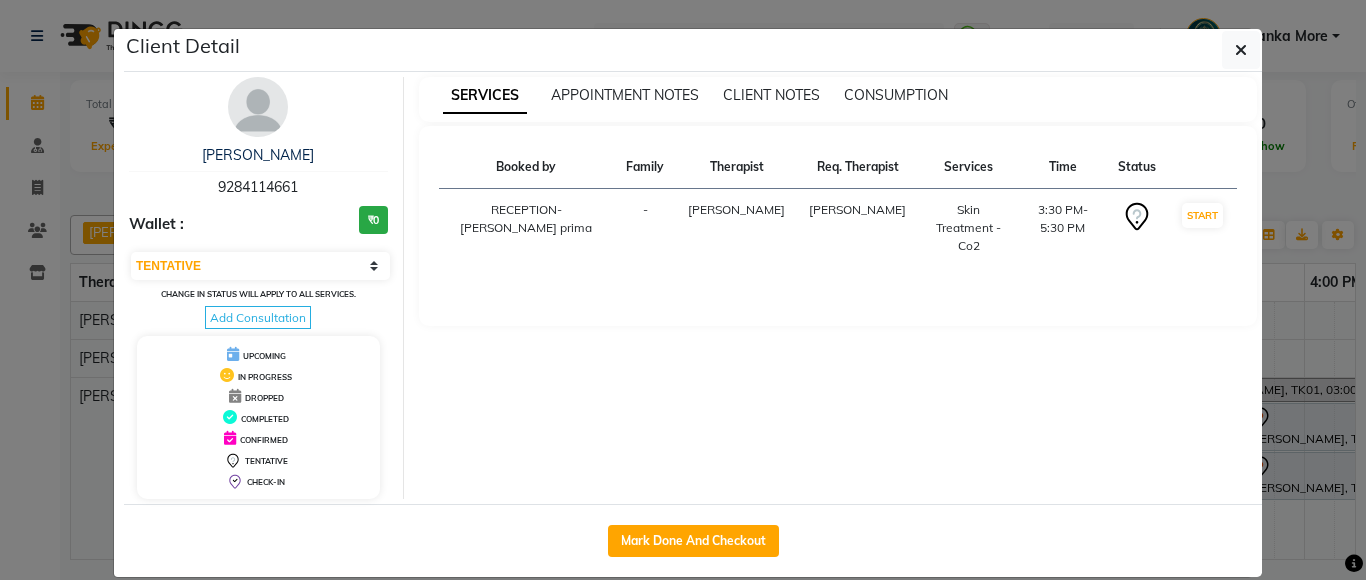 click on "Client Detail  [PERSON_NAME]   9284114661 Wallet : ₹0 Select IN SERVICE CONFIRMED TENTATIVE CHECK IN MARK DONE DROPPED UPCOMING Change in status will apply to all services. Add Consultation UPCOMING IN PROGRESS DROPPED COMPLETED CONFIRMED TENTATIVE CHECK-IN SERVICES APPOINTMENT NOTES CLIENT NOTES CONSUMPTION Booked by Family Therapist Req. Therapist Services Time Status  RECEPTION-[PERSON_NAME] prima  - [PERSON_NAME]	 [PERSON_NAME]	  Skin Treatment - Co2   3:30 PM-5:30 PM   START   Mark Done And Checkout" 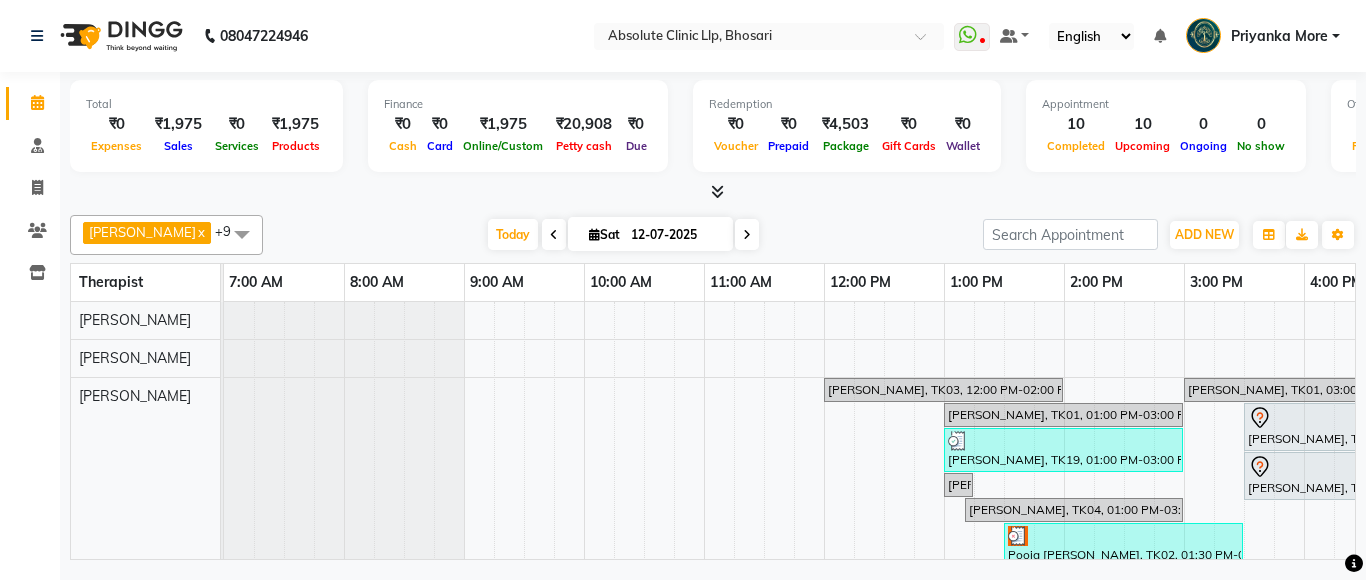 click on "08047224946 Select Location × Absolute Clinic Llp, Bhosari  WhatsApp Status  ✕ Status:  Disconnected Recent Service Activity: [DATE]     05:30 AM  08047224946 Whatsapp Settings Default Panel My Panel English ENGLISH Español العربية मराठी हिंदी ગુજરાતી தமிழ் 中文 Notifications nothing to show Priyanka  More Manage Profile Change Password Sign out  Version:3.15.4  ☀ Absolute Clinic LLP, Bhosari  Calendar  Consultation  Invoice  Clients  Inventory Completed InProgress Upcoming Dropped Tentative Check-In Confirm Bookings Generate Report Segments Page Builder Total  ₹0  Expenses ₹1,975  Sales ₹0  Services ₹1,975  Products Finance  ₹0  Cash ₹0  Card ₹1,975  Online/Custom ₹20,908 [PERSON_NAME] cash ₹0 Due  Redemption  ₹0 Voucher ₹0 Prepaid ₹4,503 Package ₹0  Gift Cards ₹0  Wallet  Appointment  10 Completed 10 Upcoming 0 Ongoing 0 No show  Other sales  ₹0  Packages ₹0  Memberships ₹0  Vouchers ₹0  Prepaids ₹0  x x x x" at bounding box center [683, 290] 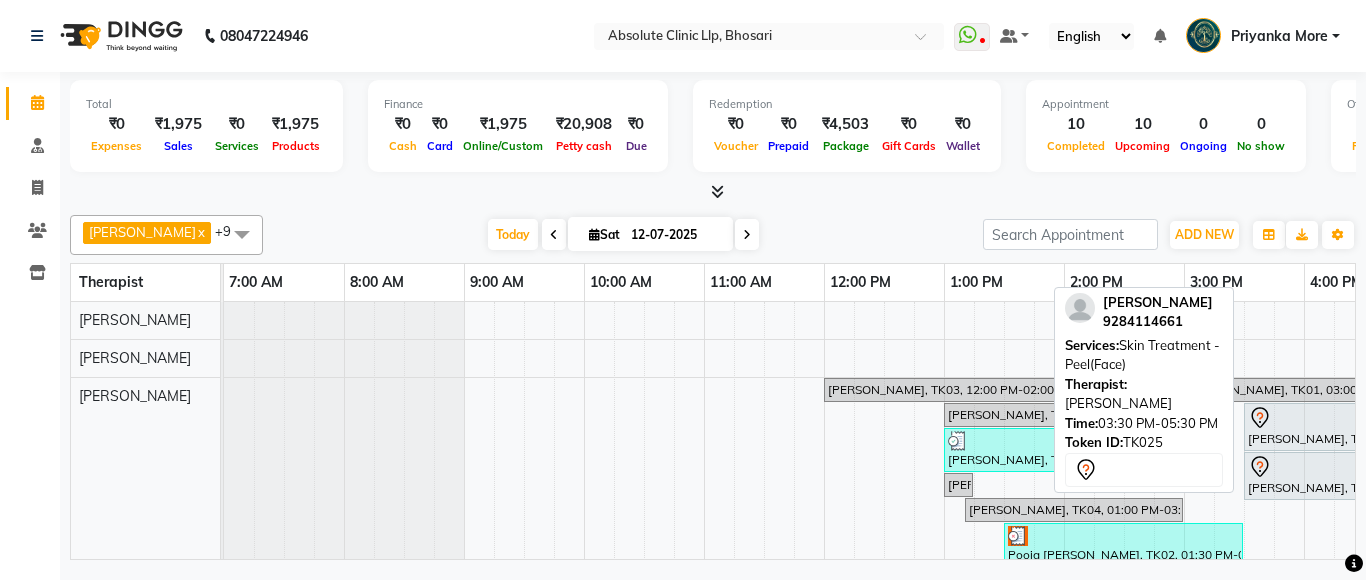 click on "[PERSON_NAME], TK25, 03:30 PM-05:30 PM, Skin Treatment - Peel(Face)" at bounding box center [1363, 476] 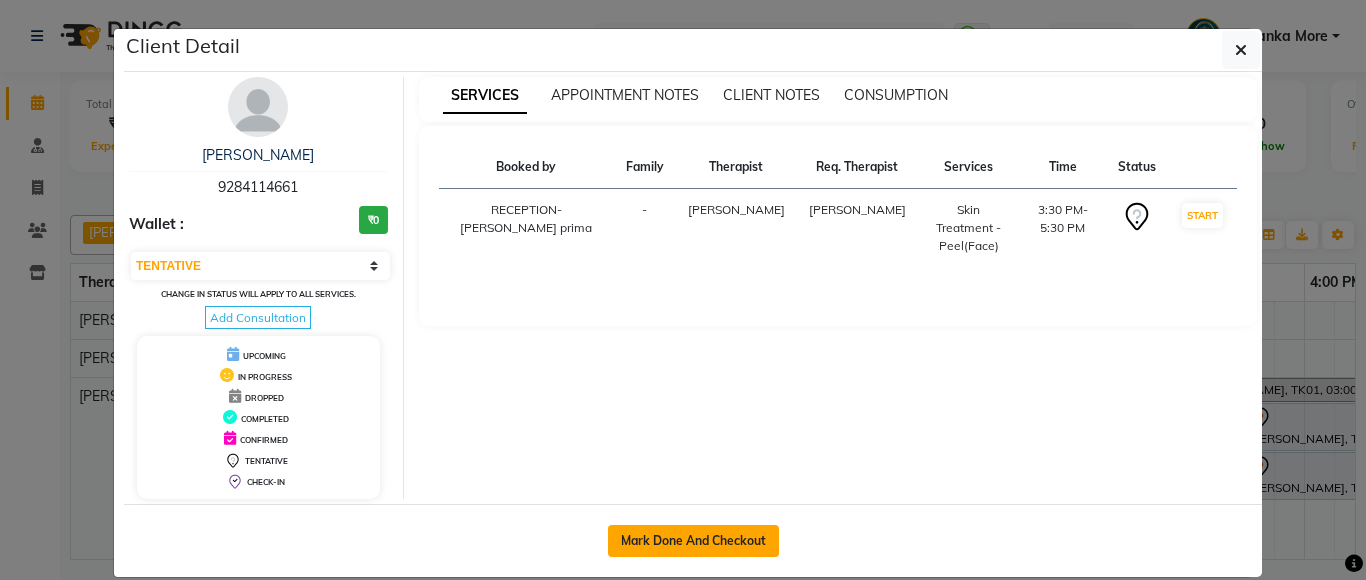 click on "Mark Done And Checkout" 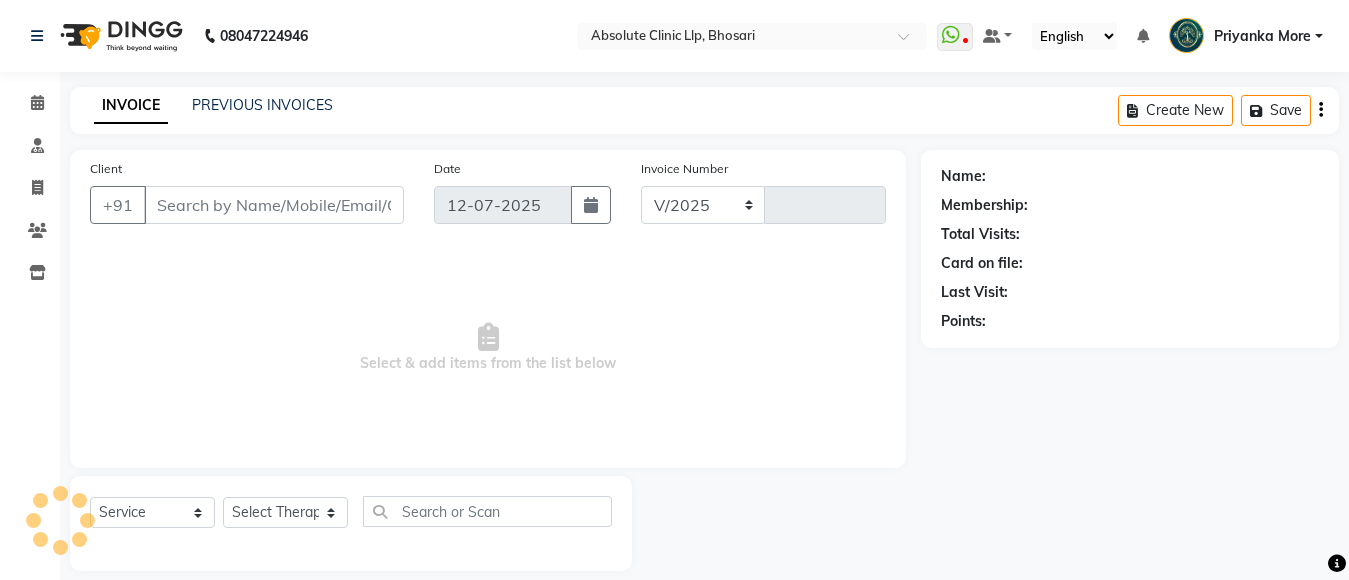 select on "4706" 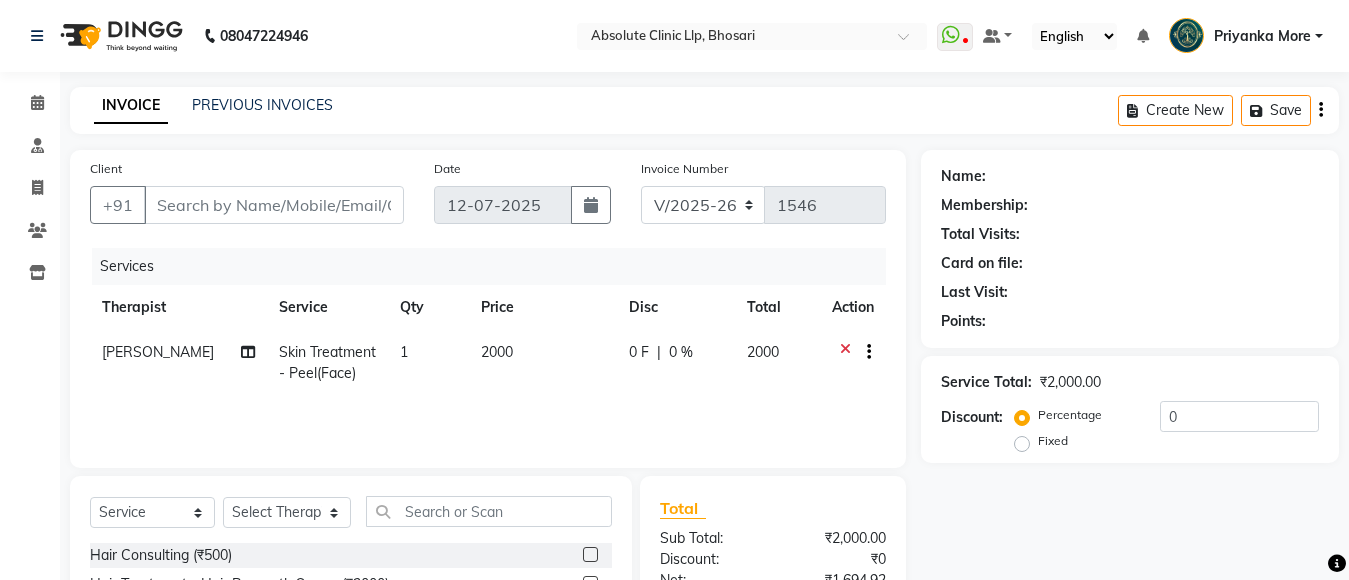 type on "9284114661" 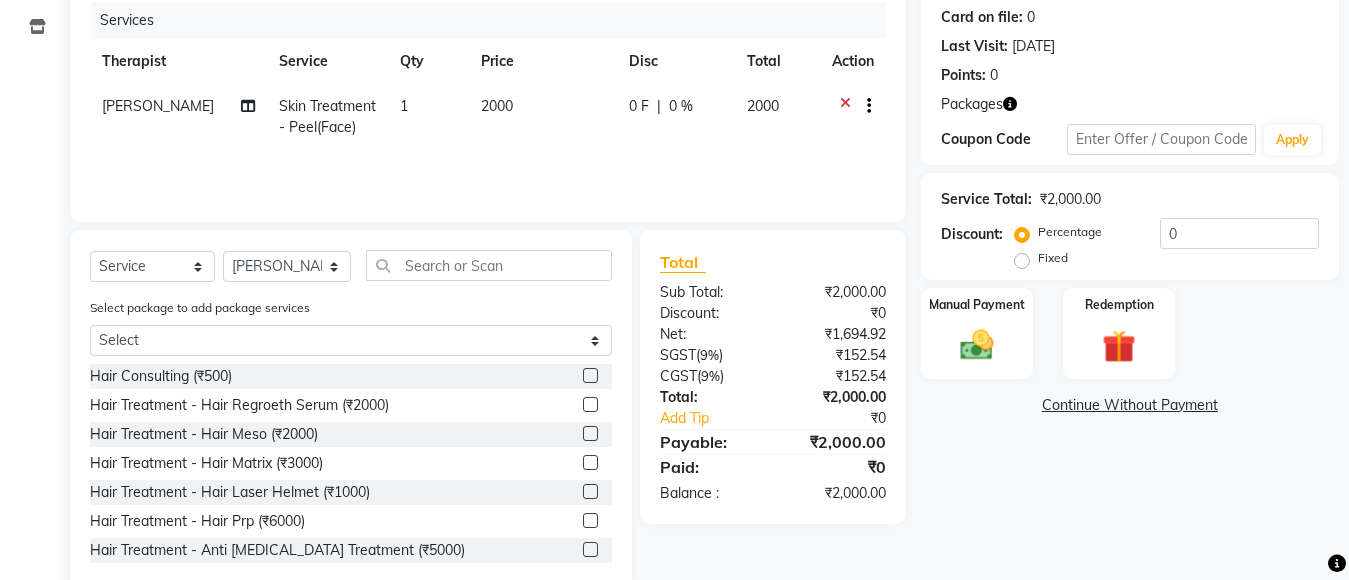 scroll, scrollTop: 288, scrollLeft: 0, axis: vertical 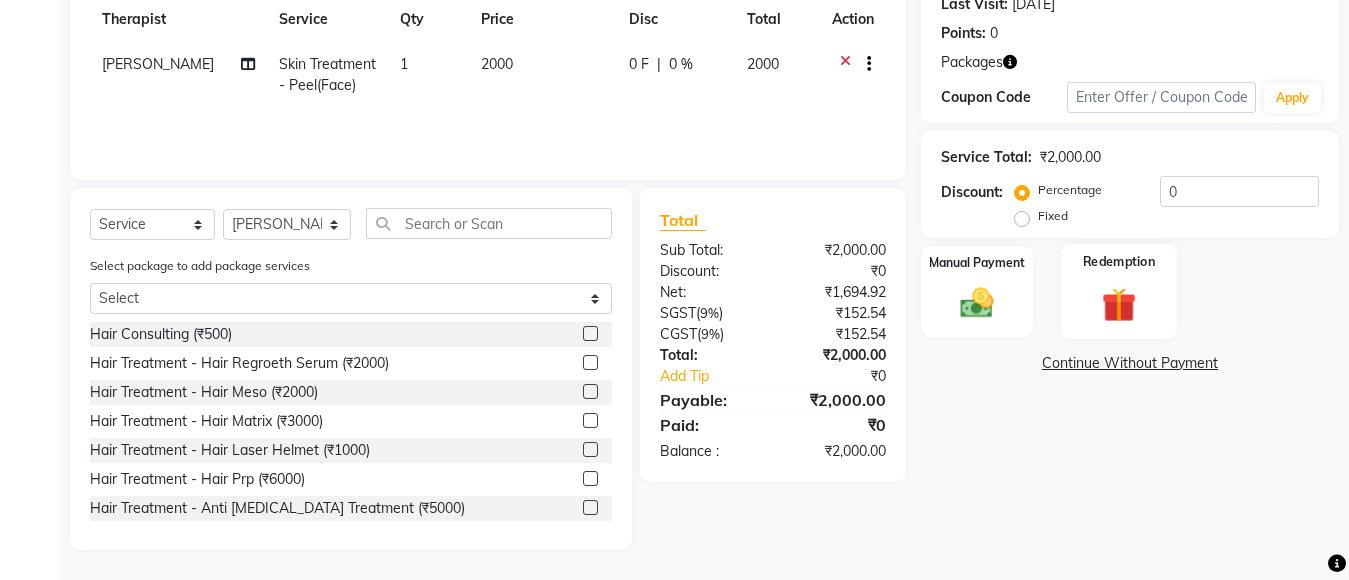 click 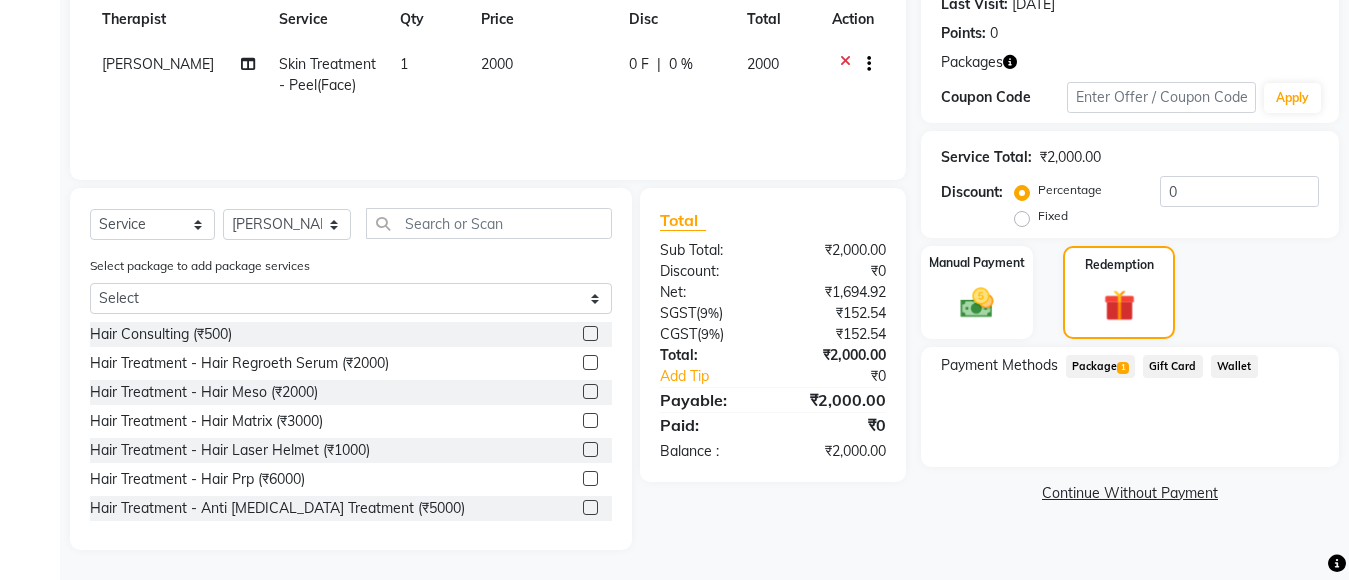 click on "Package  1" 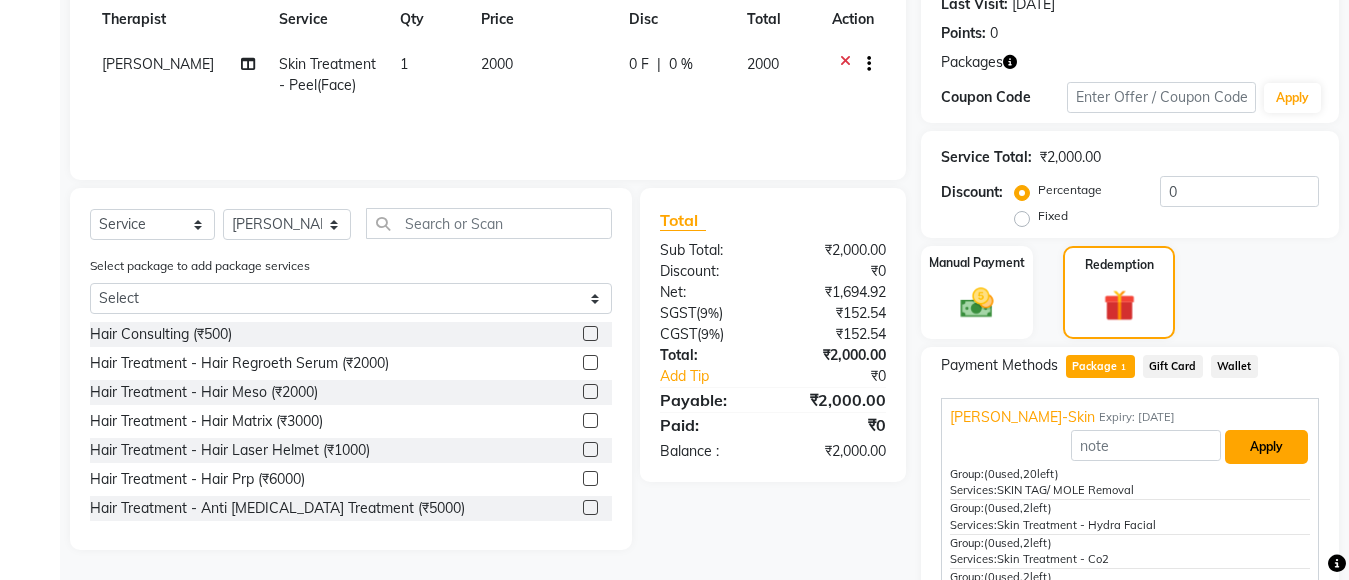 click on "Apply" at bounding box center (1266, 447) 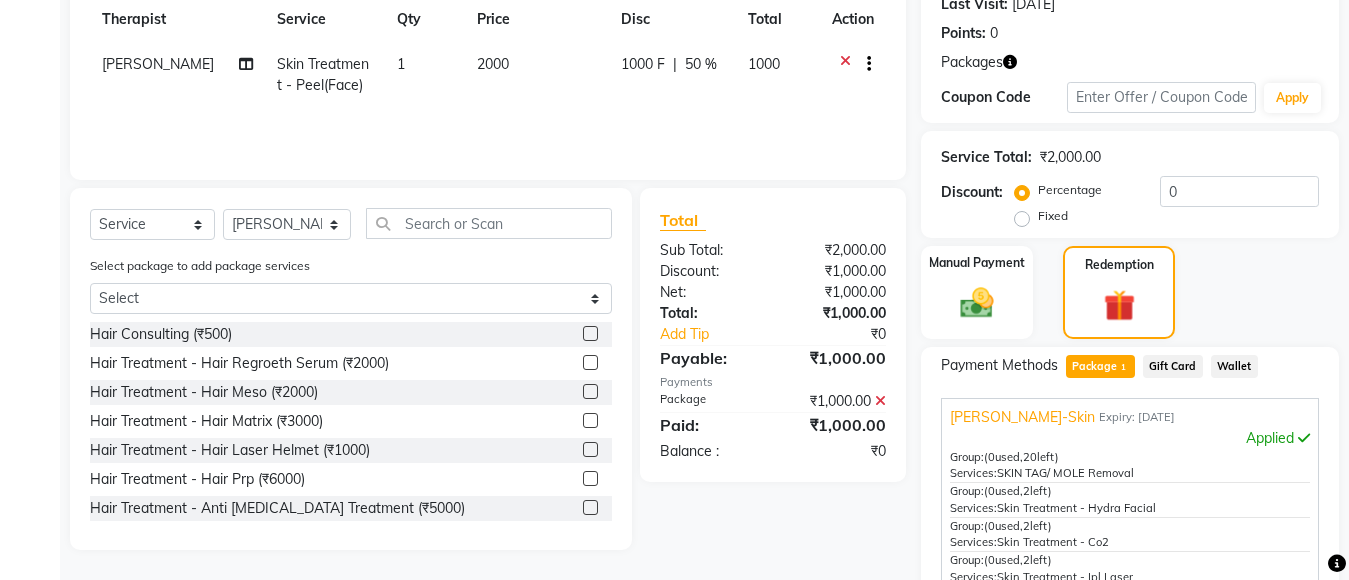 scroll, scrollTop: 130, scrollLeft: 0, axis: vertical 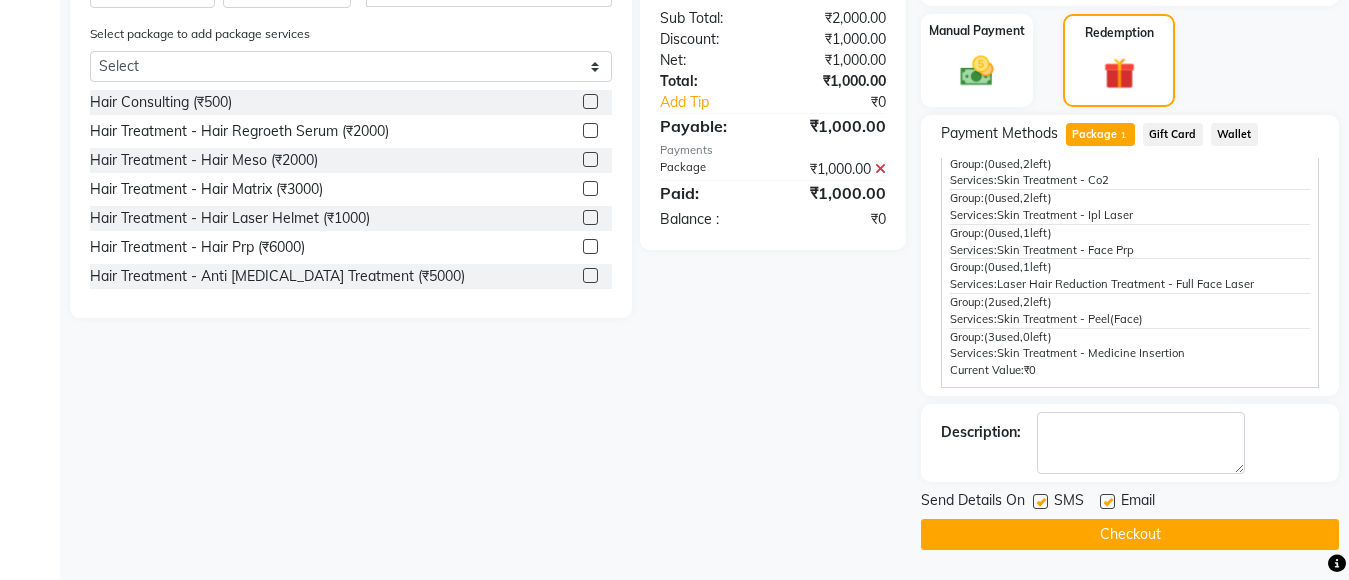 click on "Checkout" 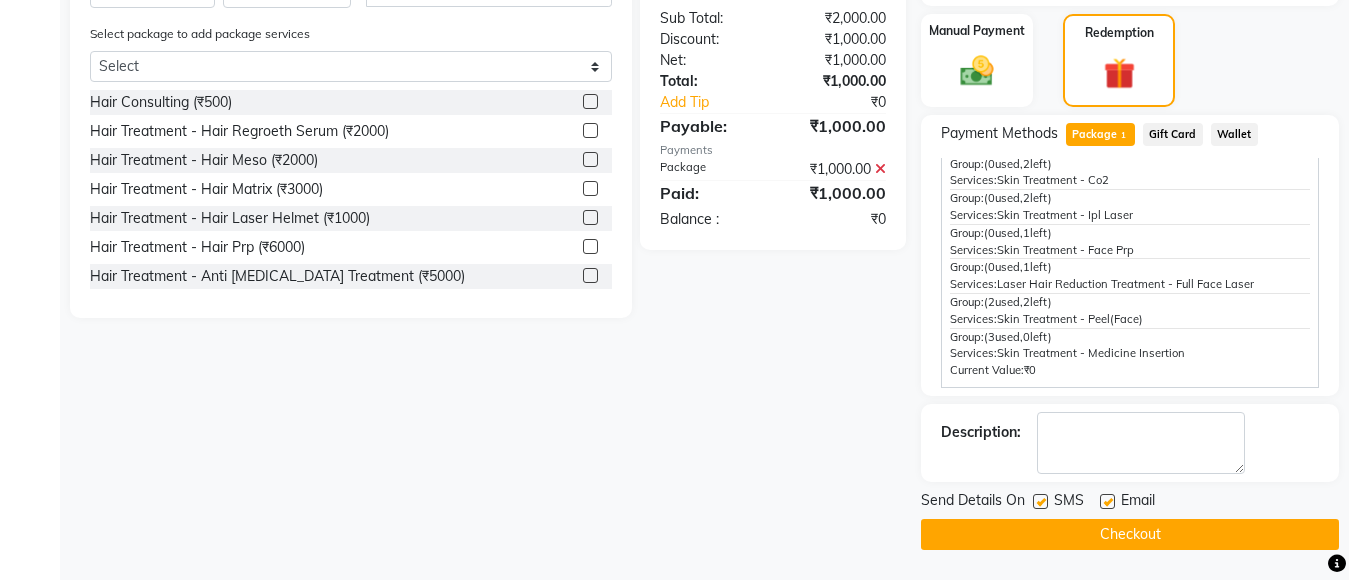 click on "Checkout" 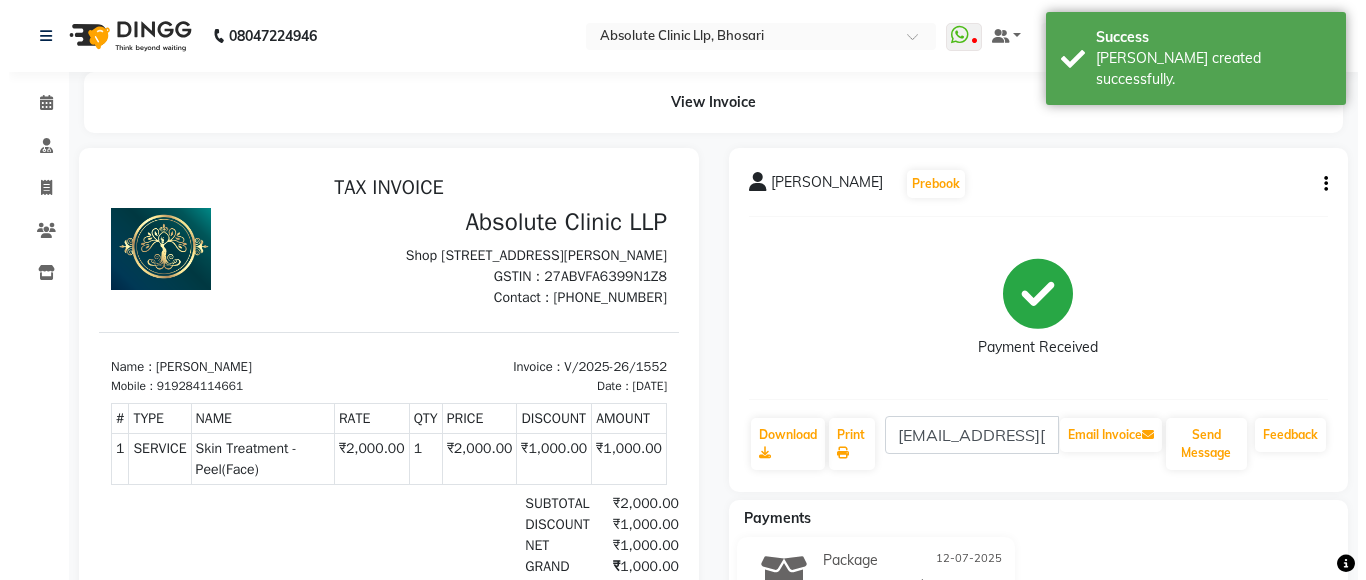 scroll, scrollTop: 0, scrollLeft: 0, axis: both 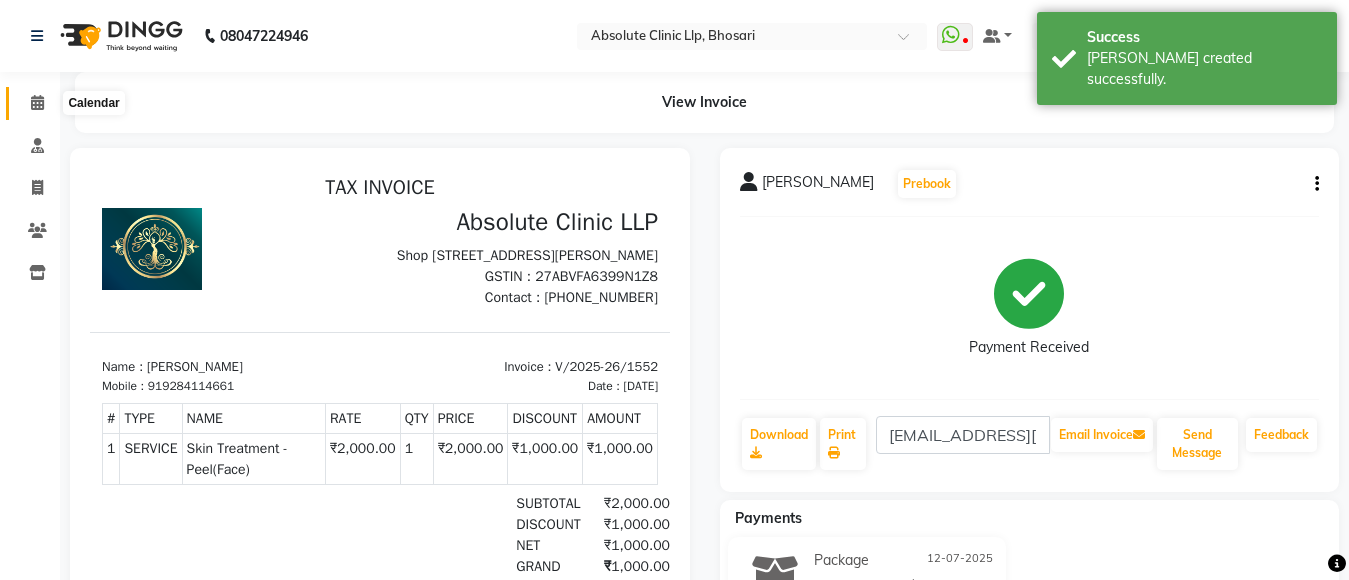click 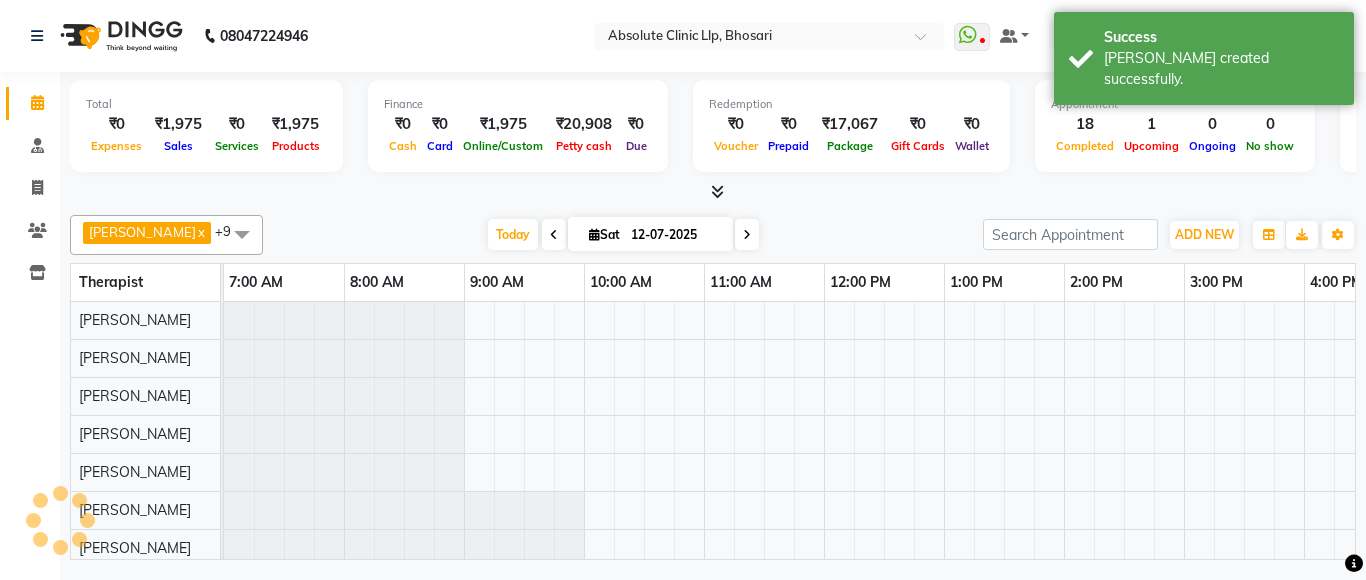 scroll, scrollTop: 0, scrollLeft: 0, axis: both 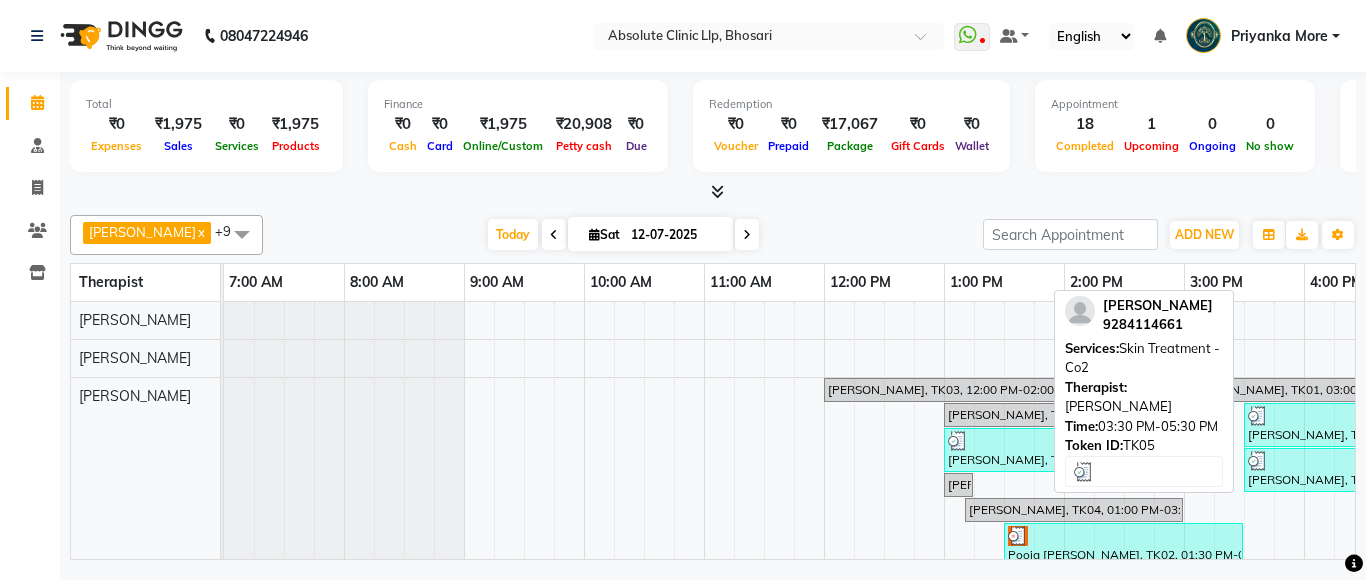 click at bounding box center [1258, 416] 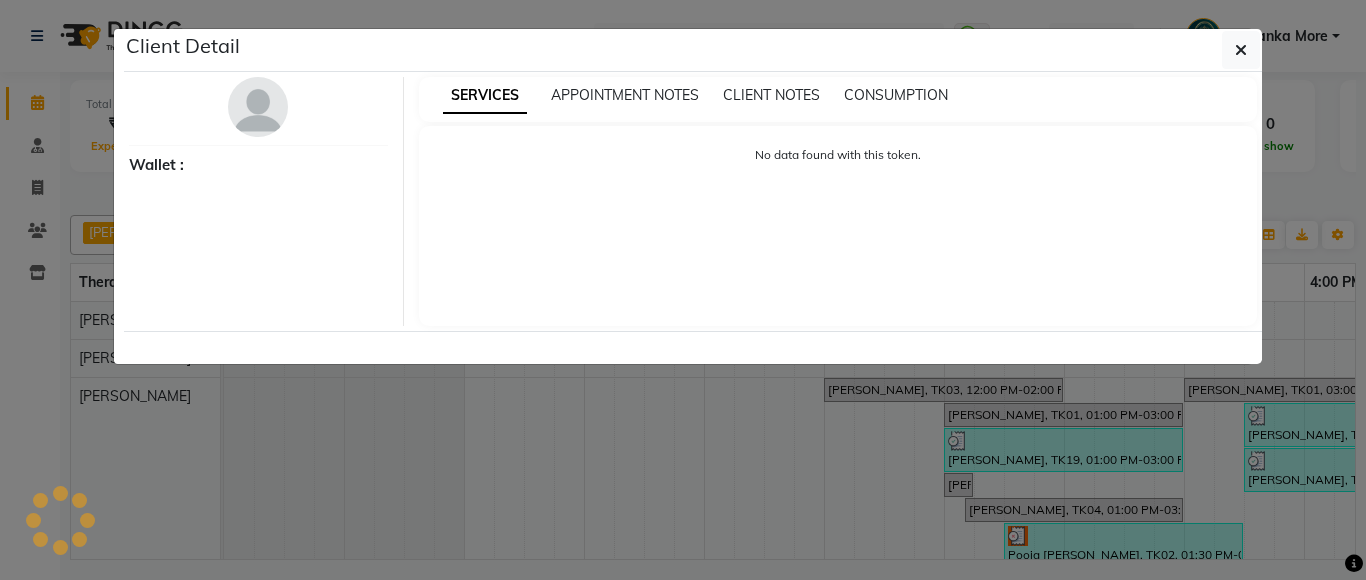 select on "3" 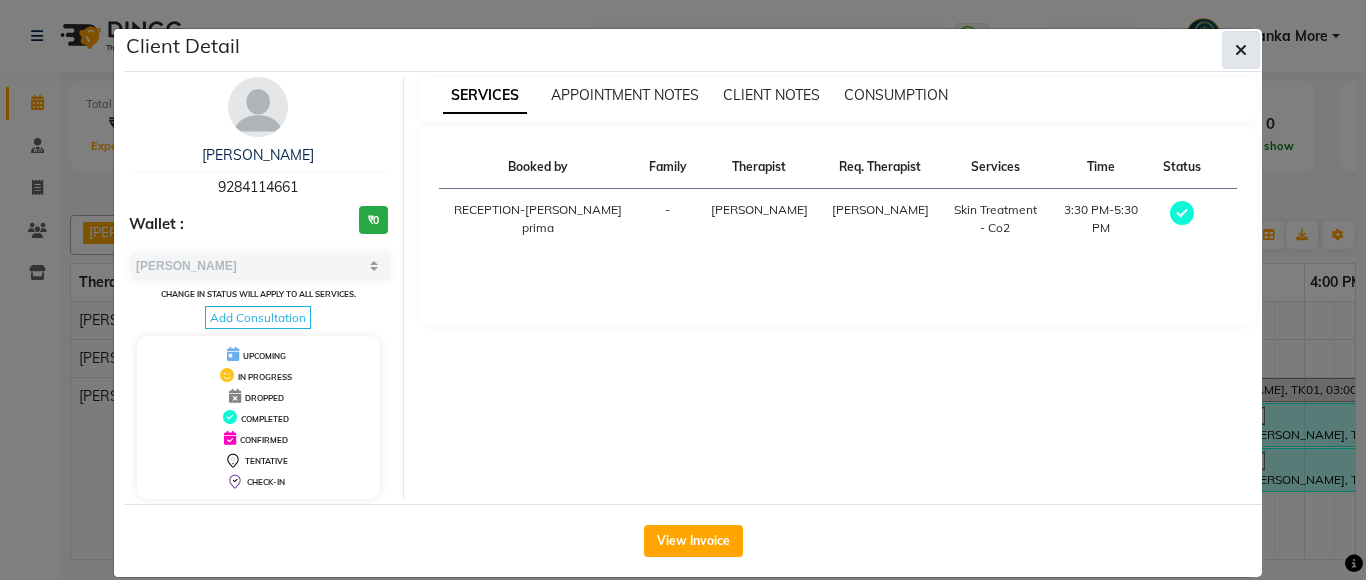 click 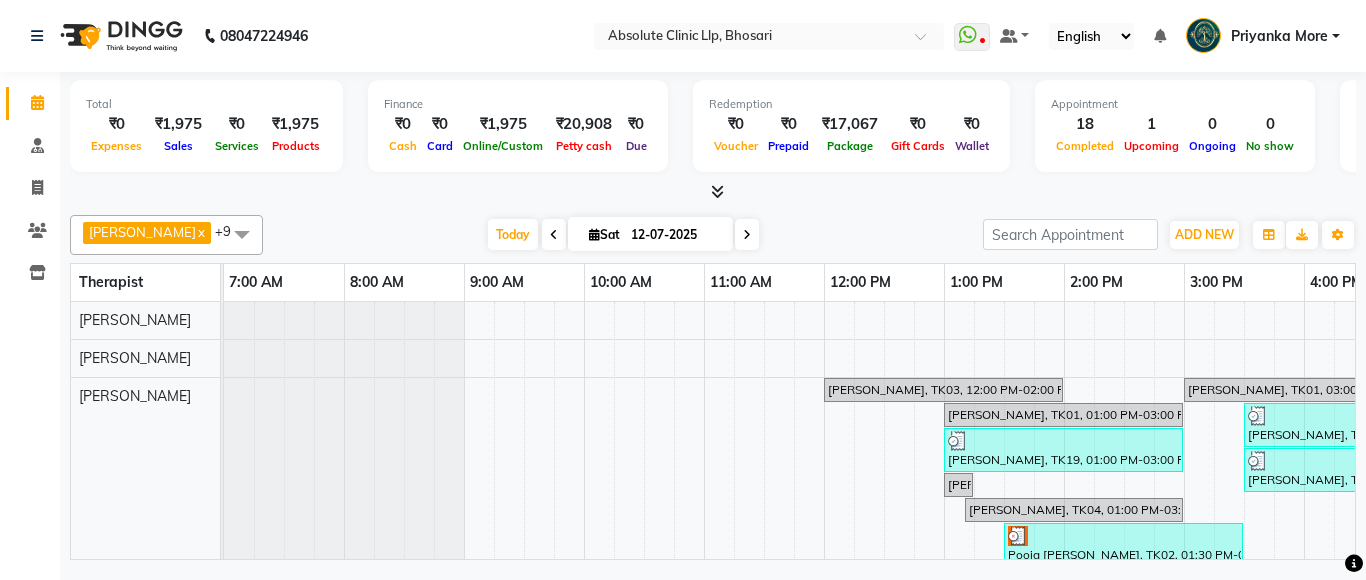 click on "Priyanka  More" at bounding box center (1263, 36) 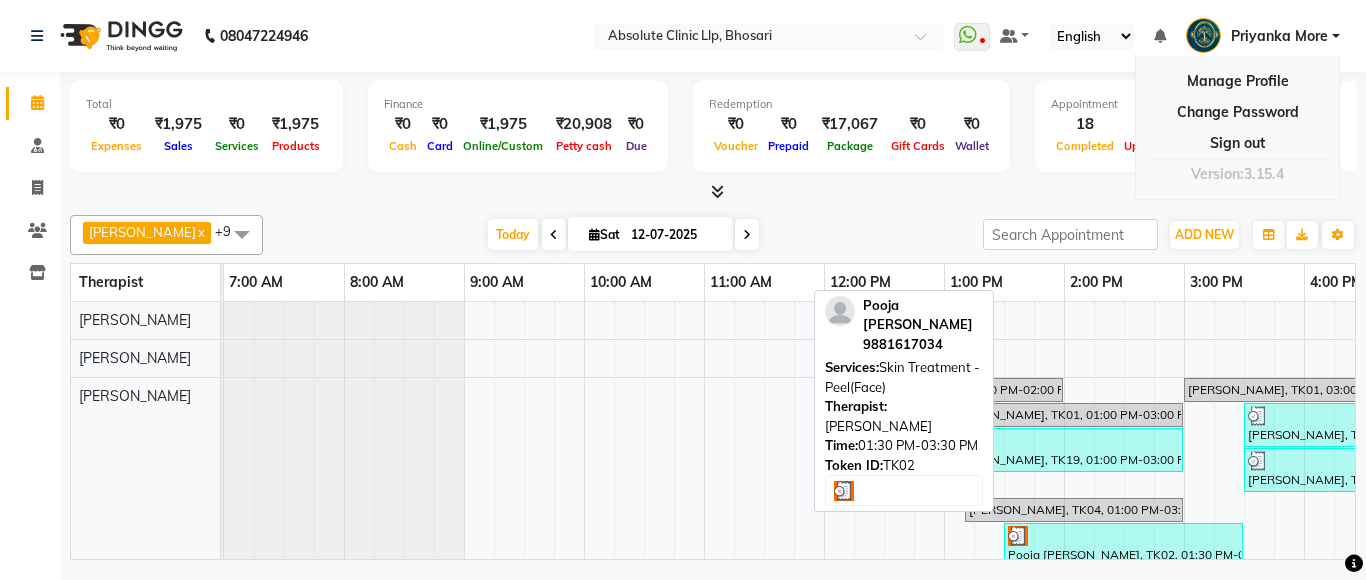 scroll, scrollTop: 200, scrollLeft: 0, axis: vertical 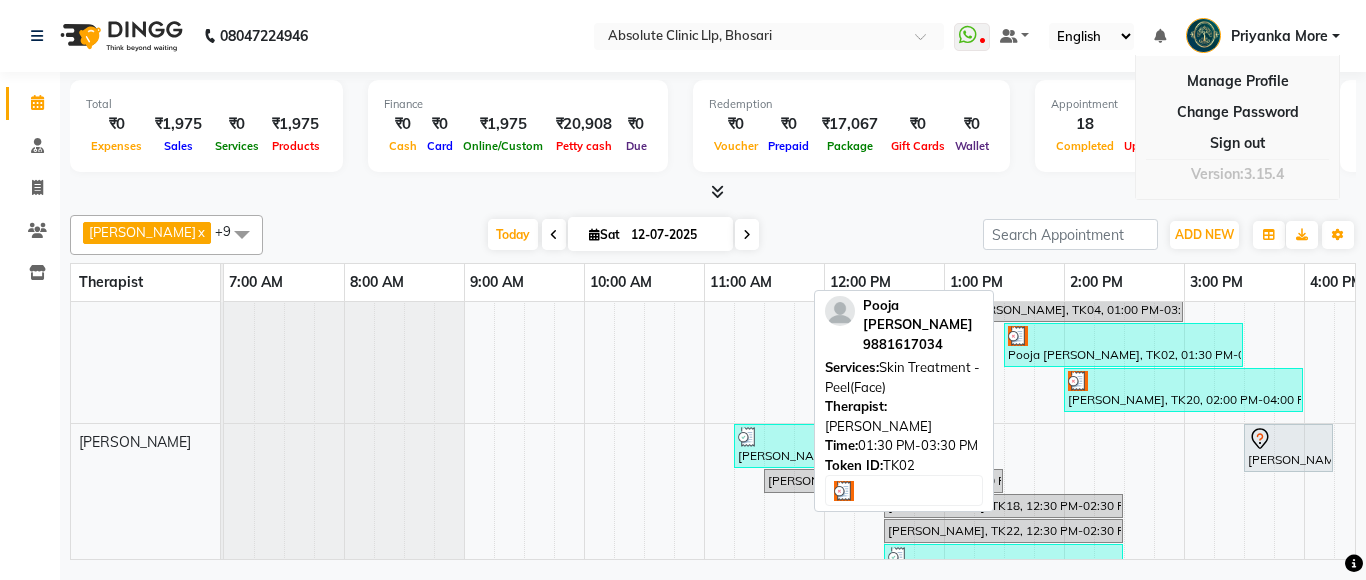 click at bounding box center [1123, 336] 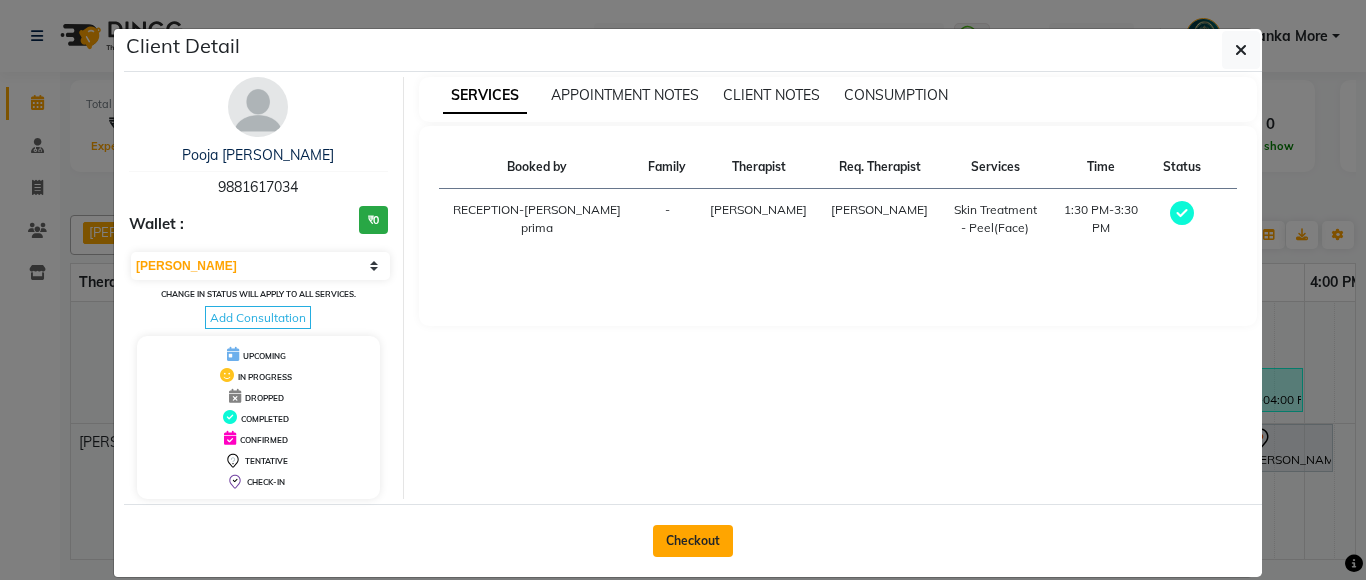 click on "Checkout" 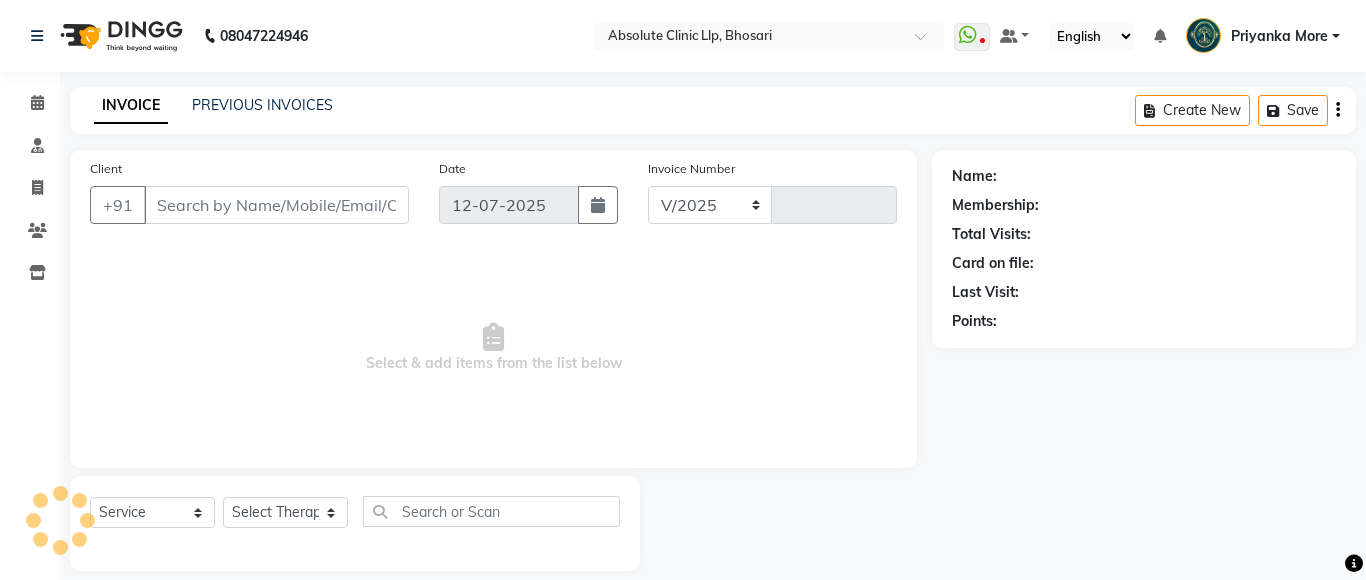select on "4706" 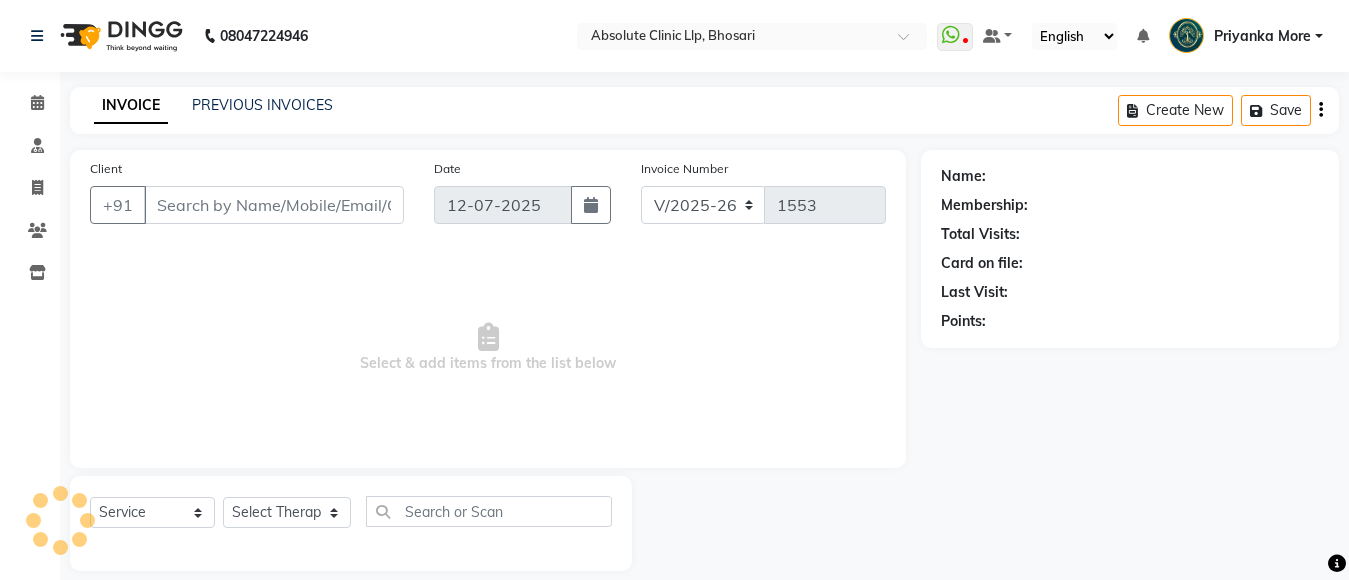 type on "9881617034" 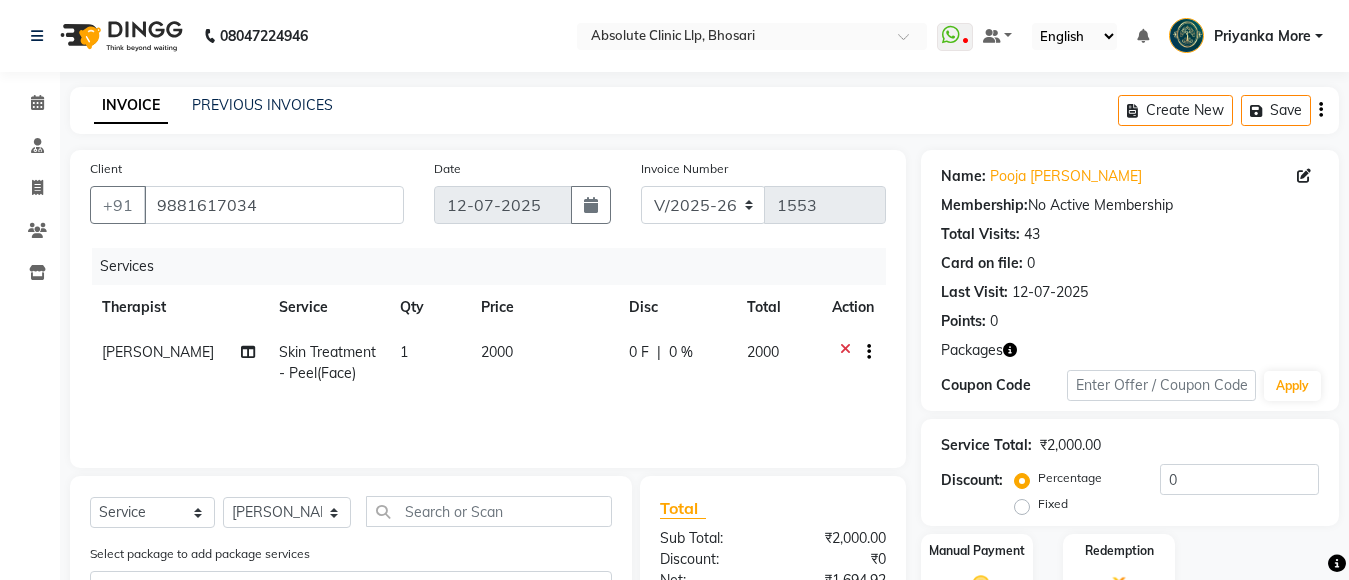 drag, startPoint x: 1322, startPoint y: 540, endPoint x: 1278, endPoint y: 529, distance: 45.35416 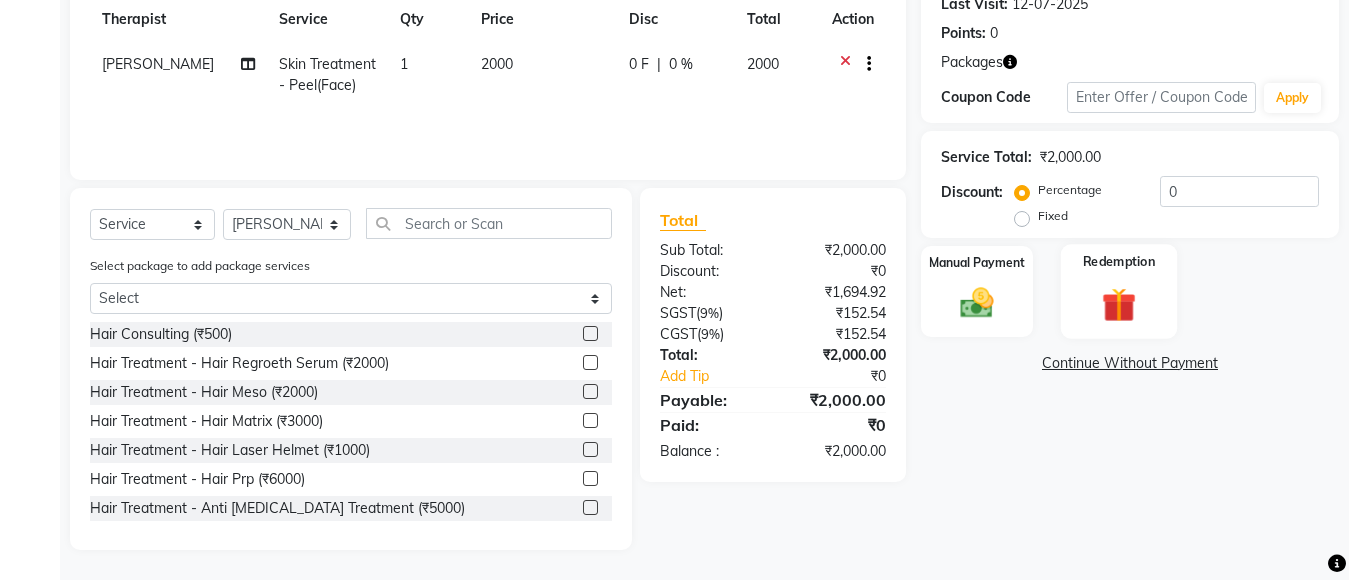 click 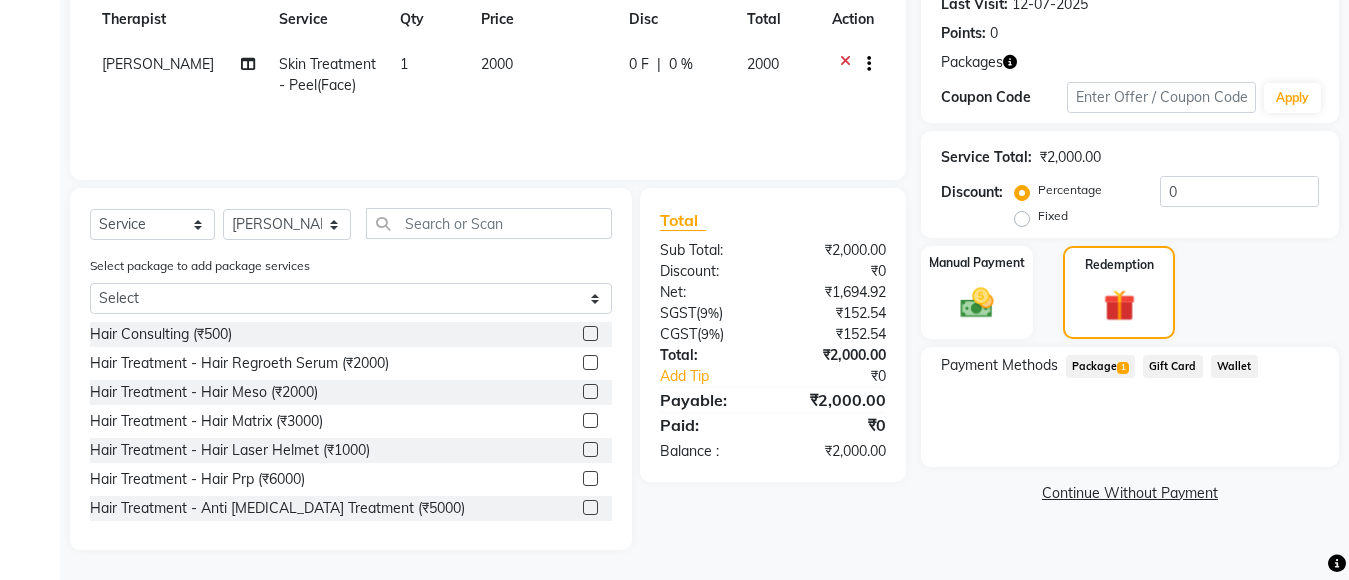 click on "Package  1" 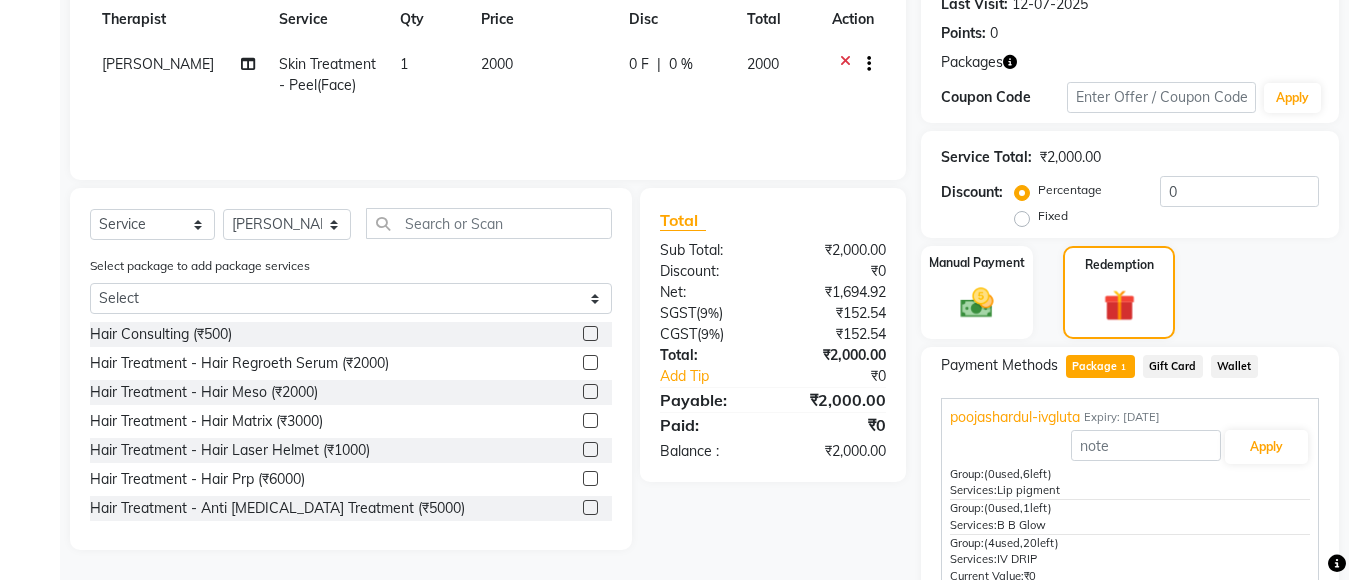 scroll, scrollTop: 381, scrollLeft: 0, axis: vertical 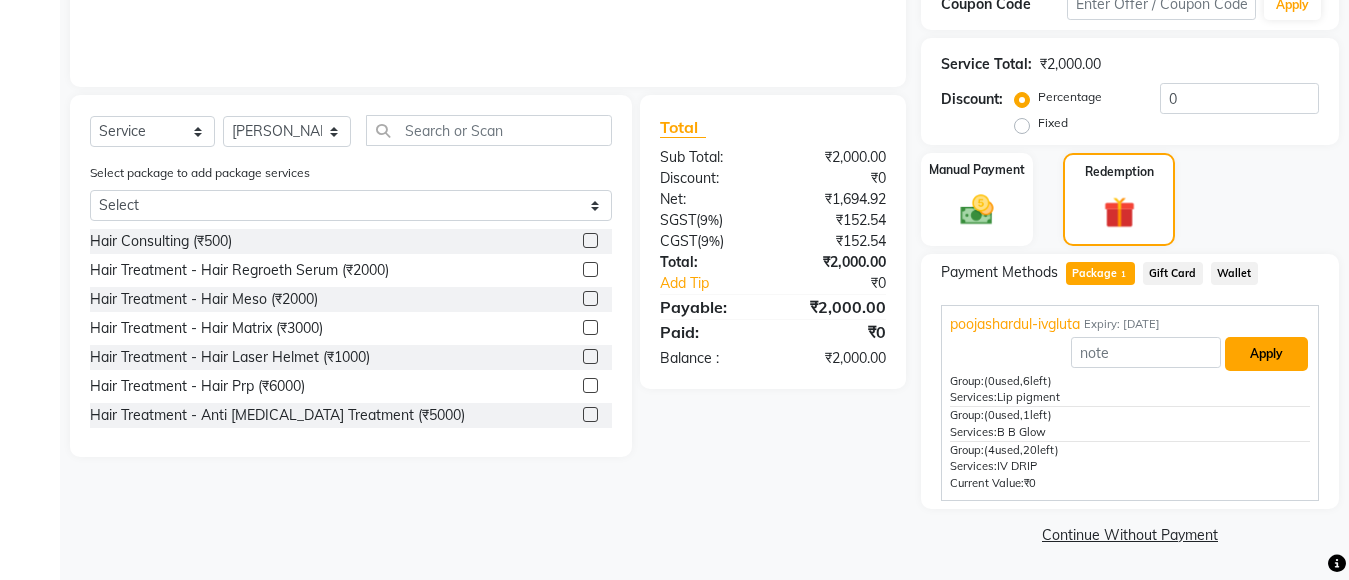 click on "Apply" at bounding box center (1266, 354) 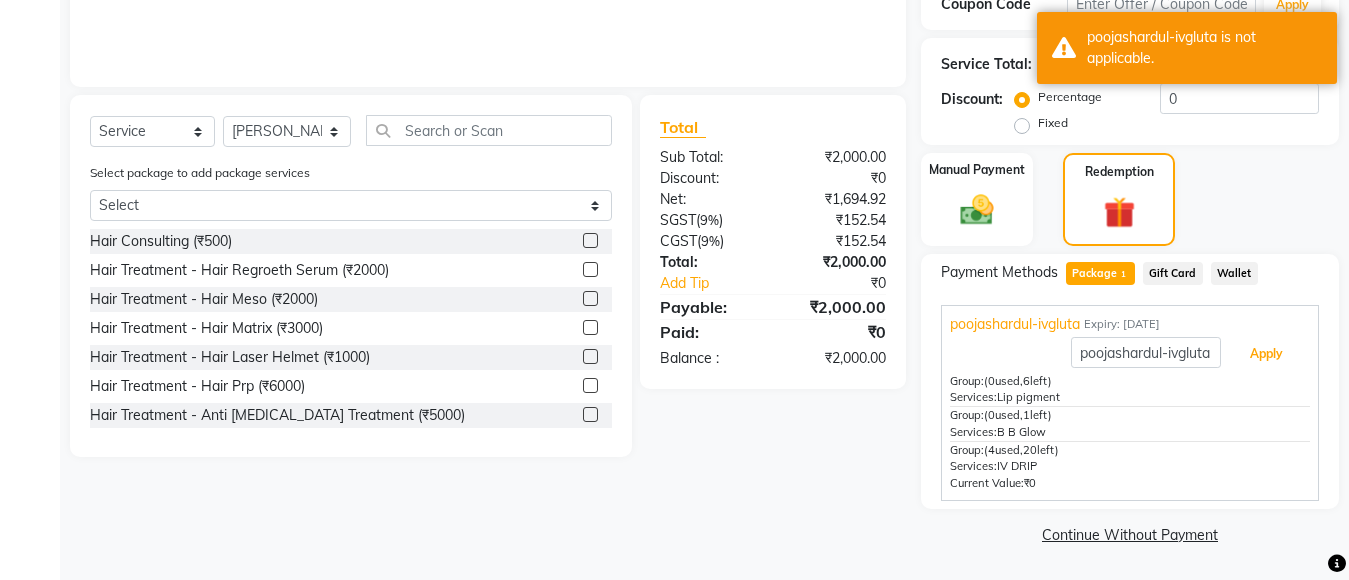 scroll, scrollTop: 81, scrollLeft: 0, axis: vertical 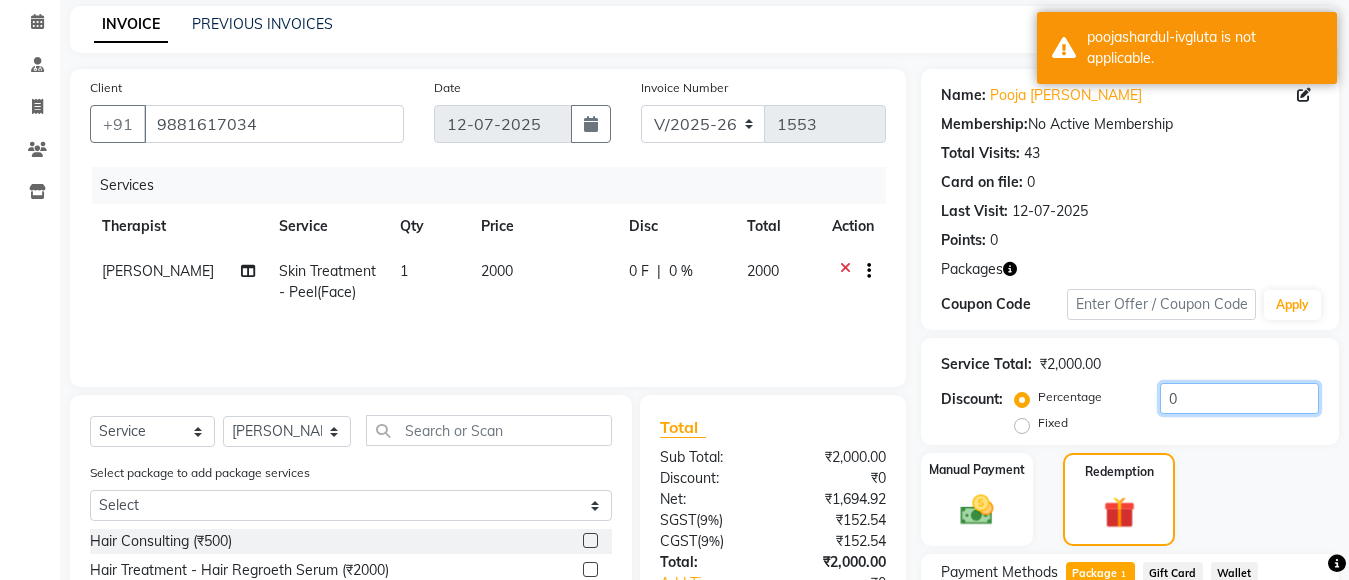 click on "0" 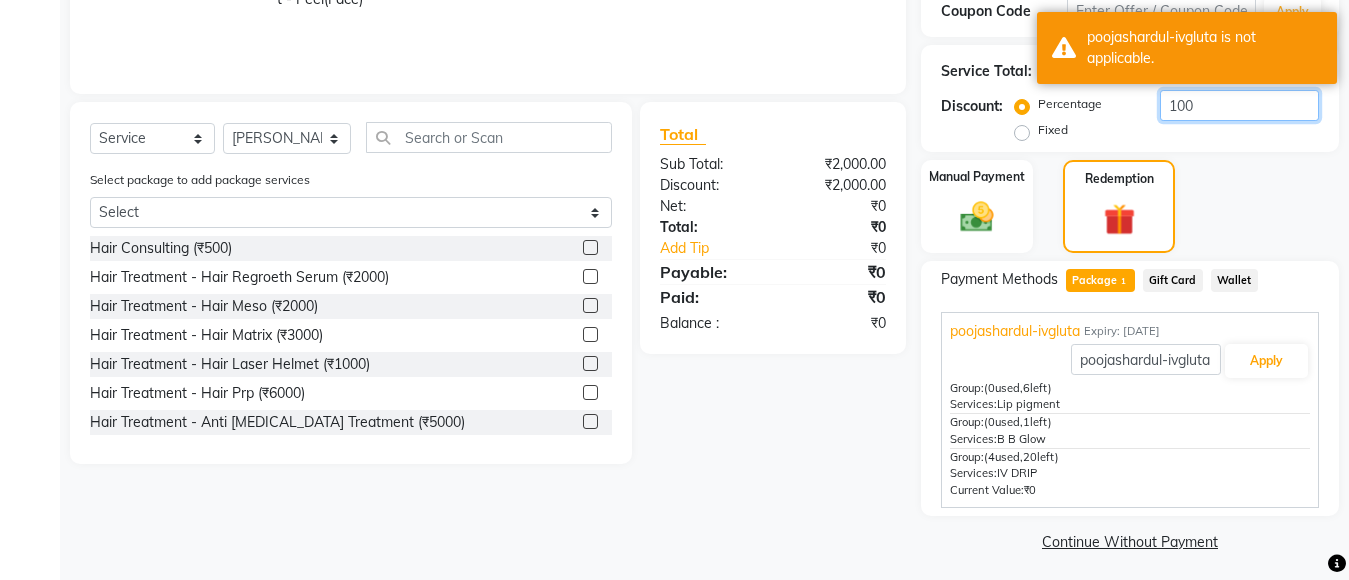 scroll, scrollTop: 381, scrollLeft: 0, axis: vertical 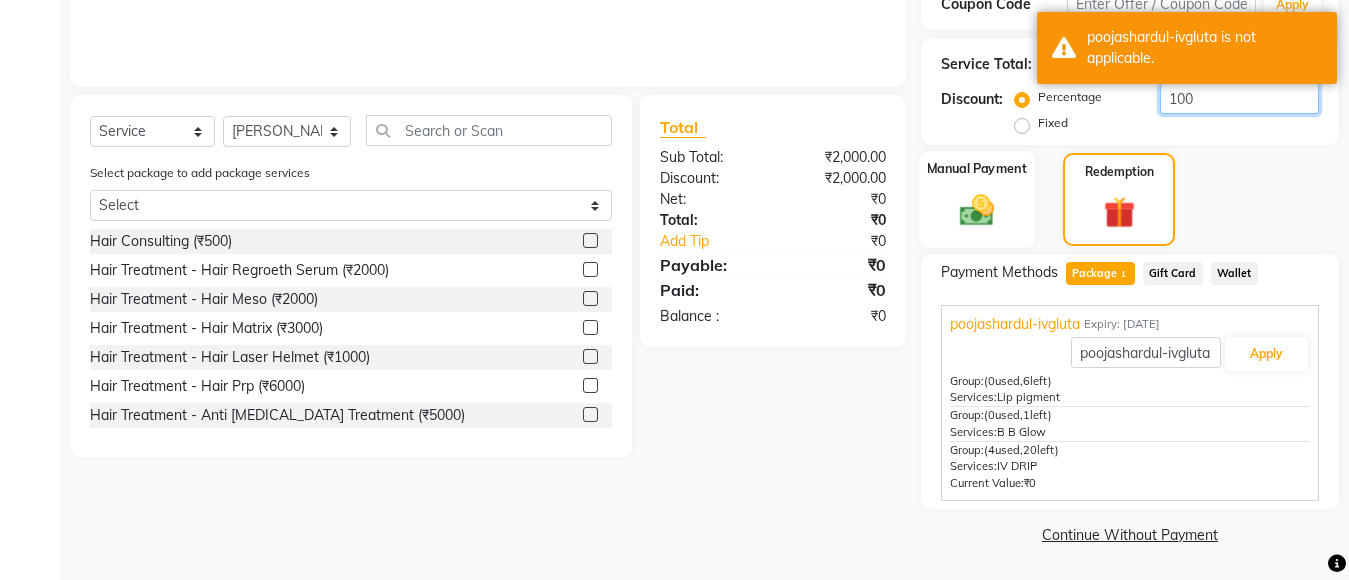 type on "100" 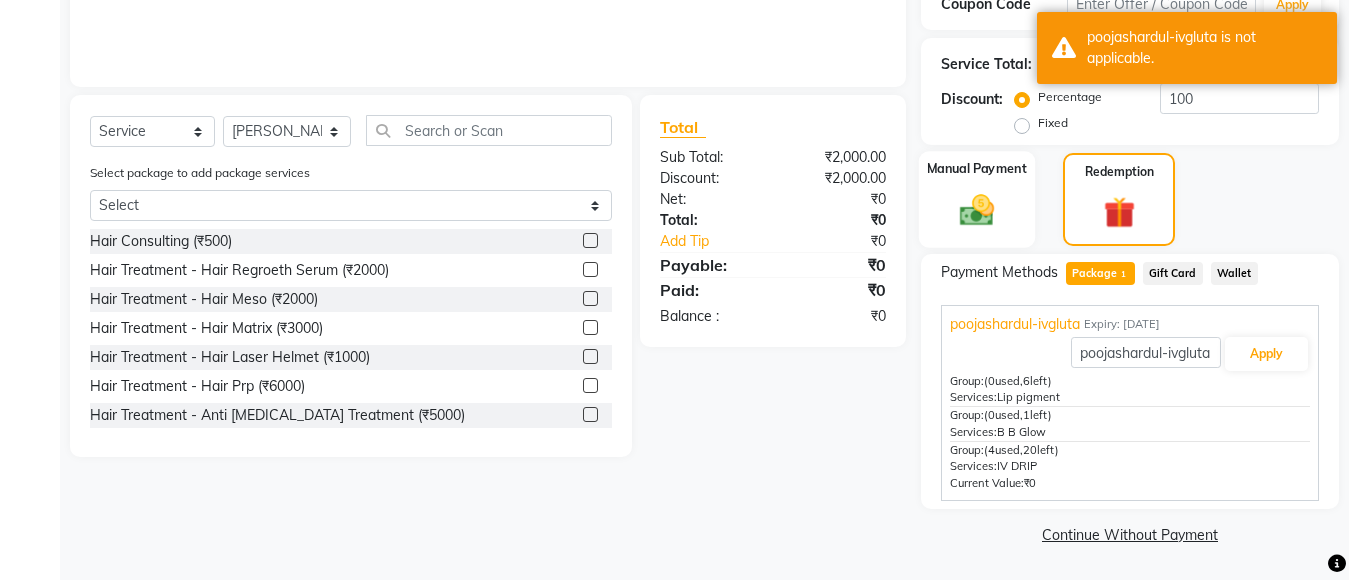 click 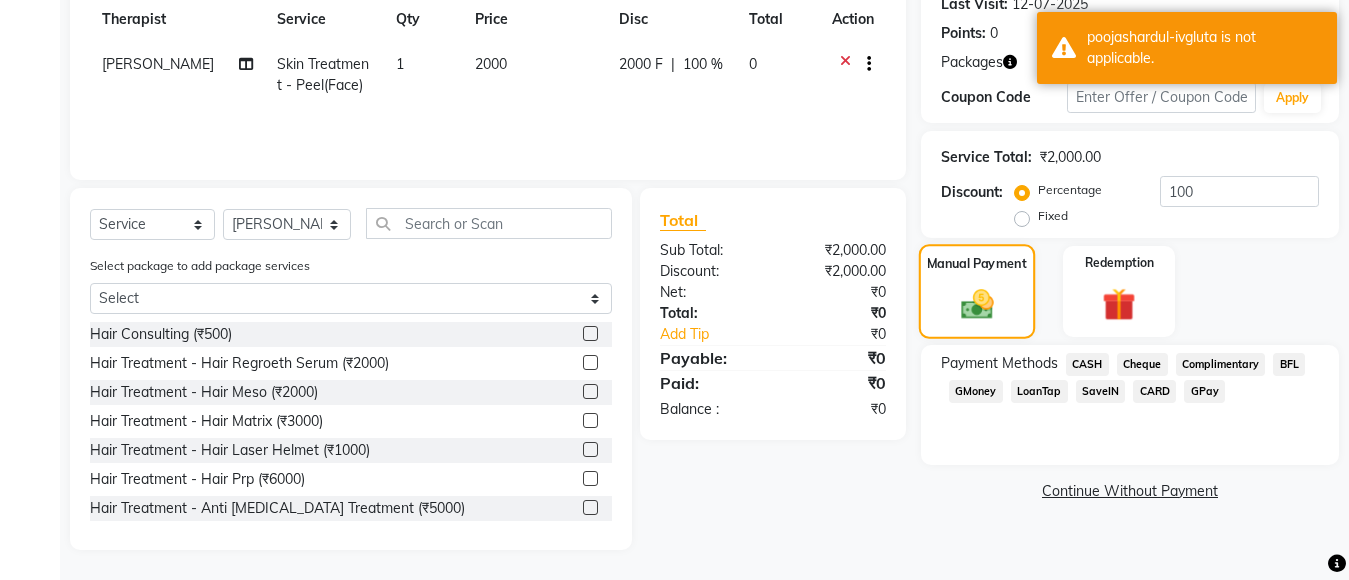 scroll, scrollTop: 288, scrollLeft: 0, axis: vertical 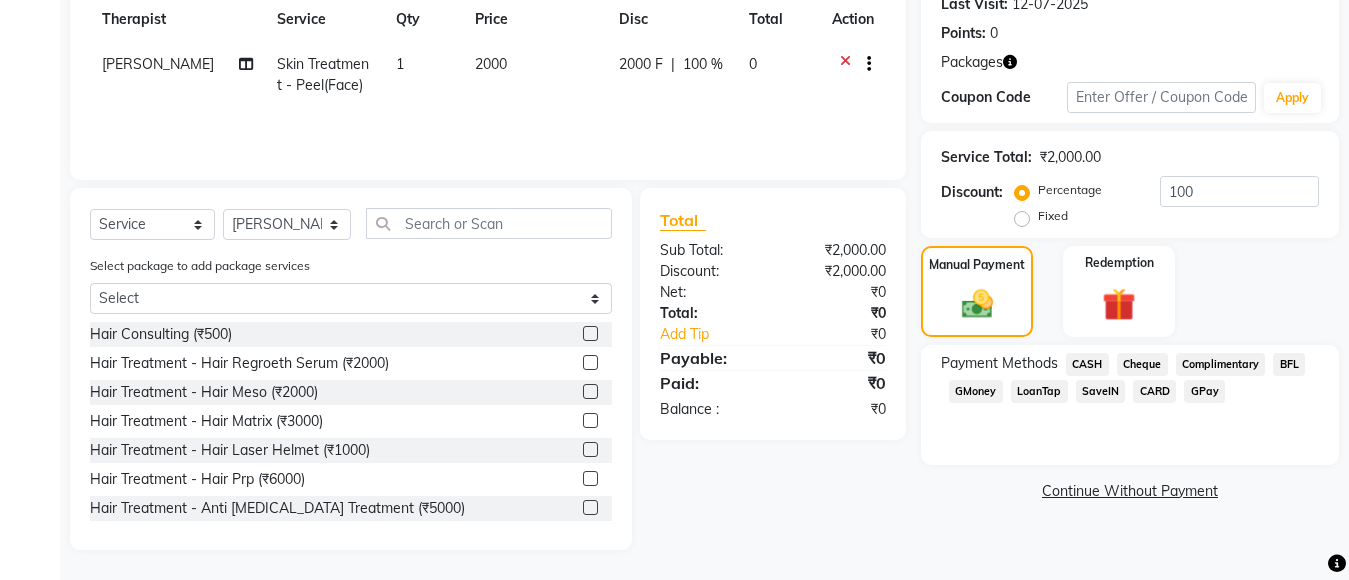 click on "CASH" 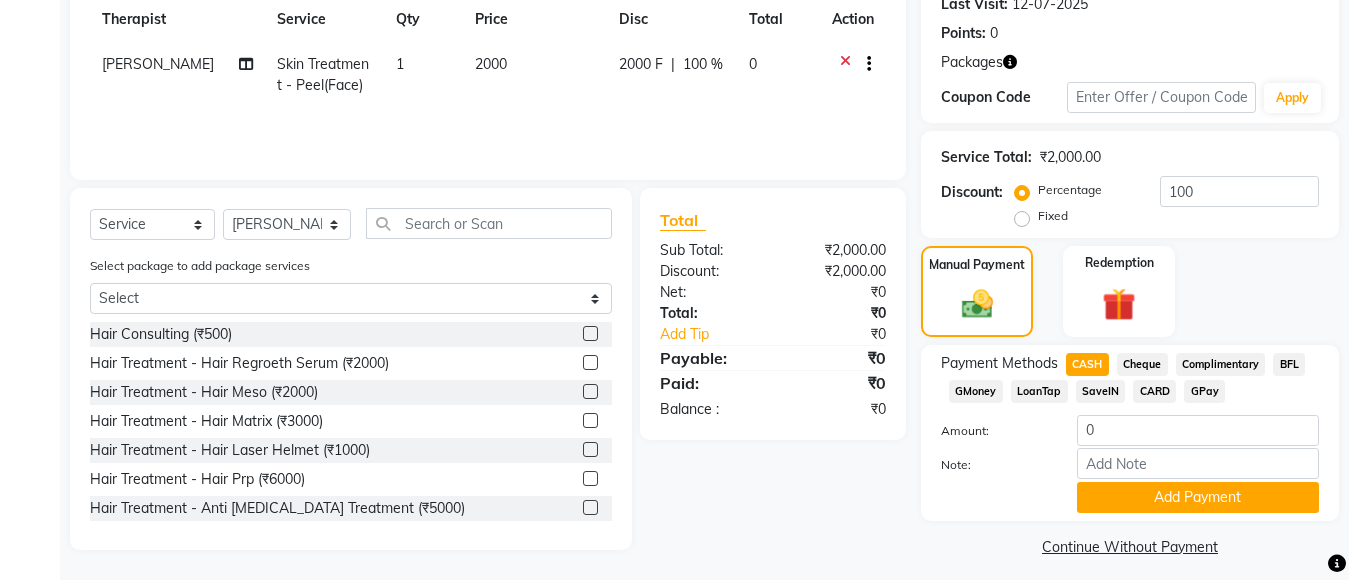 scroll, scrollTop: 300, scrollLeft: 0, axis: vertical 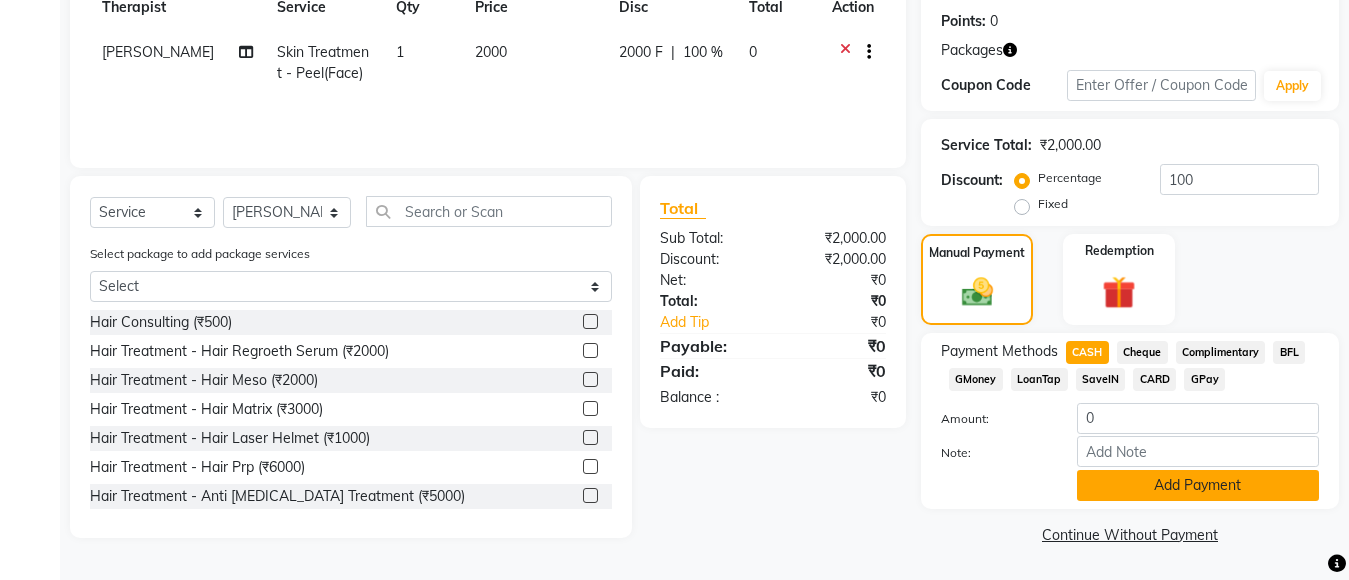 click on "Add Payment" 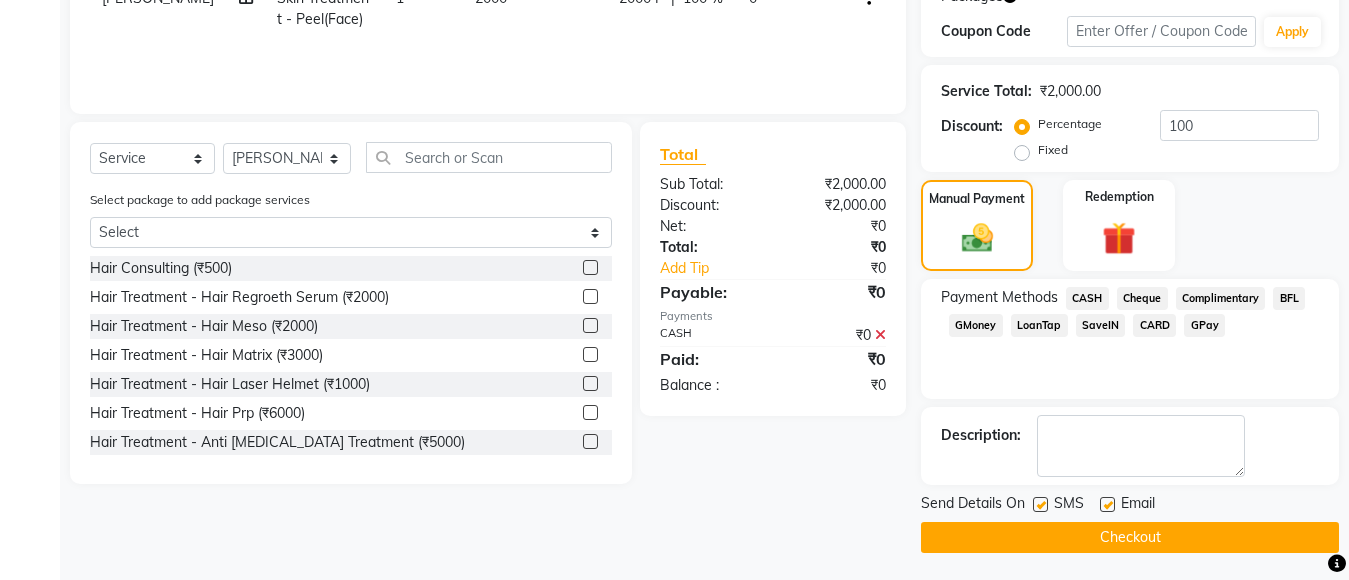 scroll, scrollTop: 357, scrollLeft: 0, axis: vertical 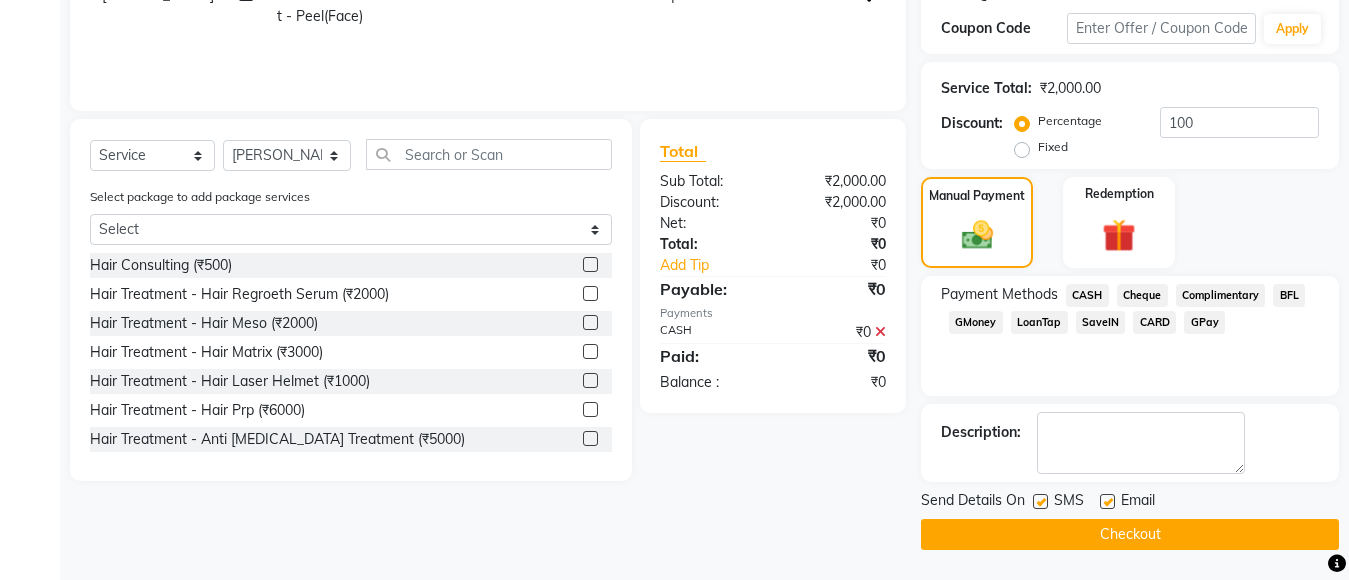click on "Checkout" 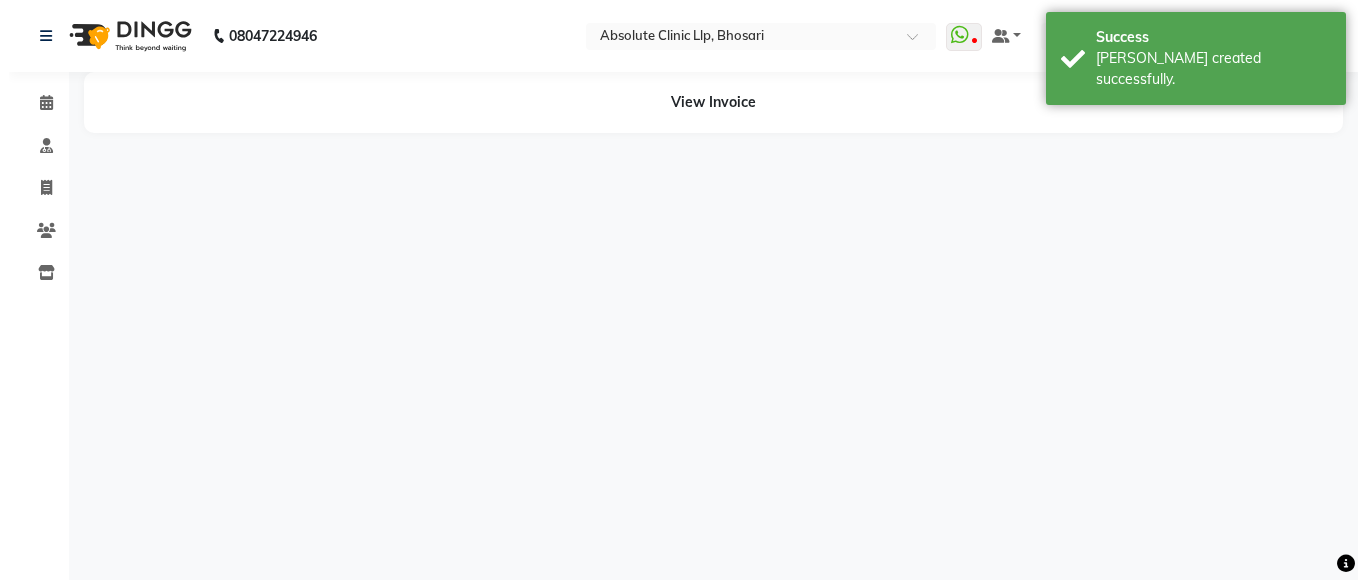 scroll, scrollTop: 0, scrollLeft: 0, axis: both 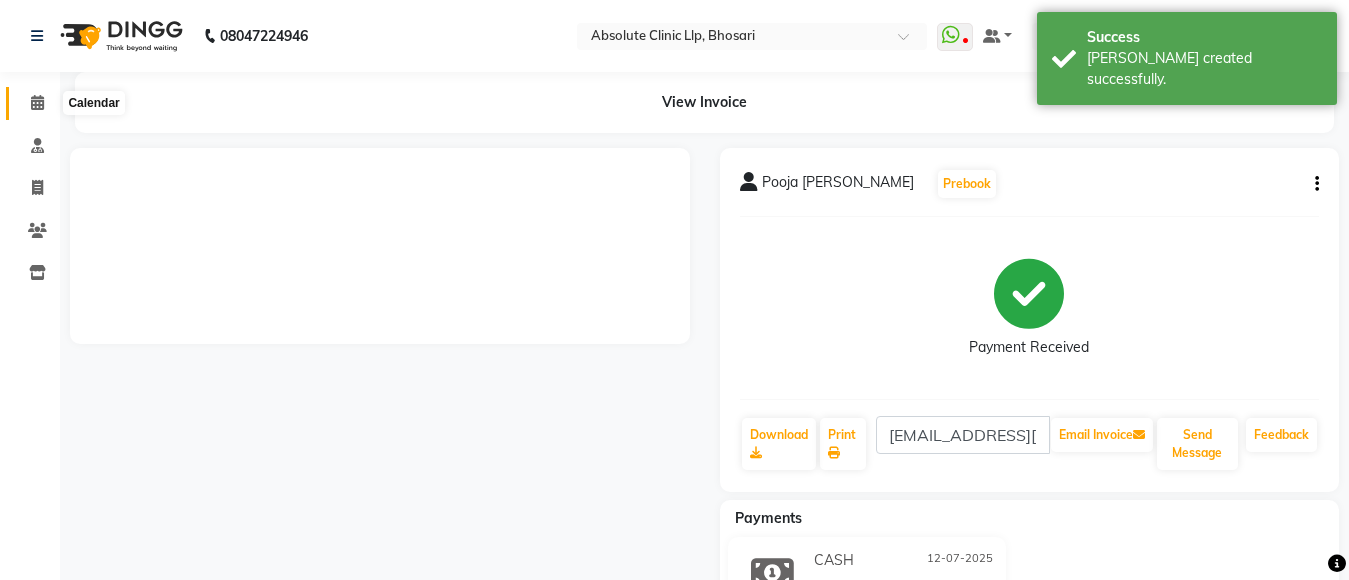 click 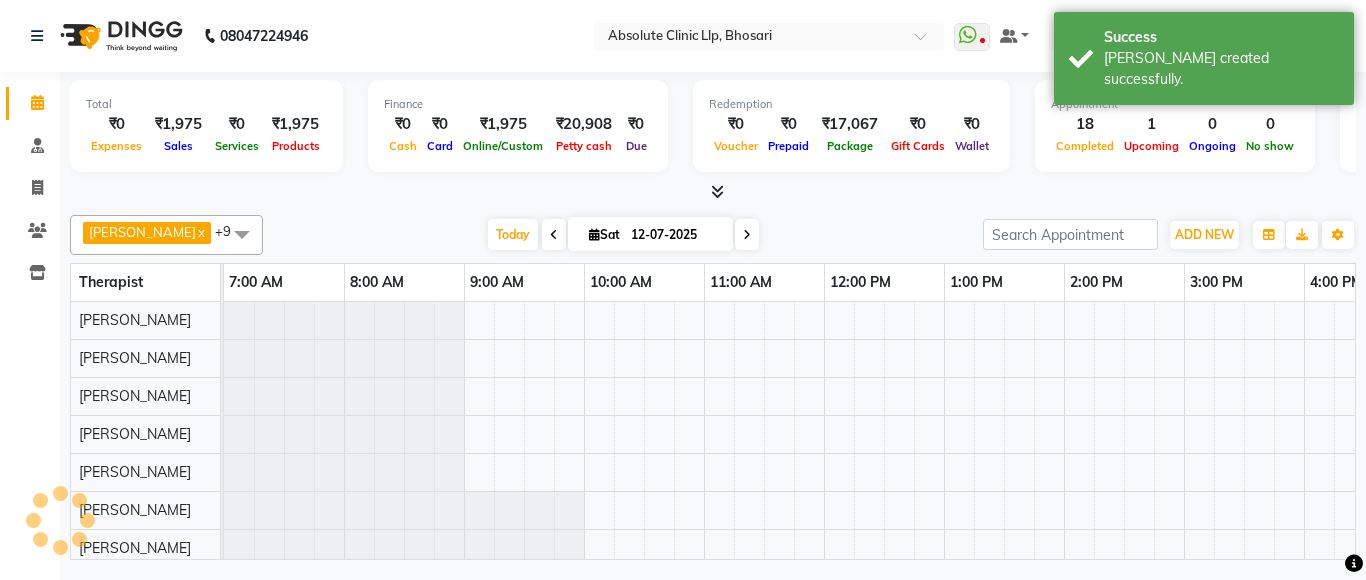 scroll, scrollTop: 0, scrollLeft: 0, axis: both 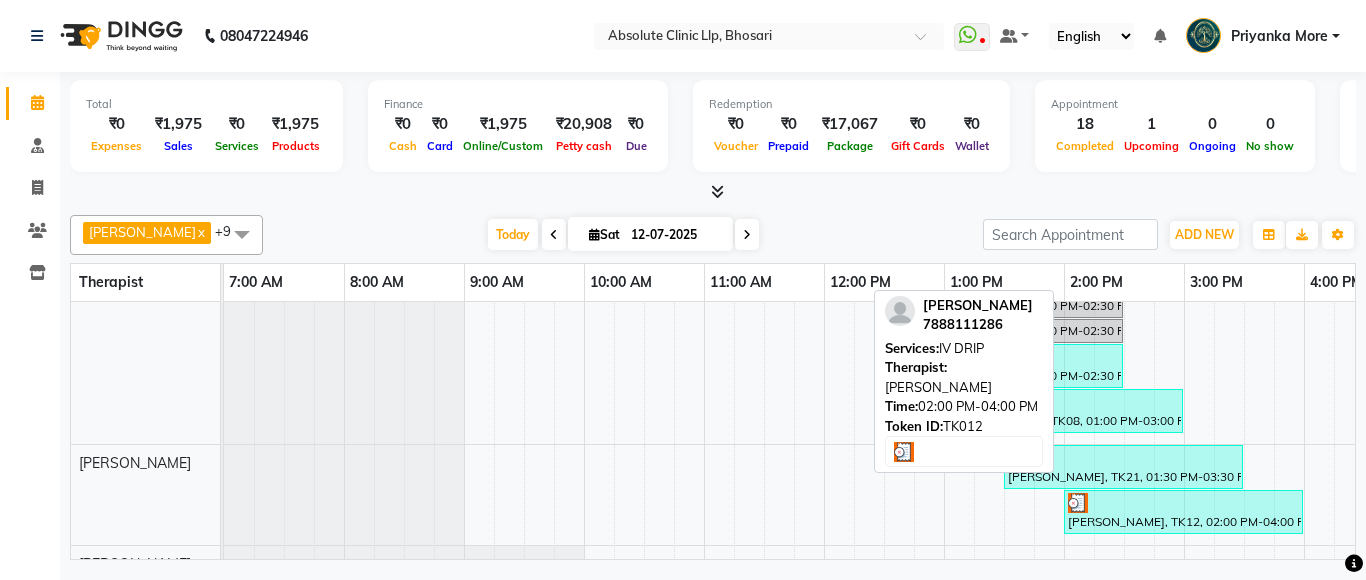 click on "[PERSON_NAME], TK12, 02:00 PM-04:00 PM, IV DRIP" at bounding box center [1183, 512] 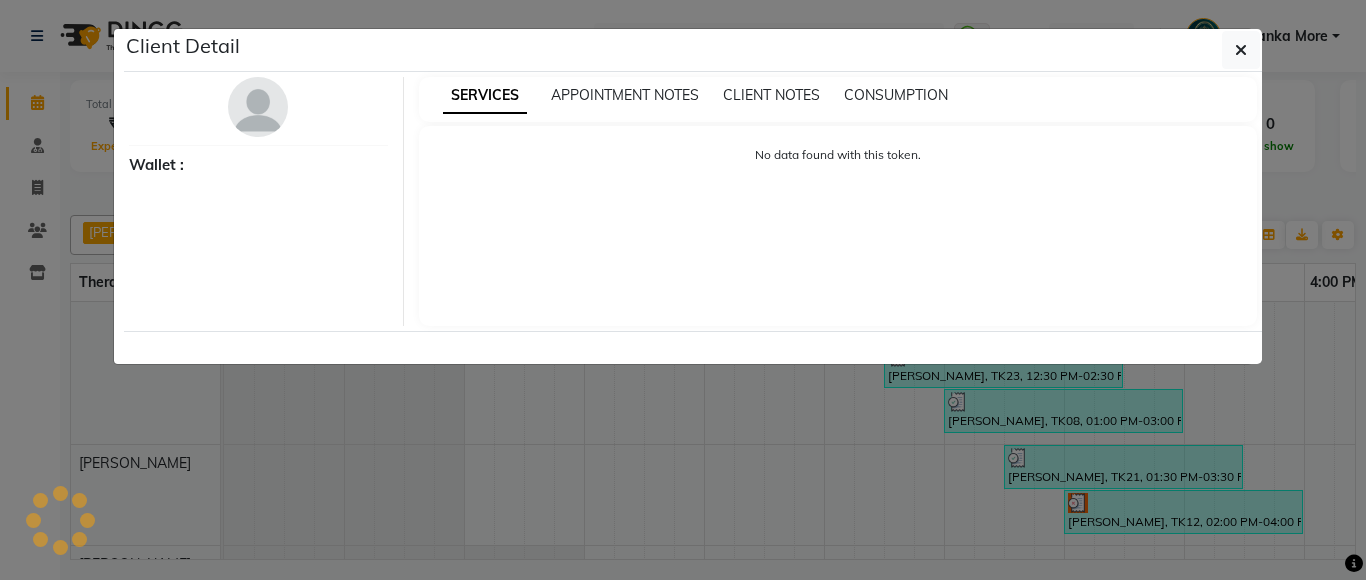 select on "3" 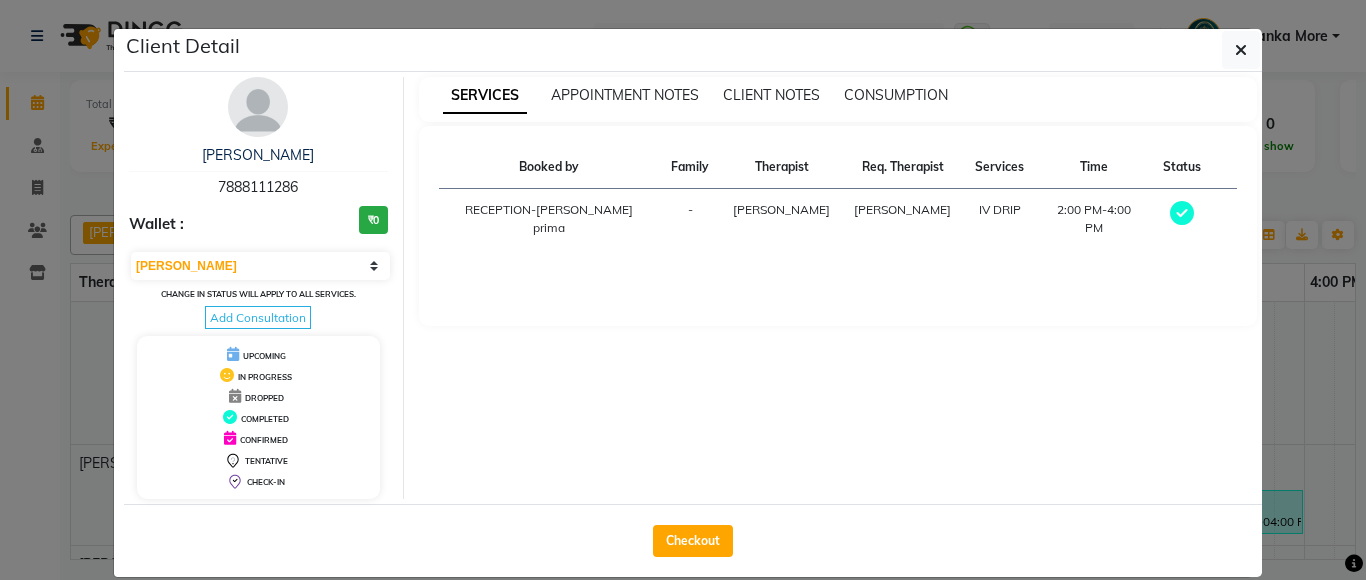 click on "Client Detail  [PERSON_NAME]   7888111286 Wallet : ₹0 Select MARK DONE UPCOMING Change in status will apply to all services. Add Consultation UPCOMING IN PROGRESS DROPPED COMPLETED CONFIRMED TENTATIVE CHECK-IN SERVICES APPOINTMENT NOTES CLIENT NOTES CONSUMPTION Booked by Family Therapist Req. Therapist Services Time Status  RECEPTION-[PERSON_NAME] prima  - [PERSON_NAME] [PERSON_NAME] DRIP   2:00 PM-4:00 PM   Checkout" 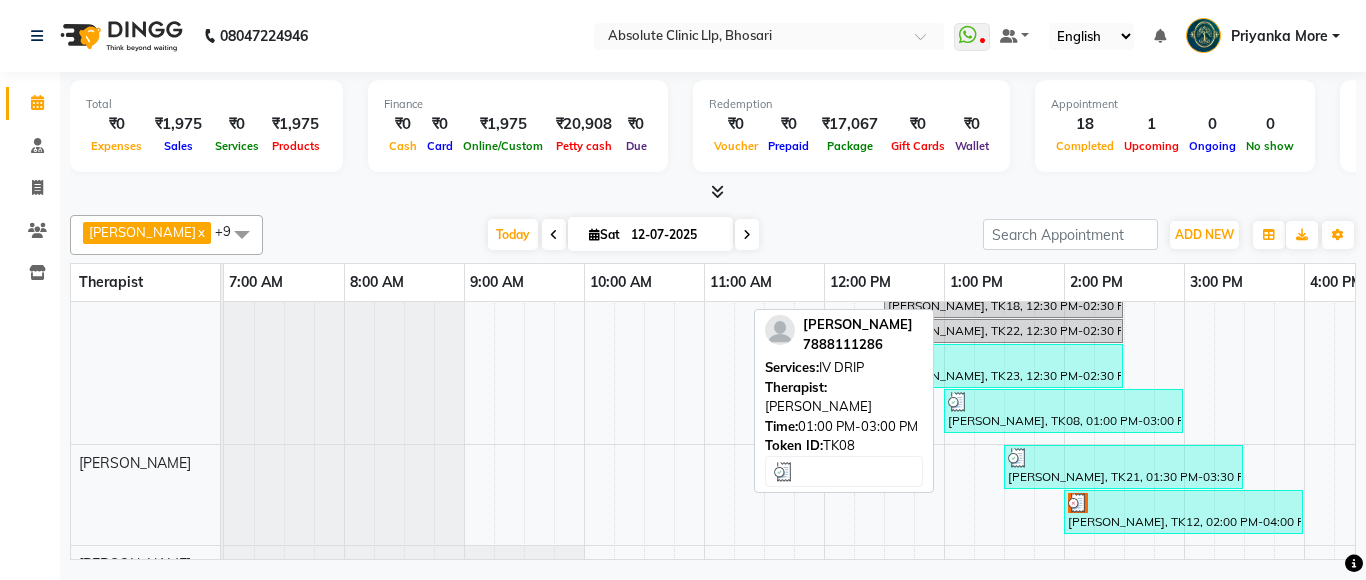 click at bounding box center [1063, 402] 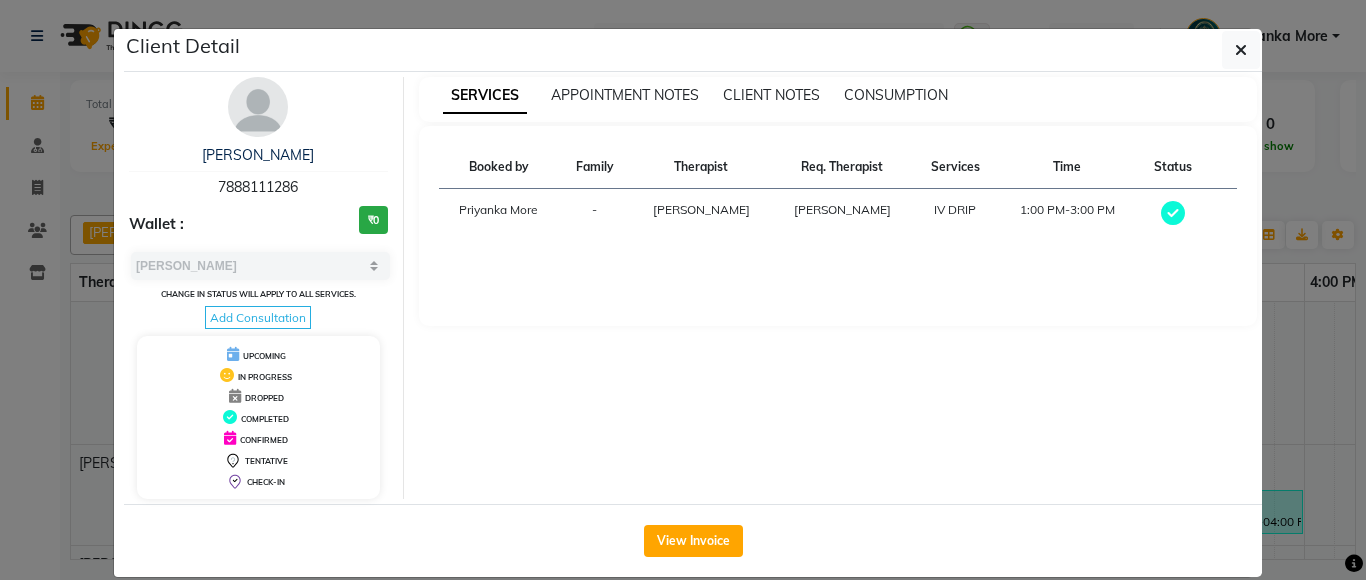 click on "Client Detail  [PERSON_NAME]   7888111286 Wallet : ₹0 Select MARK DONE UPCOMING Change in status will apply to all services. Add Consultation UPCOMING IN PROGRESS DROPPED COMPLETED CONFIRMED TENTATIVE CHECK-IN SERVICES APPOINTMENT NOTES CLIENT NOTES CONSUMPTION Booked by Family Therapist Req. Therapist Services Time Status  Priyanka  More  - [PERSON_NAME] Naikre	 [PERSON_NAME] Naikre	  IV DRIP   1:00 PM-3:00 PM   View Invoice" 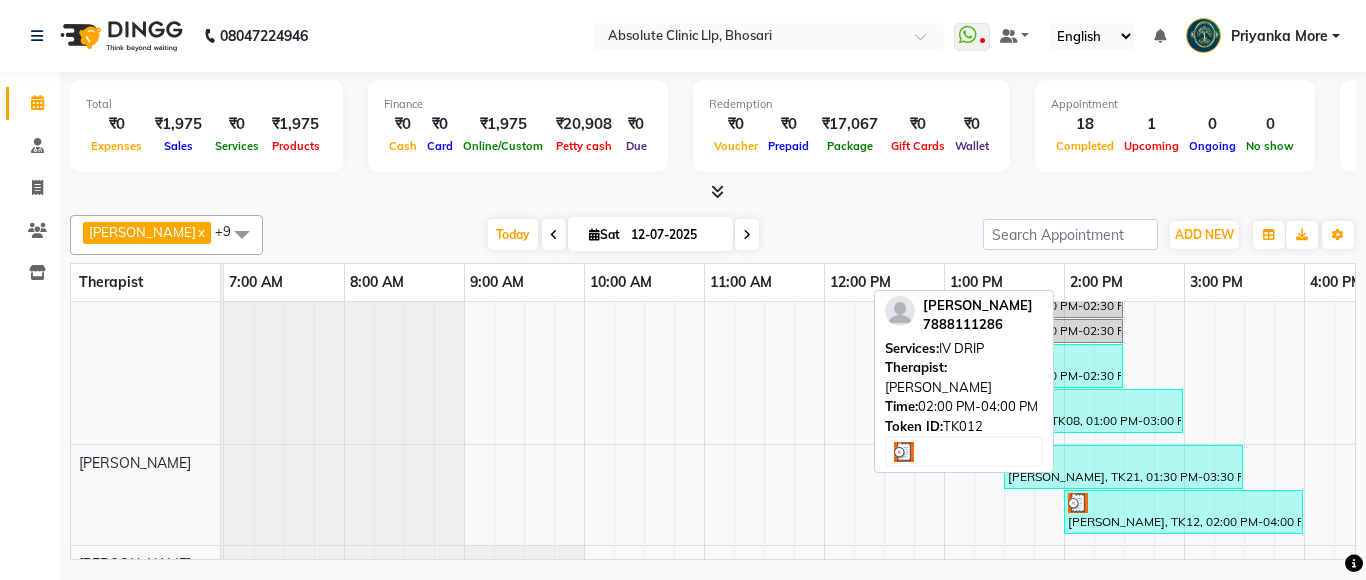 click on "[PERSON_NAME], TK12, 02:00 PM-04:00 PM, IV DRIP" at bounding box center [1183, 512] 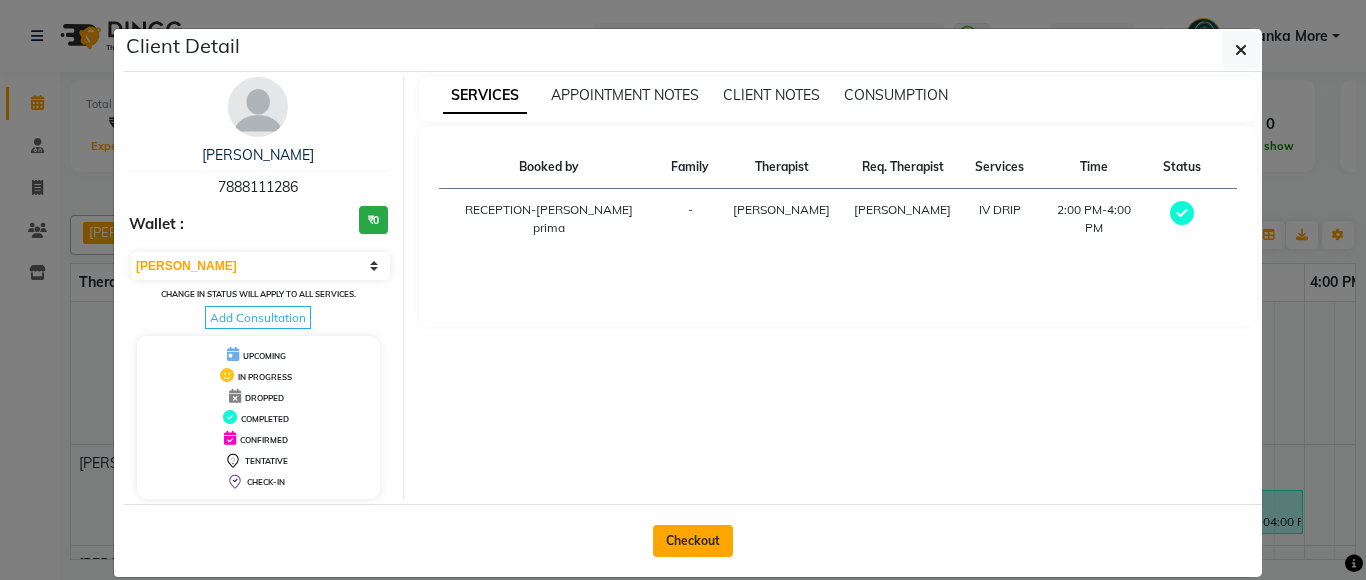 click on "Checkout" 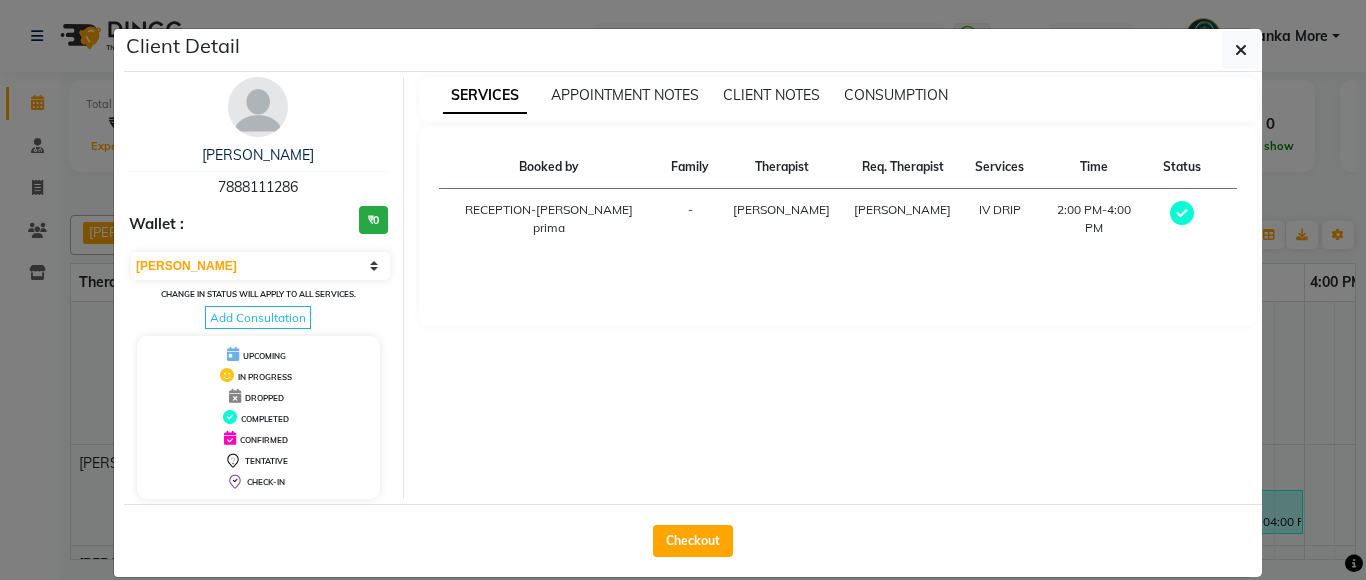 select on "service" 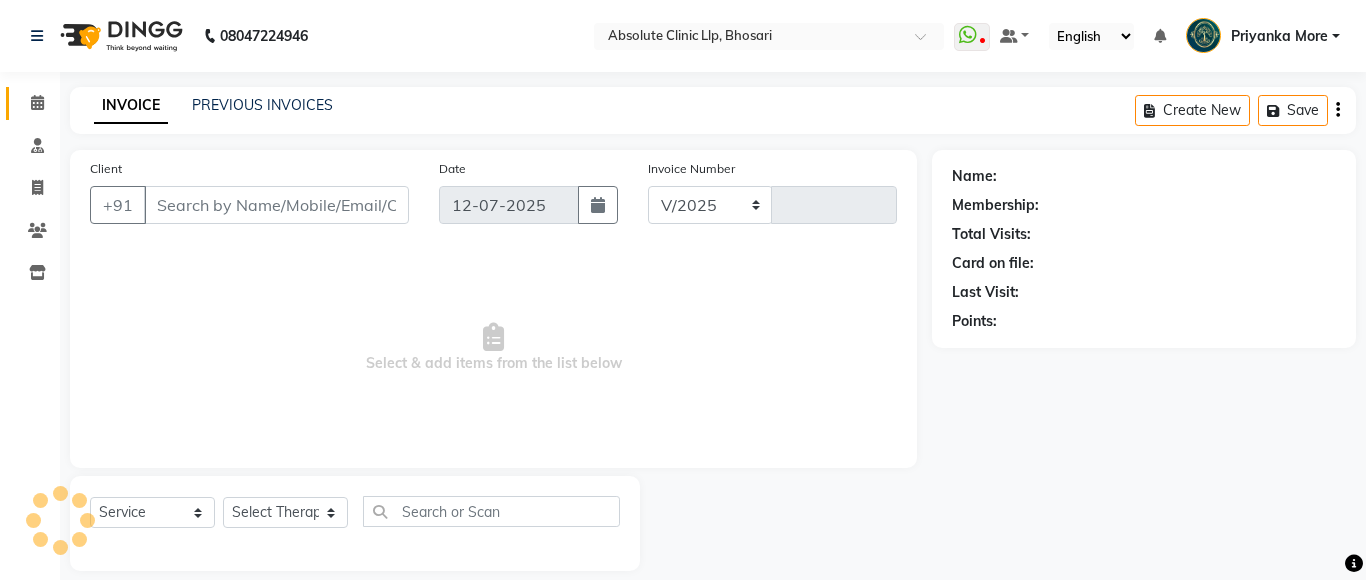 select on "4706" 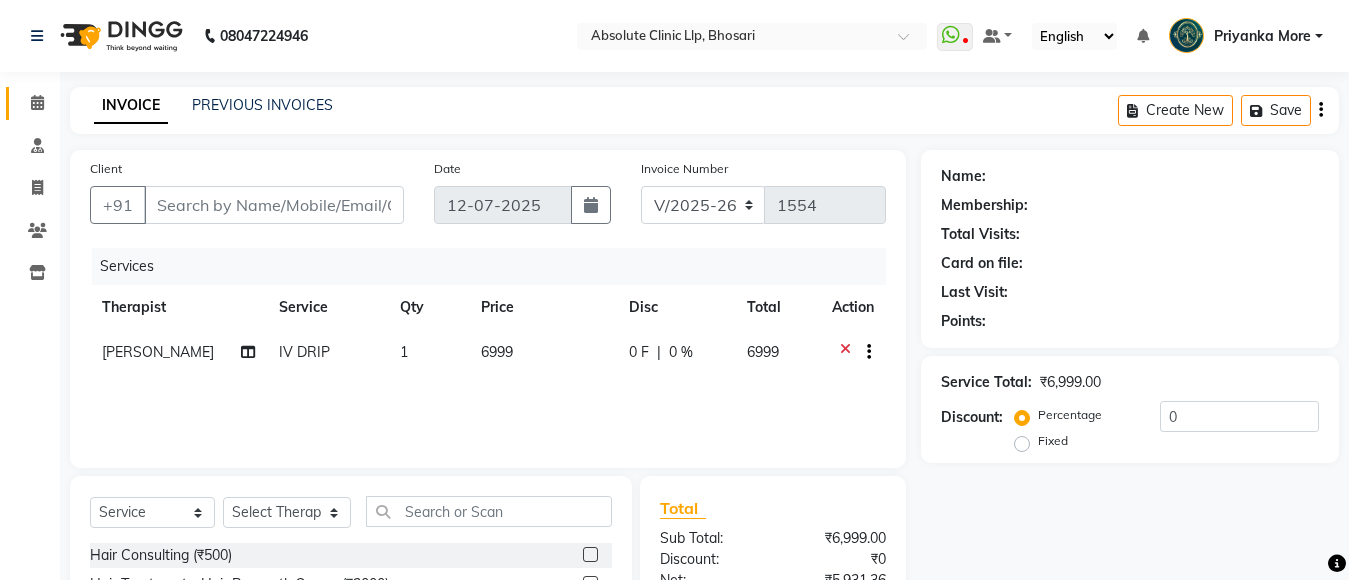 type on "7888111286" 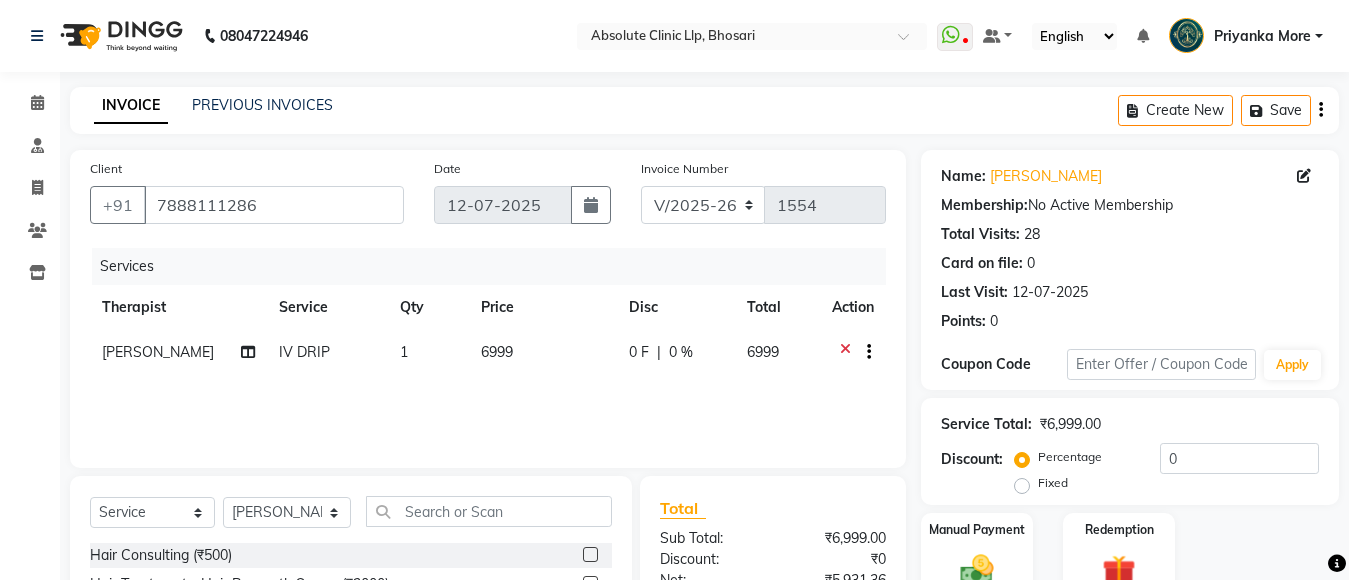 click on "IV DRIP" 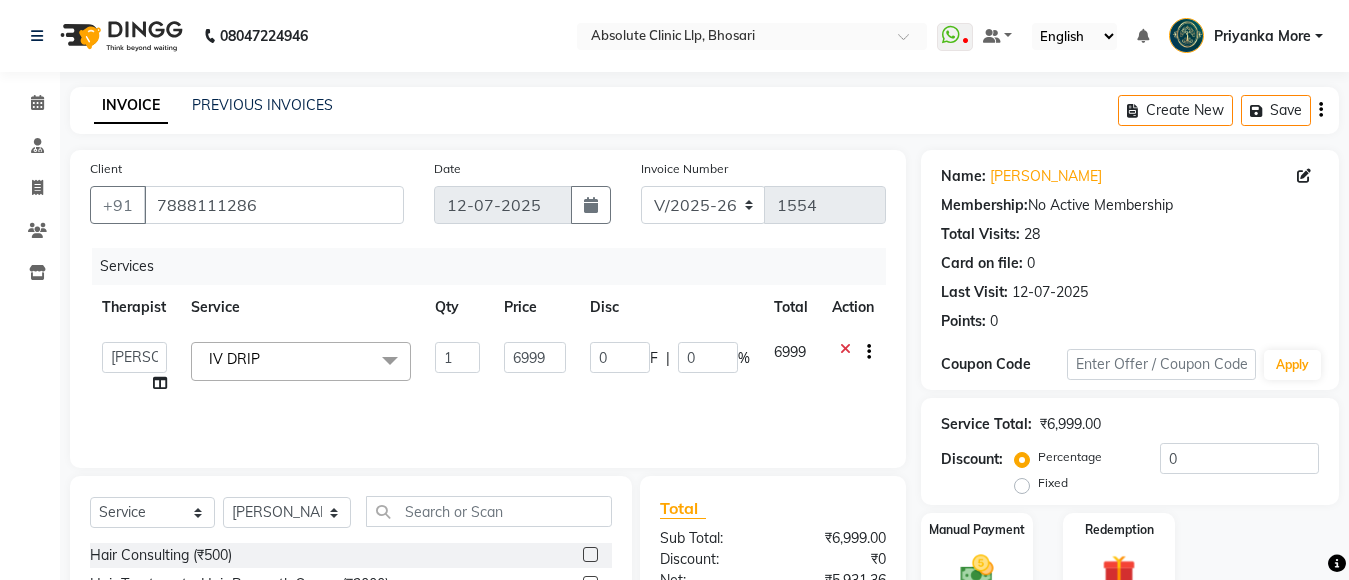 click on "IV DRIP  x" 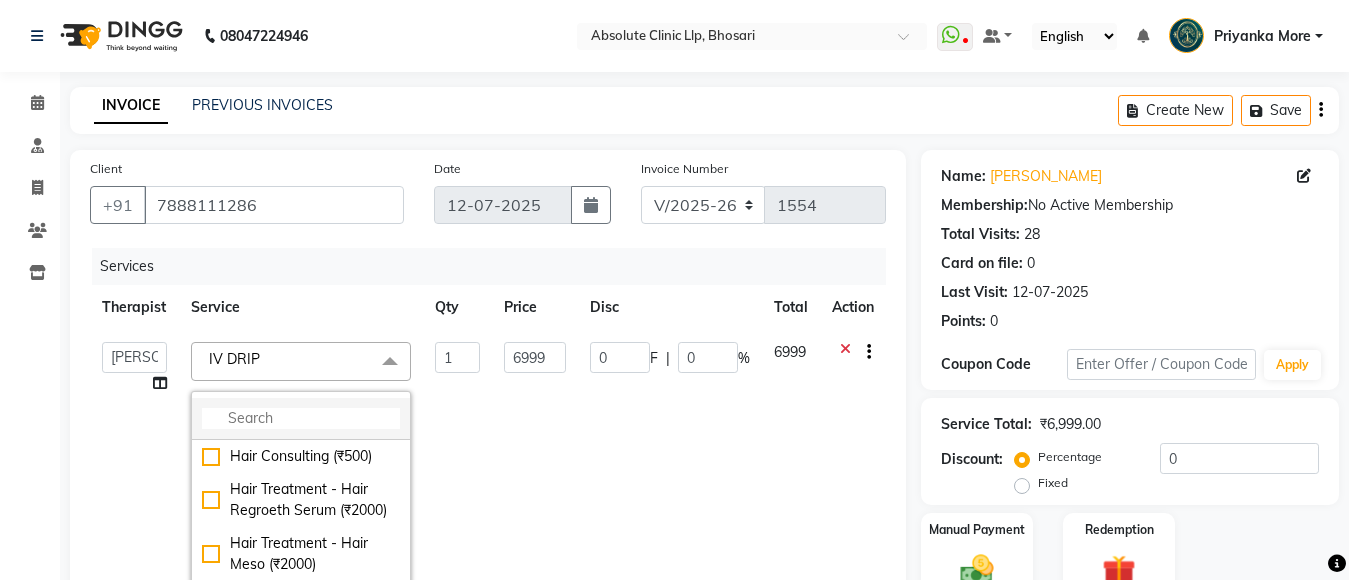 scroll, scrollTop: 100, scrollLeft: 0, axis: vertical 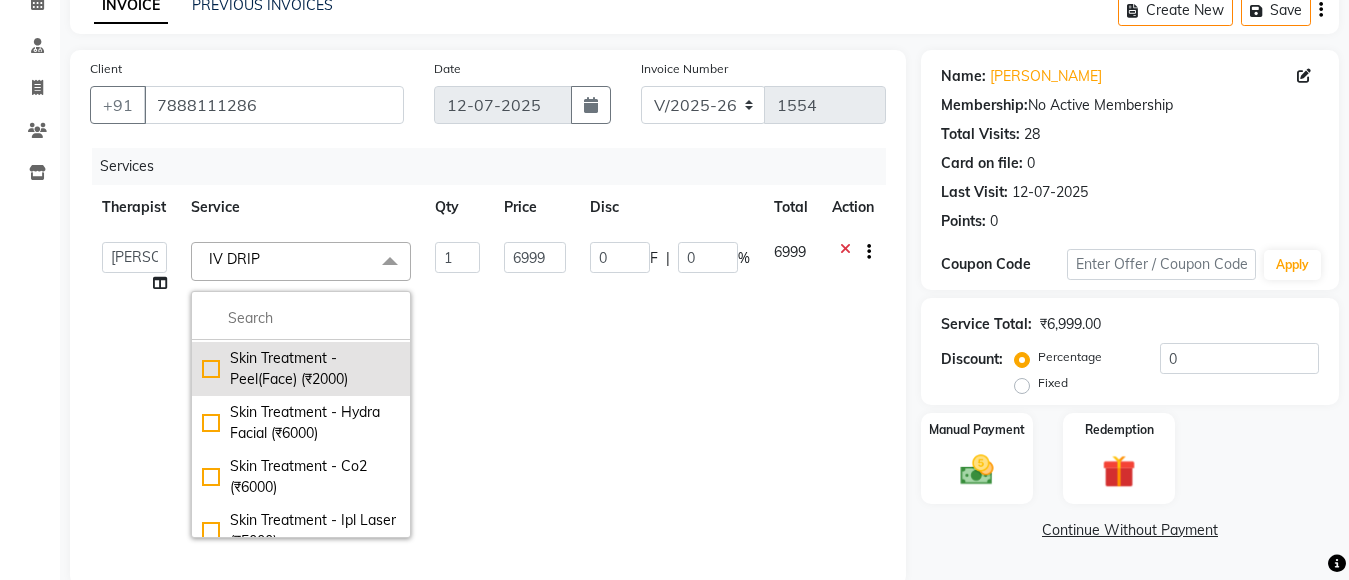click on "Skin Treatment - Peel(Face) (₹2000)" 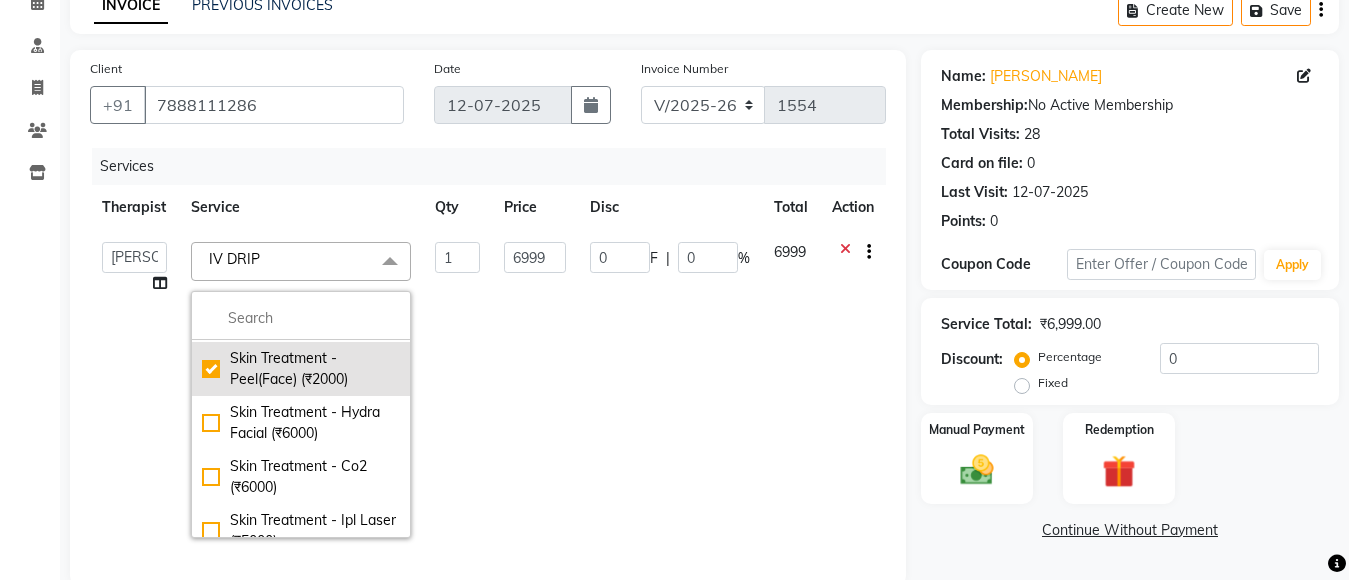 checkbox on "true" 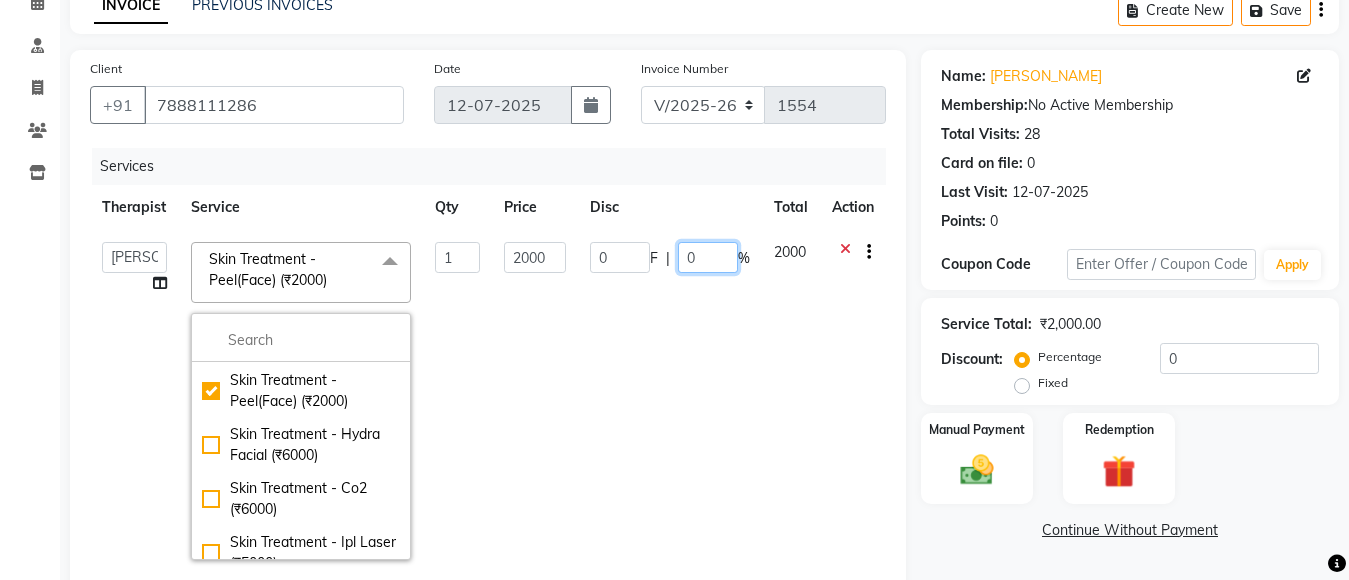 click on "0" 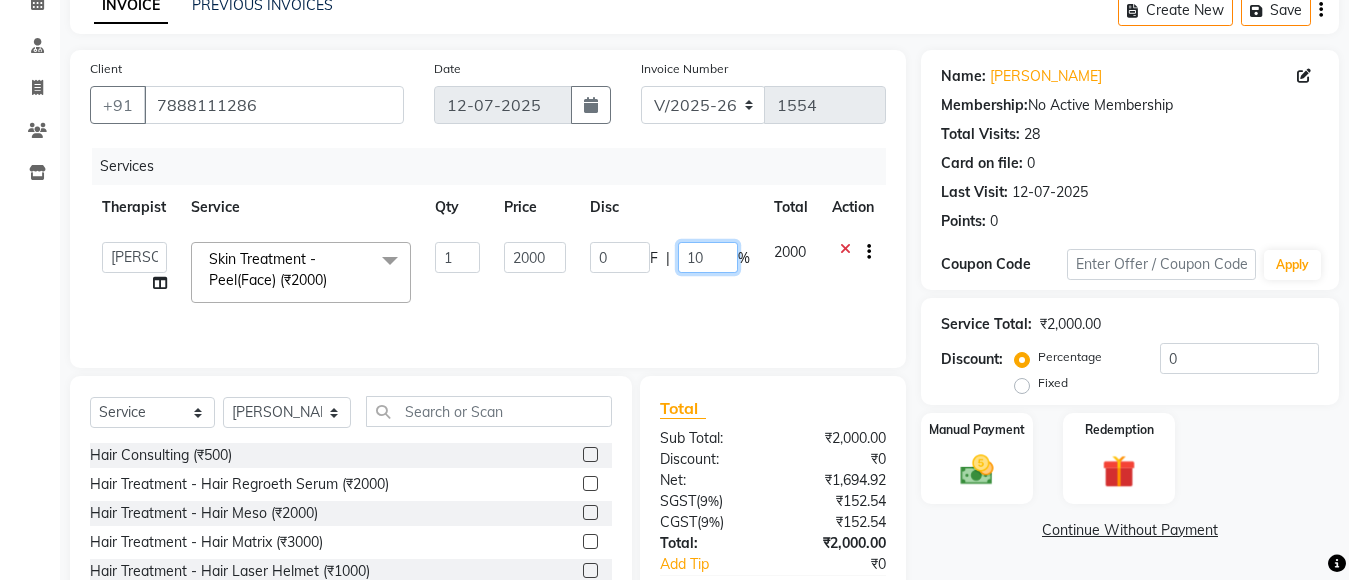 type on "100" 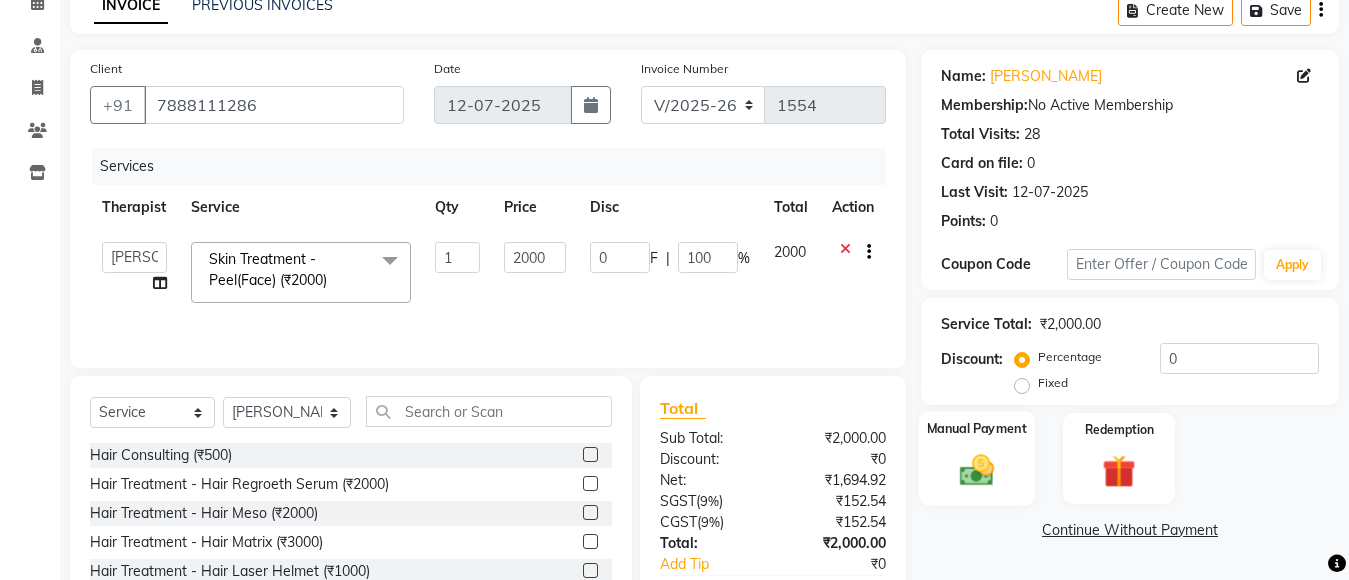 click 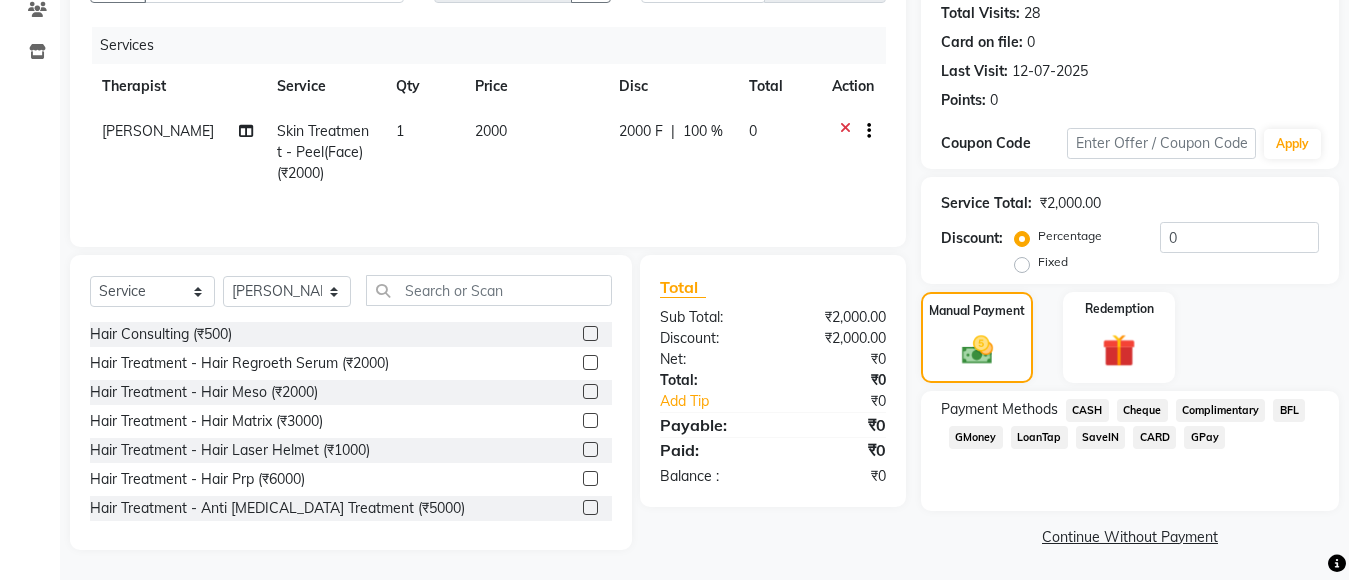 scroll, scrollTop: 223, scrollLeft: 0, axis: vertical 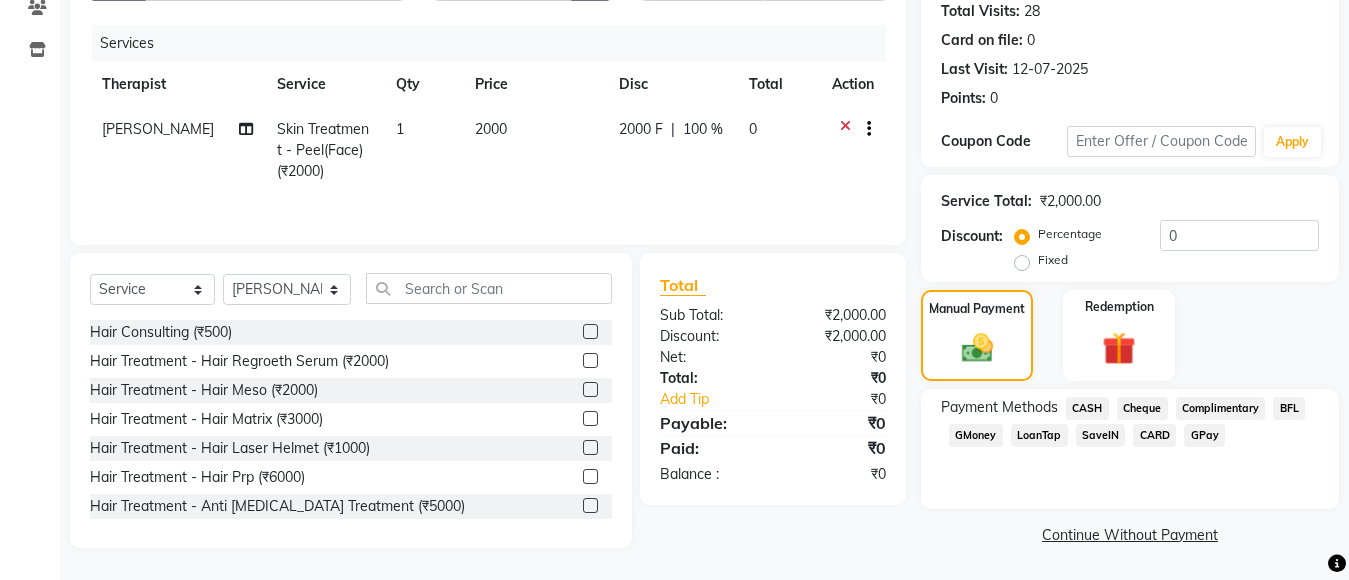click on "CASH" 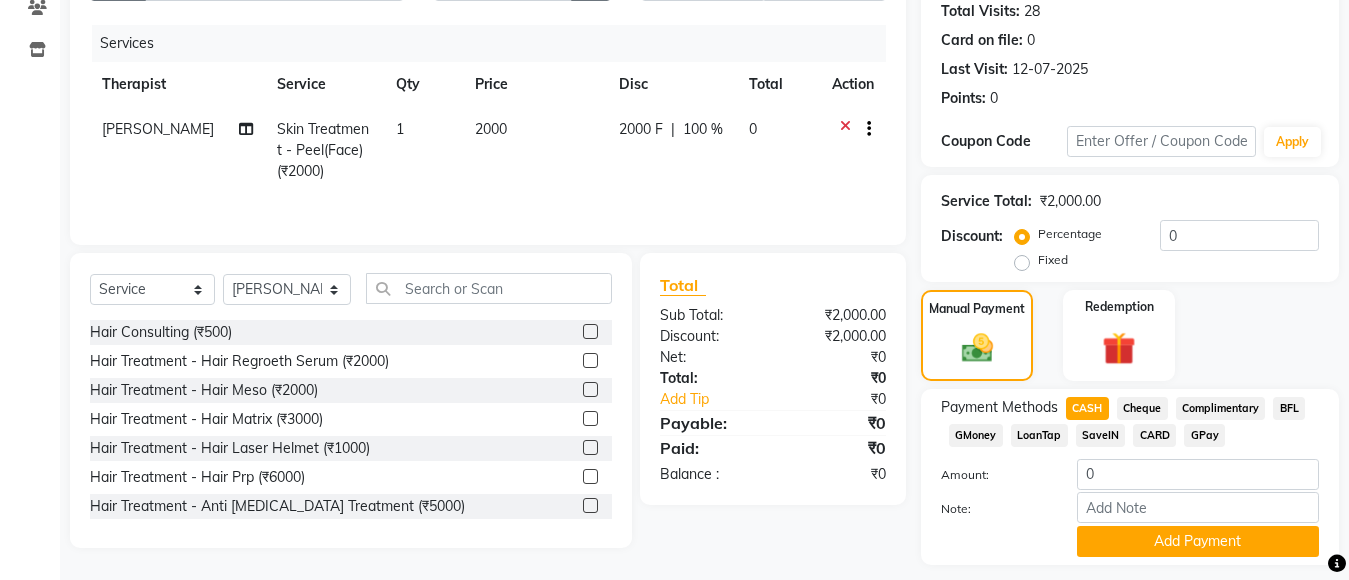 click on "CASH" 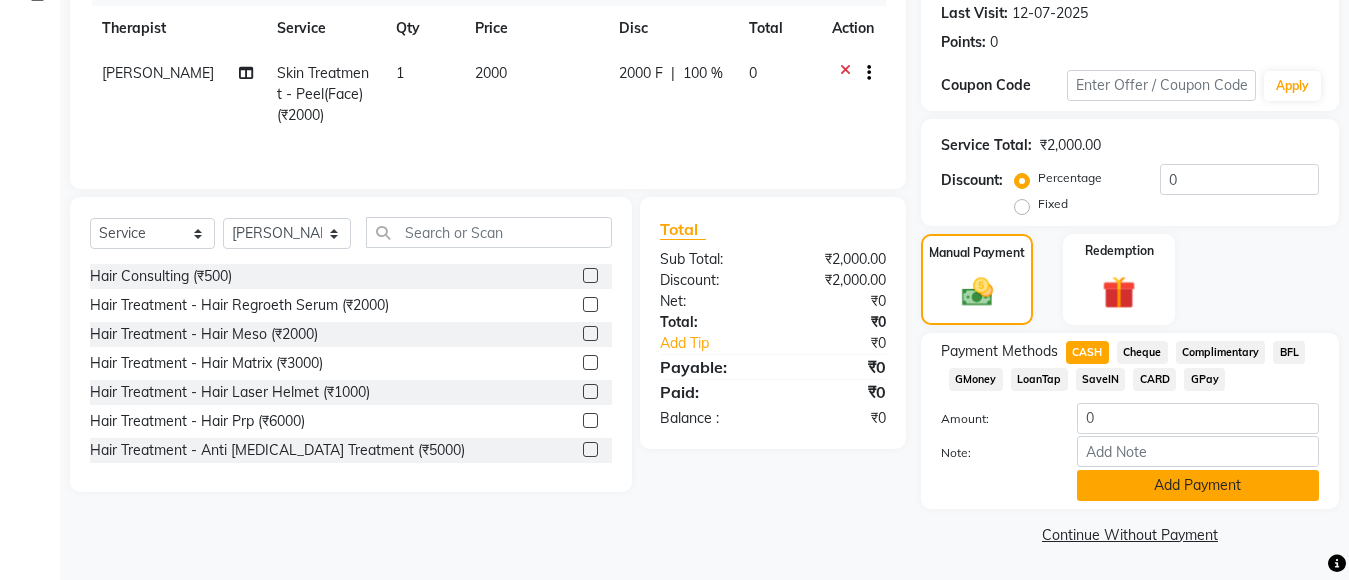 click on "Add Payment" 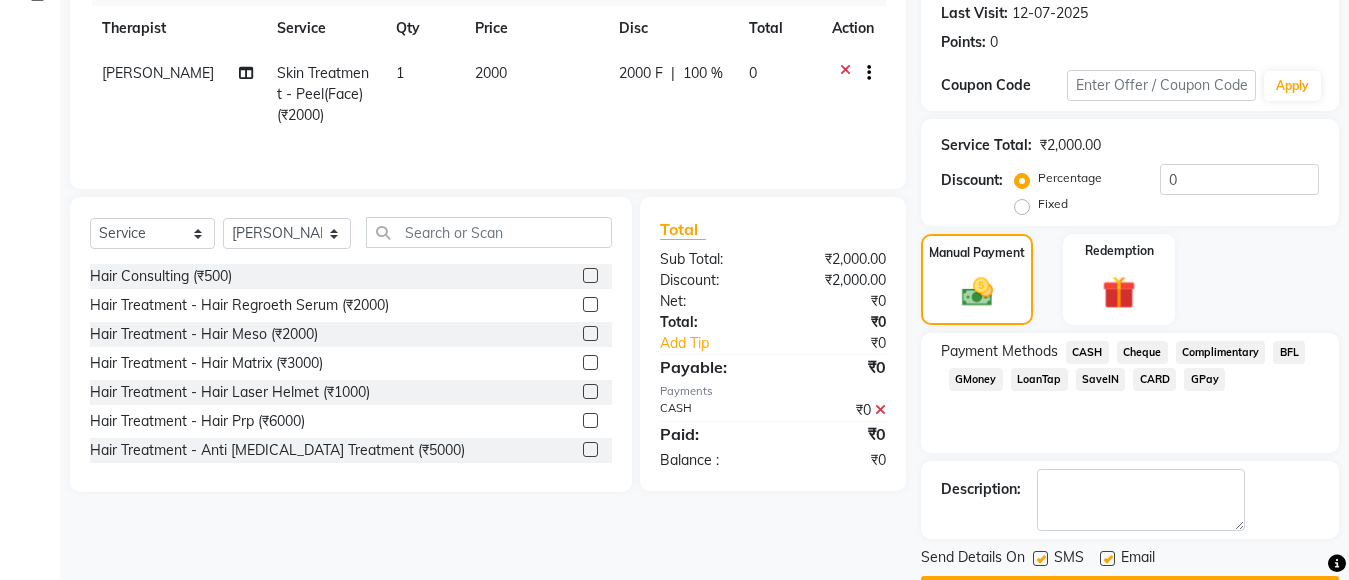 scroll, scrollTop: 336, scrollLeft: 0, axis: vertical 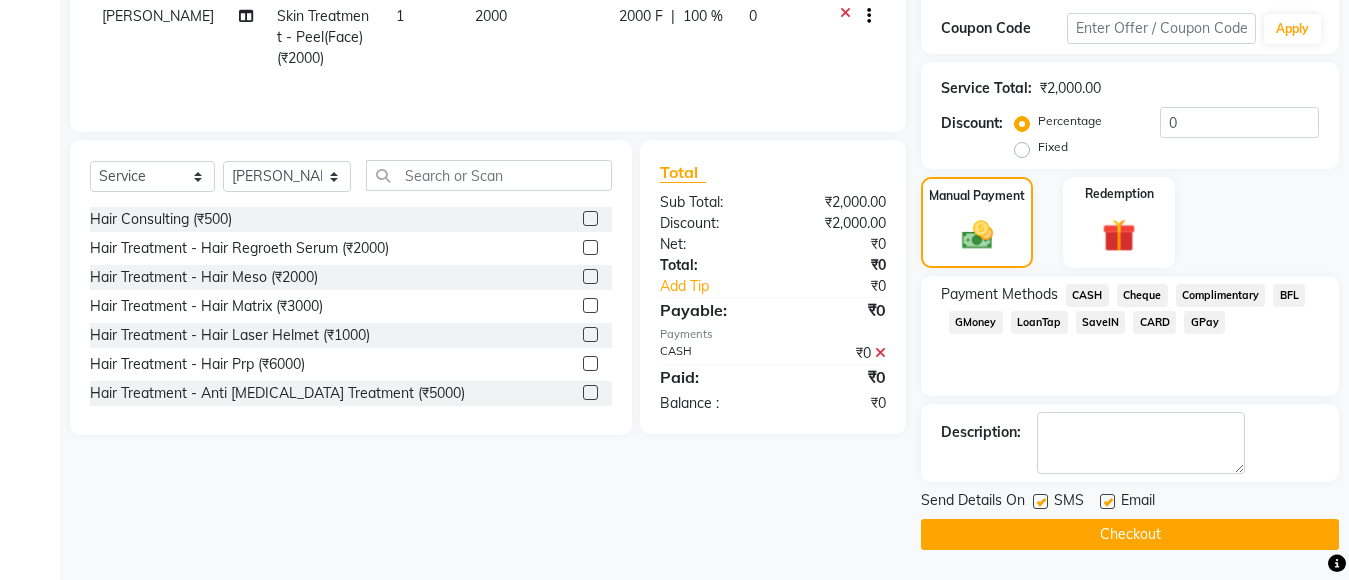 click on "Checkout" 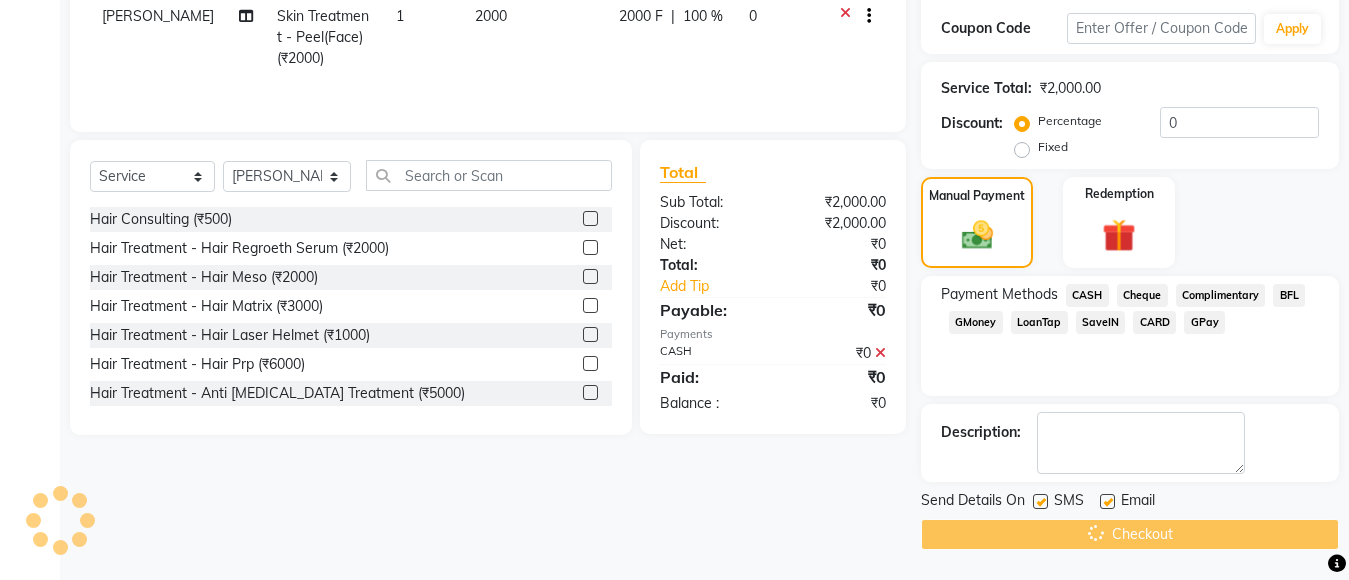 click on "Checkout" 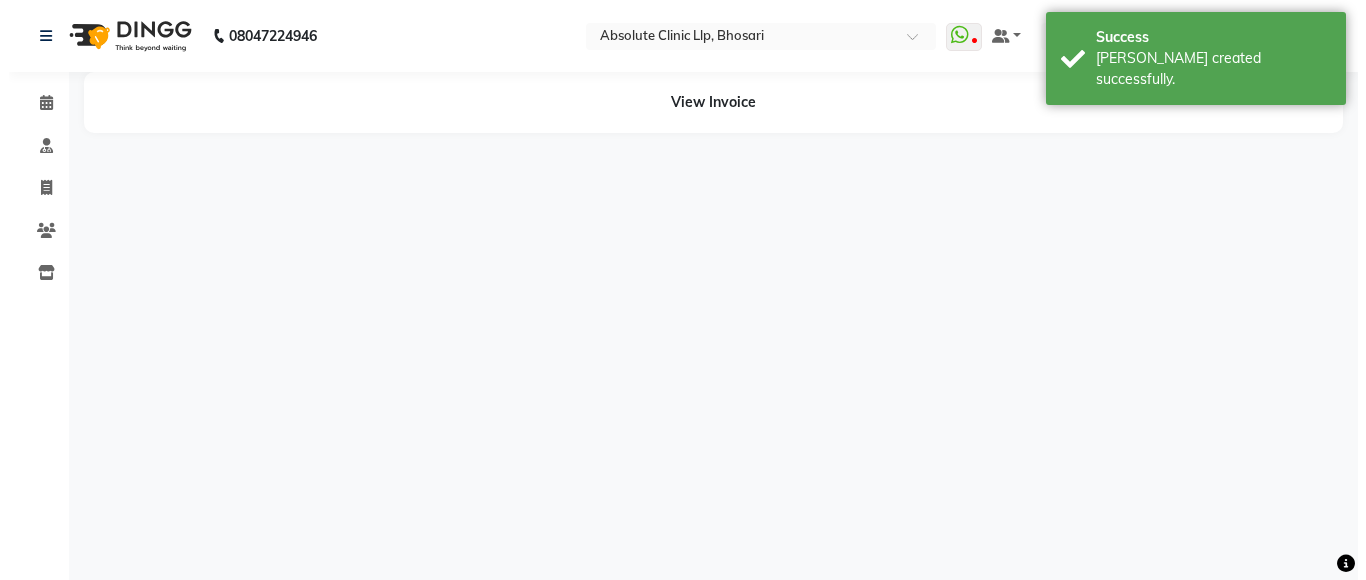 scroll, scrollTop: 0, scrollLeft: 0, axis: both 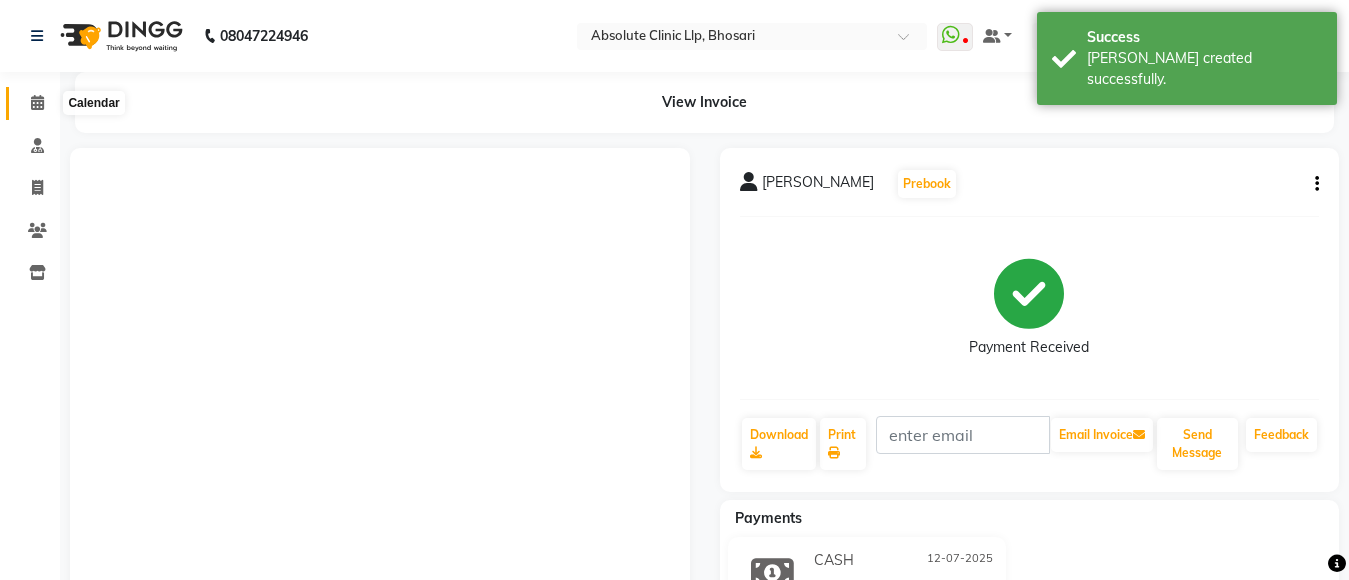 click 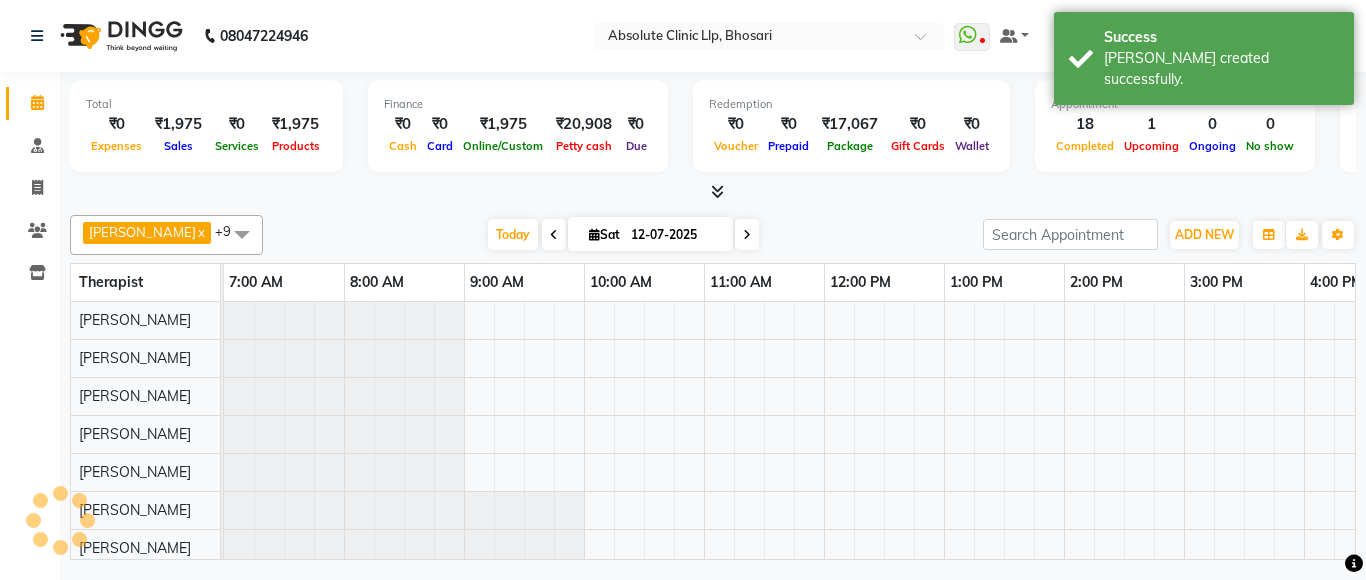 scroll, scrollTop: 0, scrollLeft: 0, axis: both 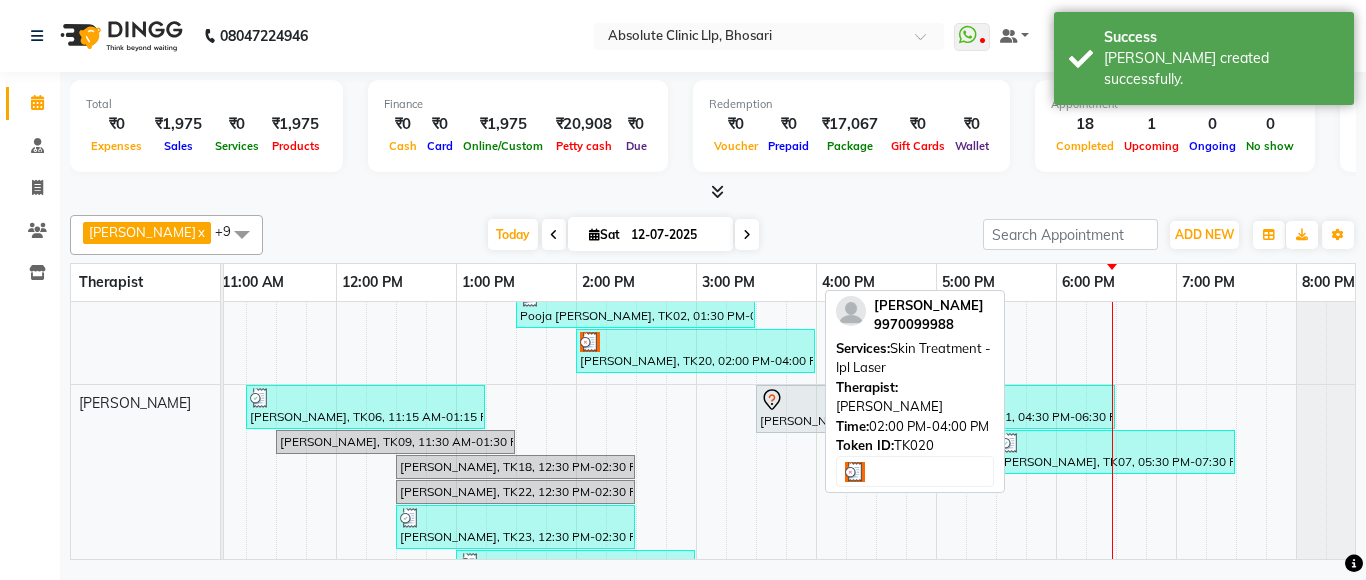 click on "[PERSON_NAME], TK20, 02:00 PM-04:00 PM, Skin Treatment - Ipl Laser" at bounding box center [695, 351] 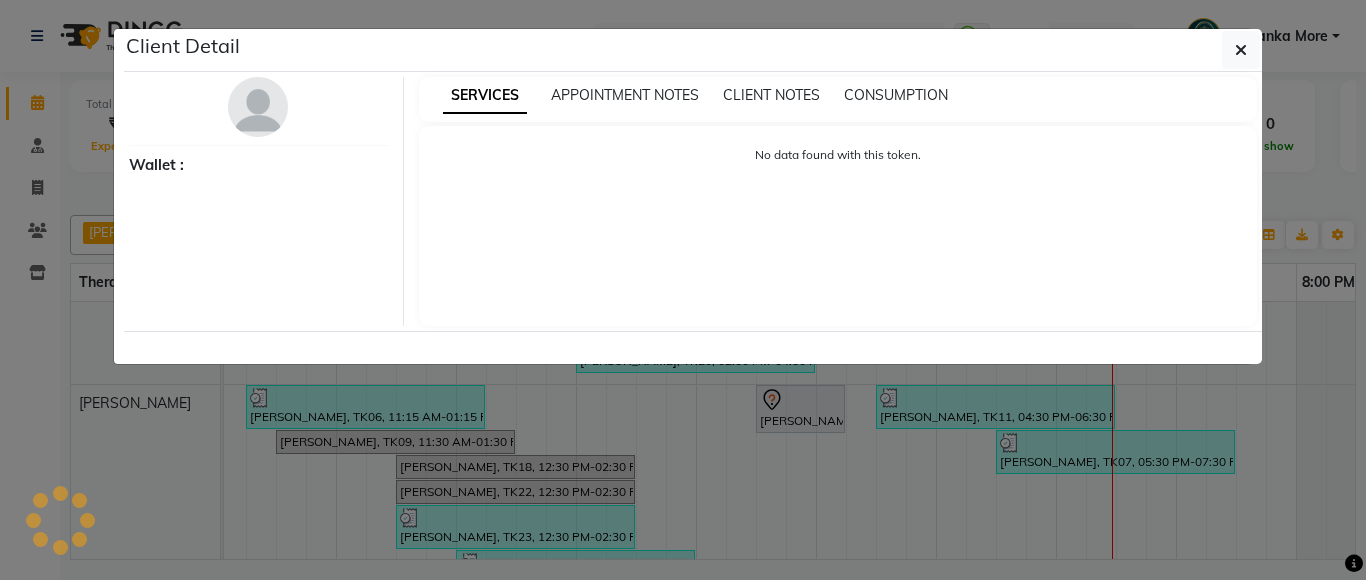 select on "3" 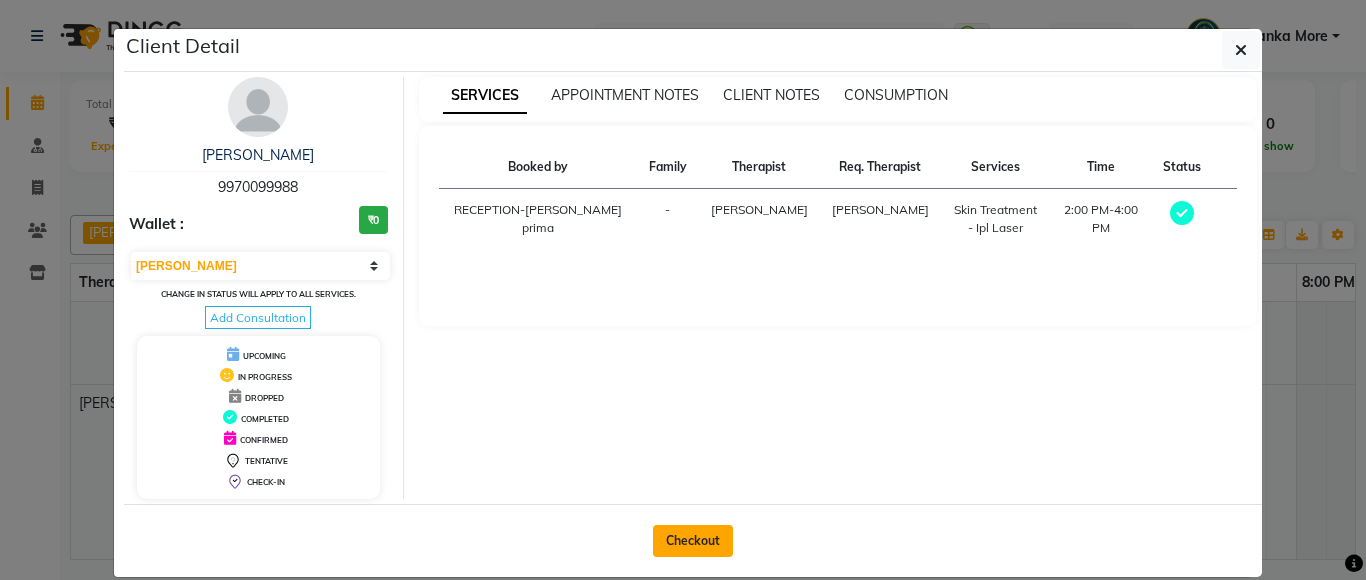 click on "Checkout" 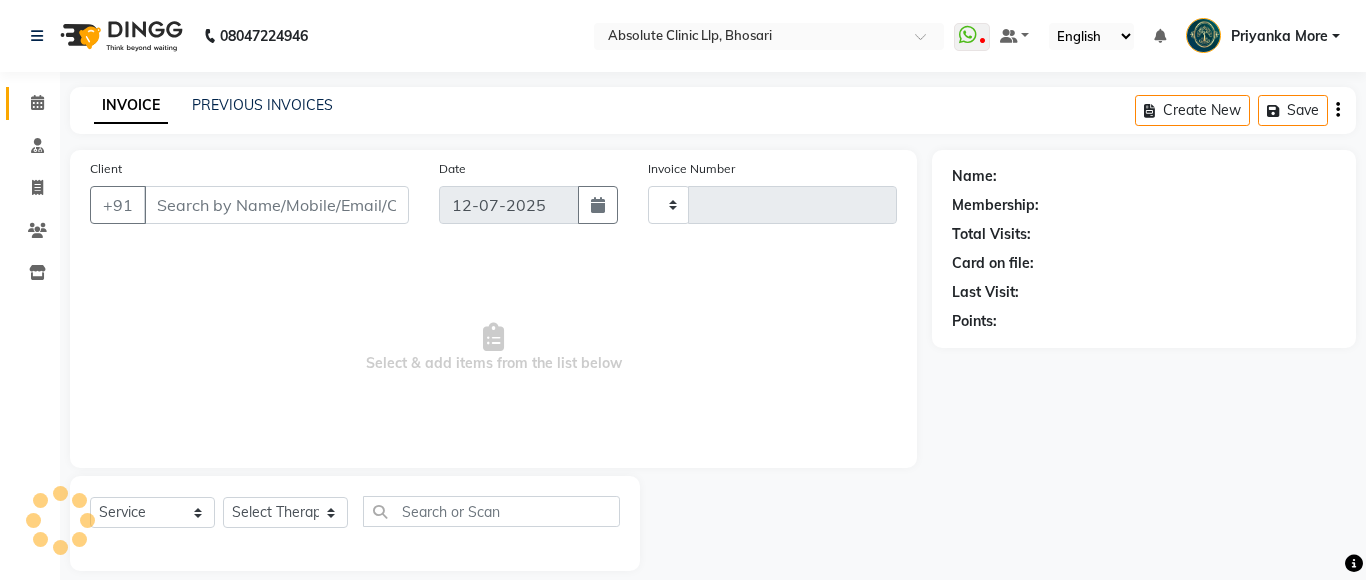 type on "1555" 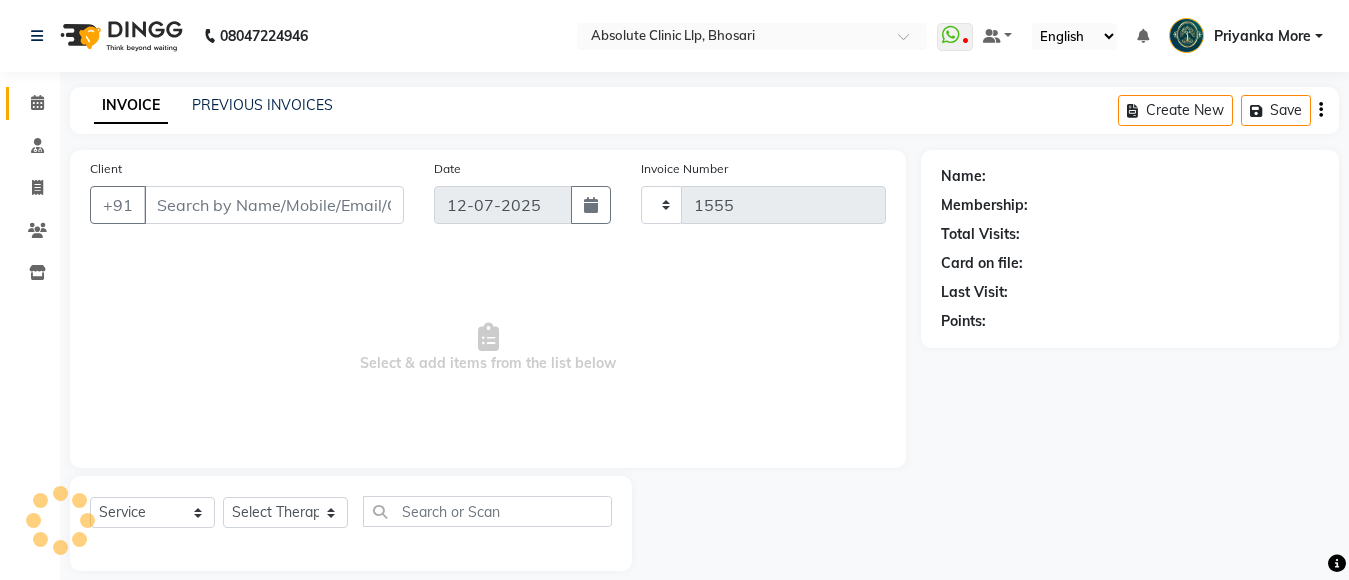 select on "4706" 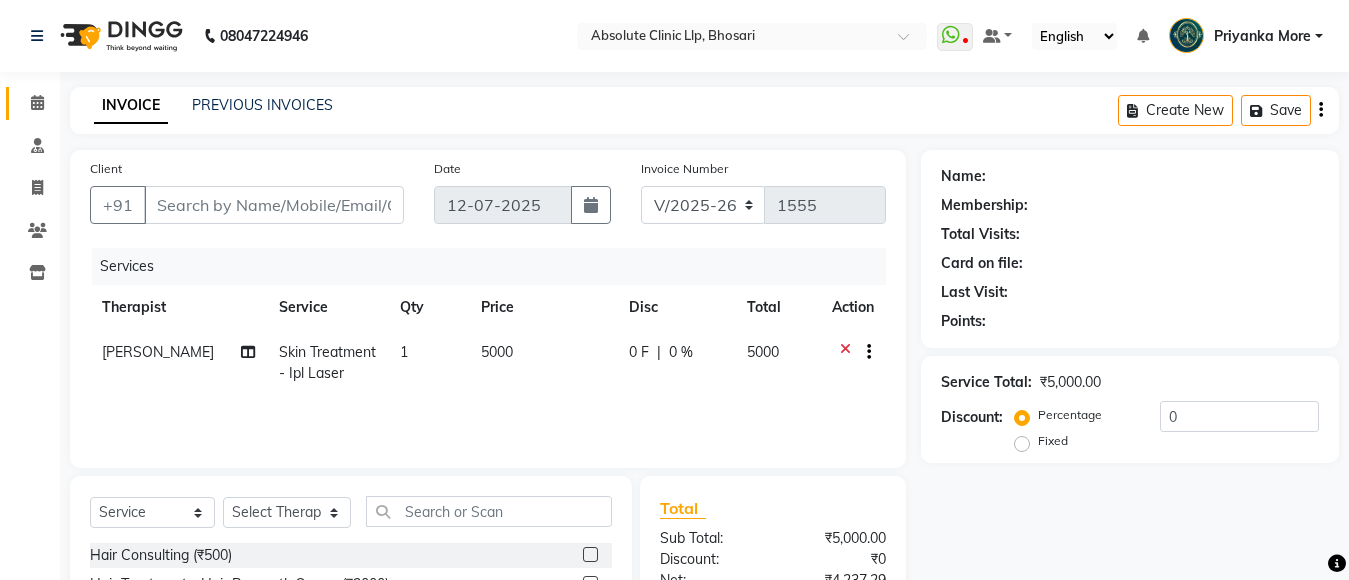 type on "9970099988" 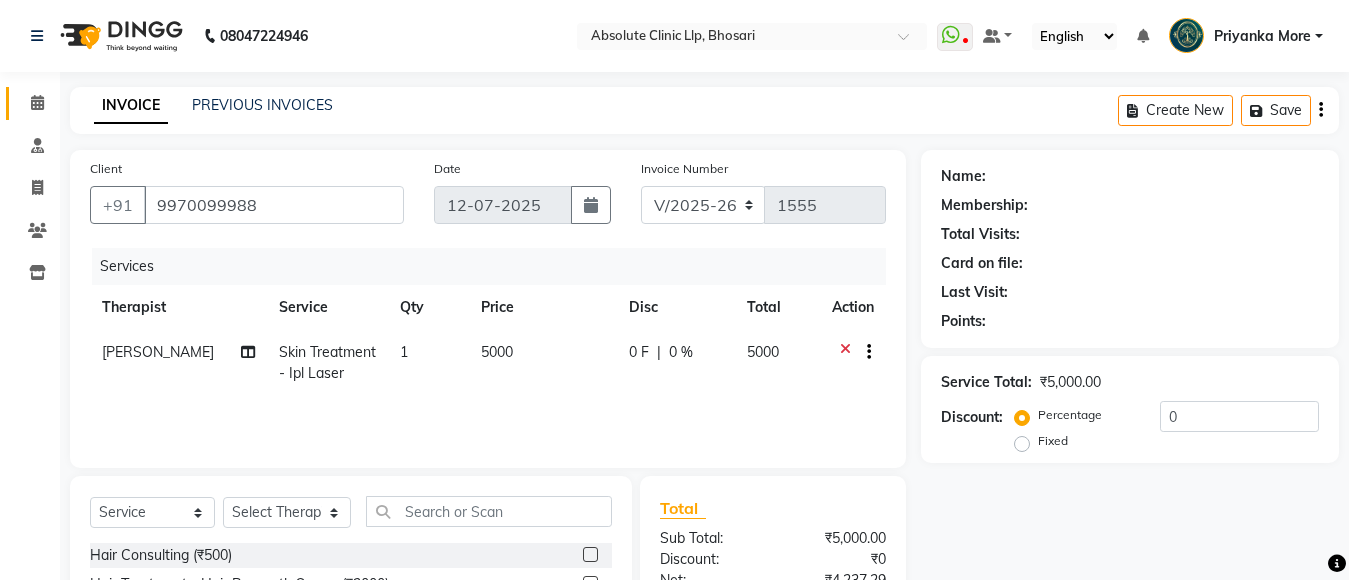 select on "27986" 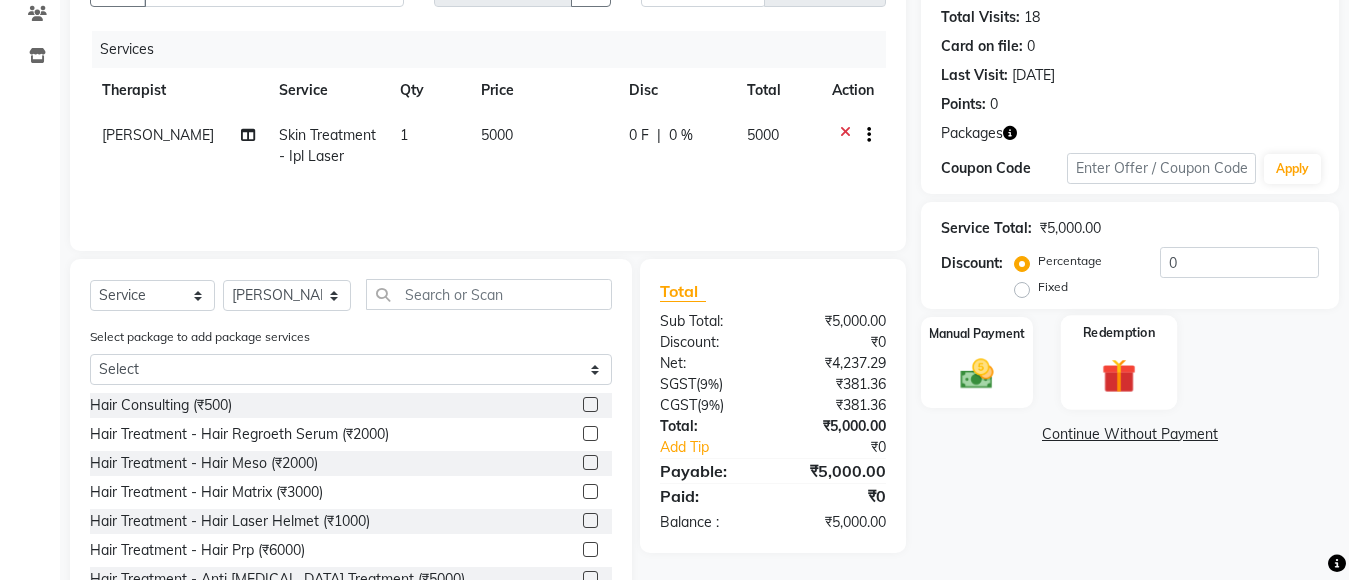 scroll, scrollTop: 288, scrollLeft: 0, axis: vertical 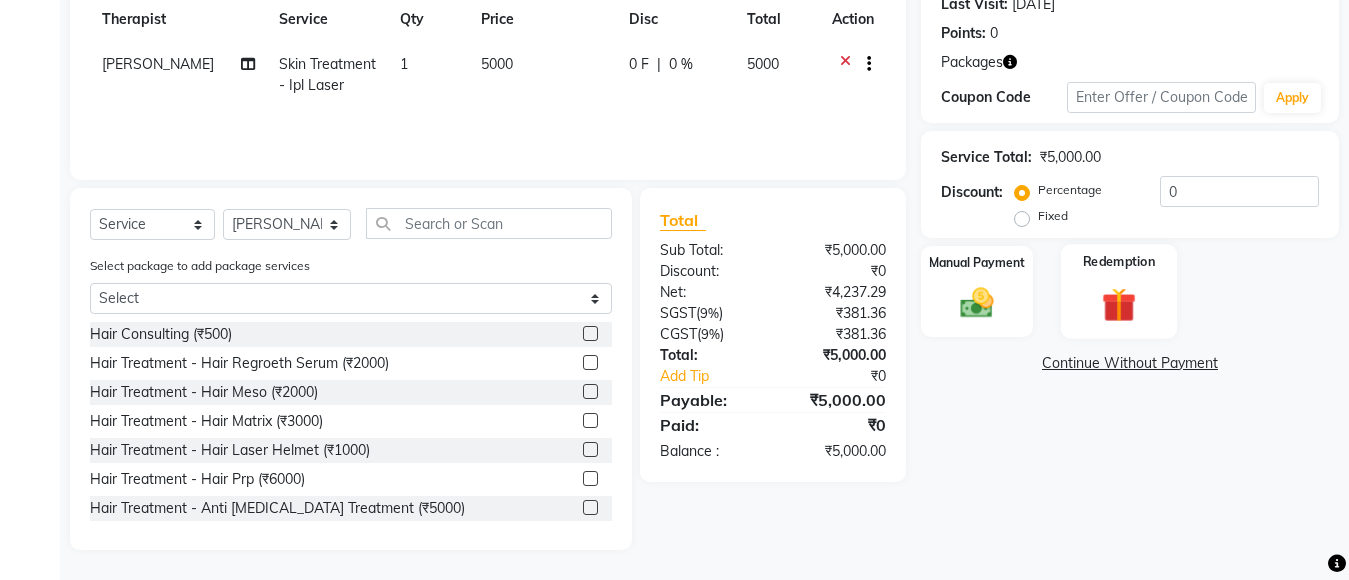 click 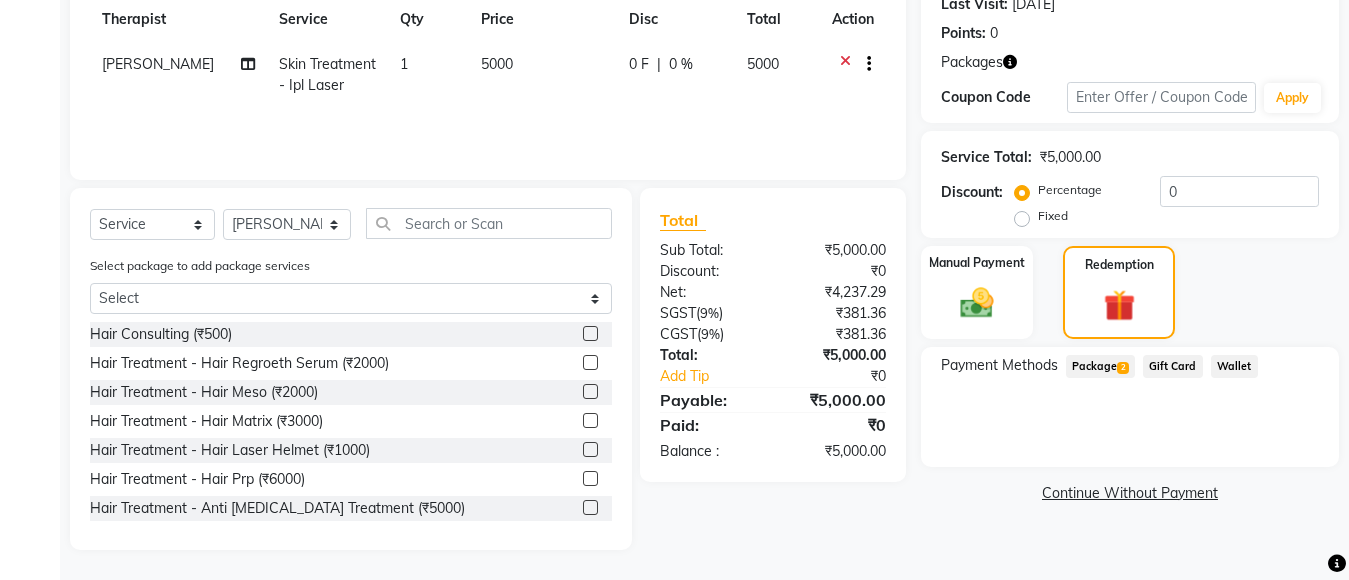 click on "Package  2" 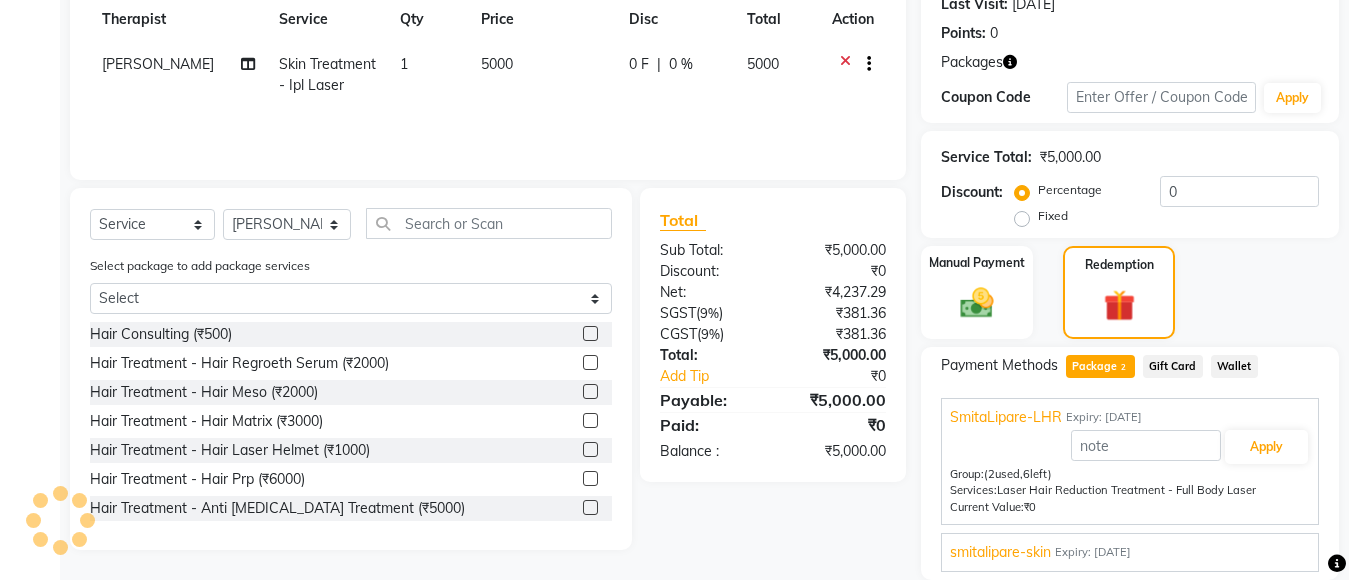 click on "Package  2" 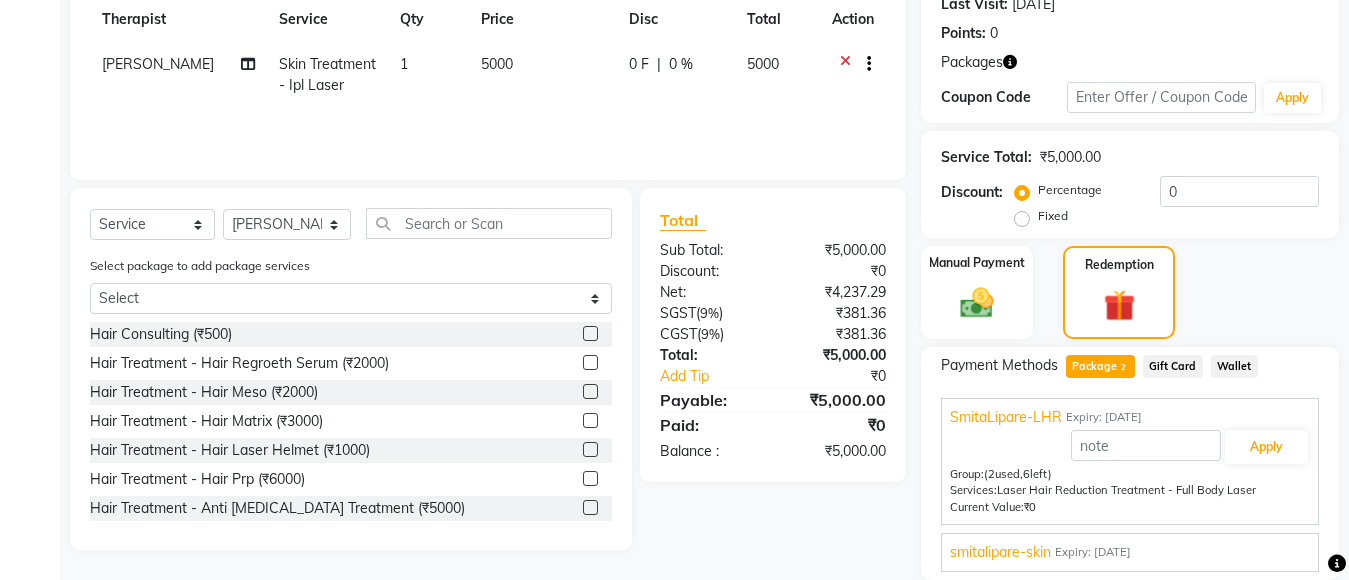 scroll, scrollTop: 359, scrollLeft: 0, axis: vertical 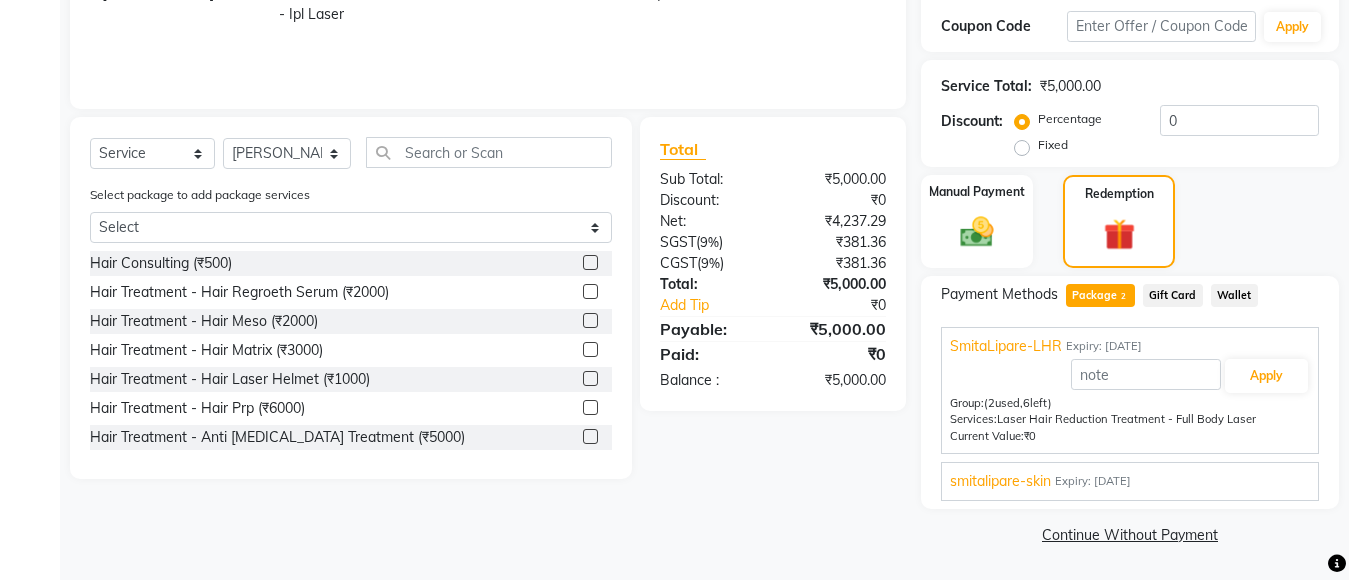 click on "Expiry: [DATE]" at bounding box center [1093, 481] 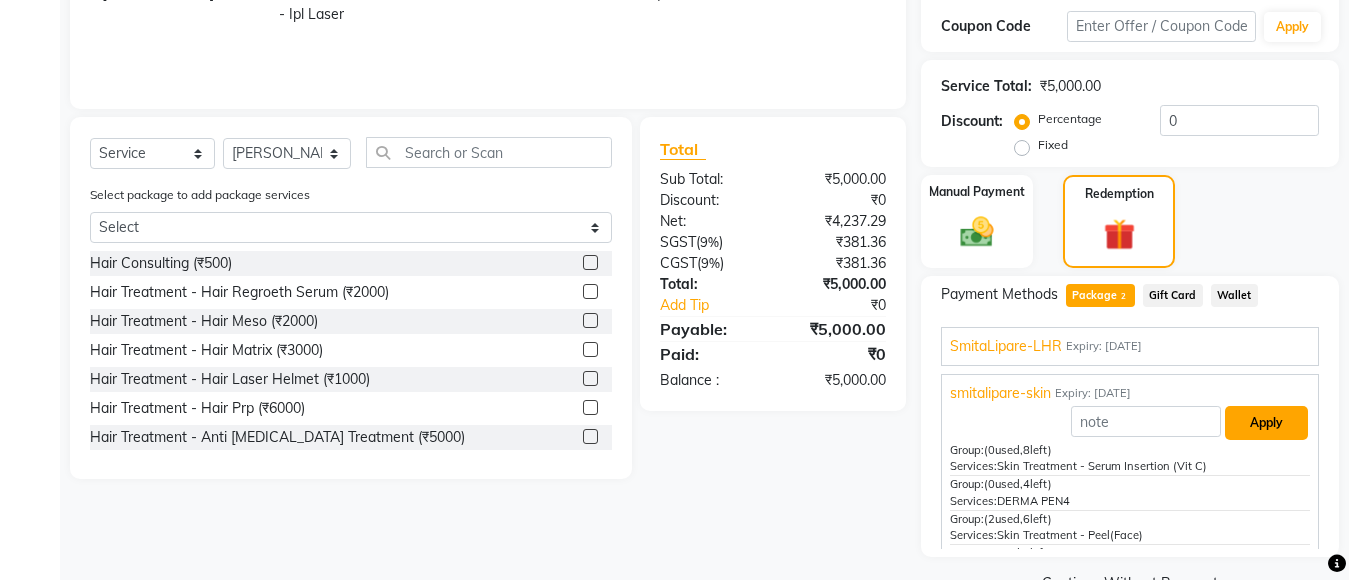 click on "Apply" at bounding box center (1266, 423) 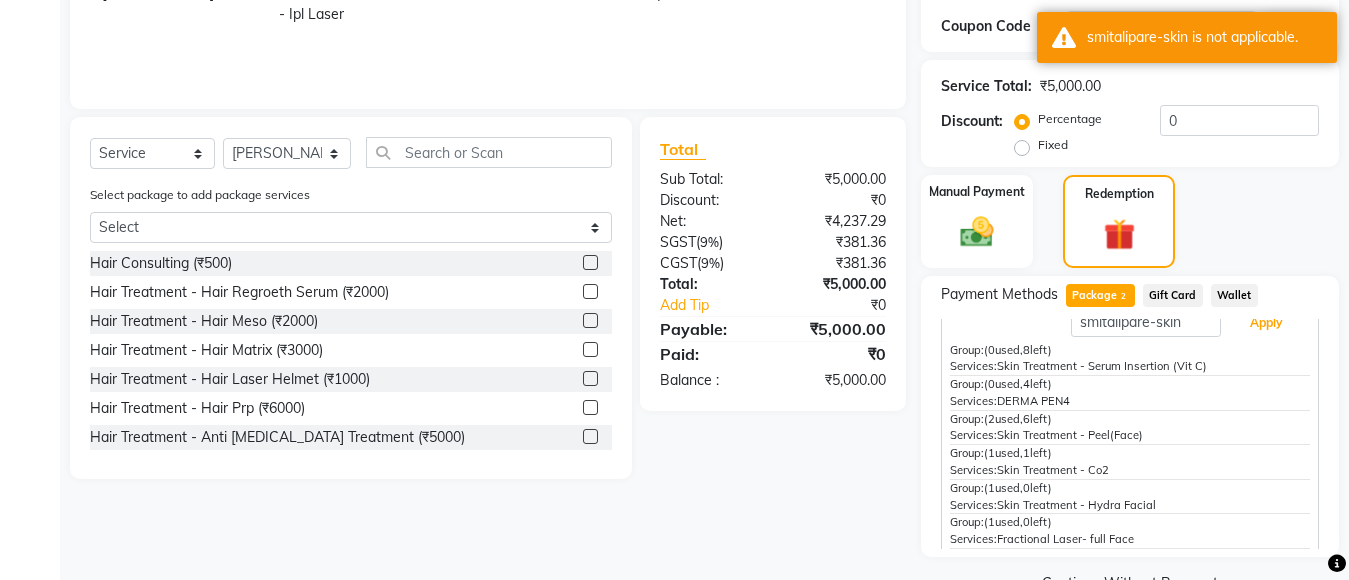 scroll, scrollTop: 159, scrollLeft: 0, axis: vertical 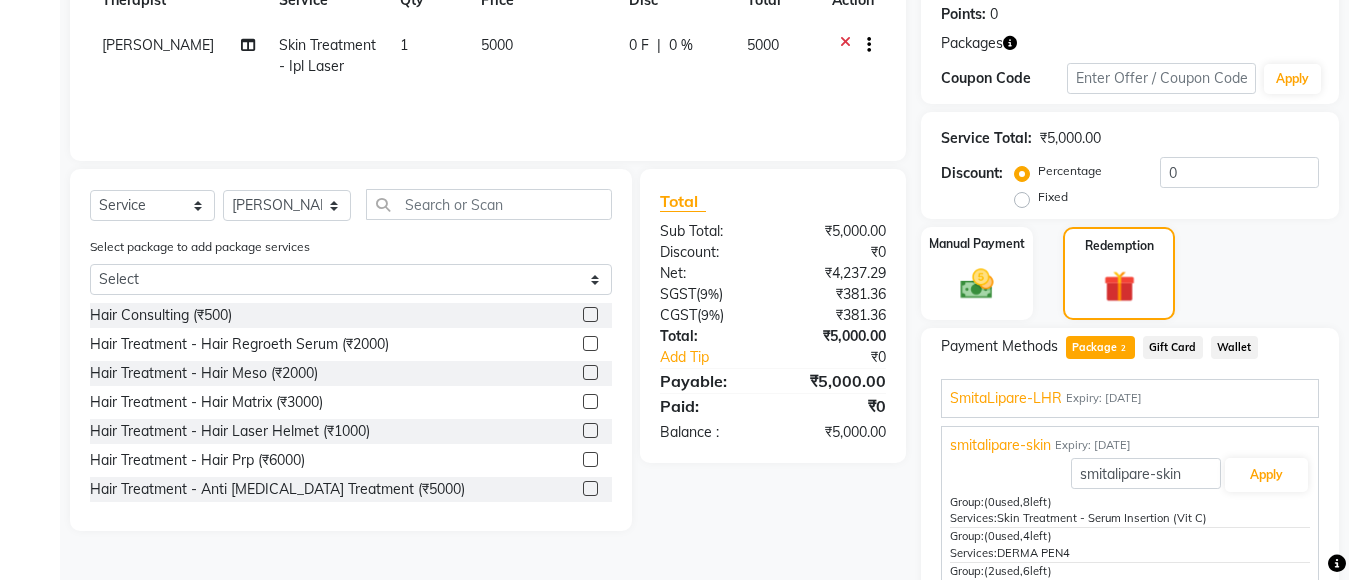 click on "0 %" 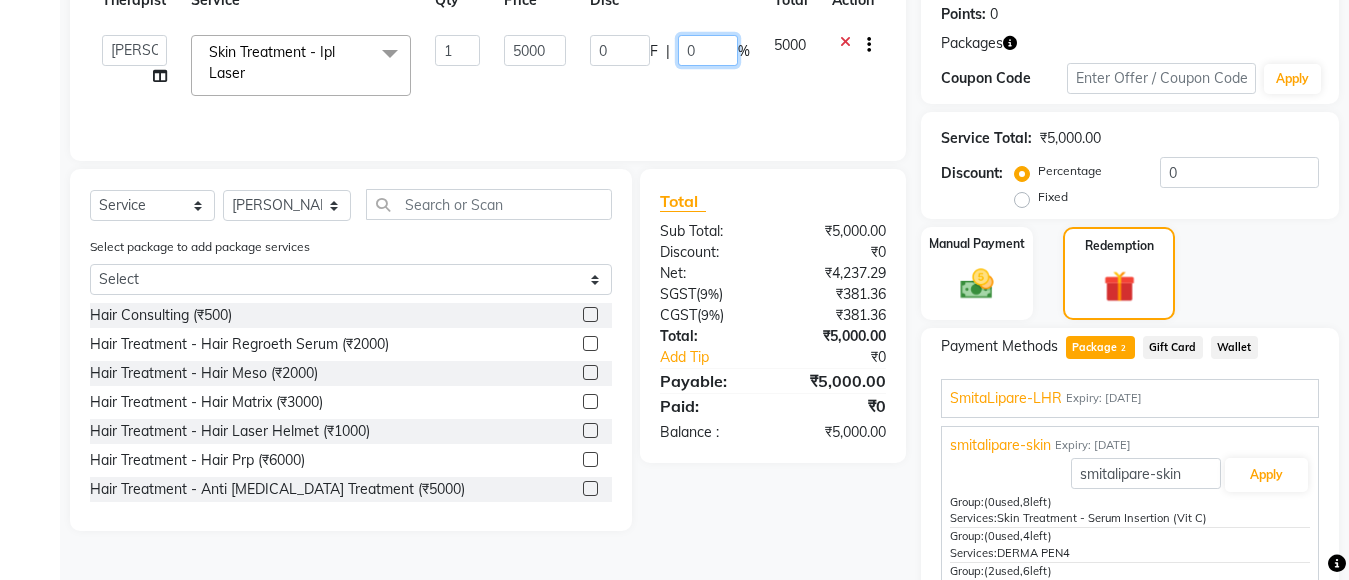 click on "0" 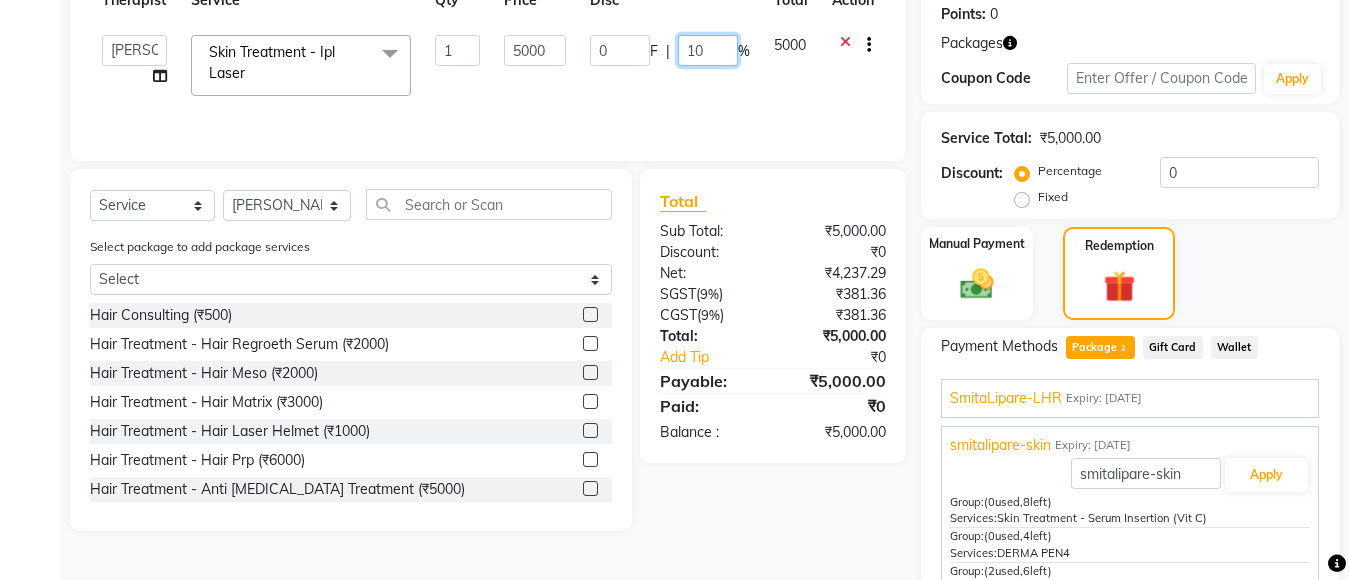 type on "100" 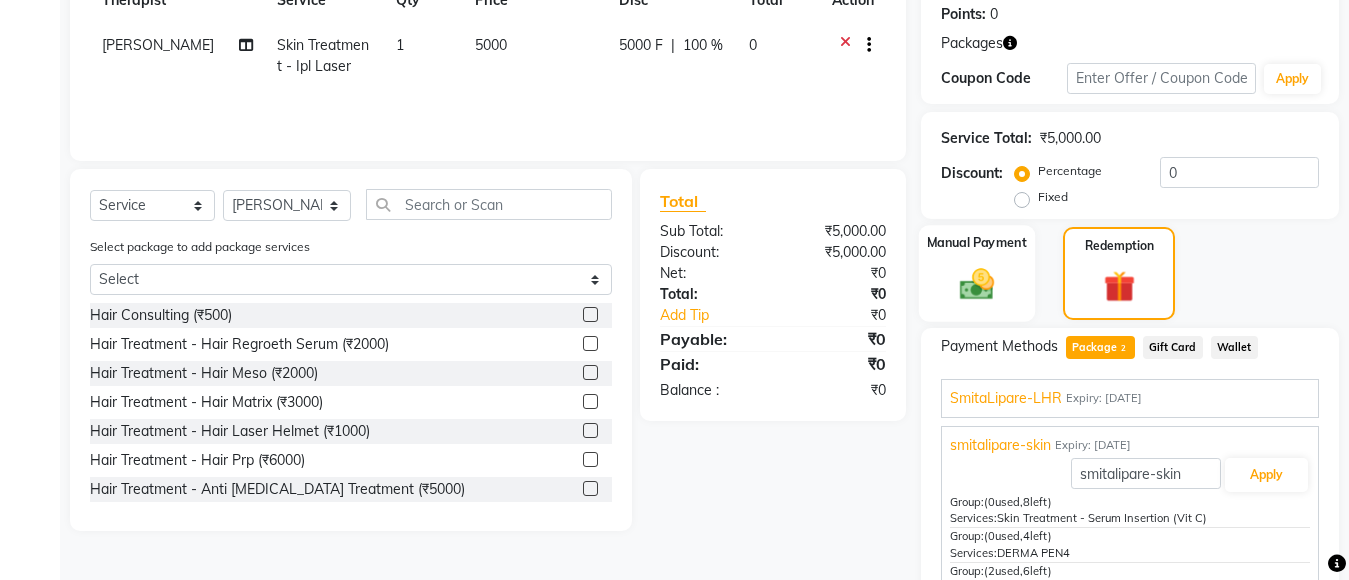 click 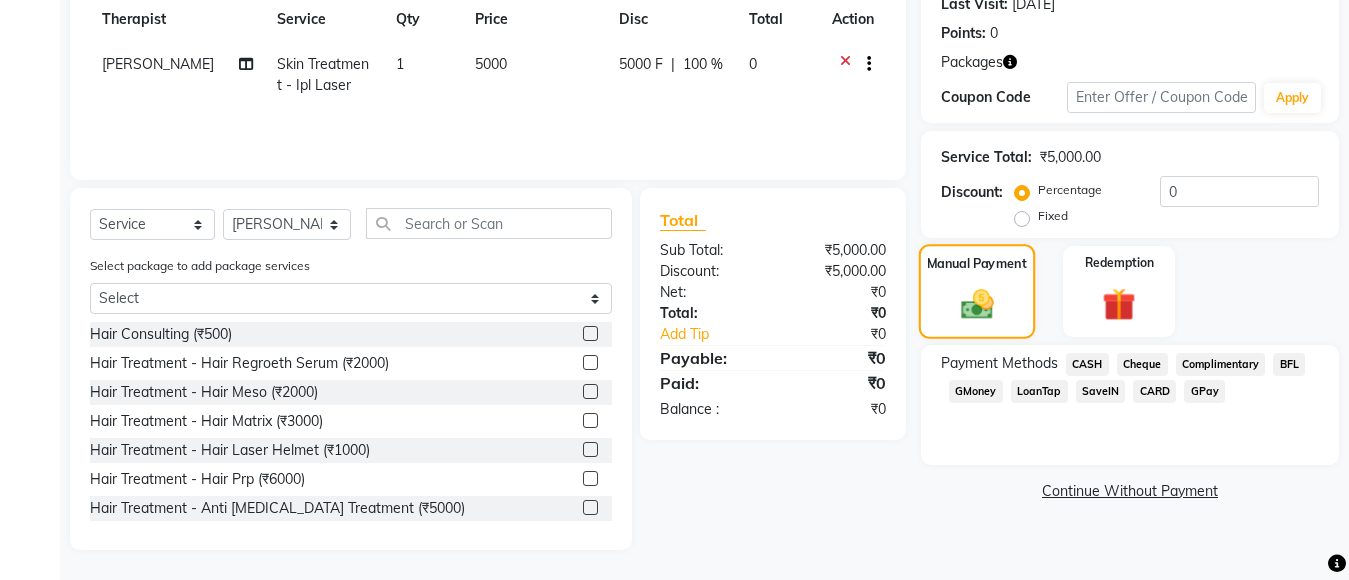 scroll, scrollTop: 288, scrollLeft: 0, axis: vertical 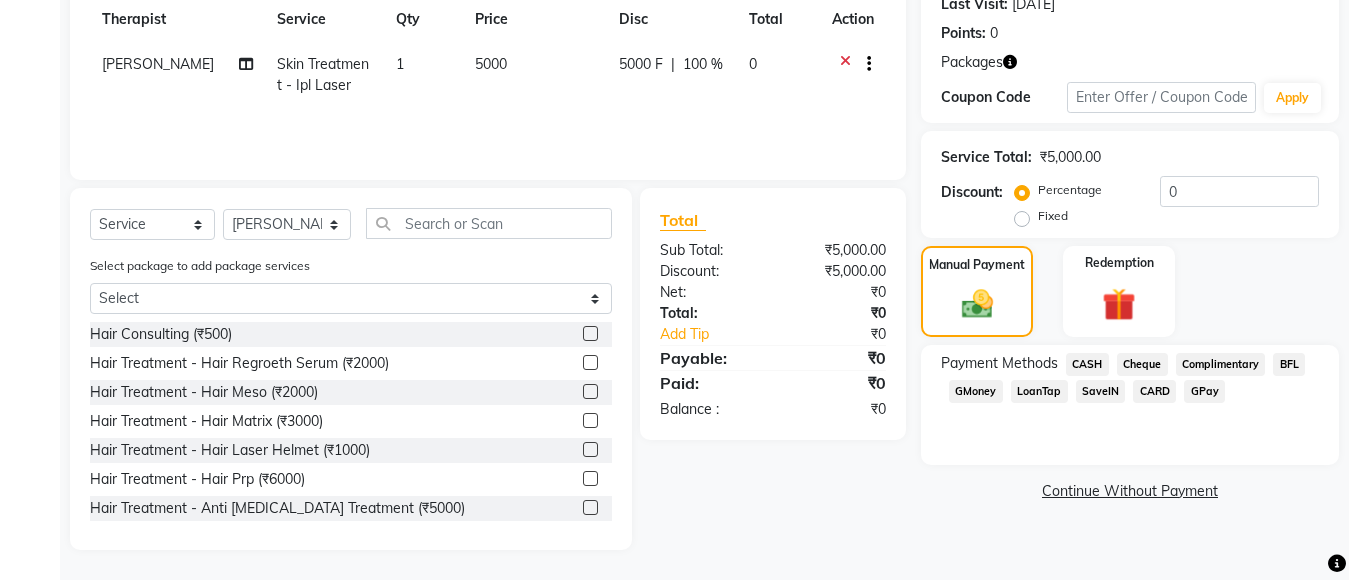 click on "CASH" 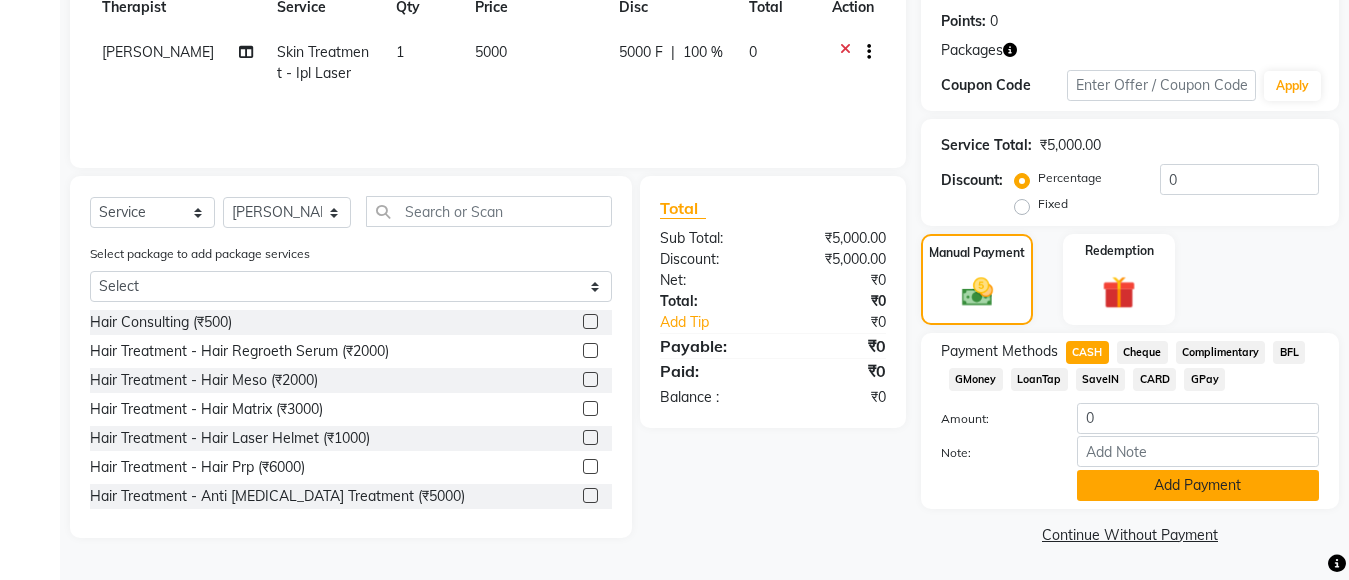 click on "Add Payment" 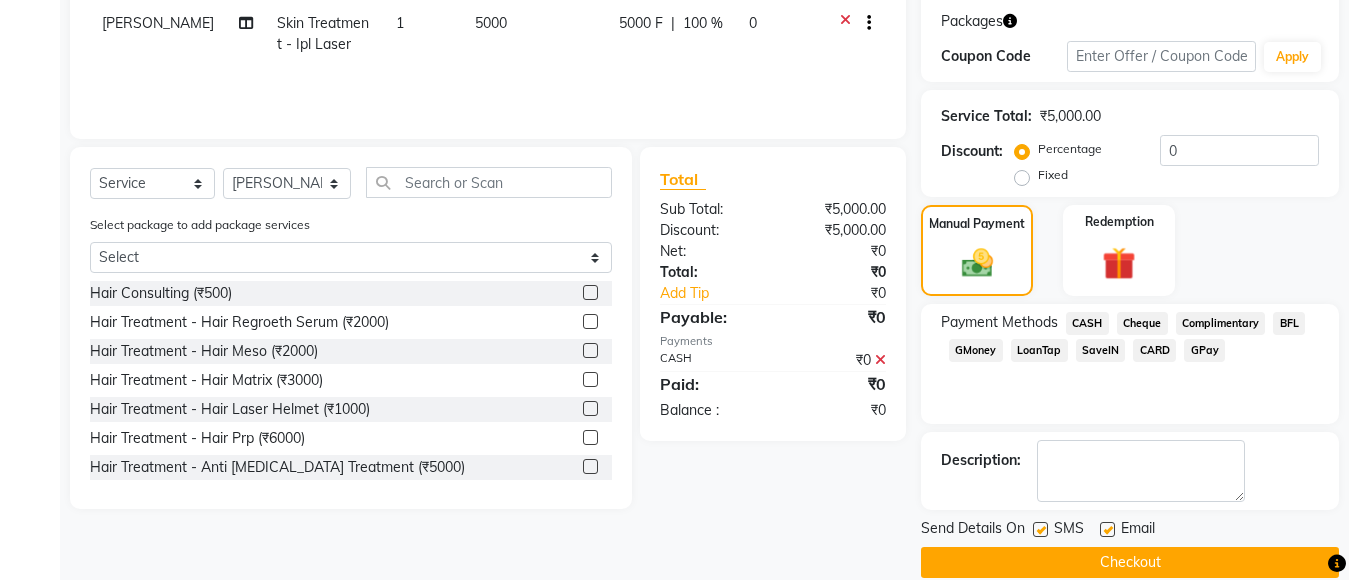 scroll, scrollTop: 357, scrollLeft: 0, axis: vertical 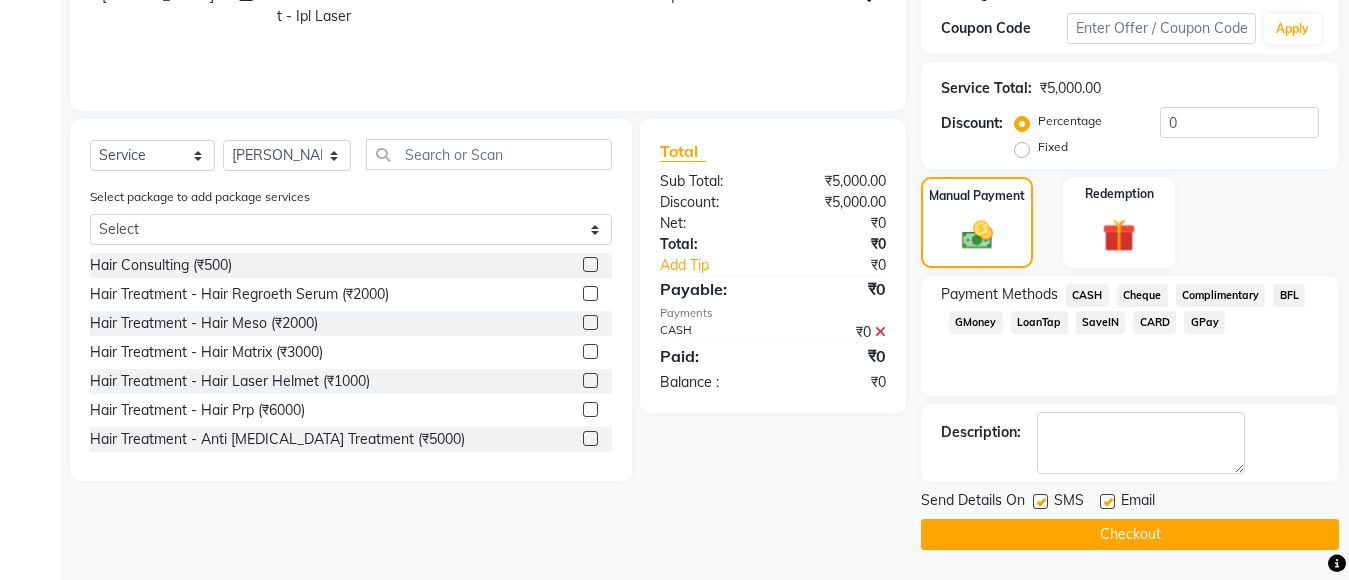 click on "Checkout" 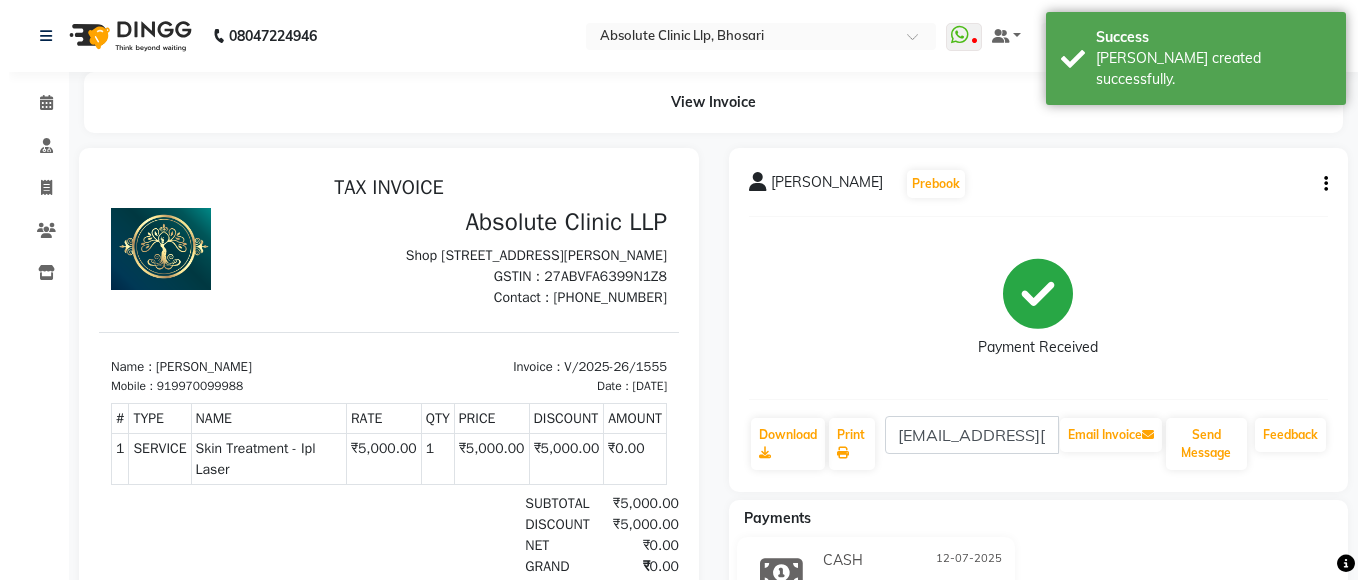 scroll, scrollTop: 0, scrollLeft: 0, axis: both 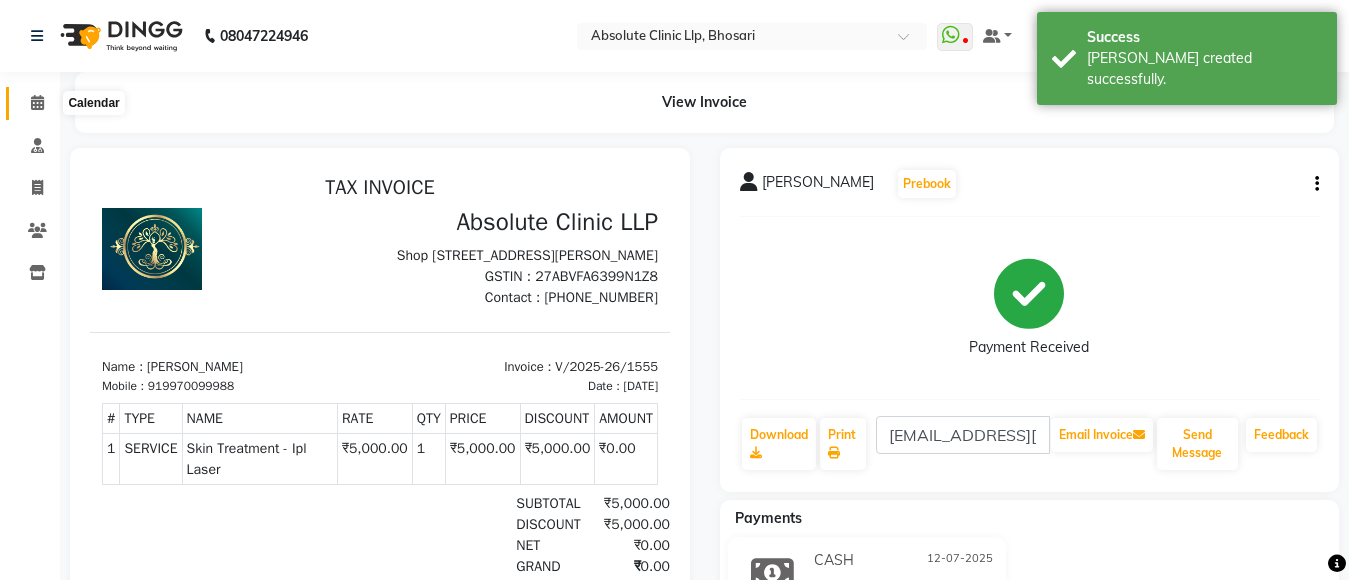 click 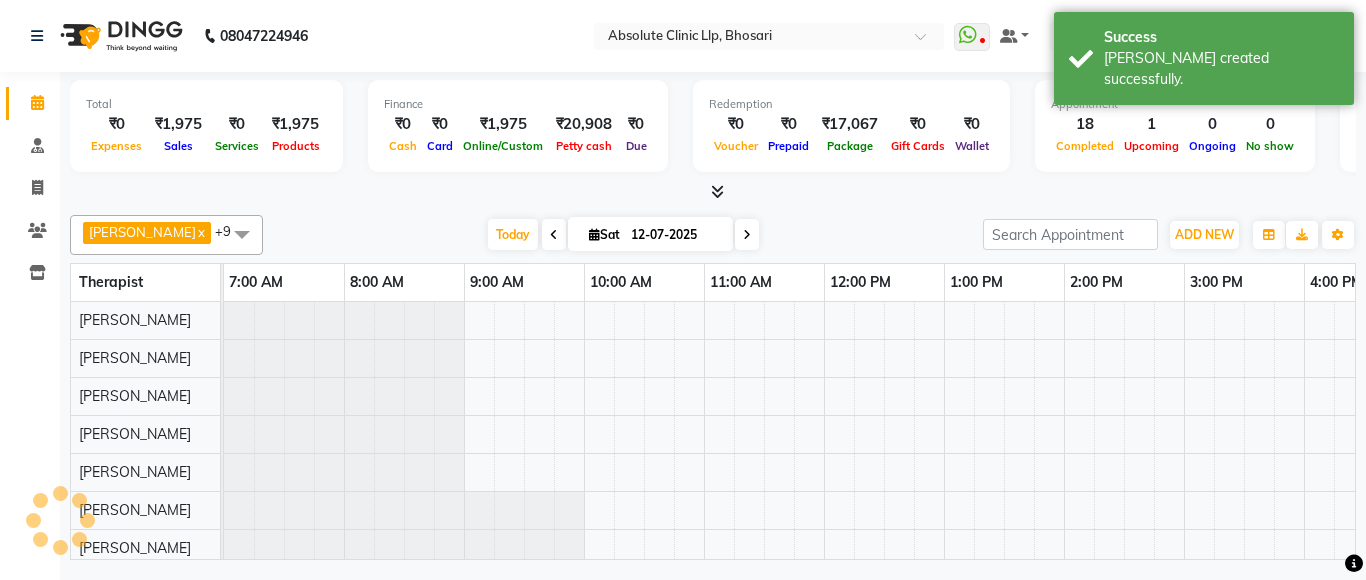 scroll, scrollTop: 0, scrollLeft: 0, axis: both 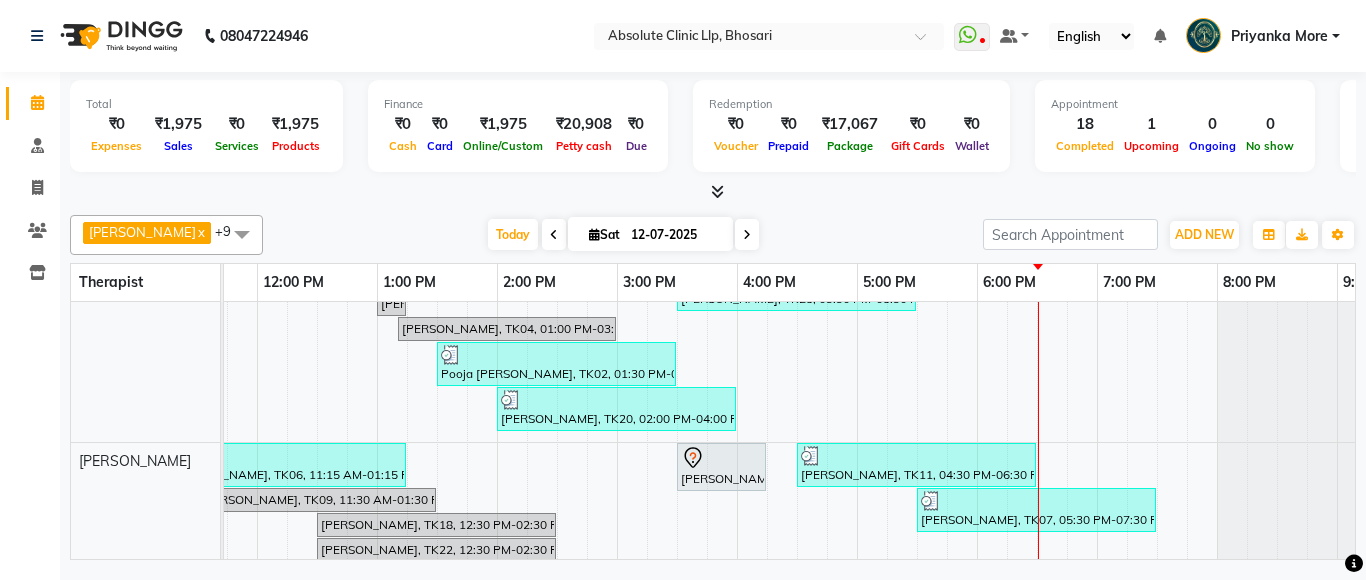 click on "[PERSON_NAME], TK10, 03:30 PM-04:15 PM, Skin Treatment- EYE CELL Treatment" at bounding box center (721, 467) 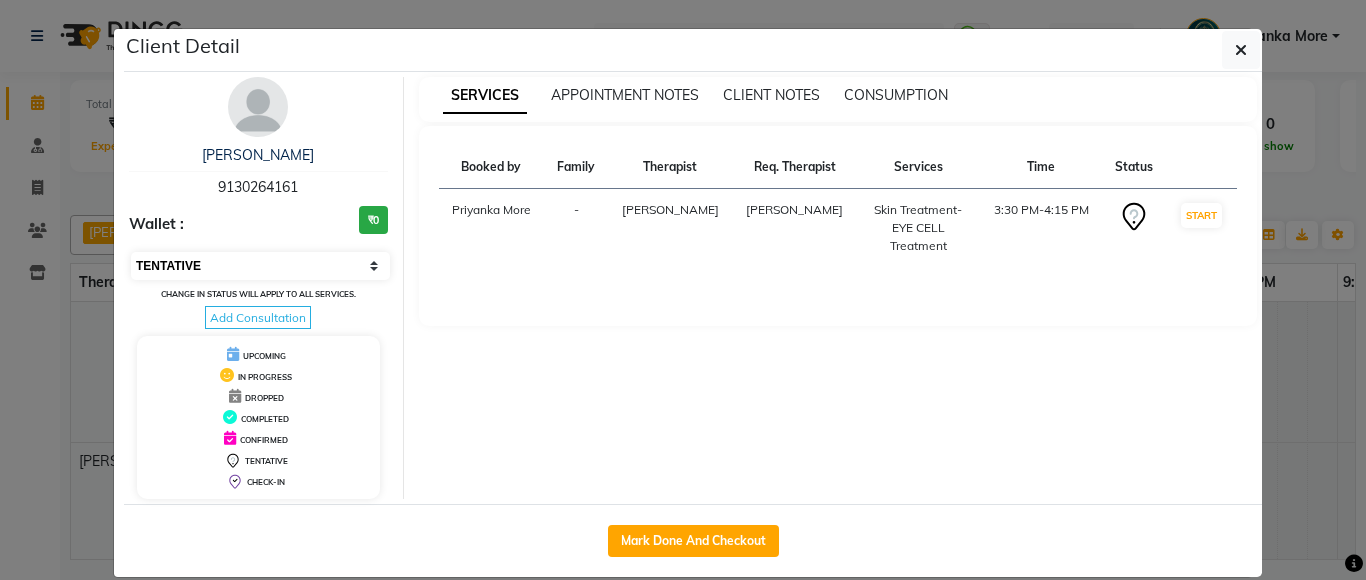 click on "Select IN SERVICE CONFIRMED TENTATIVE CHECK IN MARK DONE DROPPED UPCOMING" at bounding box center (260, 266) 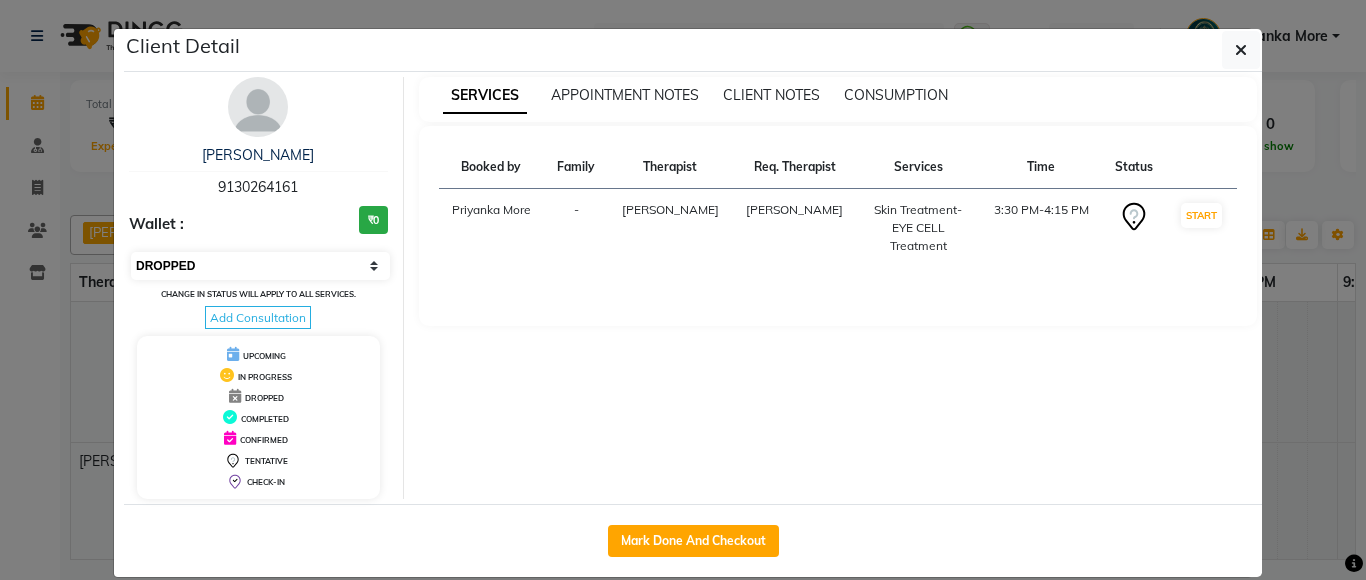 click on "Select IN SERVICE CONFIRMED TENTATIVE CHECK IN MARK DONE DROPPED UPCOMING" at bounding box center (260, 266) 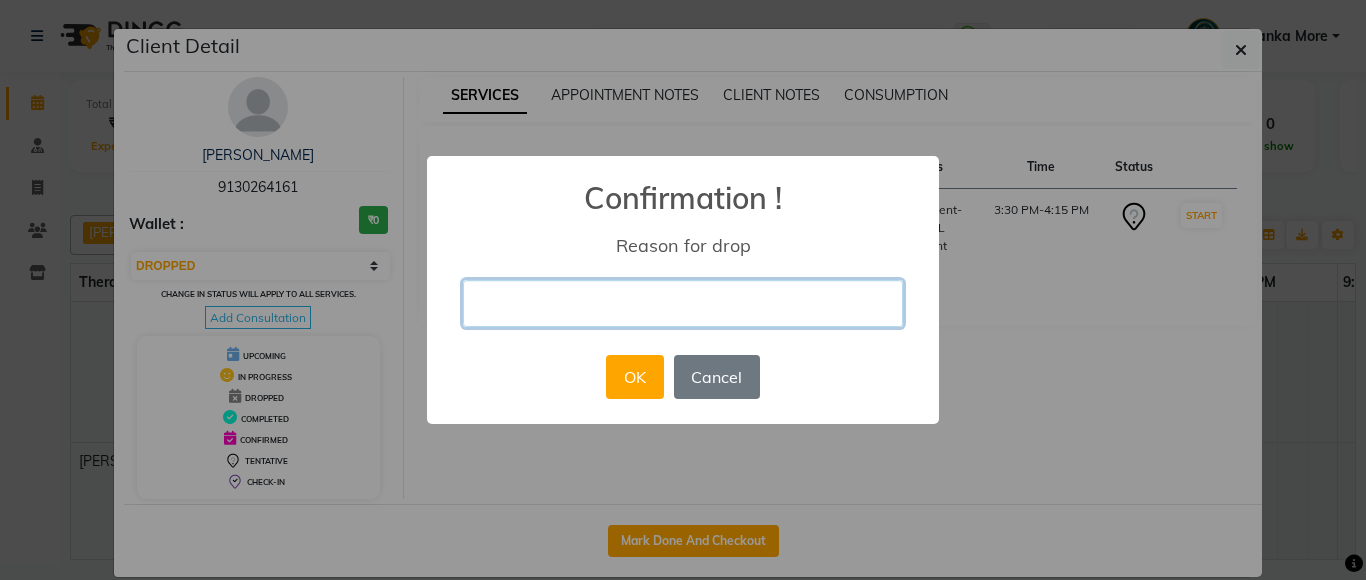 click at bounding box center (683, 303) 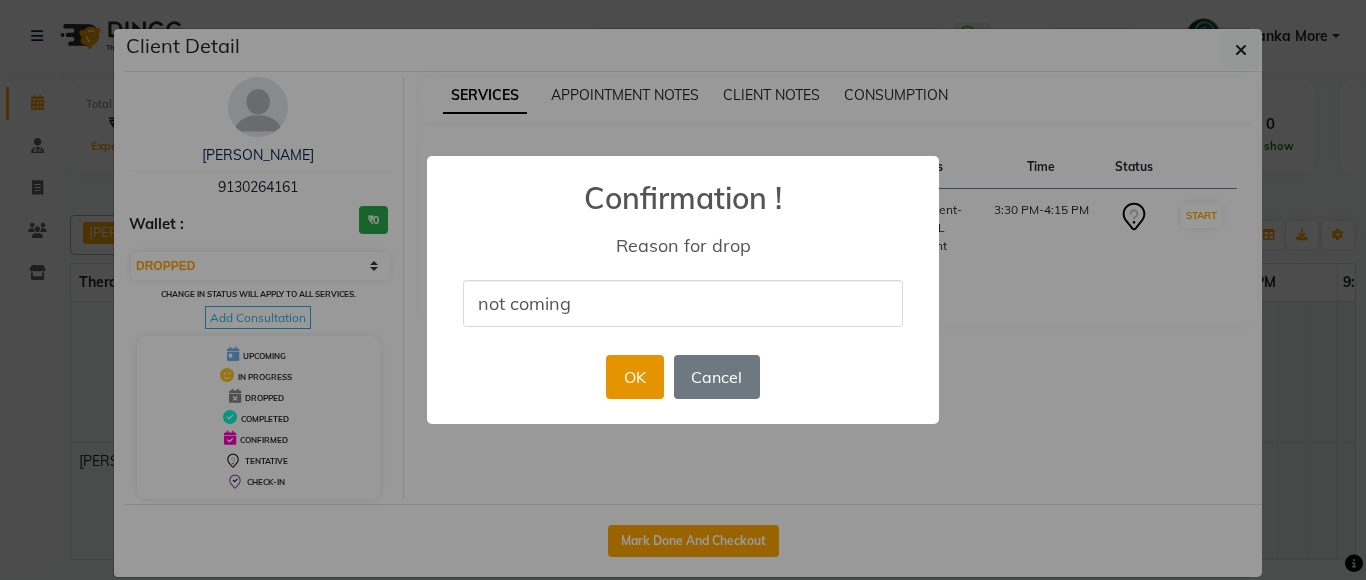 click on "OK" at bounding box center (634, 377) 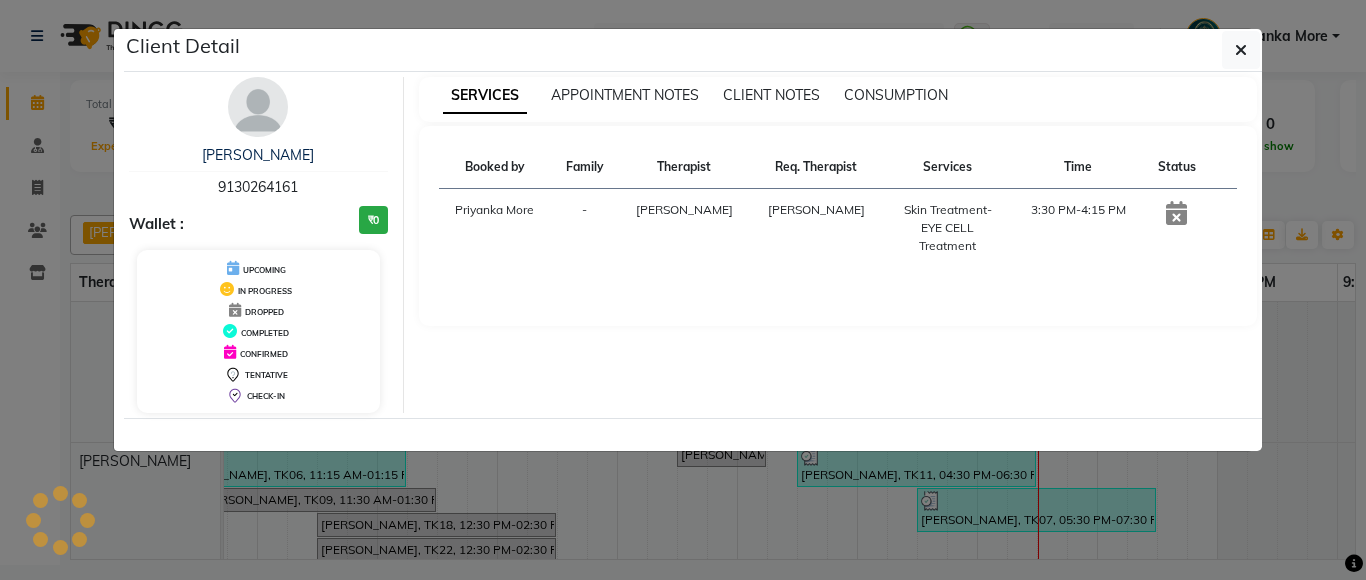 click on "OK" at bounding box center [659, 334] 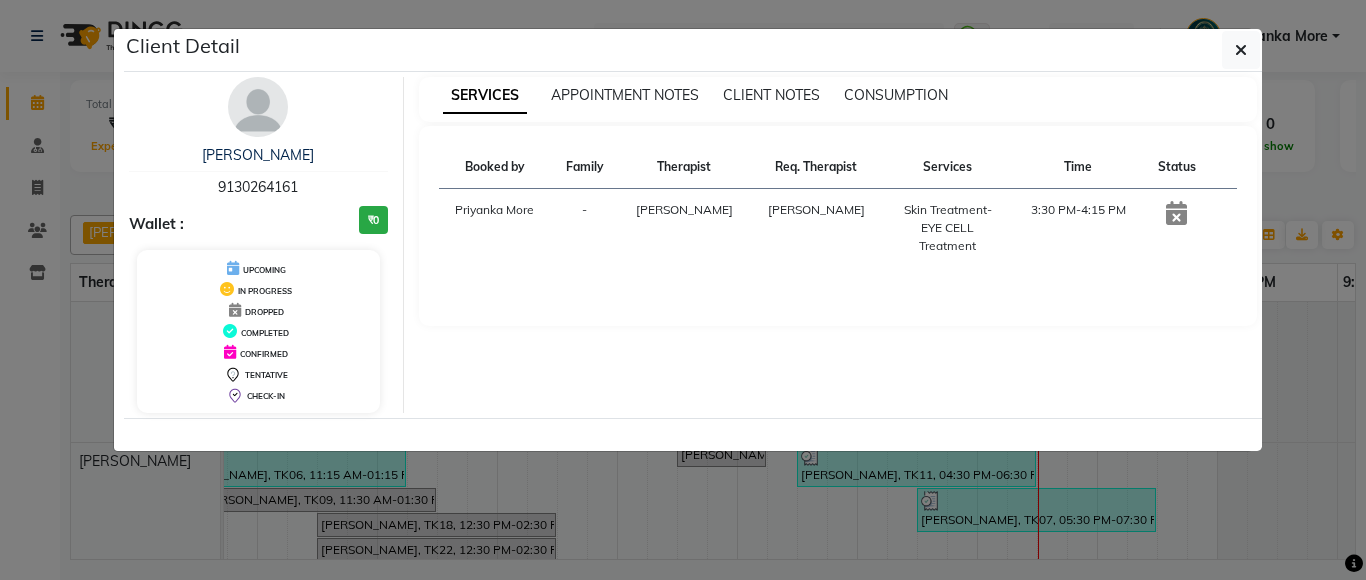 click on "Client Detail  [PERSON_NAME]   9130264161 Wallet : ₹0 UPCOMING IN PROGRESS DROPPED COMPLETED CONFIRMED TENTATIVE CHECK-IN SERVICES APPOINTMENT NOTES CLIENT NOTES CONSUMPTION Booked by Family Therapist Req. Therapist Services Time Status  Priyanka  More  - [PERSON_NAME]	 [PERSON_NAME] Naikre	  Skin Treatment- EYE CELL Treatment   3:30 PM-4:15 PM" 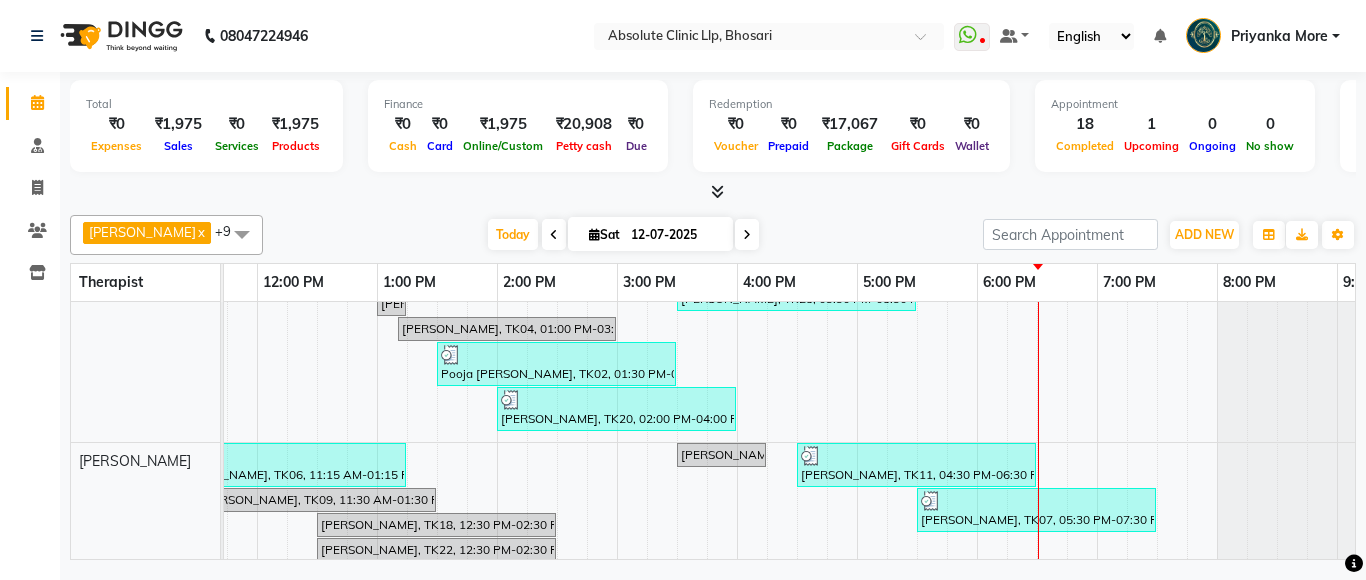 scroll, scrollTop: 481, scrollLeft: 567, axis: both 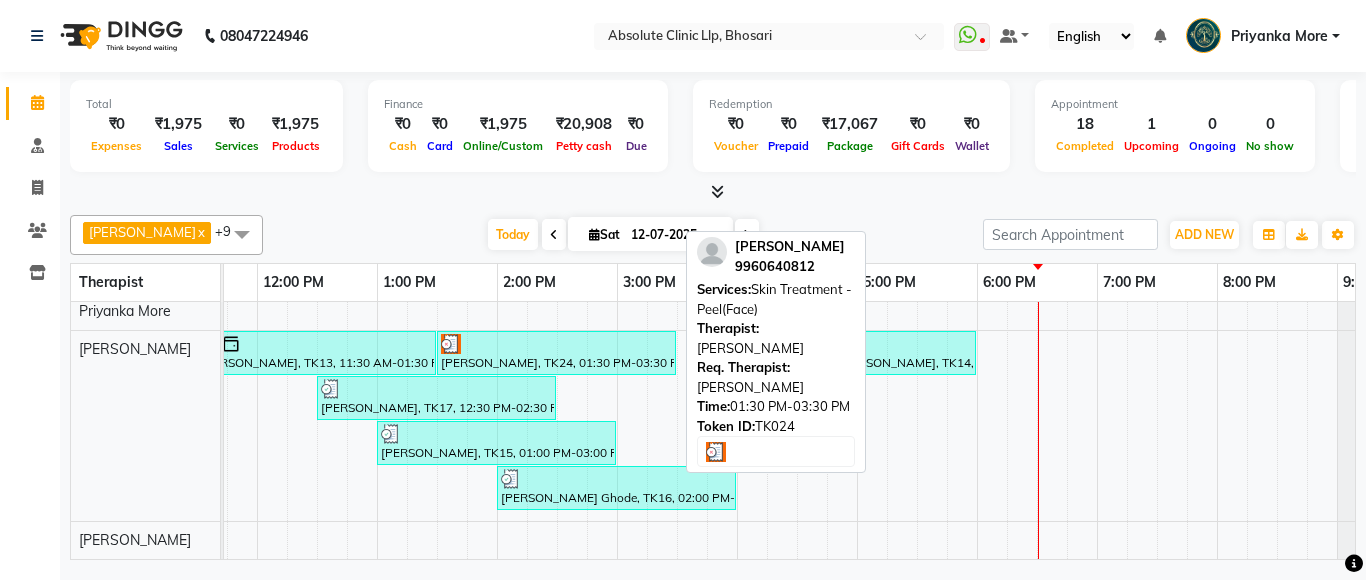 click at bounding box center (556, 344) 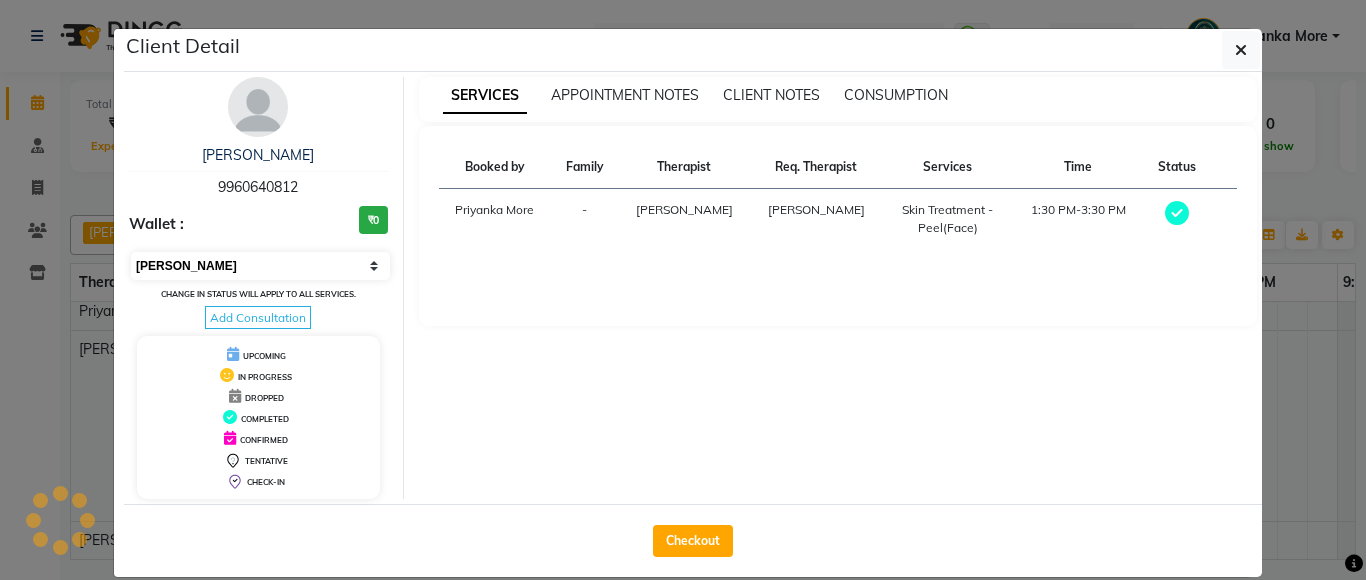 click on "Select MARK DONE UPCOMING" at bounding box center [260, 266] 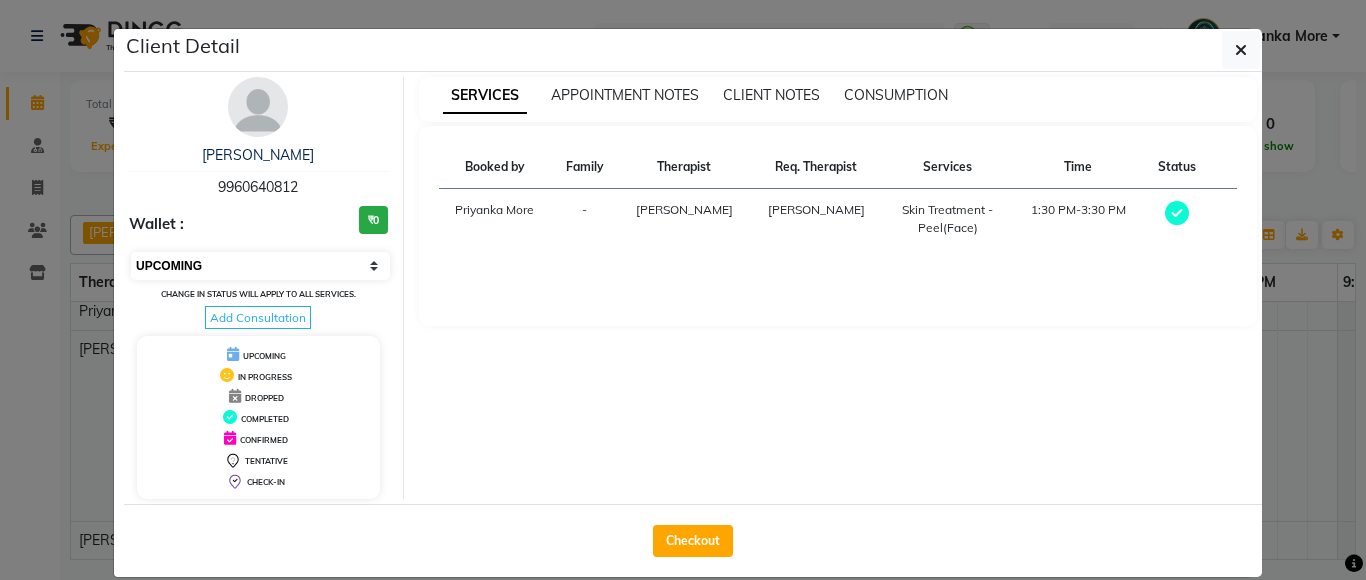 click on "Select MARK DONE UPCOMING" at bounding box center (260, 266) 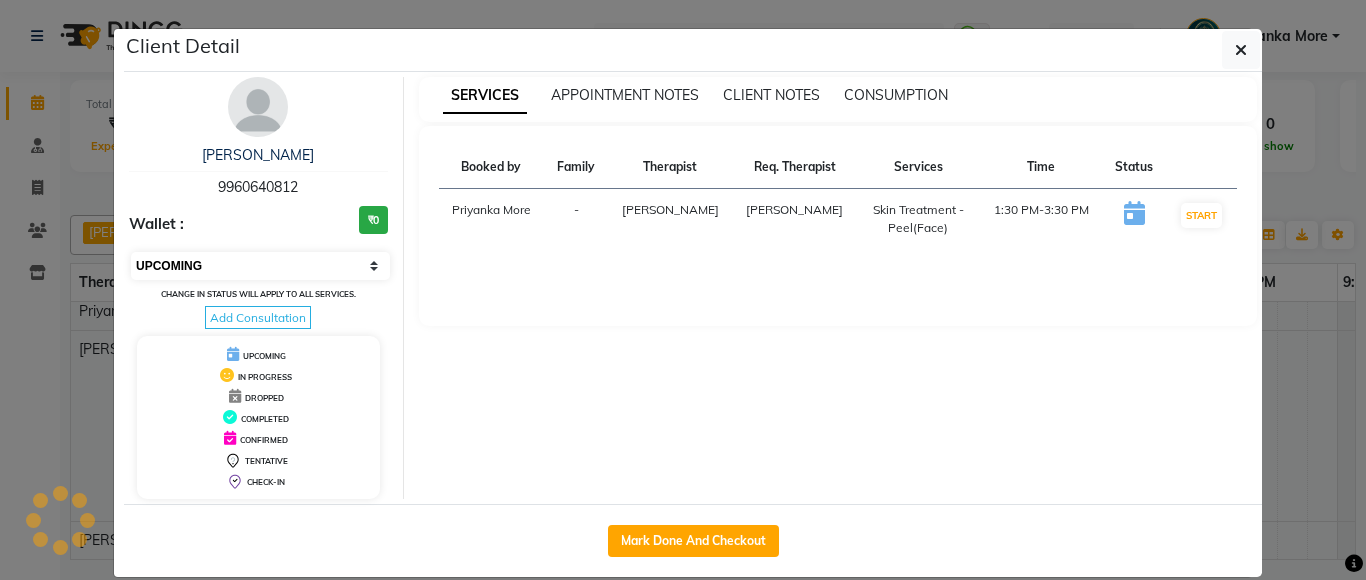 click on "Select IN SERVICE CONFIRMED TENTATIVE CHECK IN MARK DONE DROPPED UPCOMING" at bounding box center (260, 266) 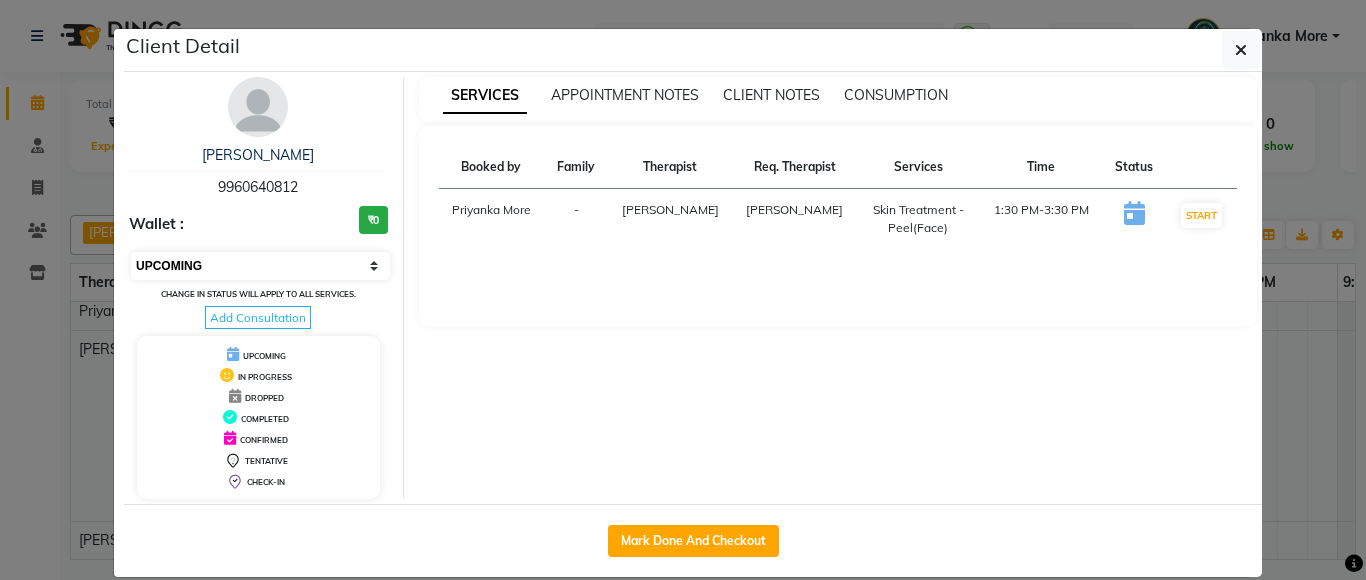 select on "2" 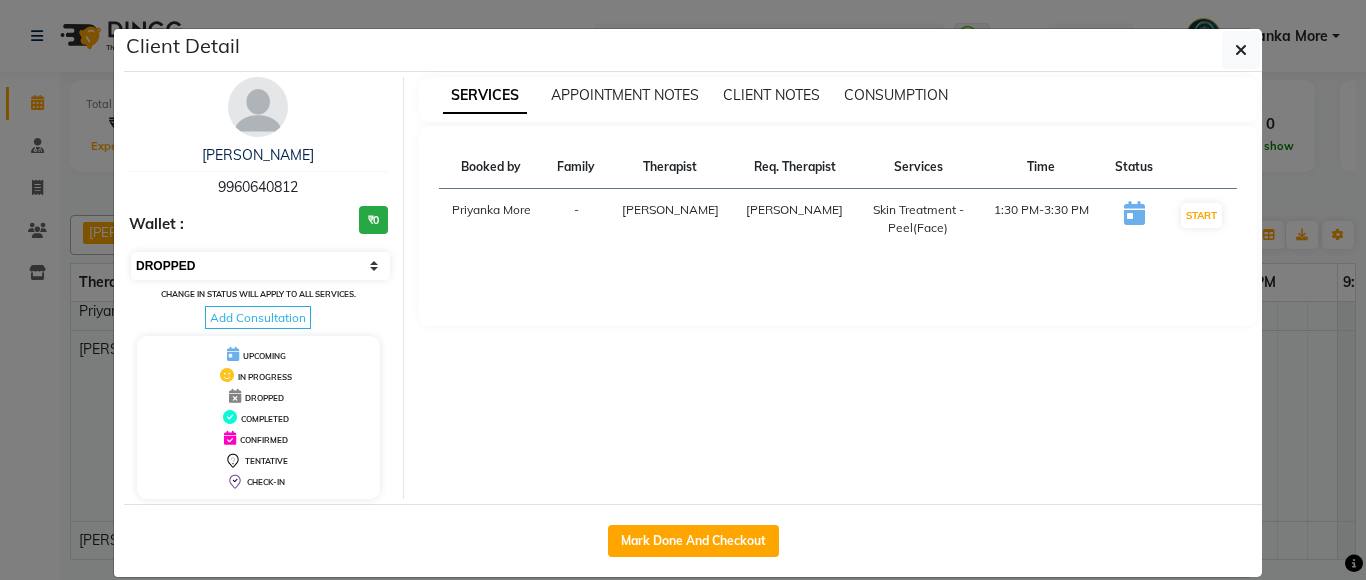 click on "Select IN SERVICE CONFIRMED TENTATIVE CHECK IN MARK DONE DROPPED UPCOMING" at bounding box center (260, 266) 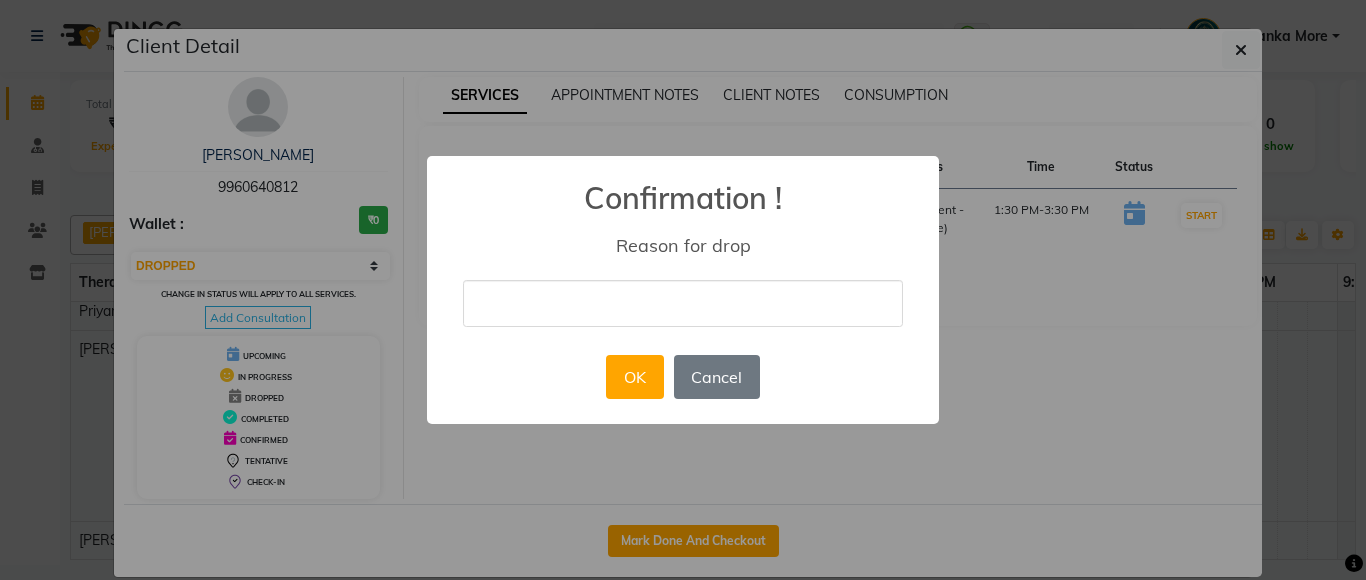 click at bounding box center (683, 303) 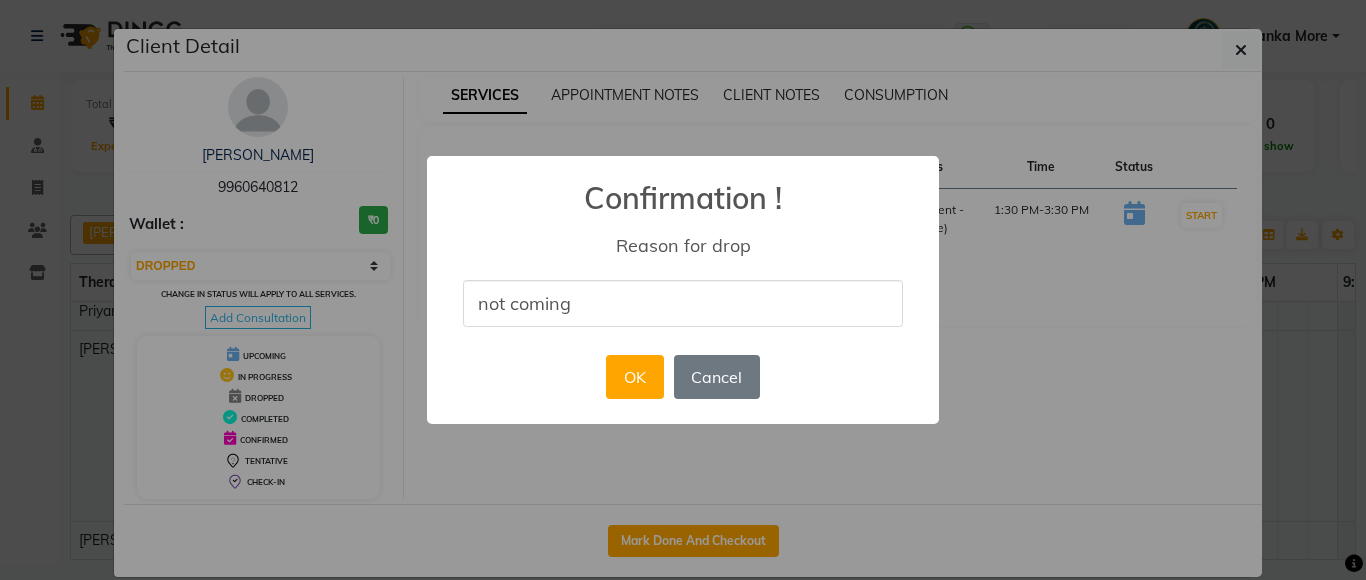 drag, startPoint x: 623, startPoint y: 380, endPoint x: 753, endPoint y: 334, distance: 137.89851 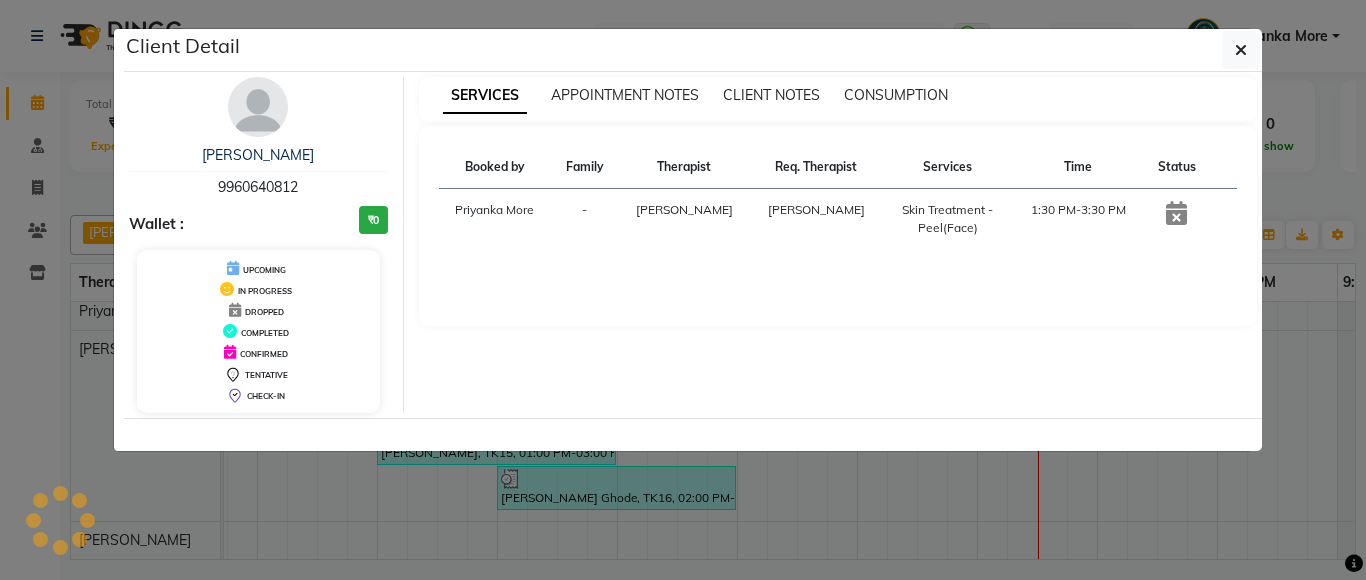 click on "Client Detail  Deoo Dhuri   9960640812 Wallet : ₹0 UPCOMING IN PROGRESS DROPPED COMPLETED CONFIRMED TENTATIVE CHECK-IN SERVICES APPOINTMENT NOTES CLIENT NOTES CONSUMPTION Booked by Family Therapist Req. Therapist Services Time Status  Priyanka  More  - [PERSON_NAME] [PERSON_NAME] Naikre	  Skin Treatment - Peel(Face)   1:30 PM-3:30 PM" 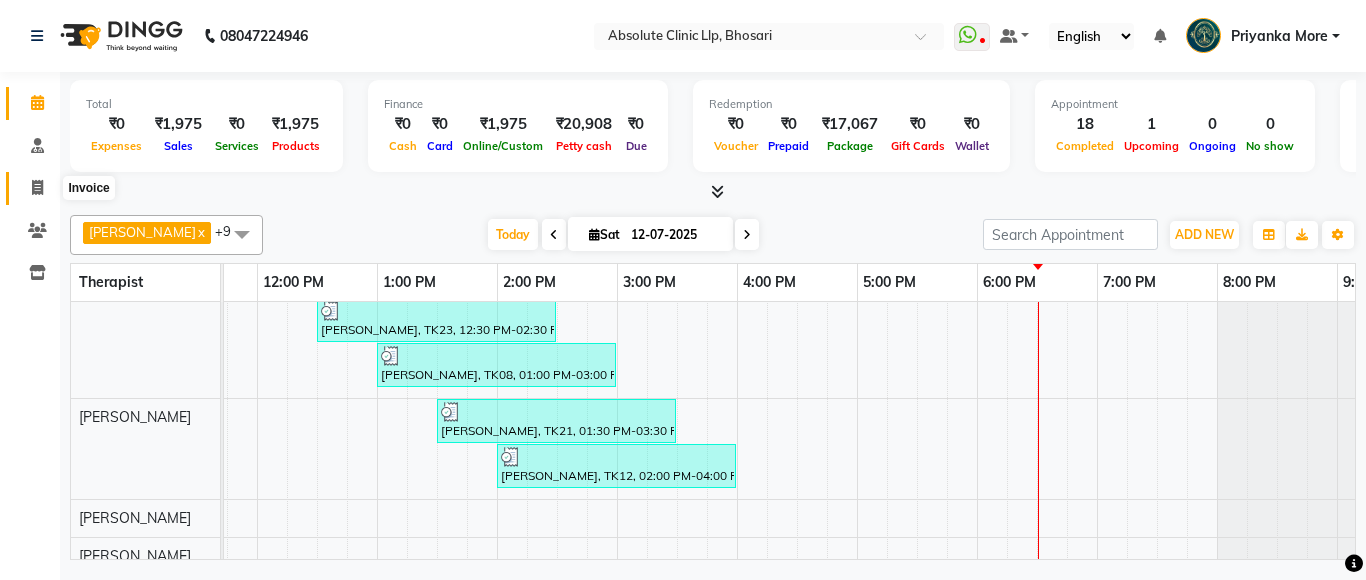 click 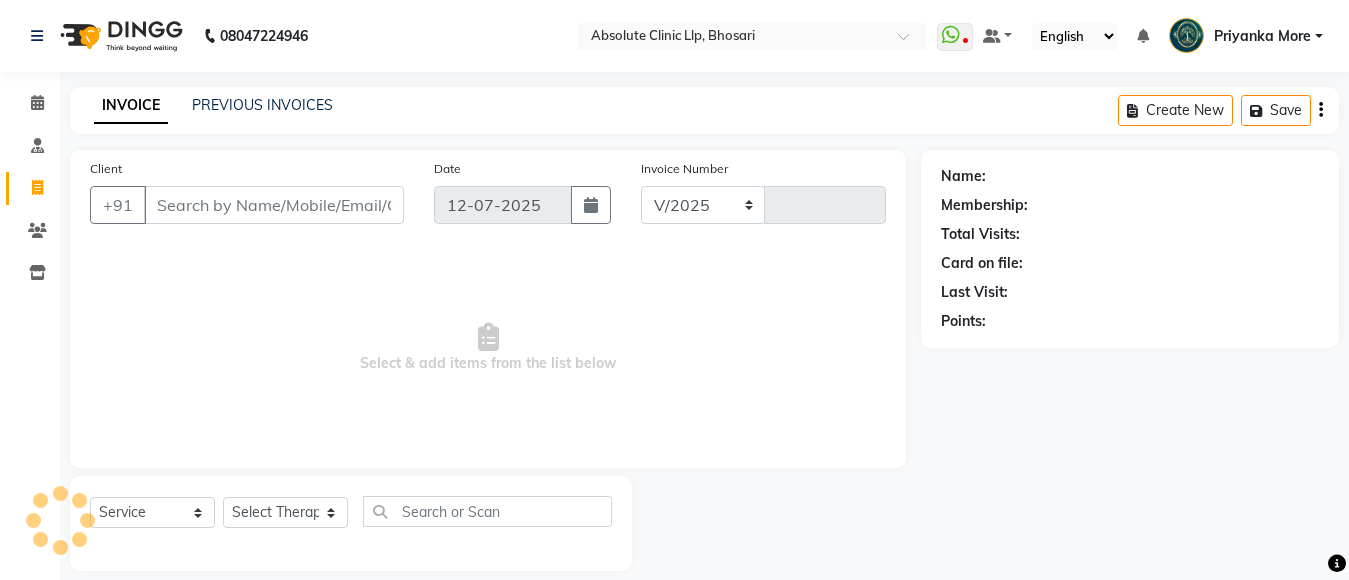select on "4706" 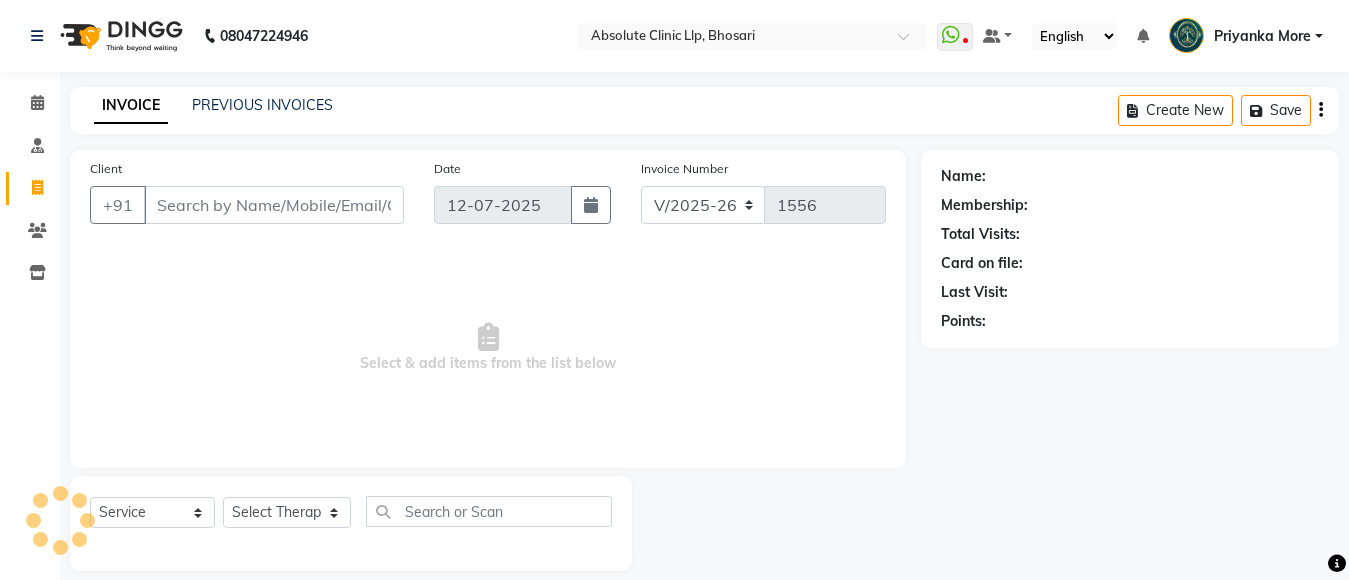 click on "Client" at bounding box center (274, 205) 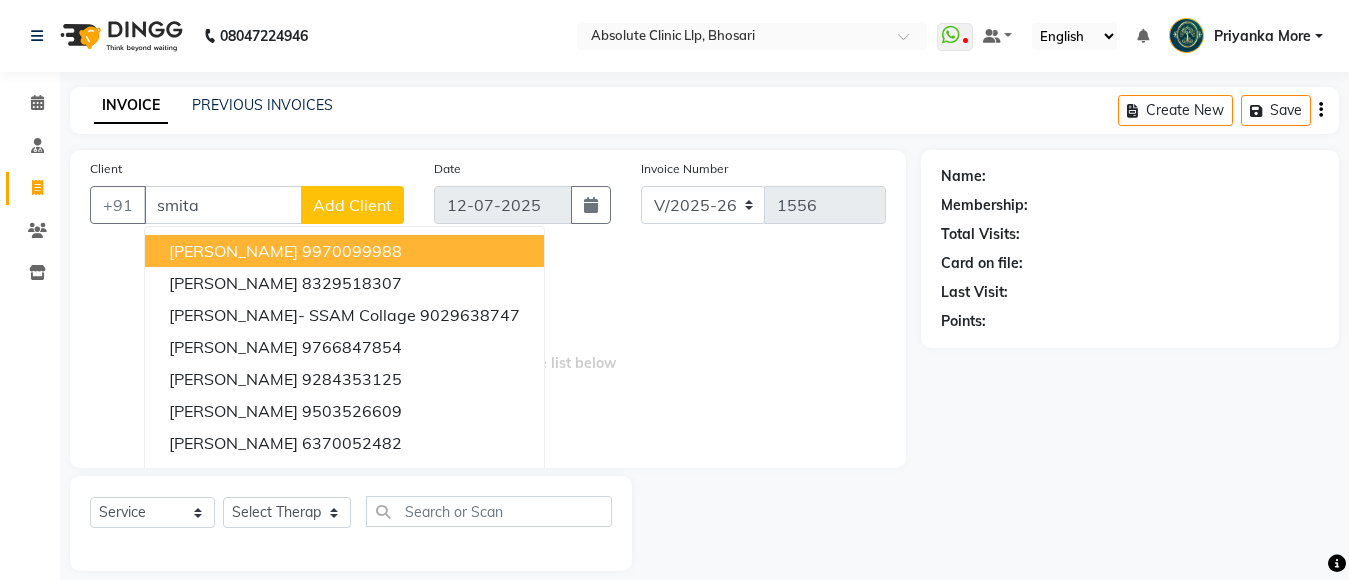 click on "9970099988" at bounding box center [352, 251] 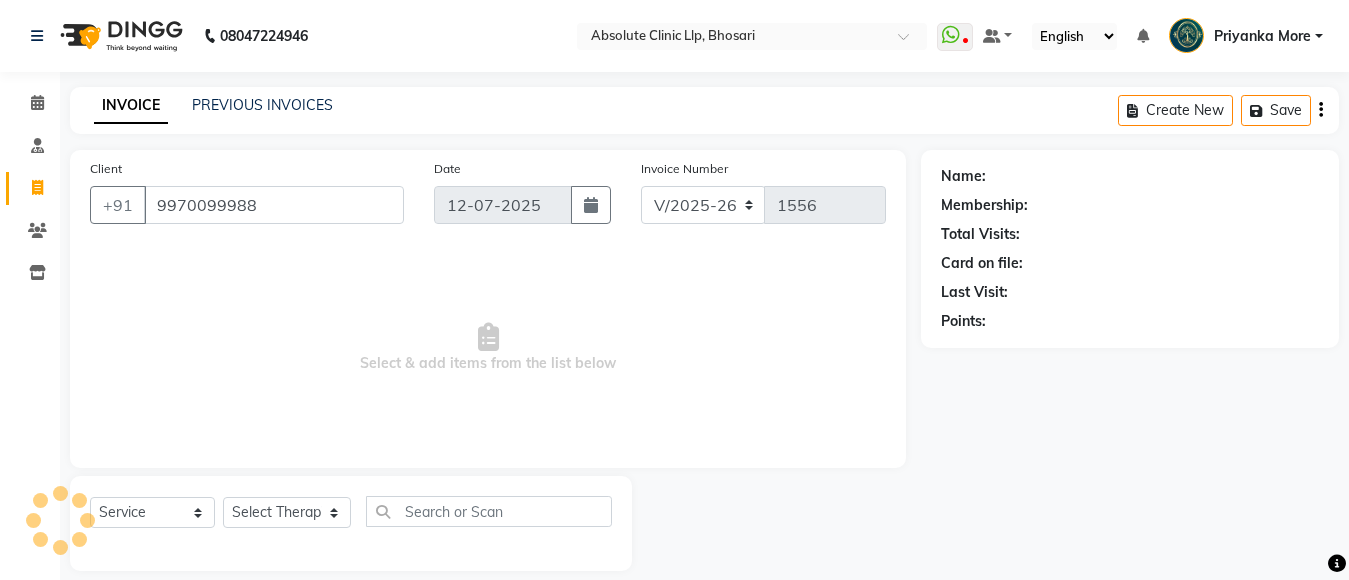 type on "9970099988" 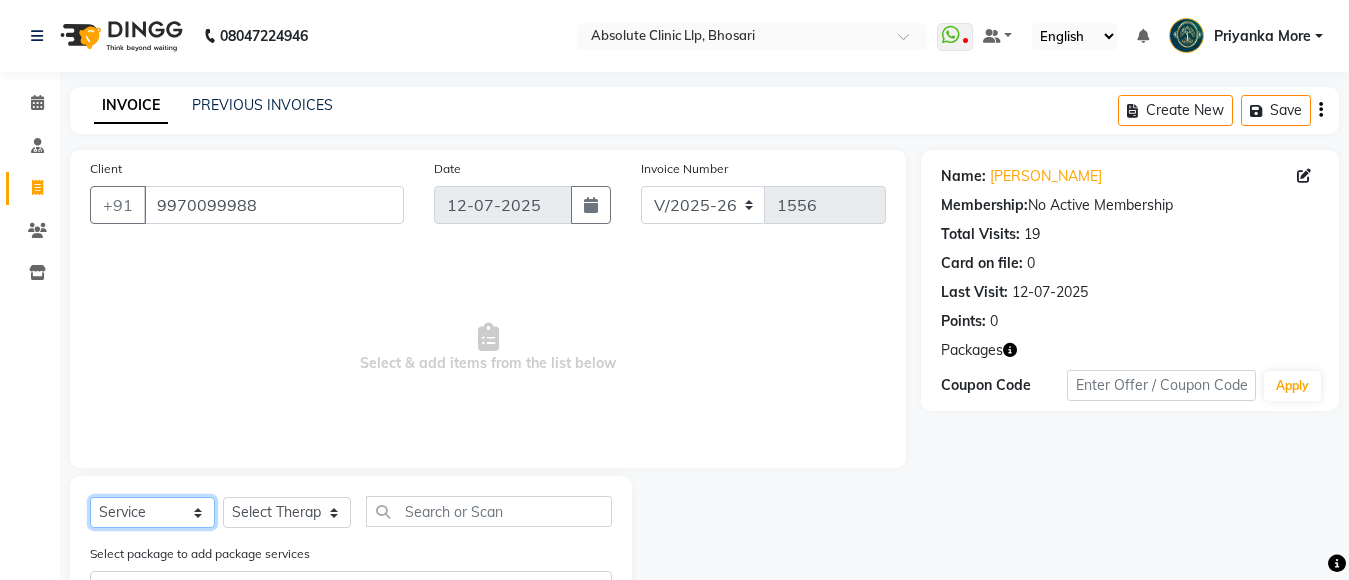 click on "Select  Service  Product  Membership  Package Voucher Prepaid Gift Card" 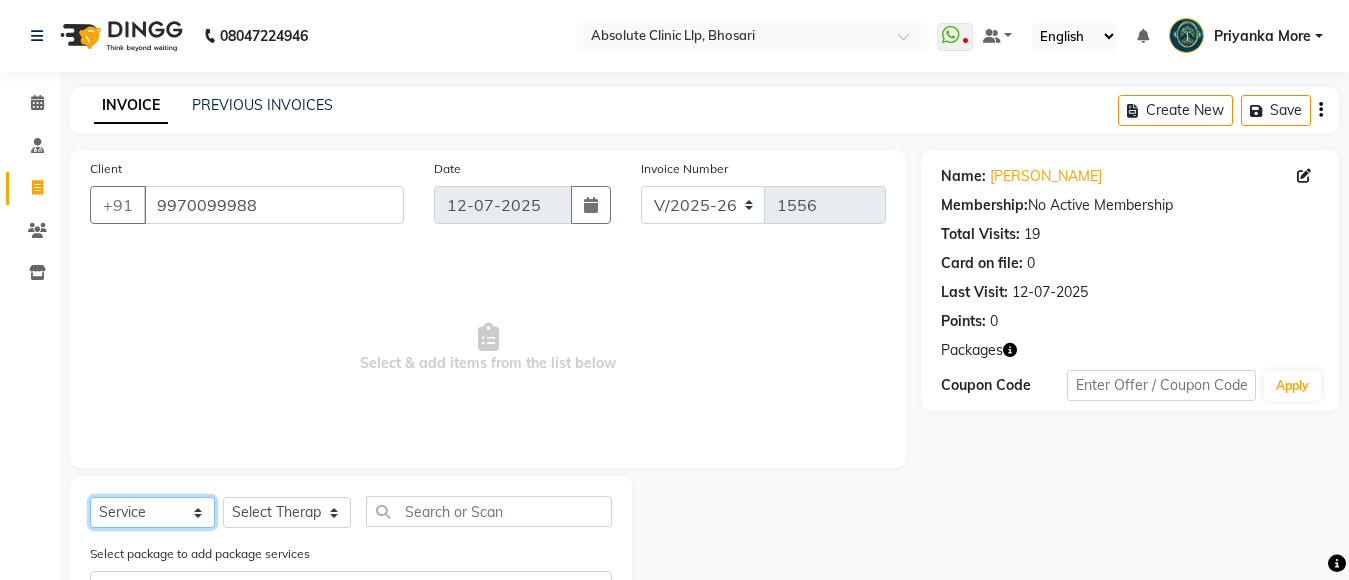 select on "product" 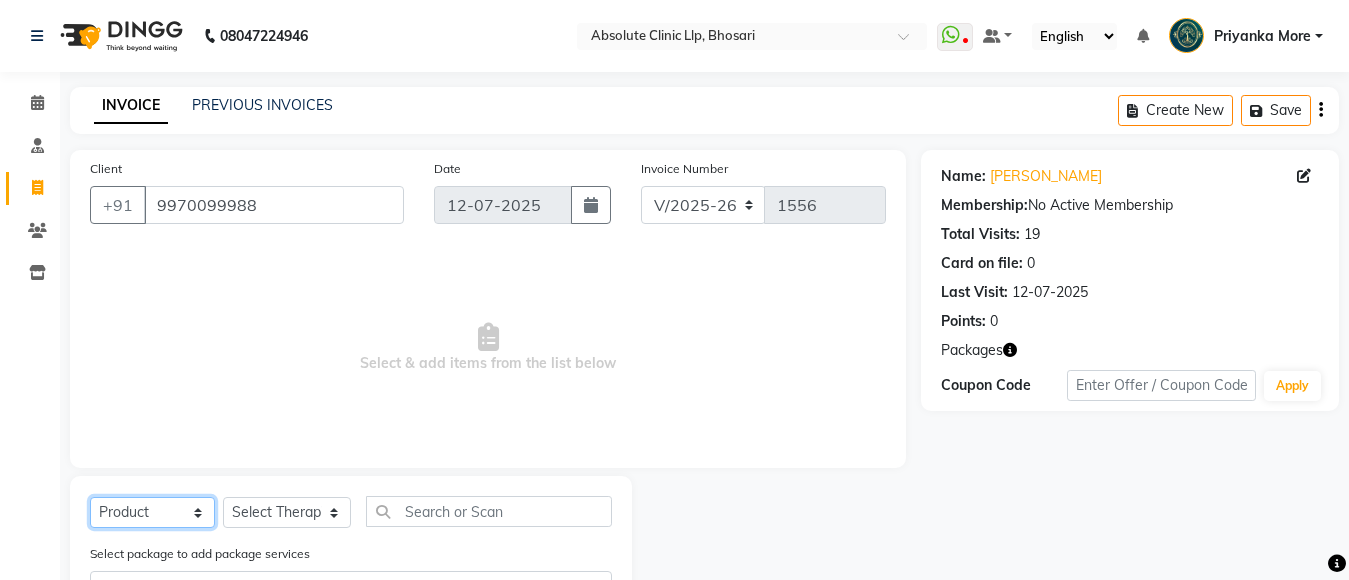click on "Select  Service  Product  Membership  Package Voucher Prepaid Gift Card" 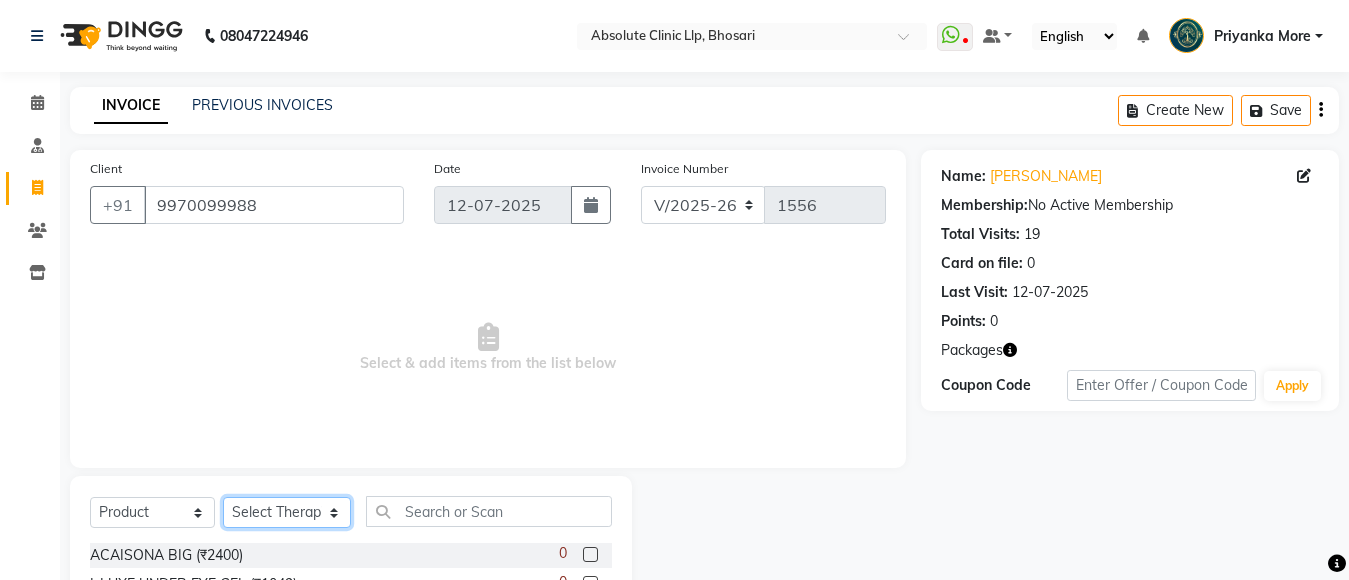 click on "Select Therapist [PERSON_NAME]	 [PERSON_NAME] [PERSON_NAME] [PERSON_NAME] [PERSON_NAME] [PERSON_NAME] Priyanka  More RECEPTION-[PERSON_NAME] prima [PERSON_NAME]	 [PERSON_NAME]	 Shekhar [PERSON_NAME] Naikre	 [PERSON_NAME]" 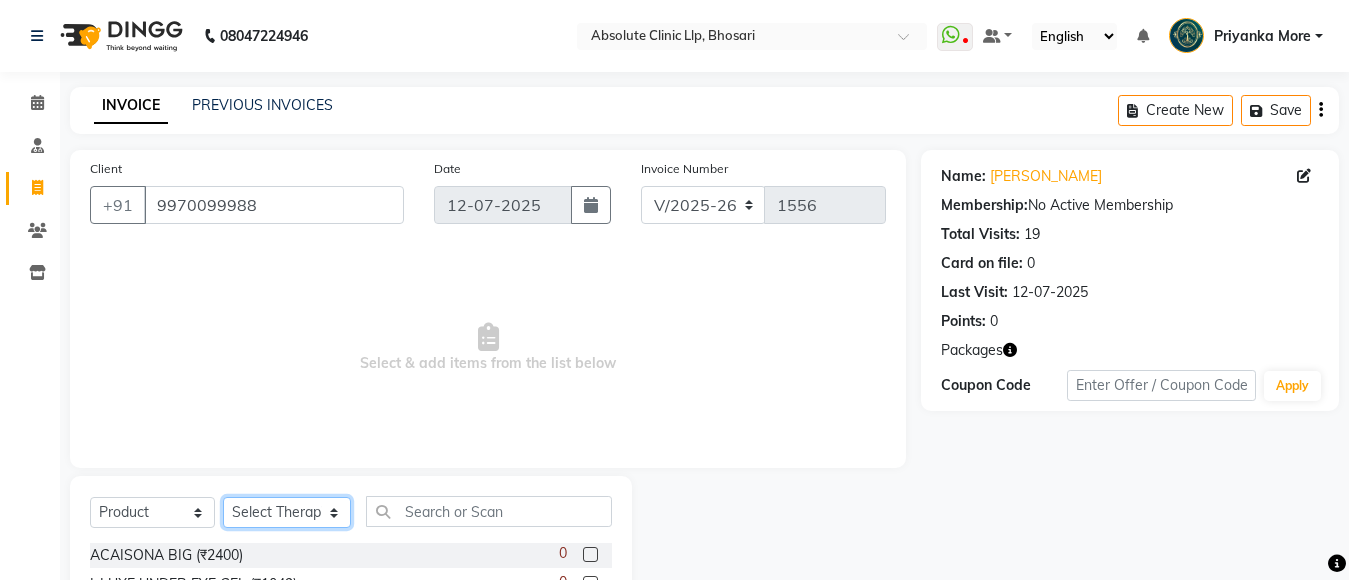 select on "27987" 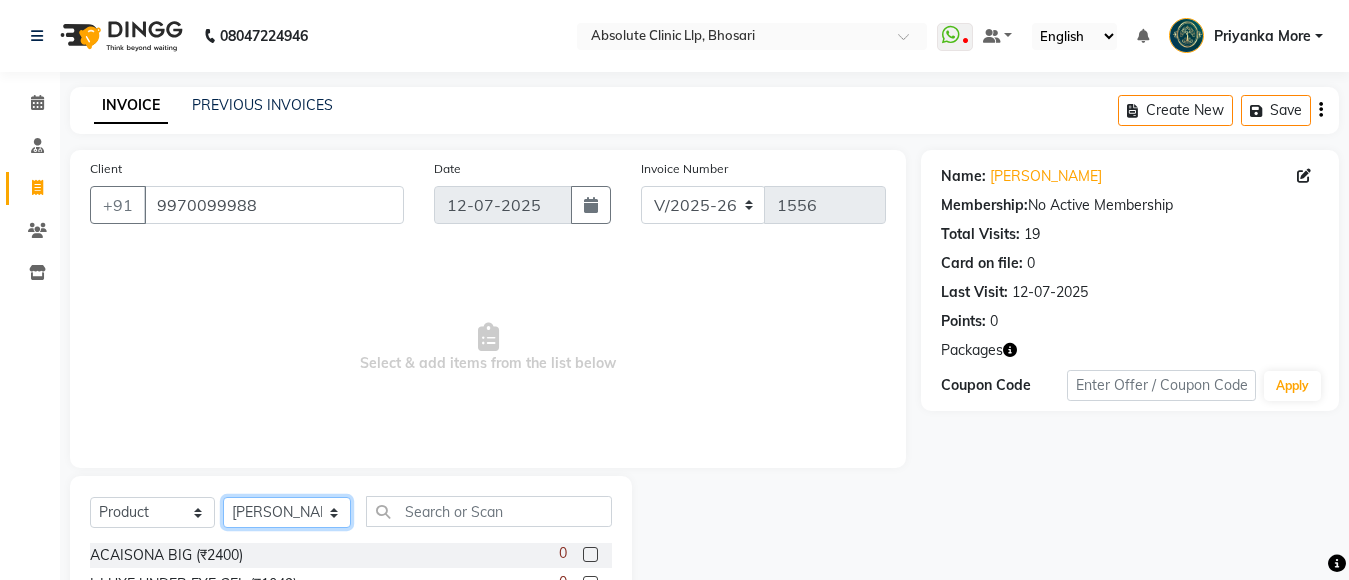 click on "Select Therapist [PERSON_NAME]	 [PERSON_NAME] [PERSON_NAME] [PERSON_NAME] [PERSON_NAME] [PERSON_NAME] Priyanka  More RECEPTION-[PERSON_NAME] prima [PERSON_NAME]	 [PERSON_NAME]	 Shekhar [PERSON_NAME] Naikre	 [PERSON_NAME]" 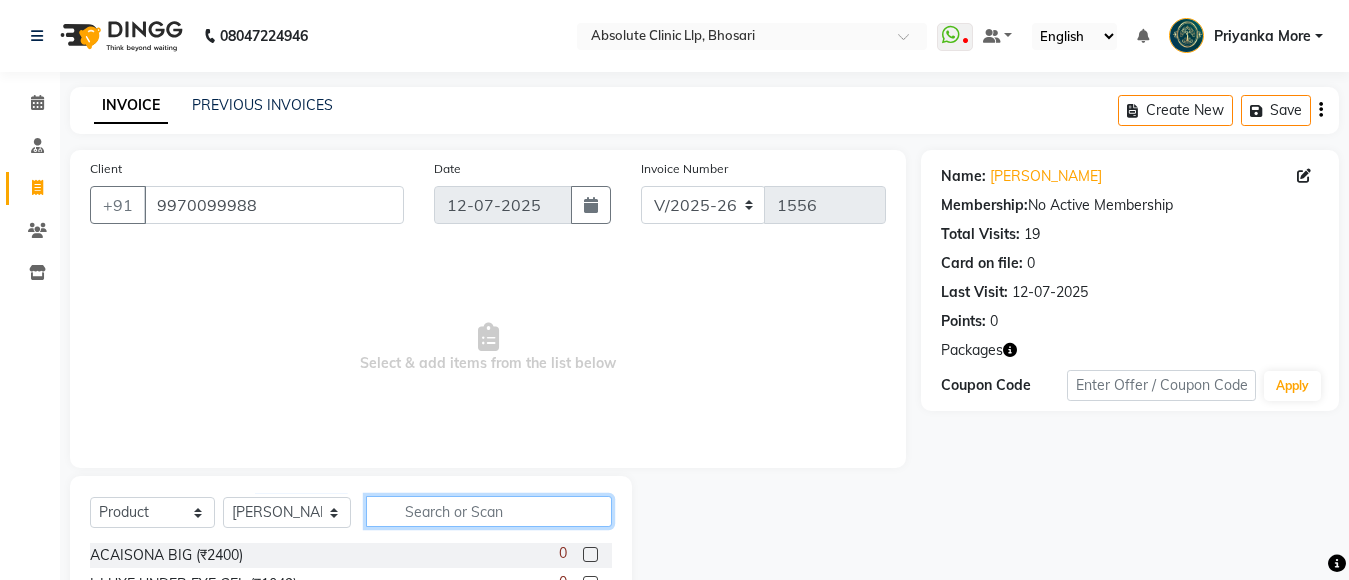 click 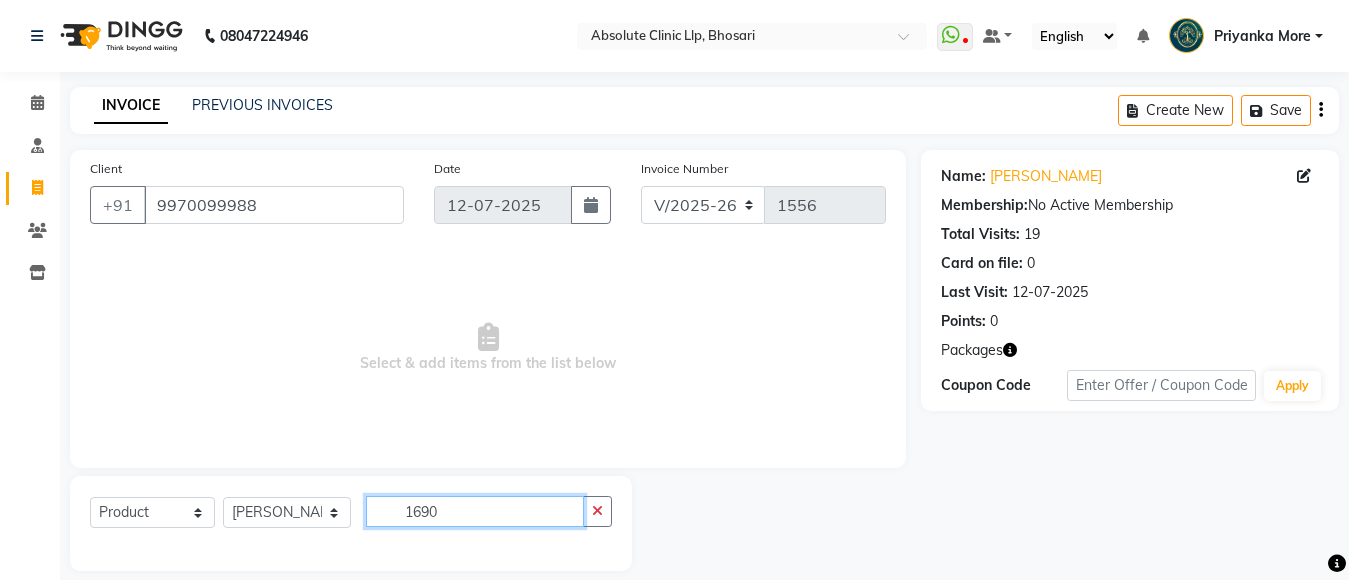 scroll, scrollTop: 21, scrollLeft: 0, axis: vertical 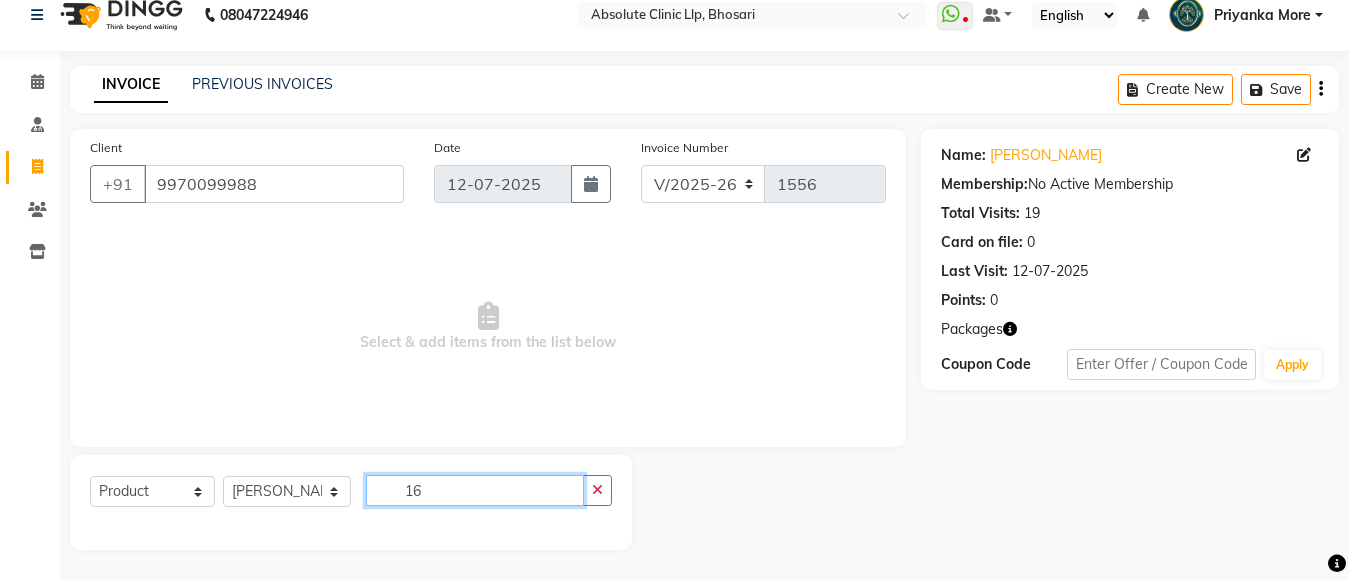type on "1" 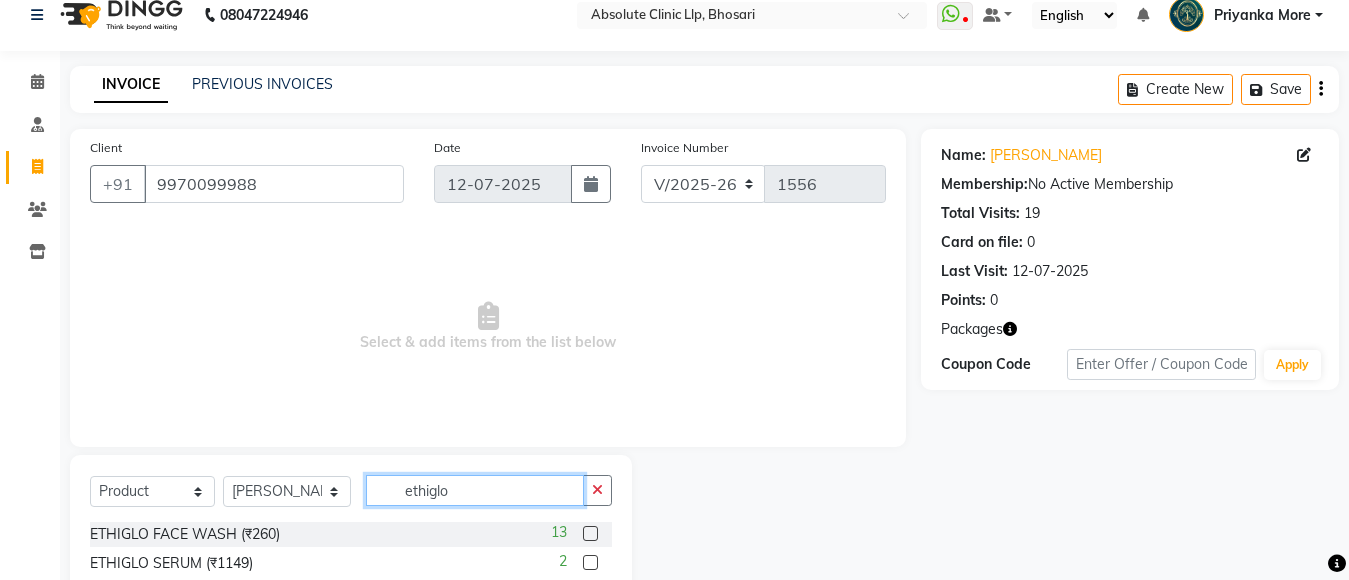 scroll, scrollTop: 108, scrollLeft: 0, axis: vertical 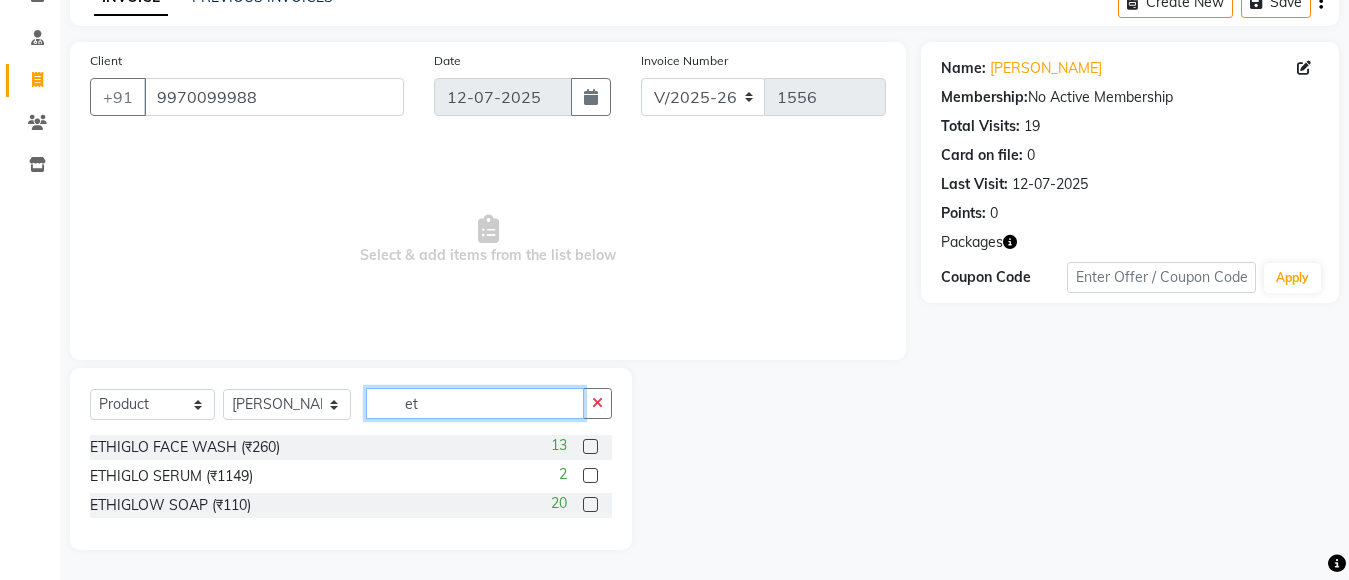 type on "e" 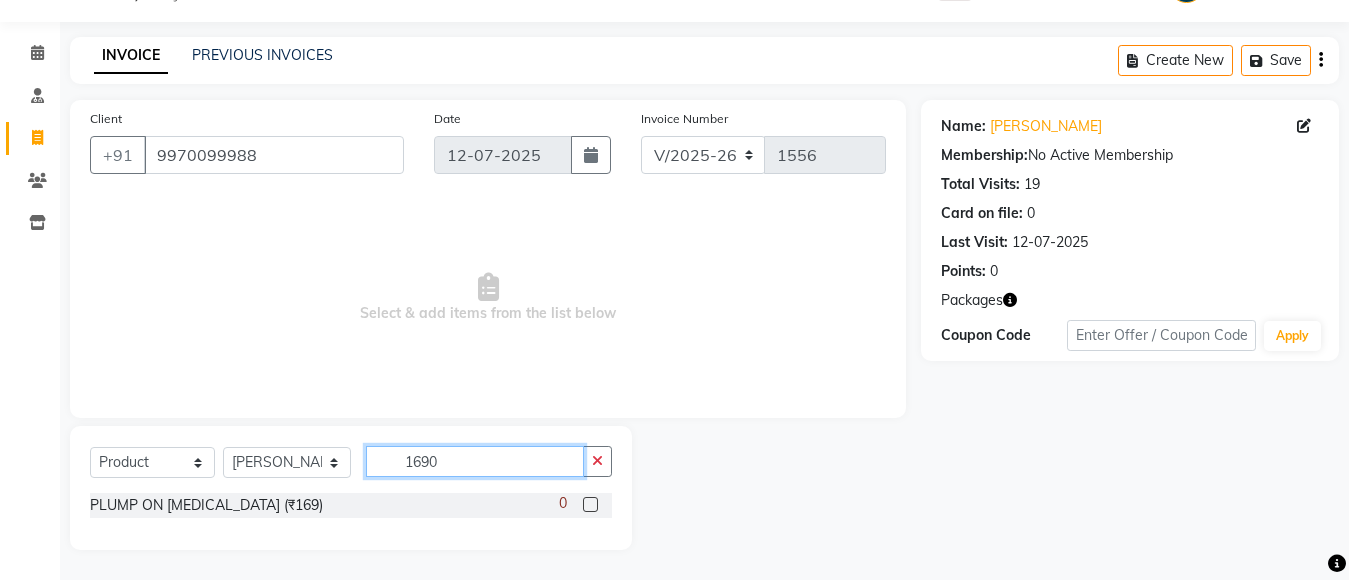 scroll, scrollTop: 21, scrollLeft: 0, axis: vertical 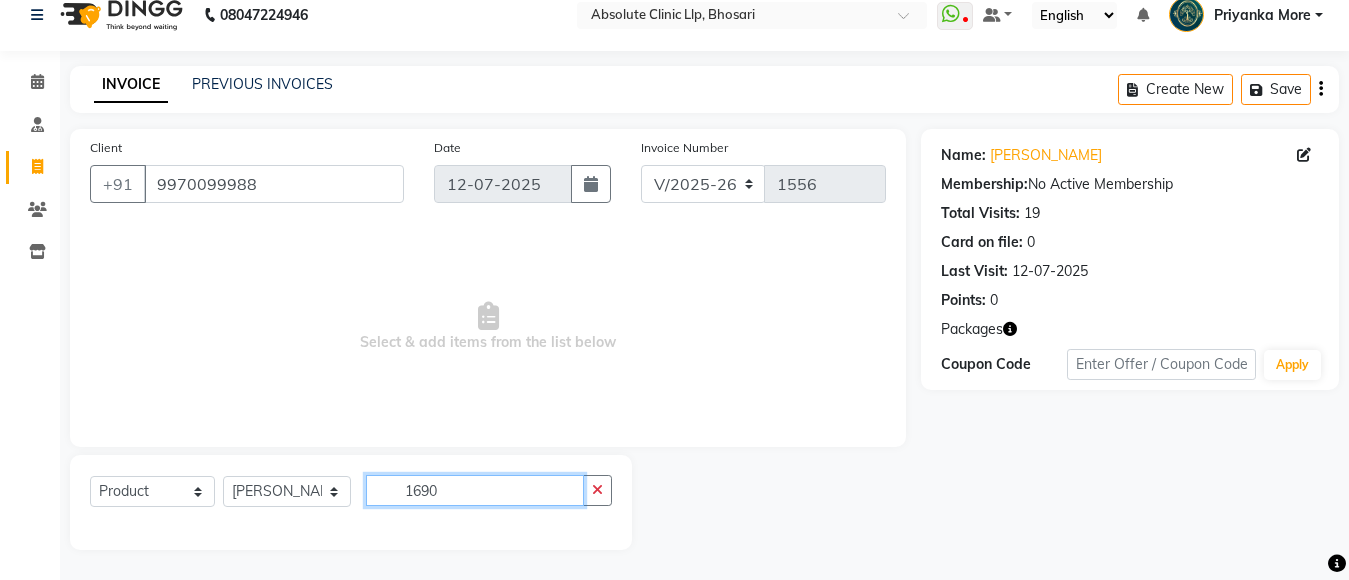 click on "1690" 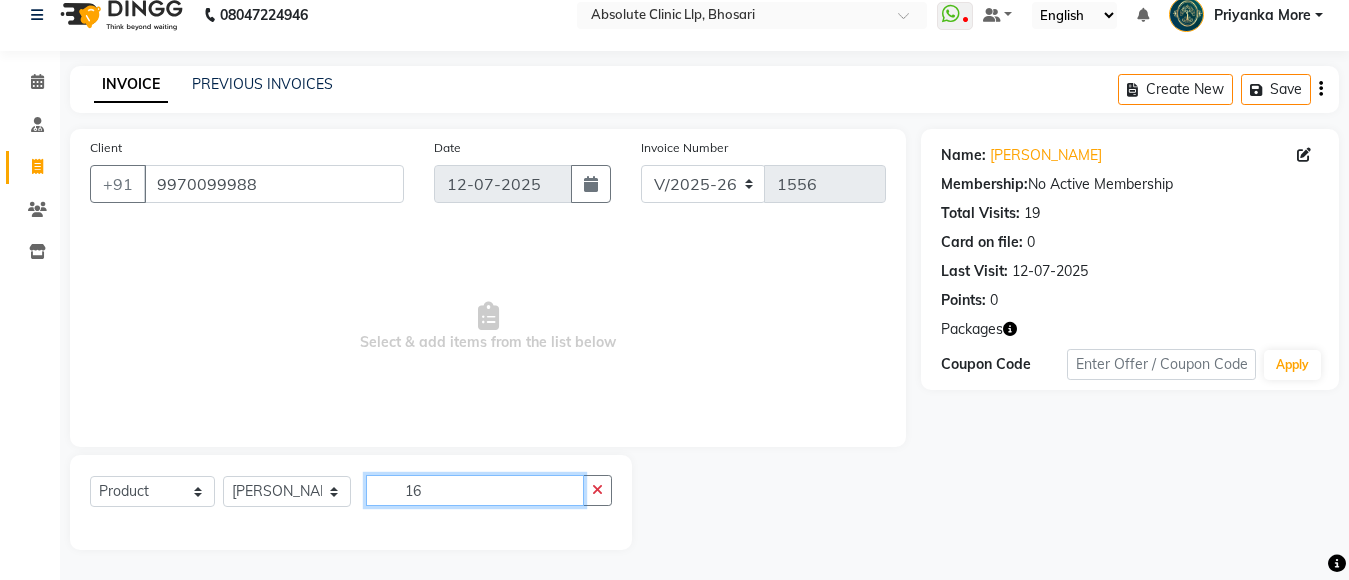 type on "1" 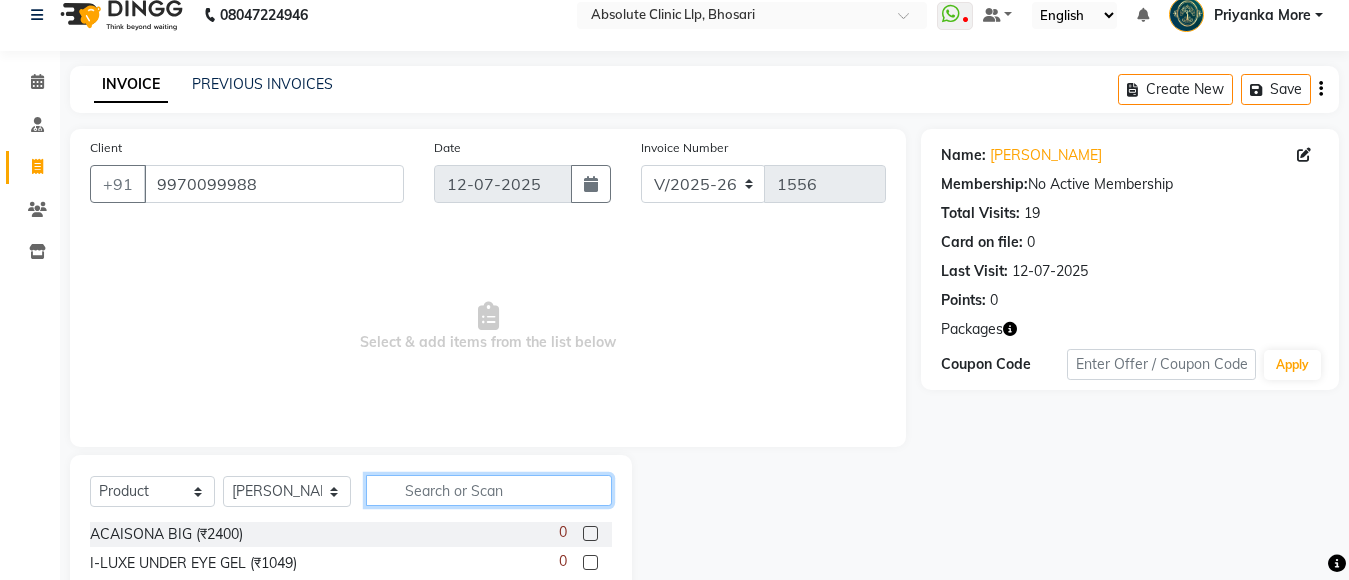 scroll, scrollTop: 108, scrollLeft: 0, axis: vertical 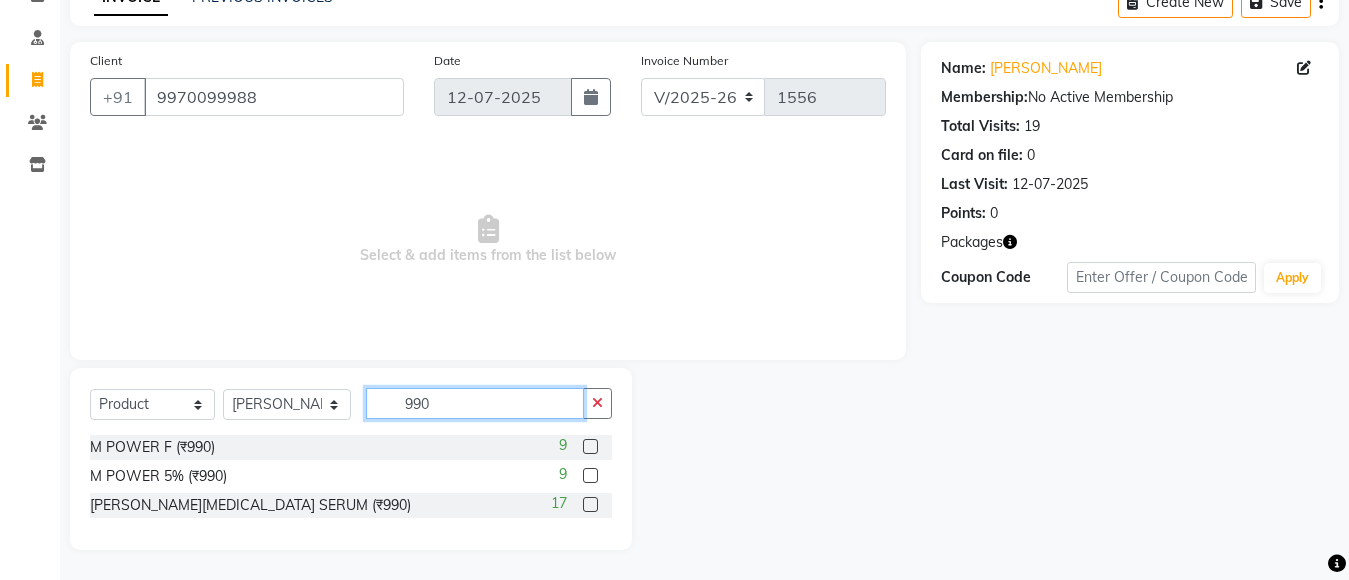 type on "990" 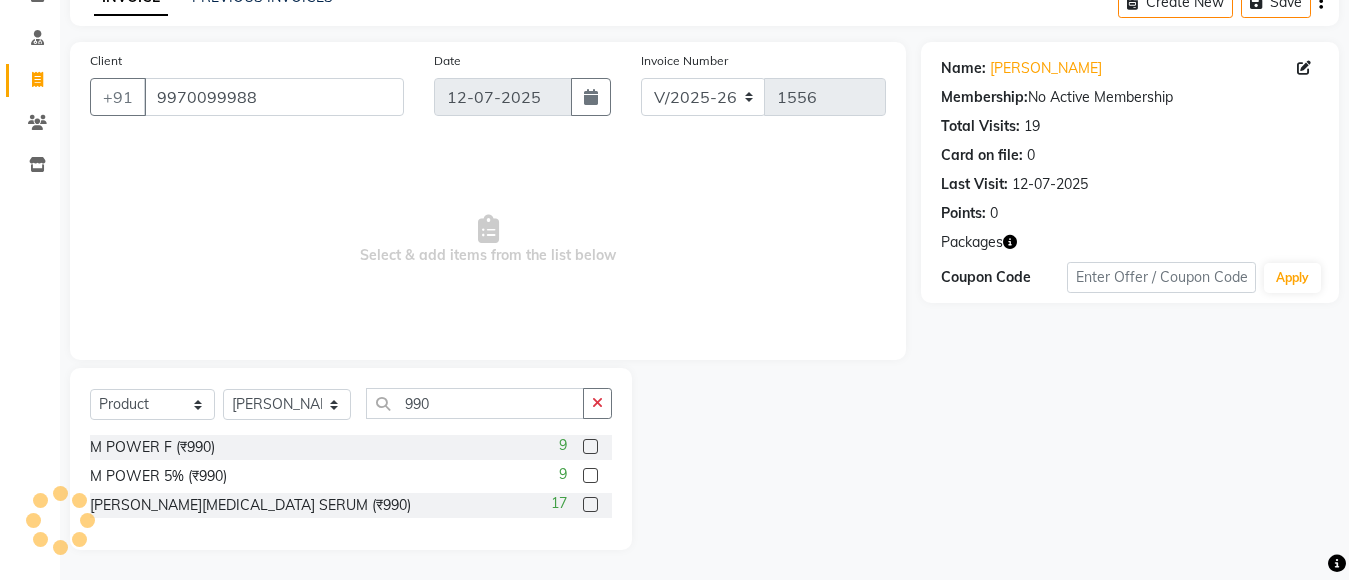 click 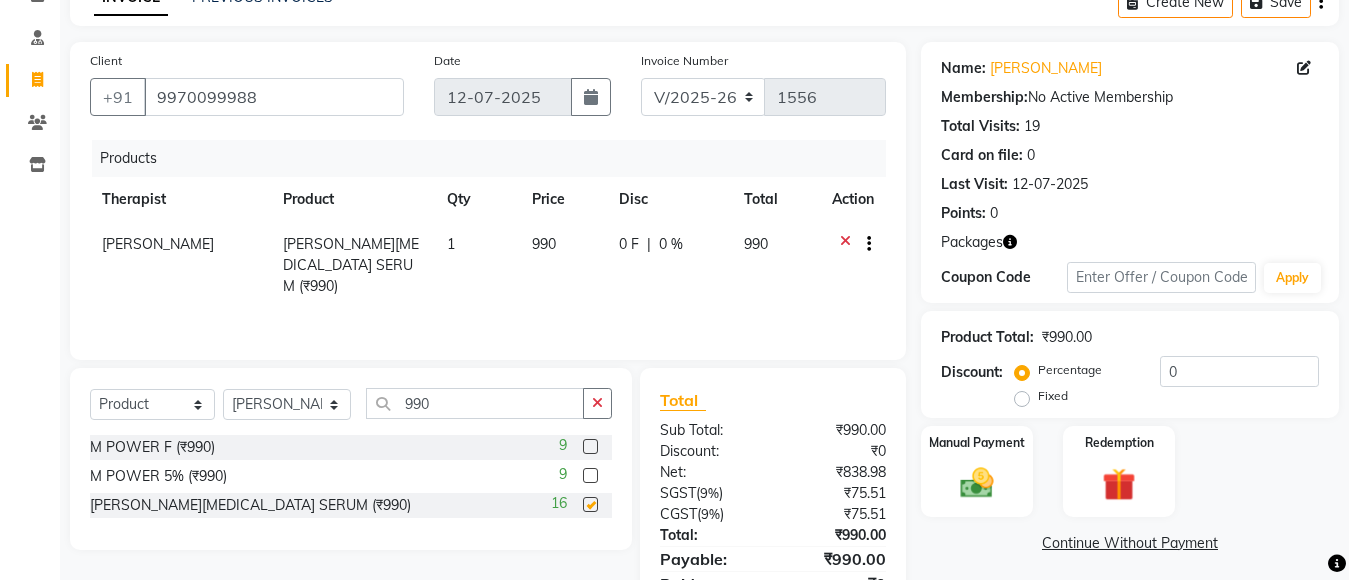 checkbox on "false" 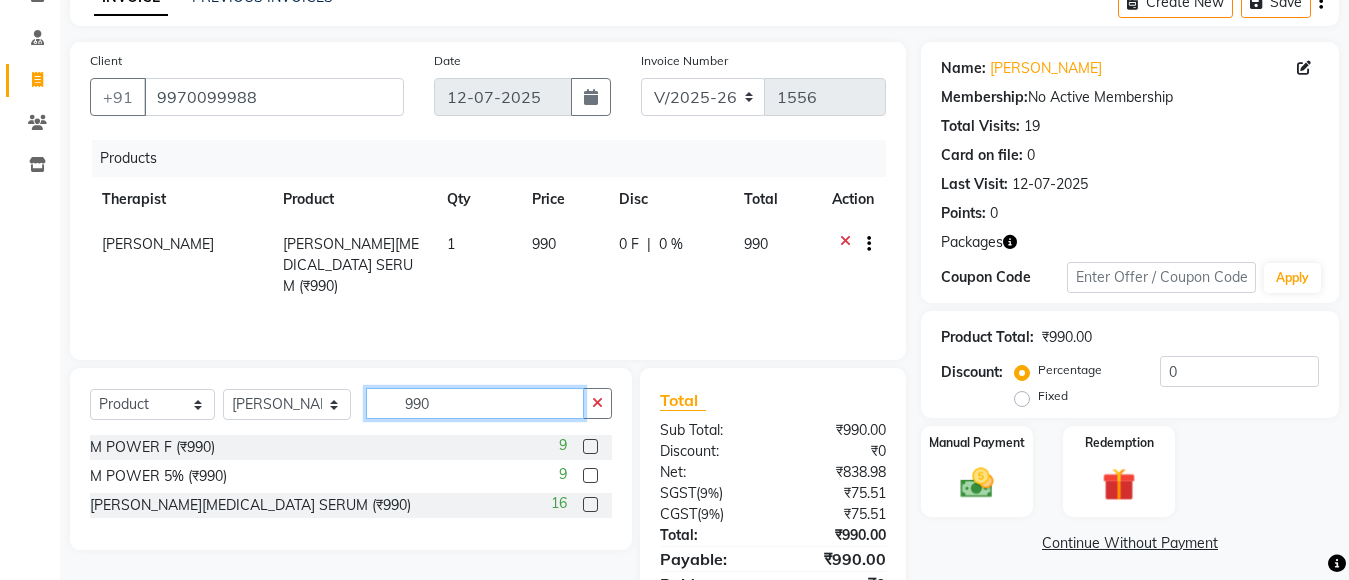 click on "990" 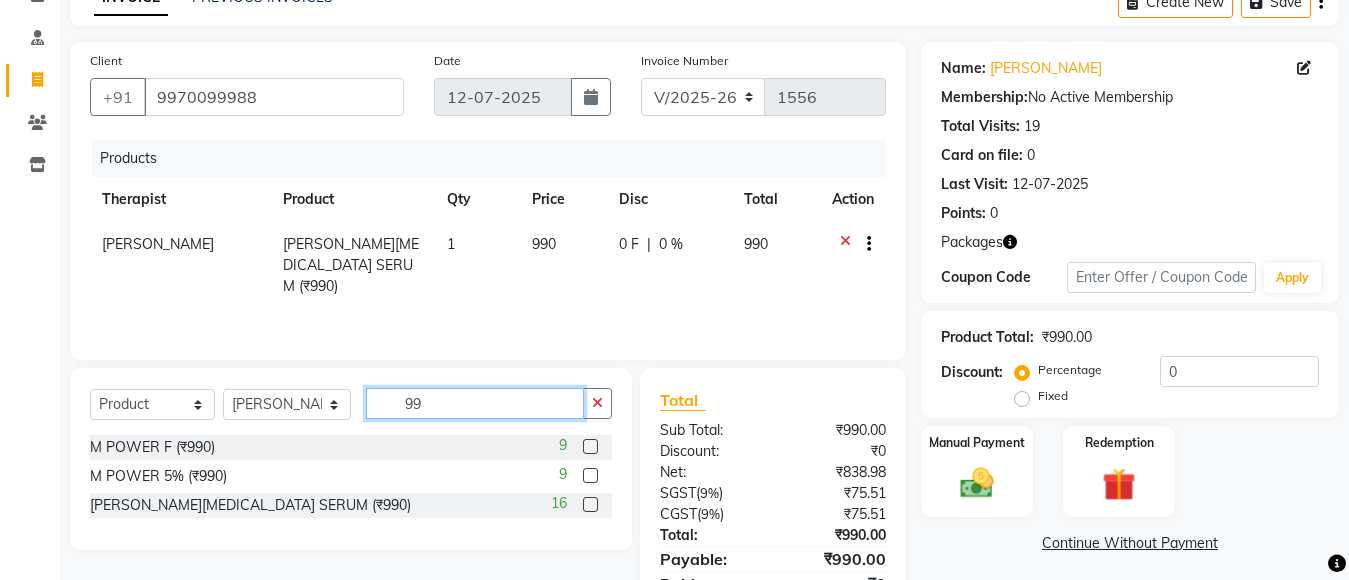 type on "9" 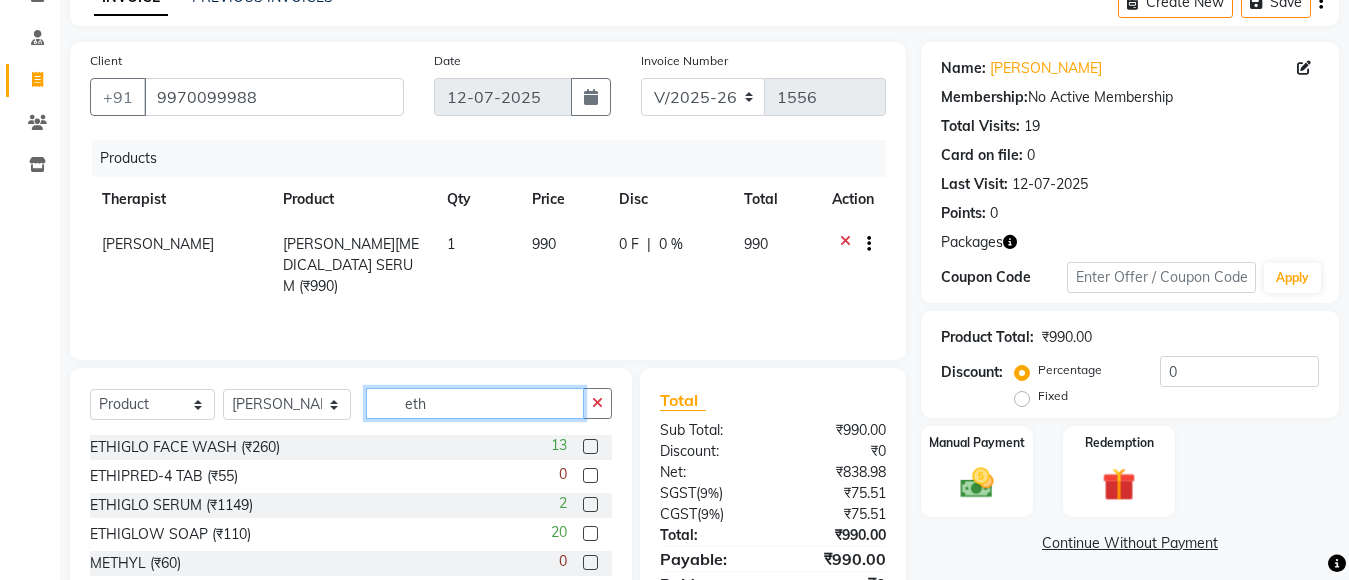 type on "eth" 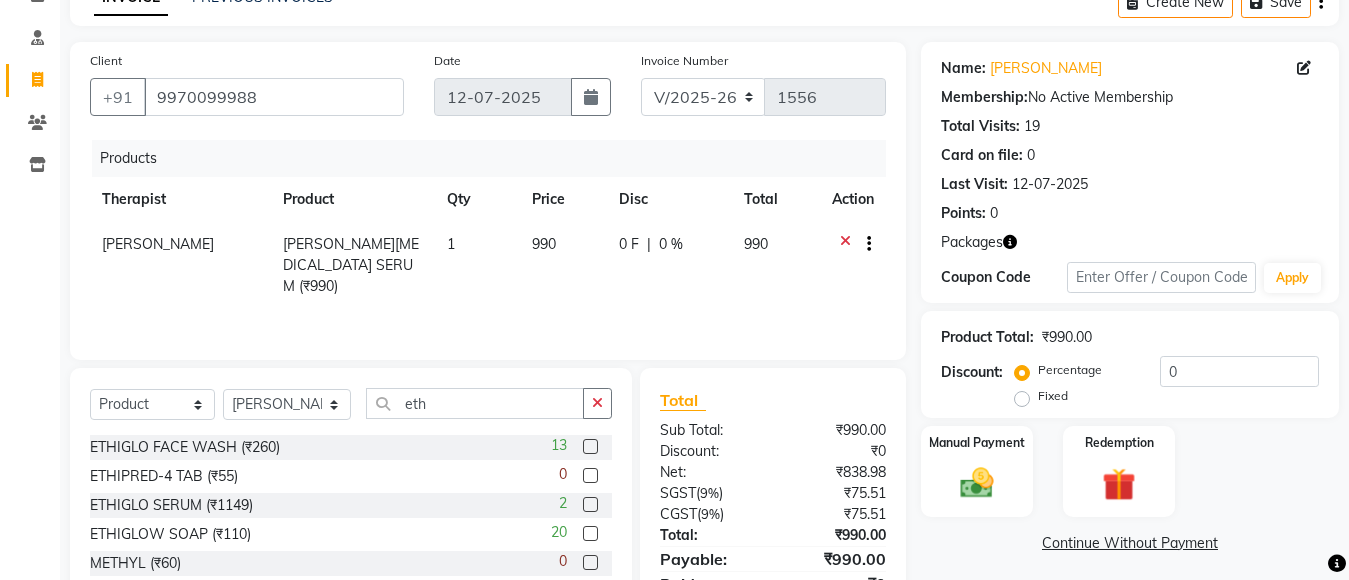 click 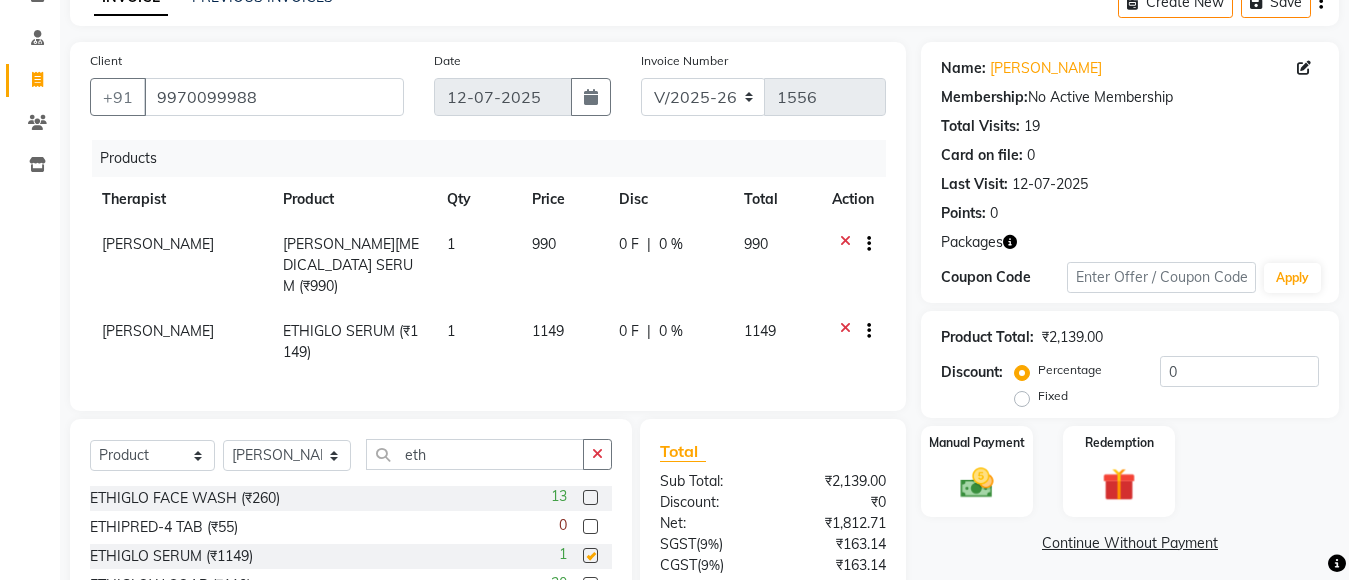 checkbox on "false" 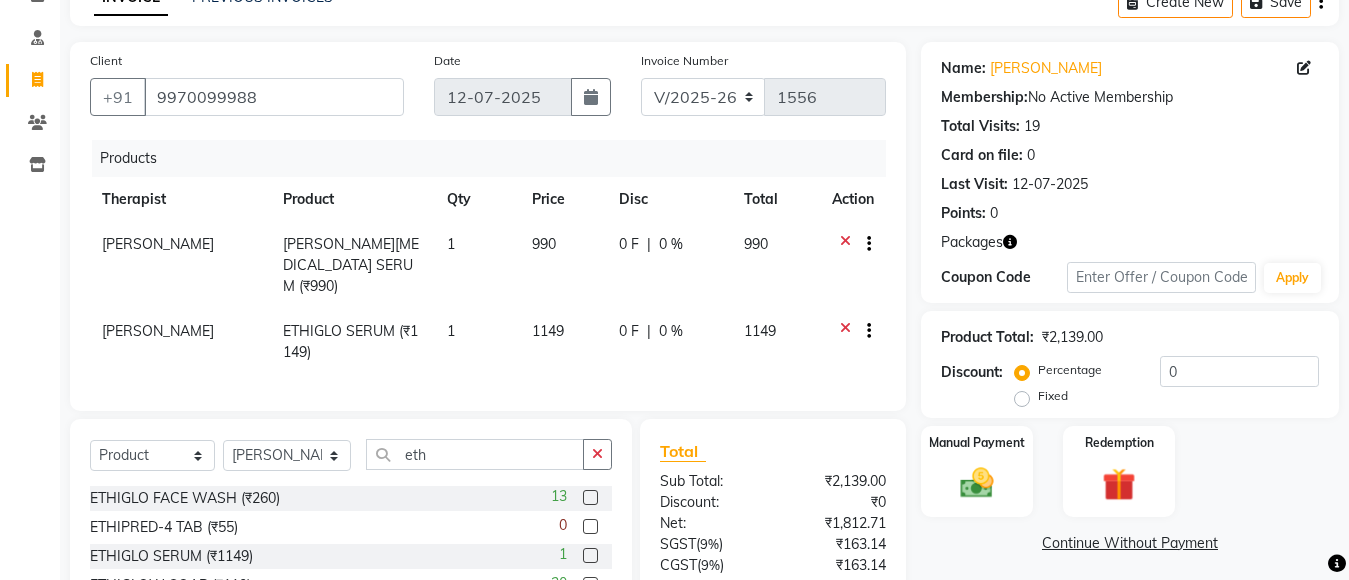 click on "1149" 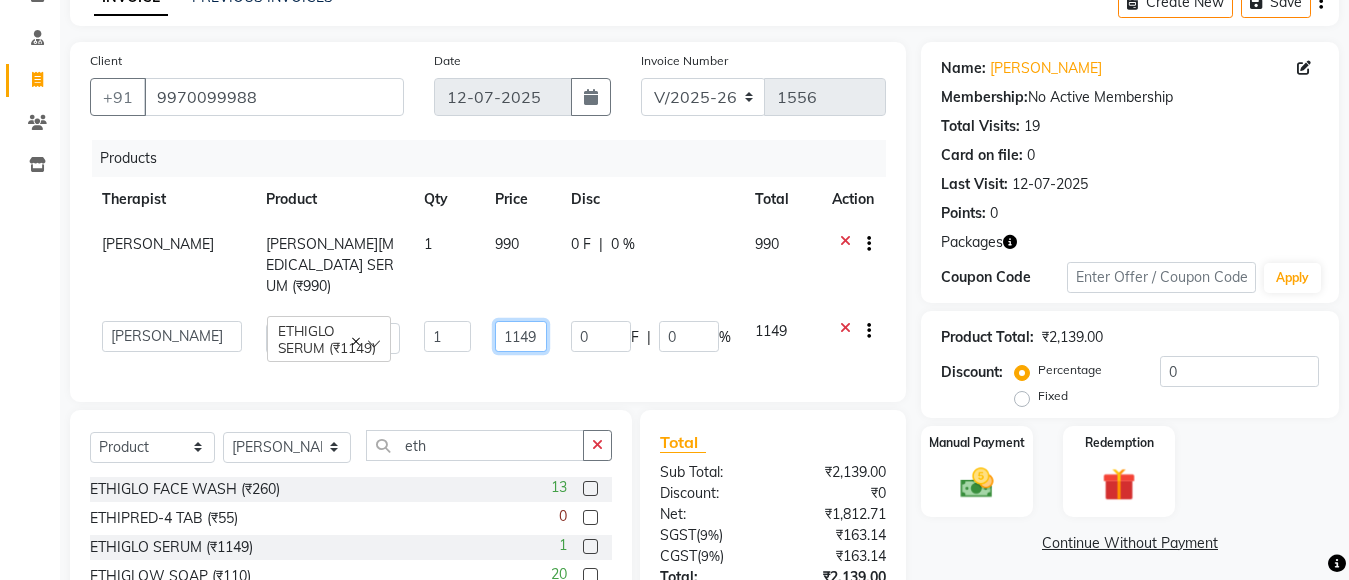 click on "1149" 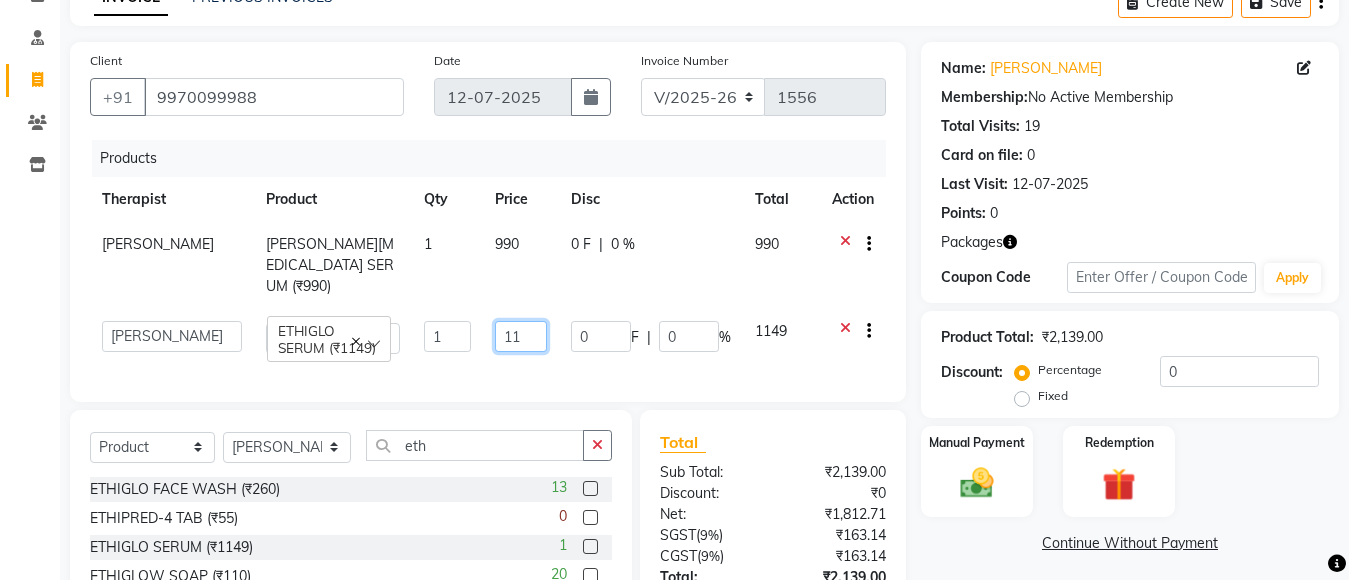 type on "1" 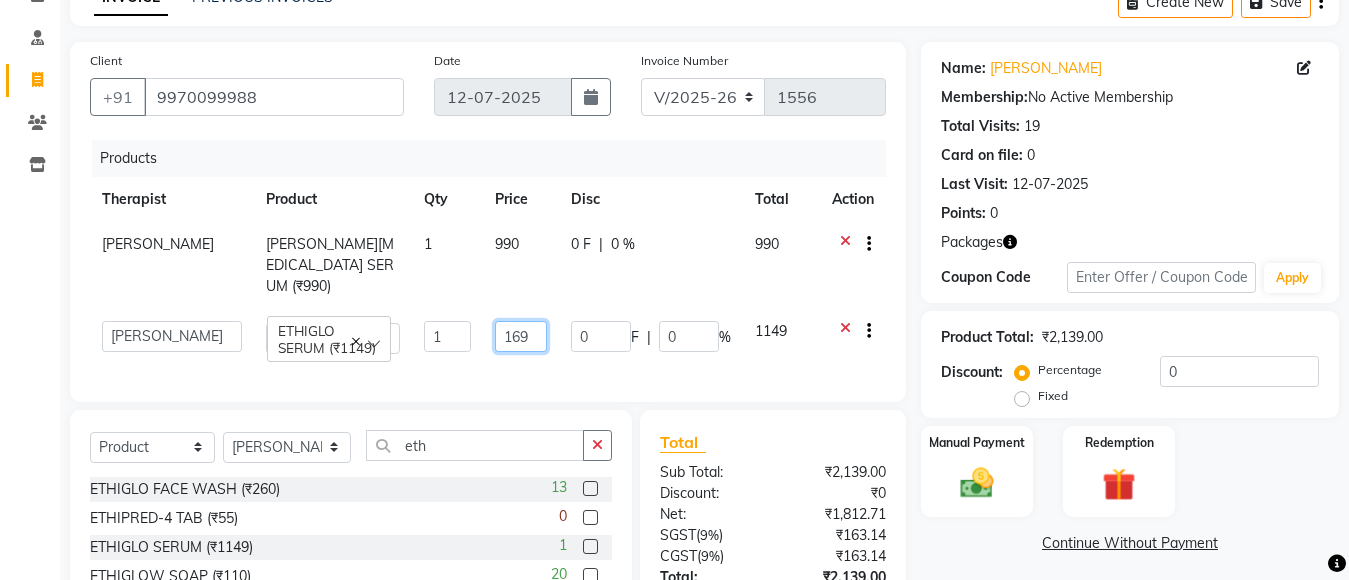 type on "1690" 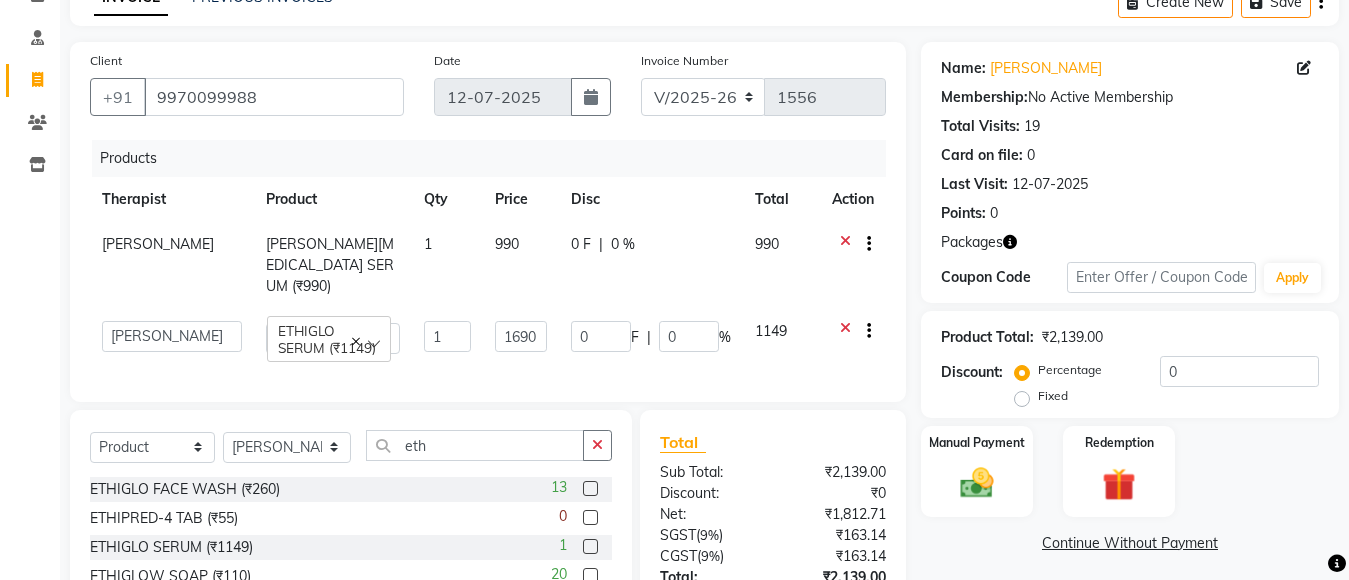 click on "Continue Without Payment" 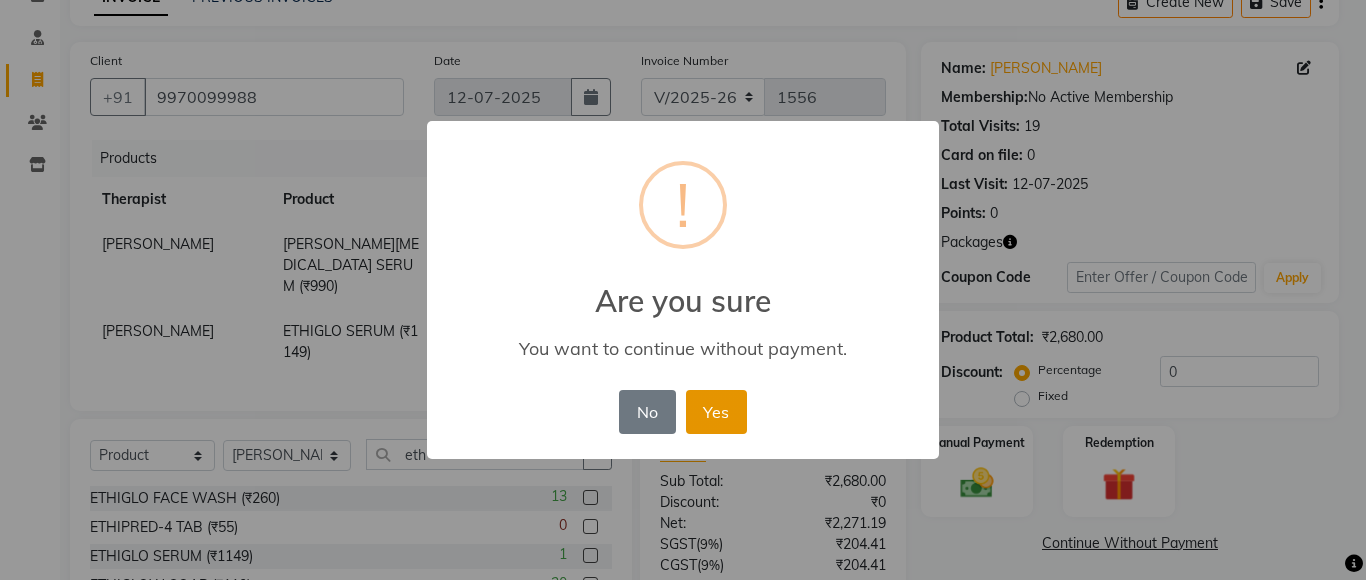 click on "Yes" at bounding box center [716, 412] 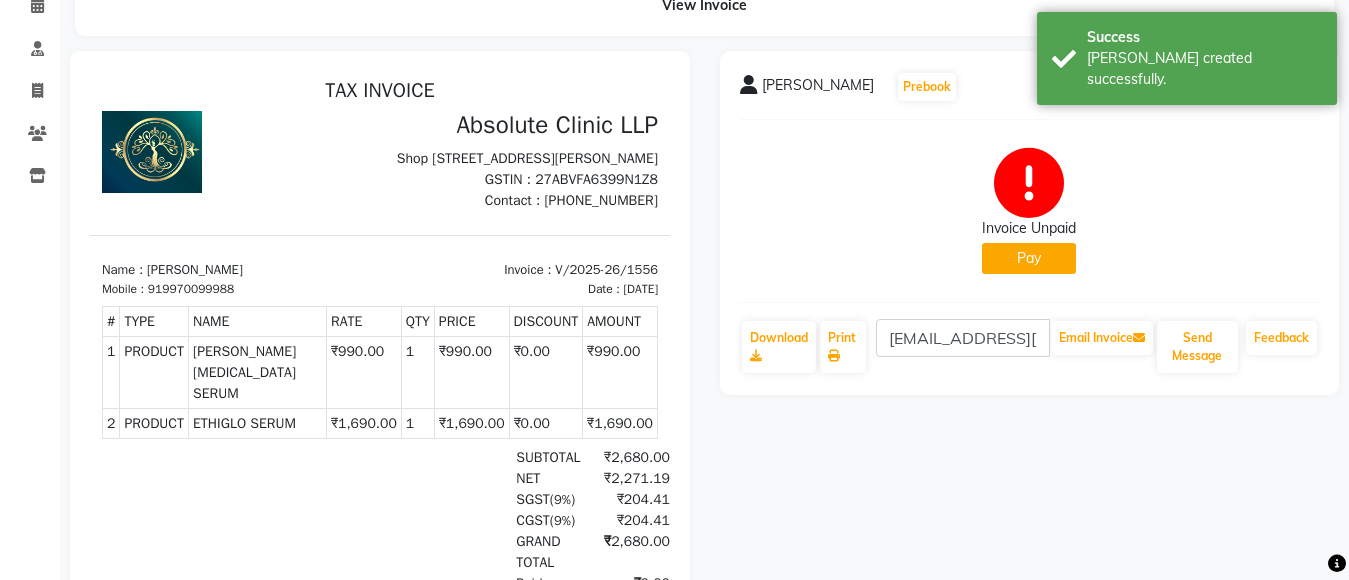 scroll, scrollTop: 200, scrollLeft: 0, axis: vertical 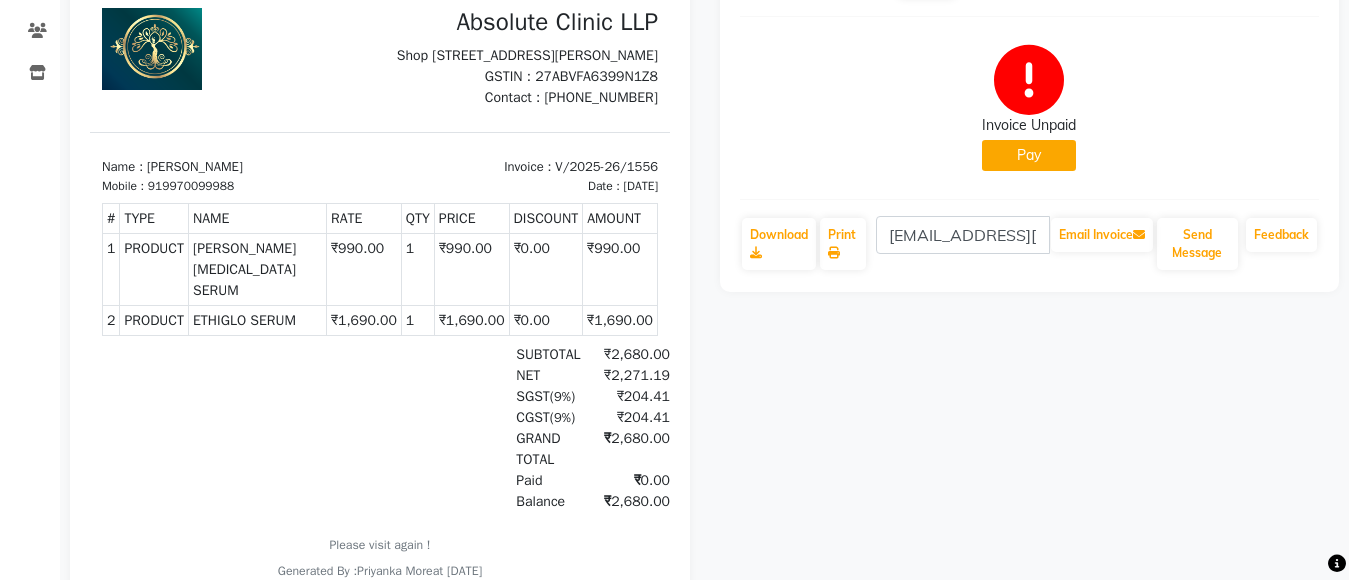 click on "Pay" 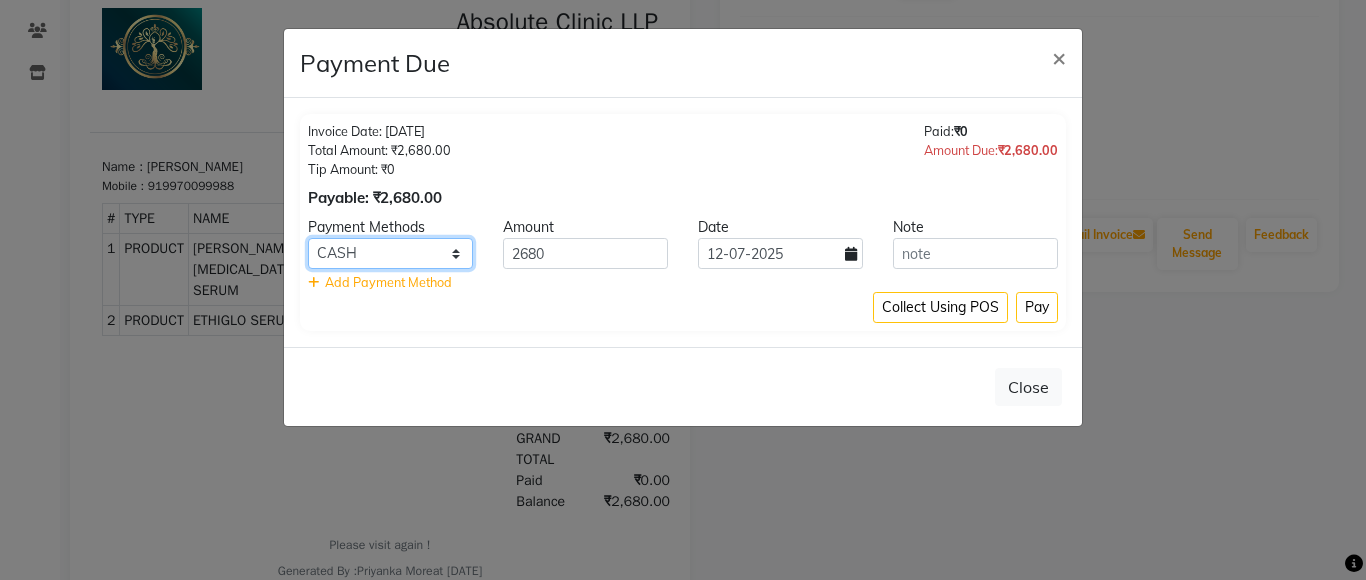 click on "CASH Cheque Complimentary BFL GMoney LoanTap SaveIN CARD GPay" 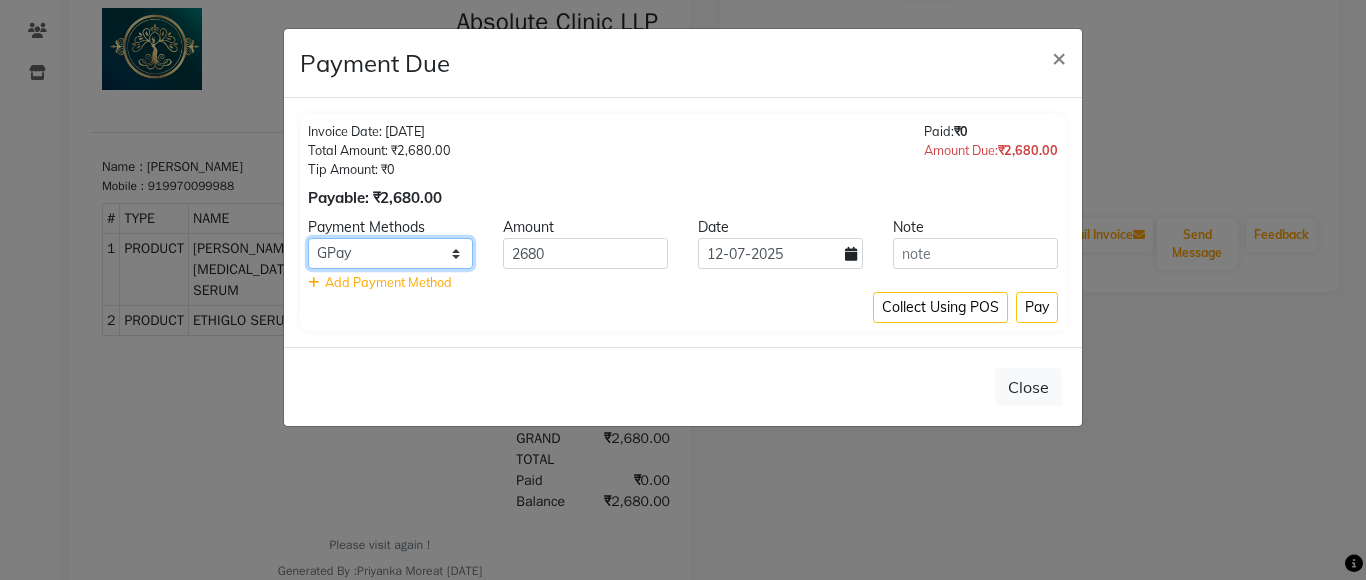 click on "CASH Cheque Complimentary BFL GMoney LoanTap SaveIN CARD GPay" 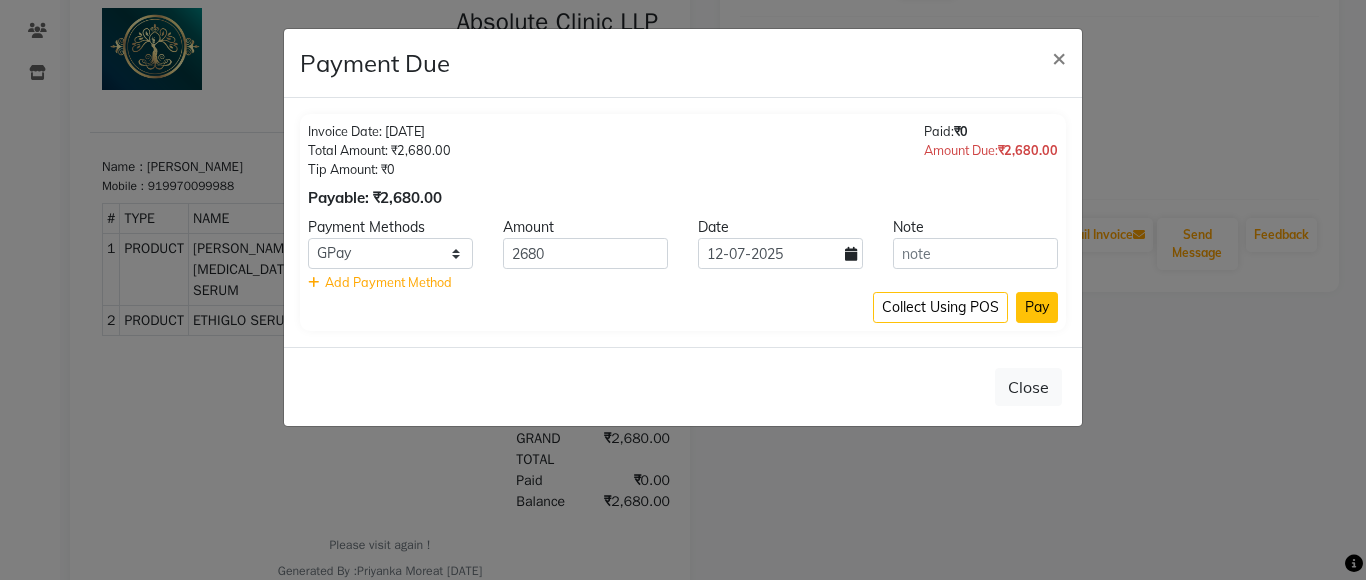 click on "Pay" 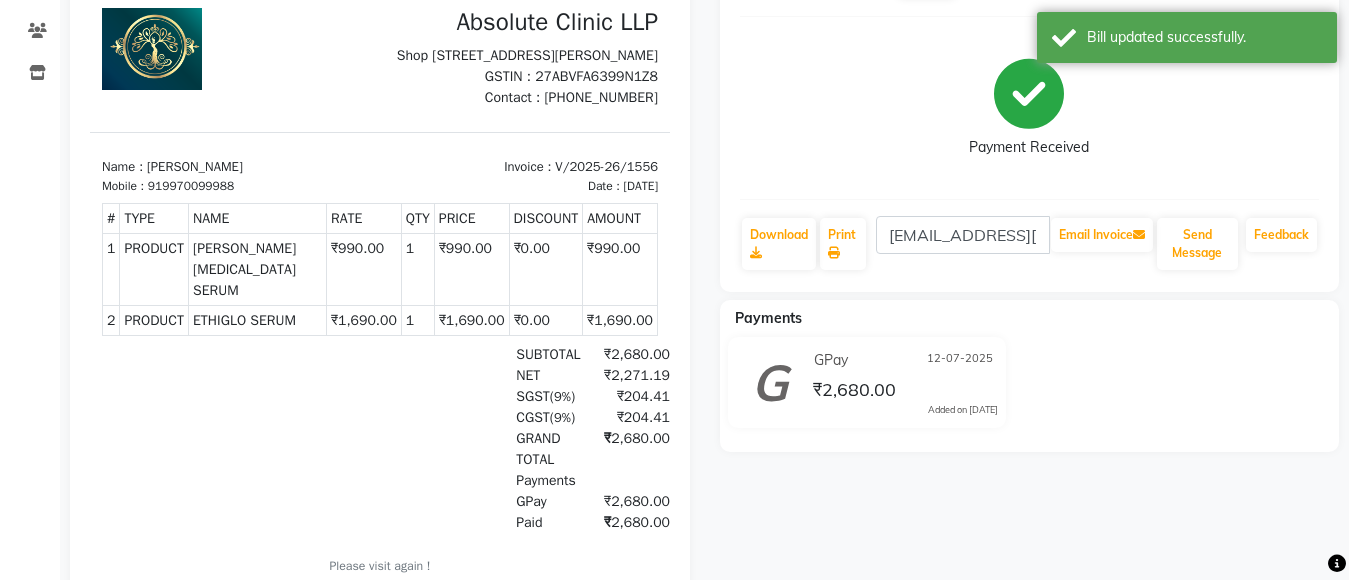 scroll, scrollTop: 349, scrollLeft: 0, axis: vertical 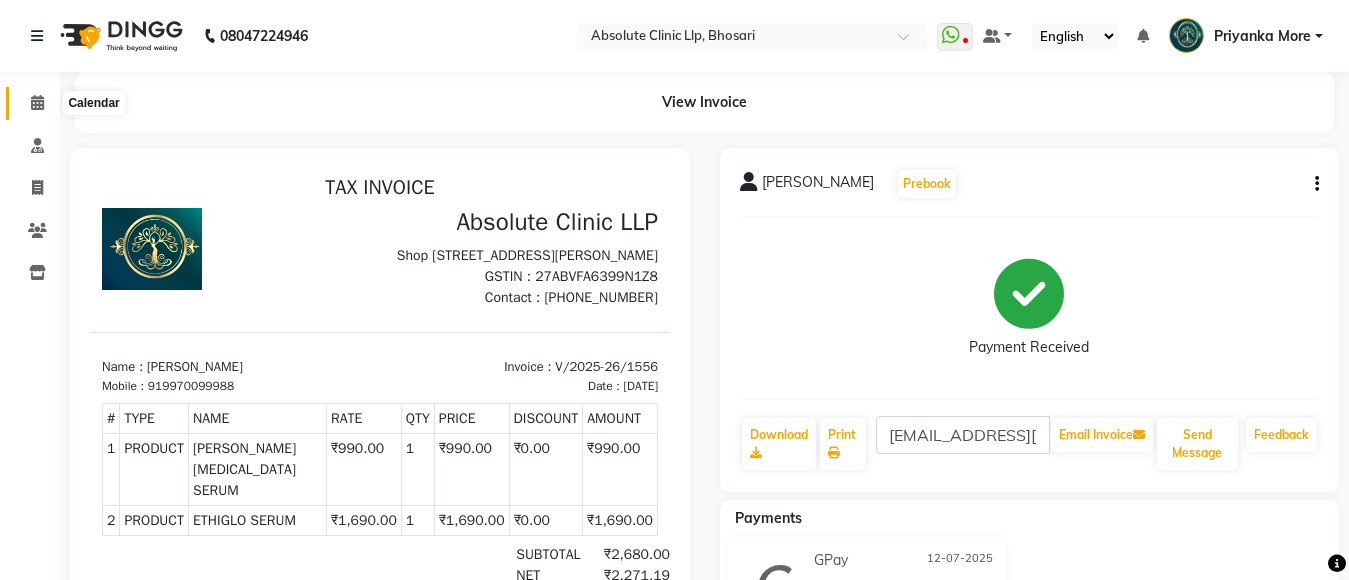 click 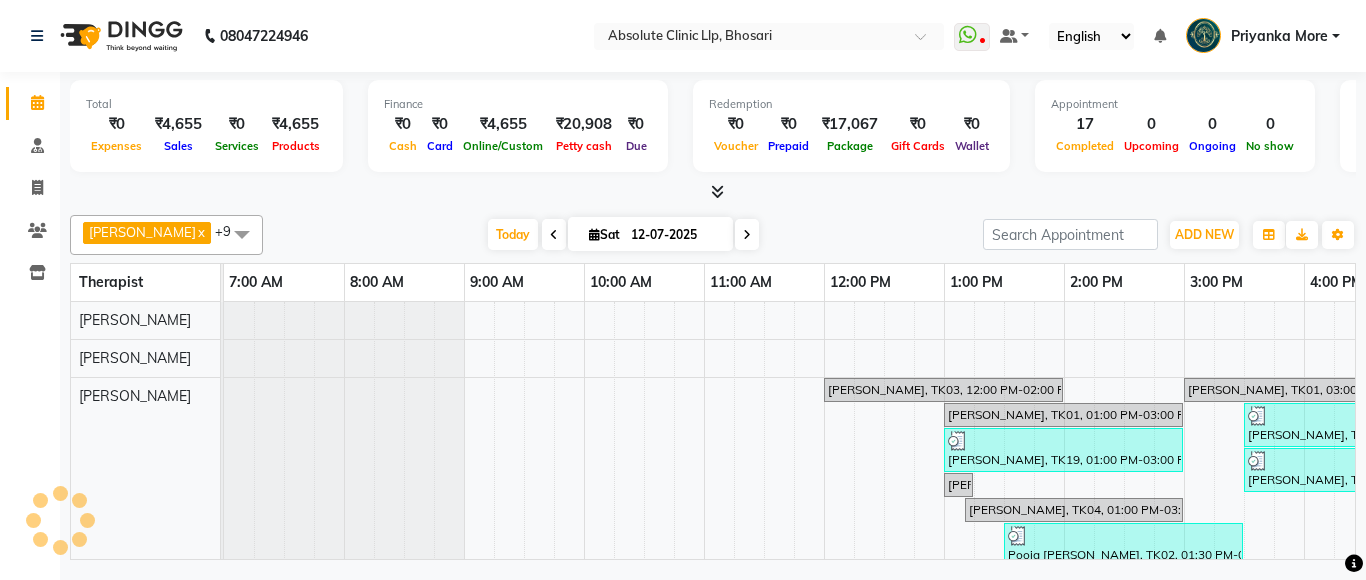 scroll, scrollTop: 0, scrollLeft: 0, axis: both 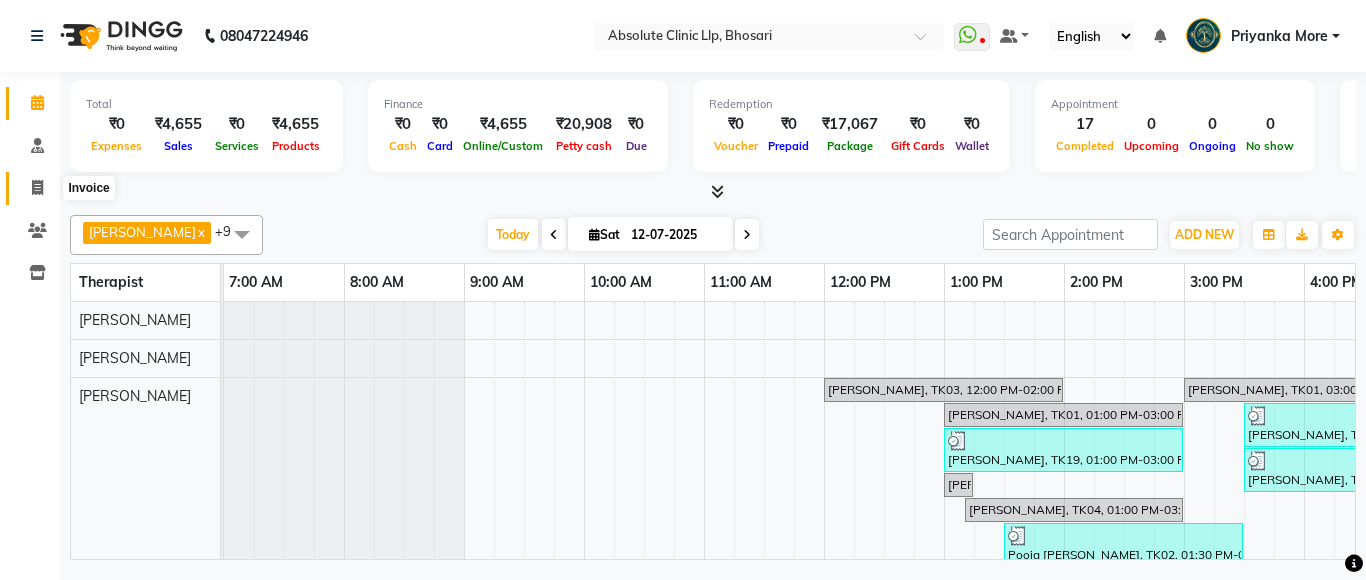 click 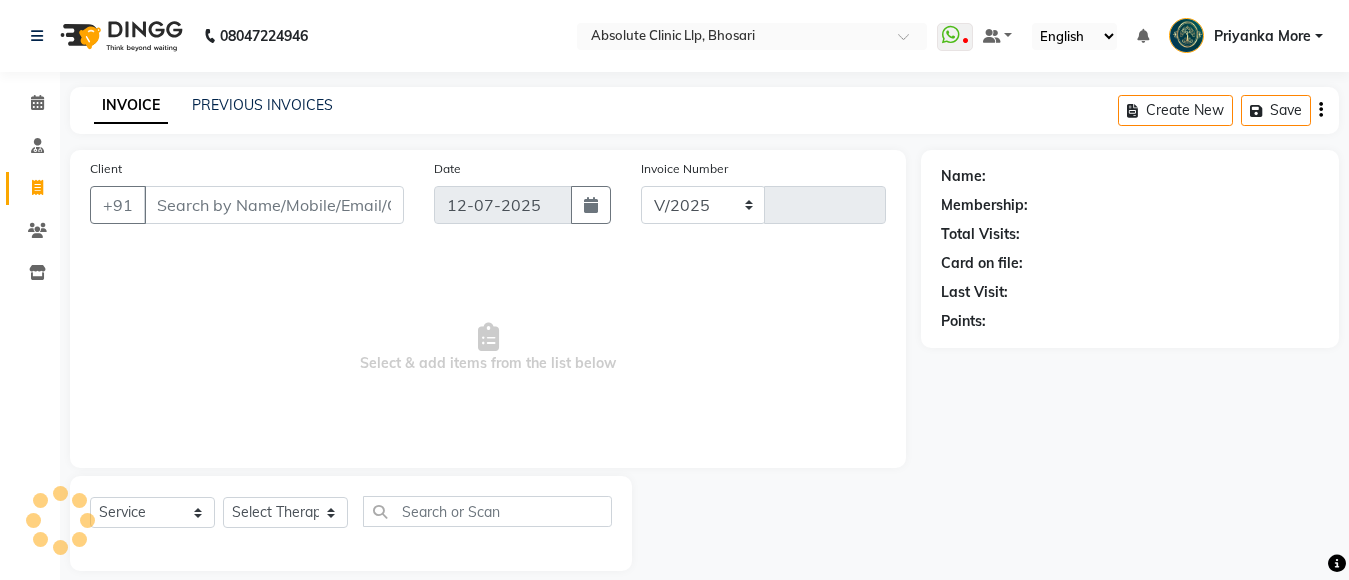 select on "4706" 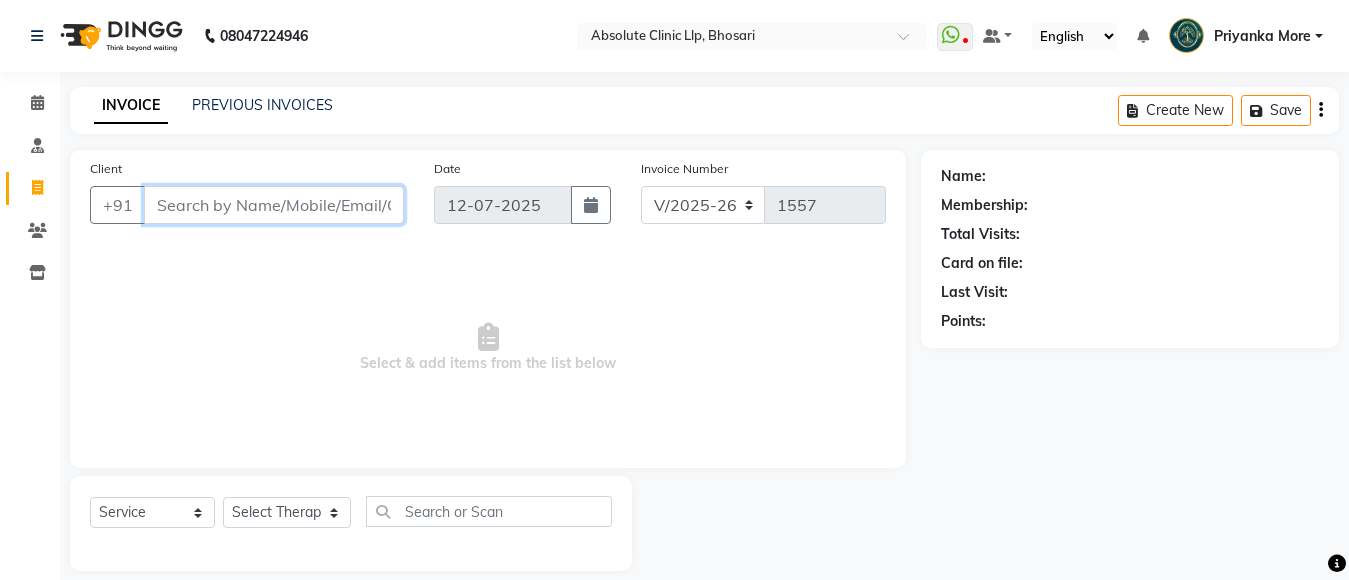click on "Client" at bounding box center [274, 205] 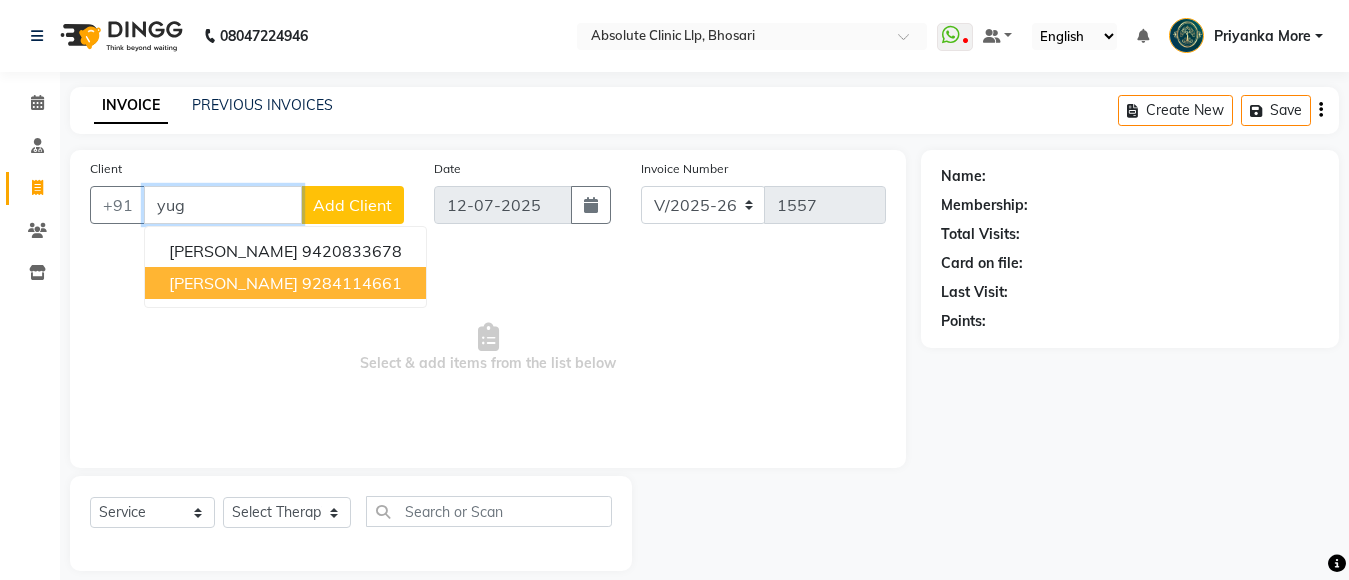 click on "[PERSON_NAME]" at bounding box center [233, 283] 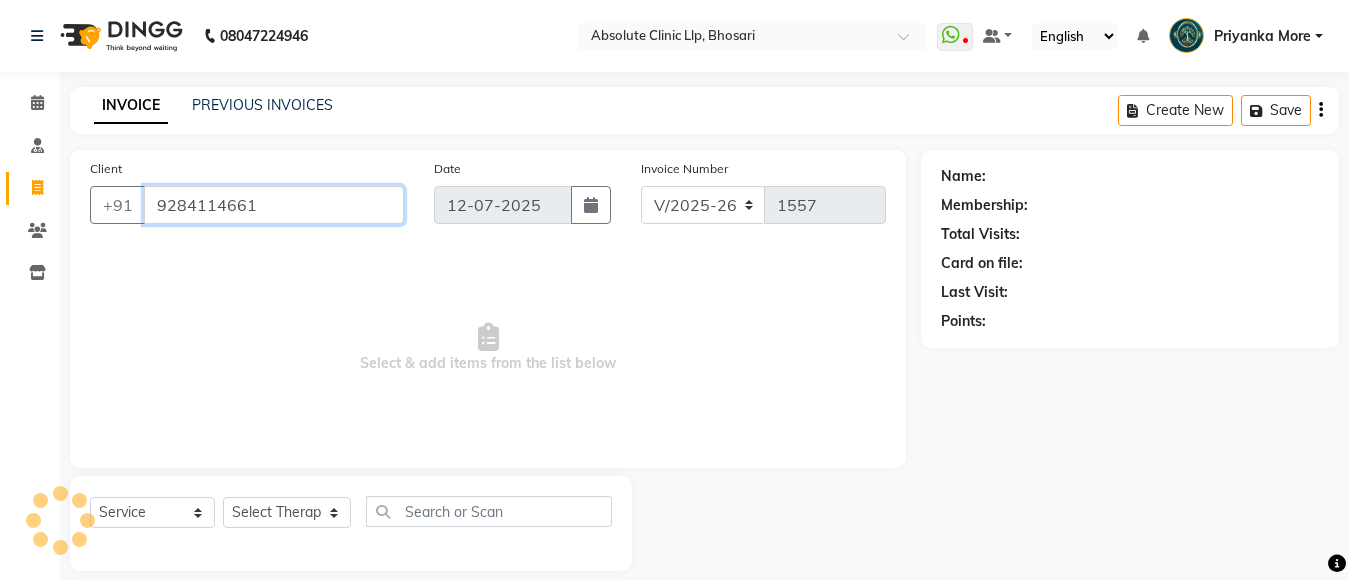 type on "9284114661" 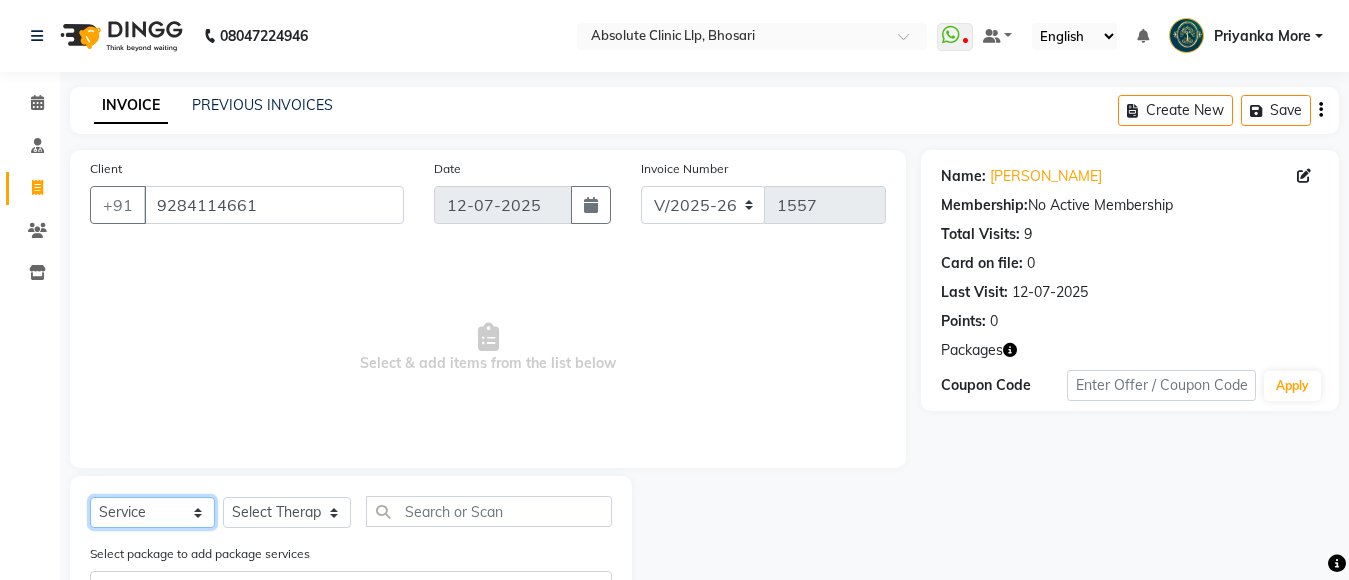 click on "Select  Service  Product  Membership  Package Voucher Prepaid Gift Card" 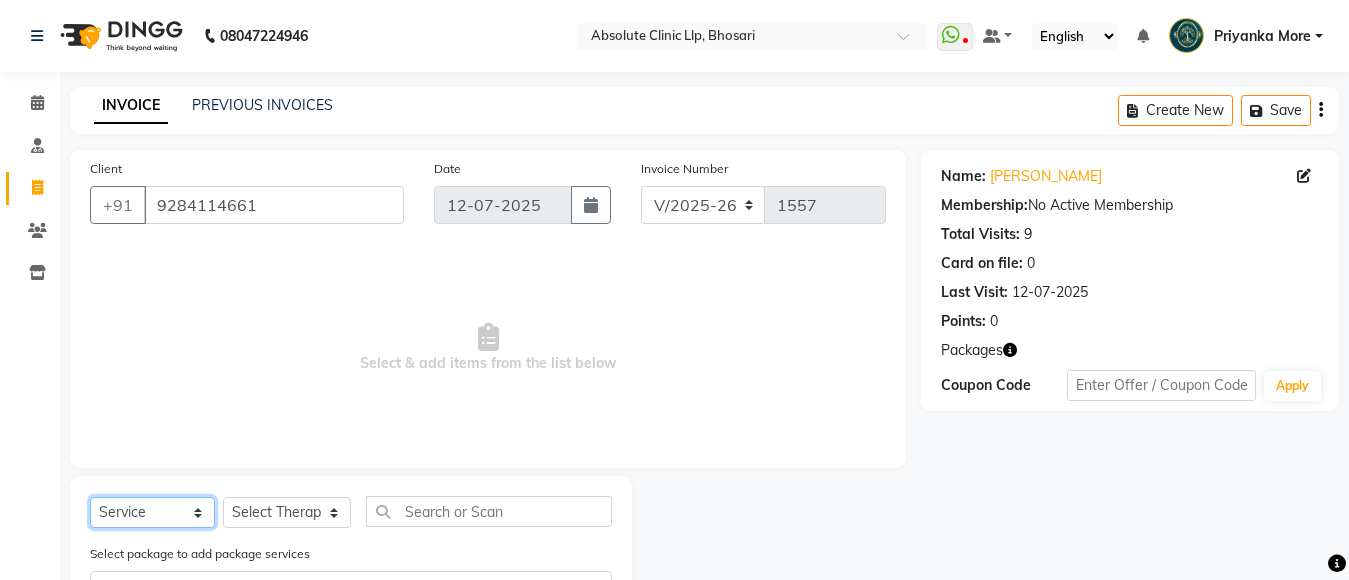 select on "product" 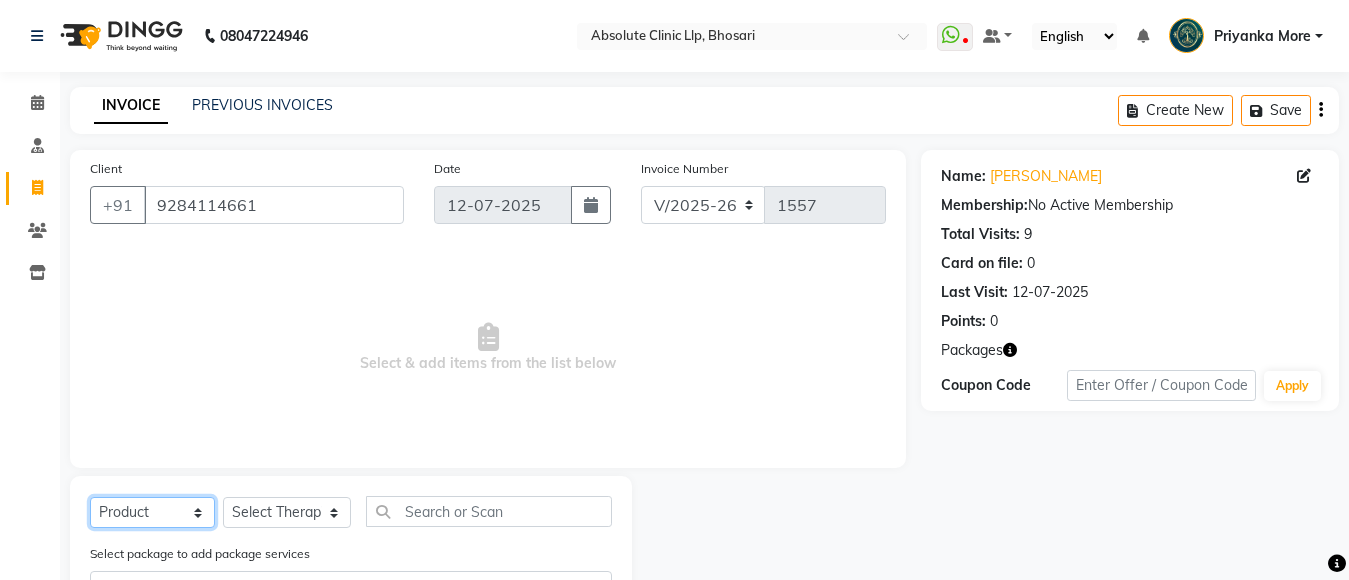 click on "Select  Service  Product  Membership  Package Voucher Prepaid Gift Card" 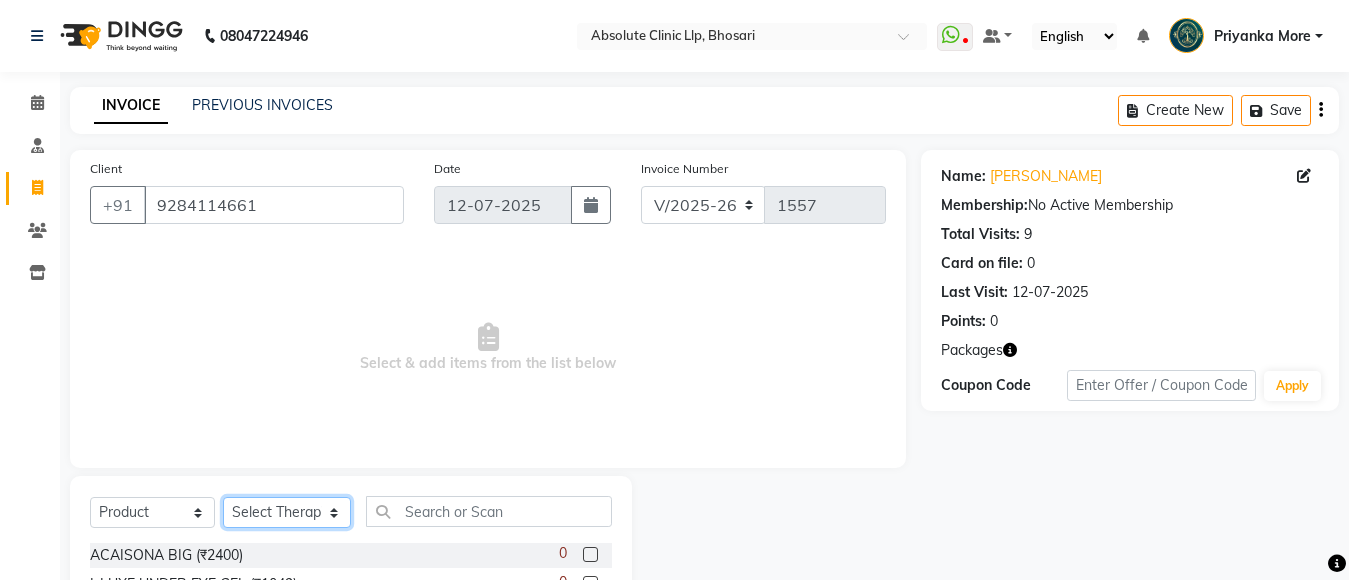 click on "Select Therapist [PERSON_NAME]	 [PERSON_NAME] [PERSON_NAME] [PERSON_NAME] [PERSON_NAME] [PERSON_NAME] Priyanka  More RECEPTION-[PERSON_NAME] prima [PERSON_NAME]	 [PERSON_NAME]	 Shekhar [PERSON_NAME] Naikre	 [PERSON_NAME]" 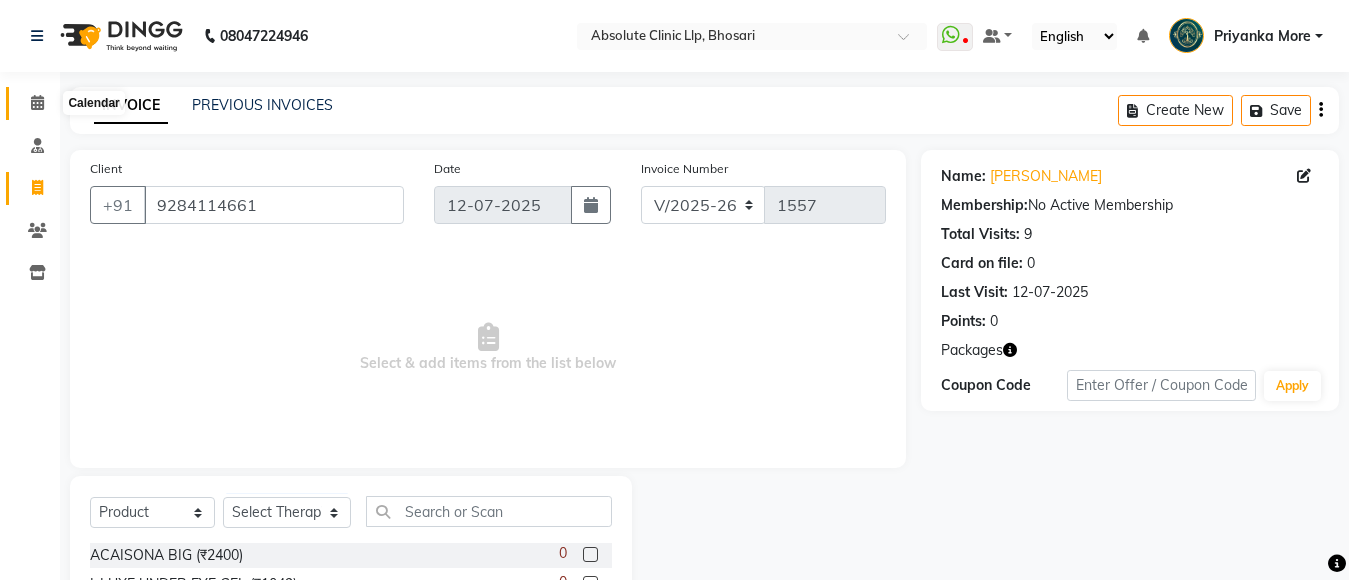 click 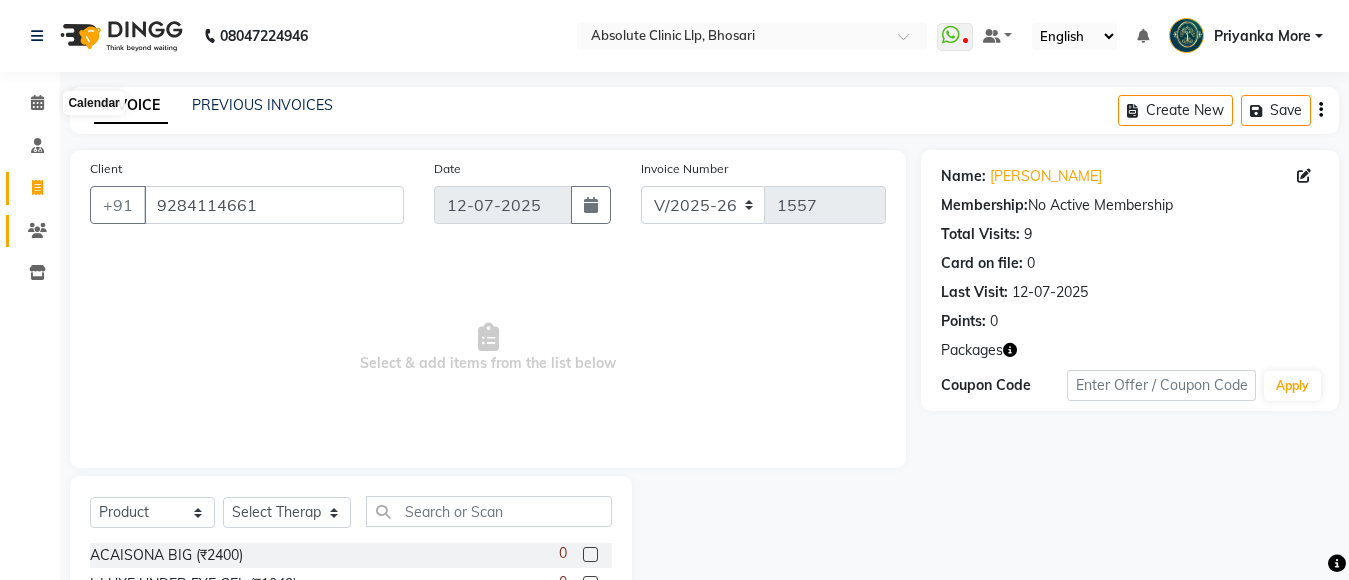 click 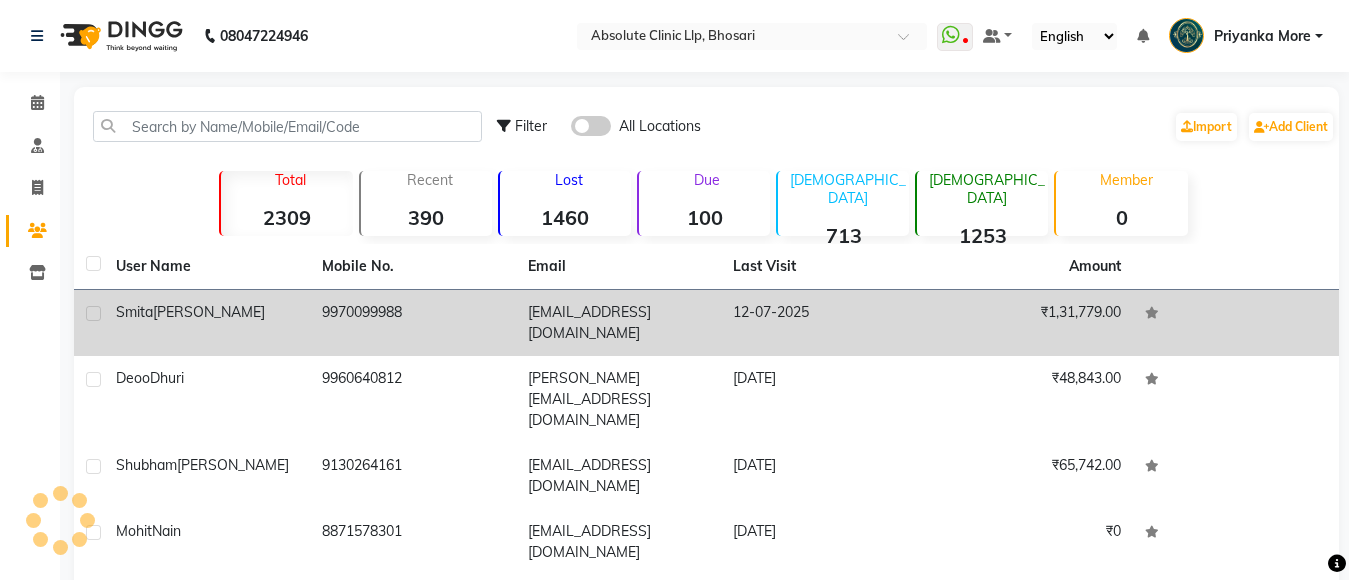 click on "9970099988" 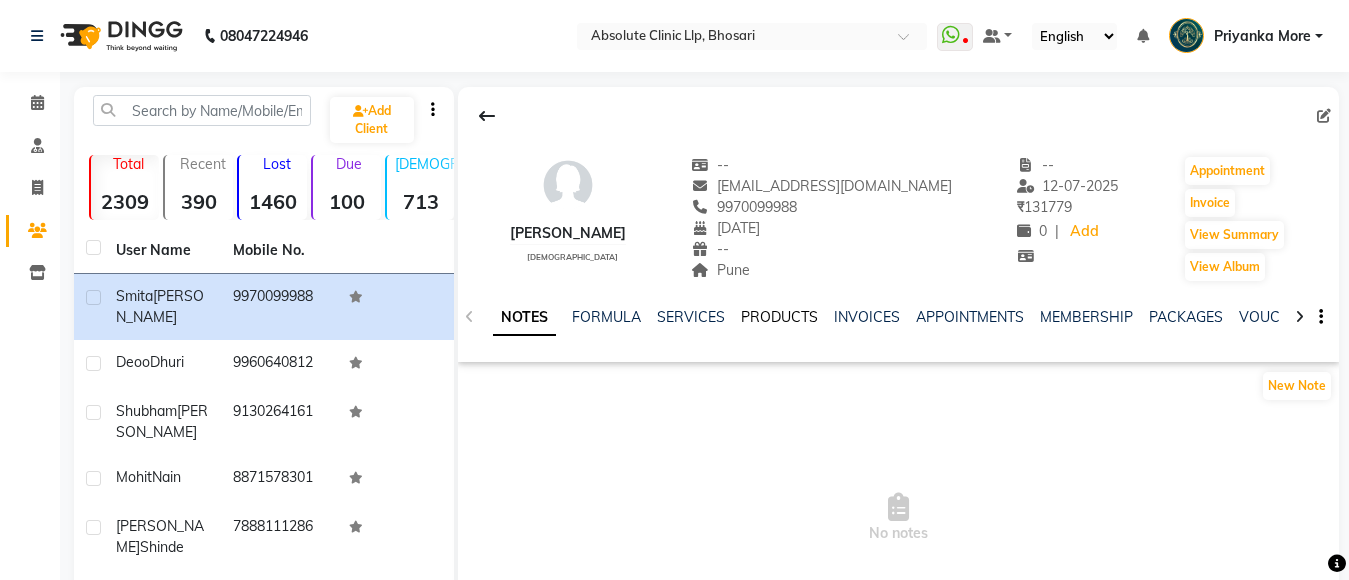 click on "PRODUCTS" 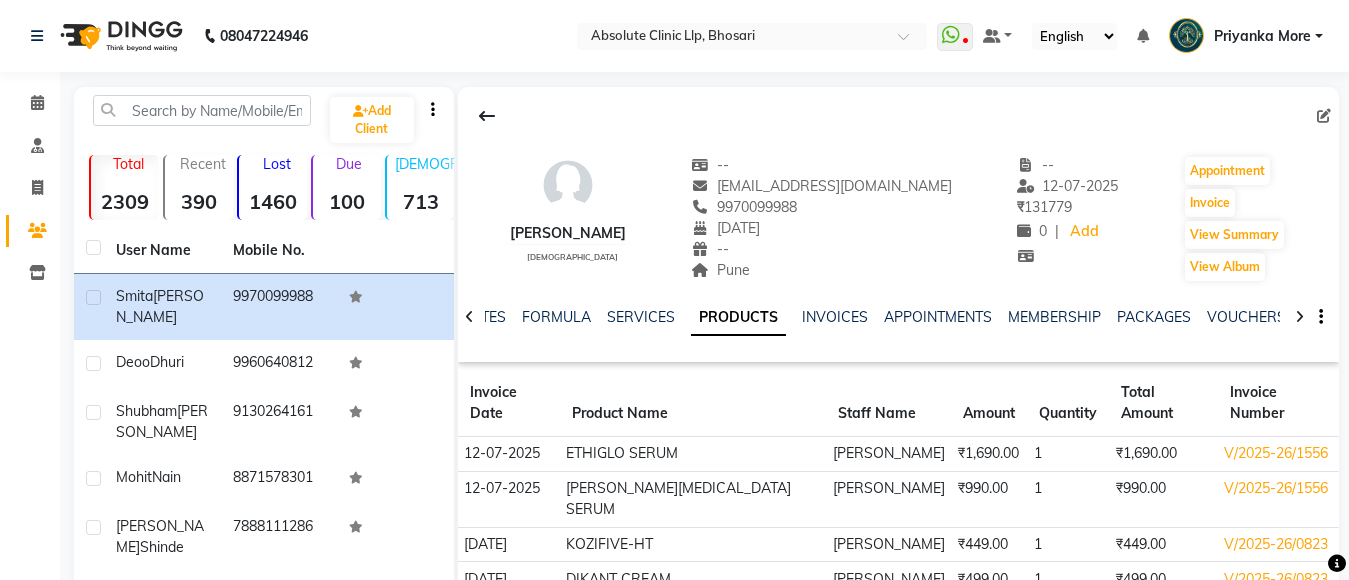 click on "[PERSON_NAME]" 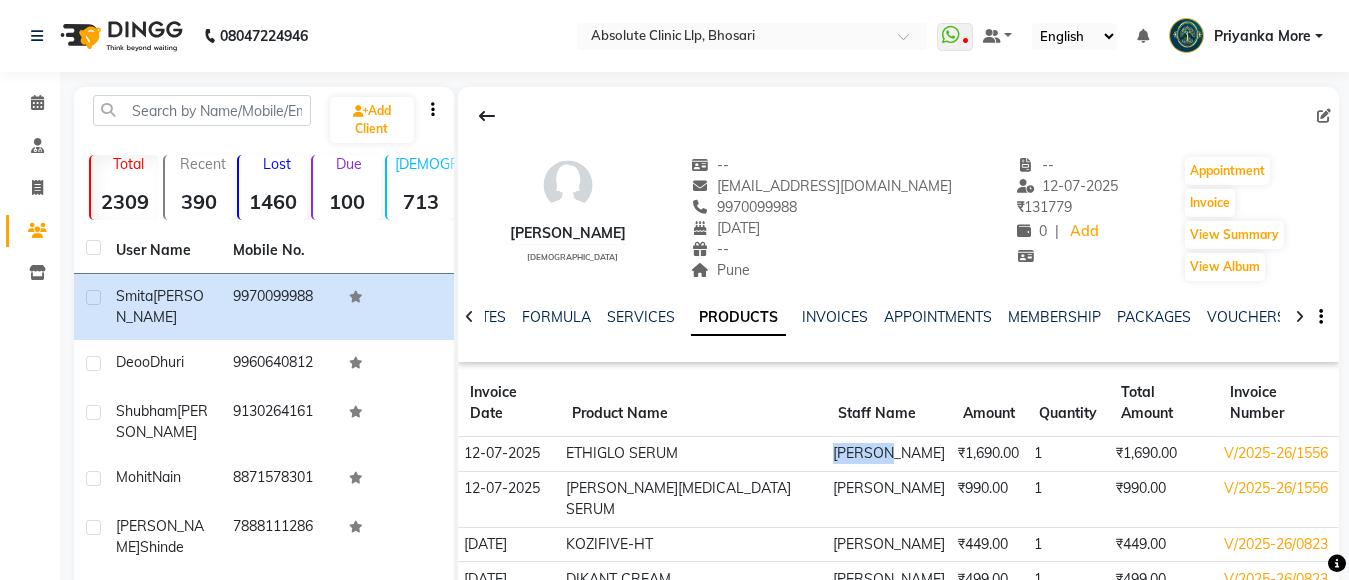 click on "[PERSON_NAME]" 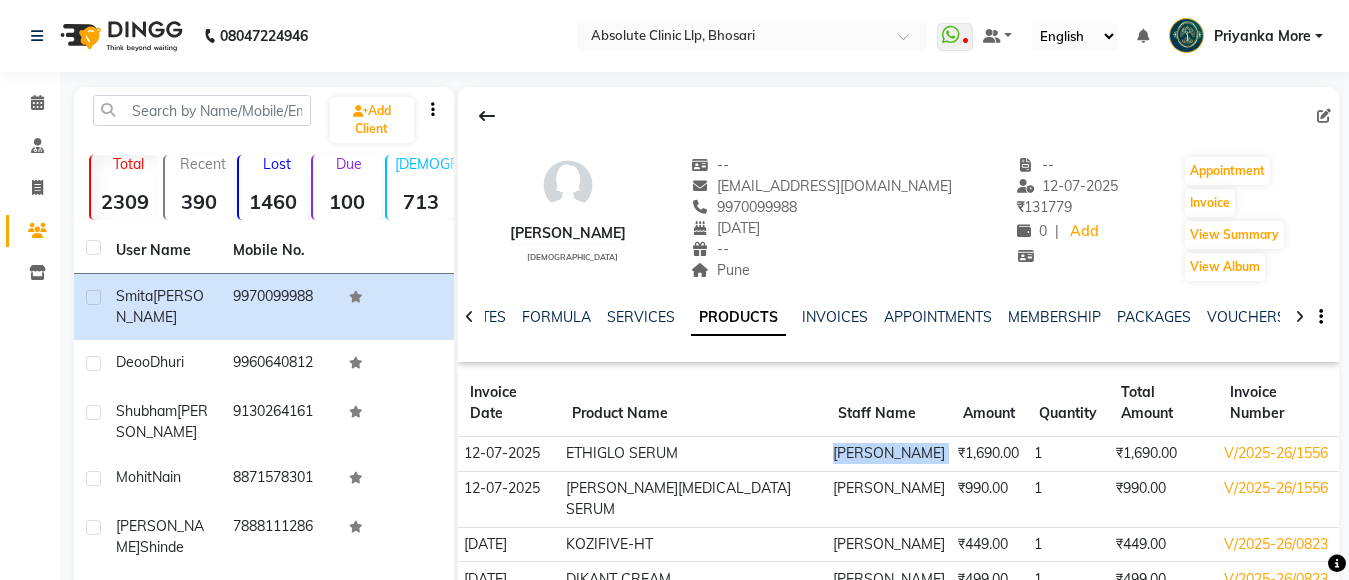 click on "[PERSON_NAME]" 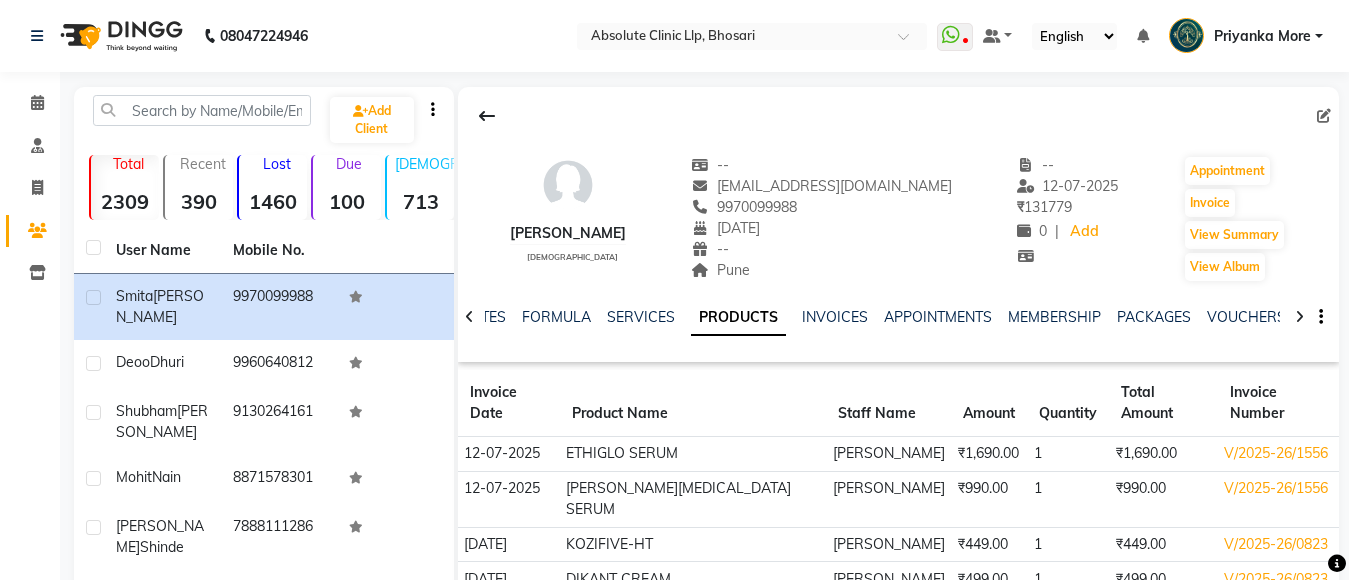 click on "₹990.00" 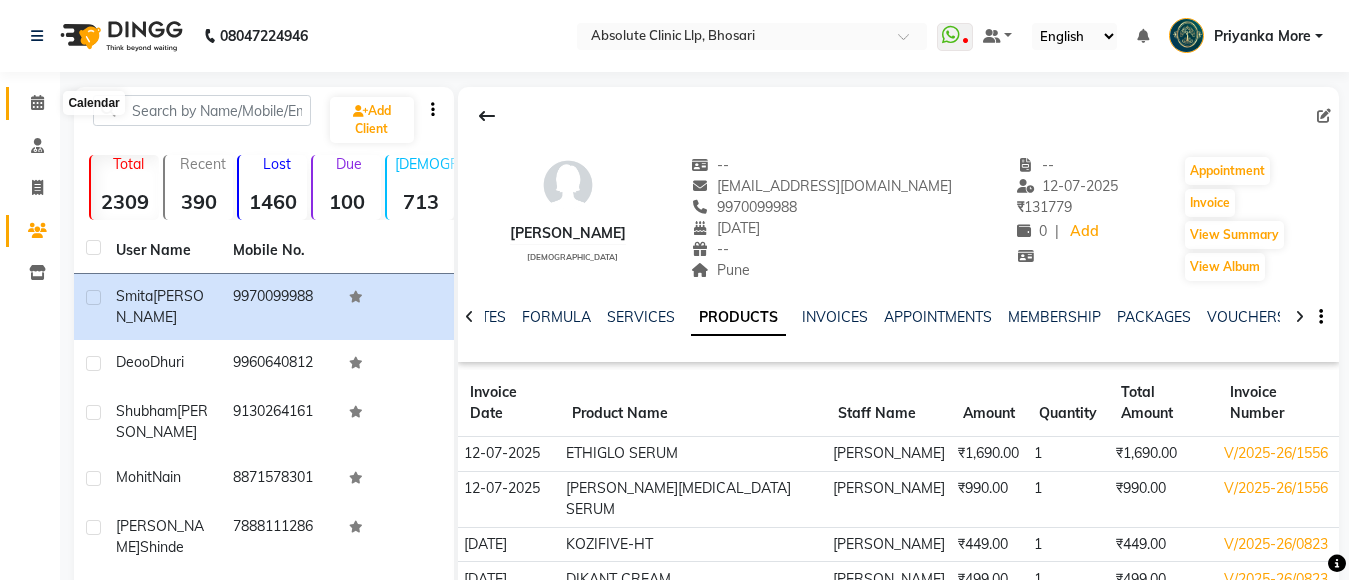 click 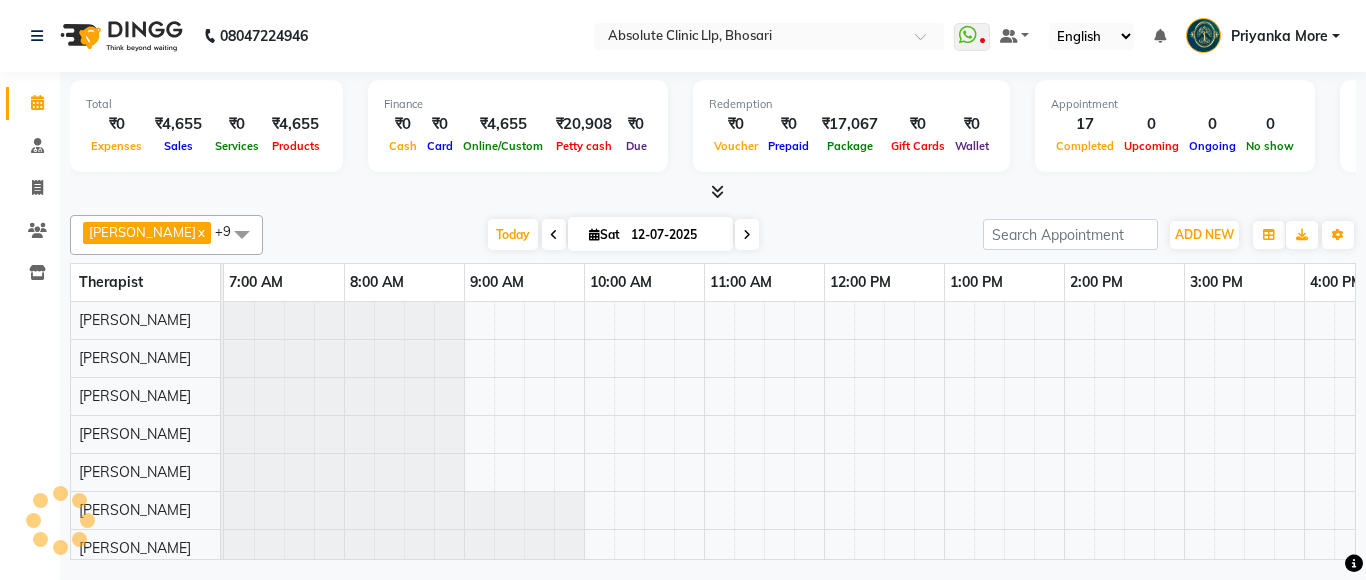 scroll, scrollTop: 0, scrollLeft: 0, axis: both 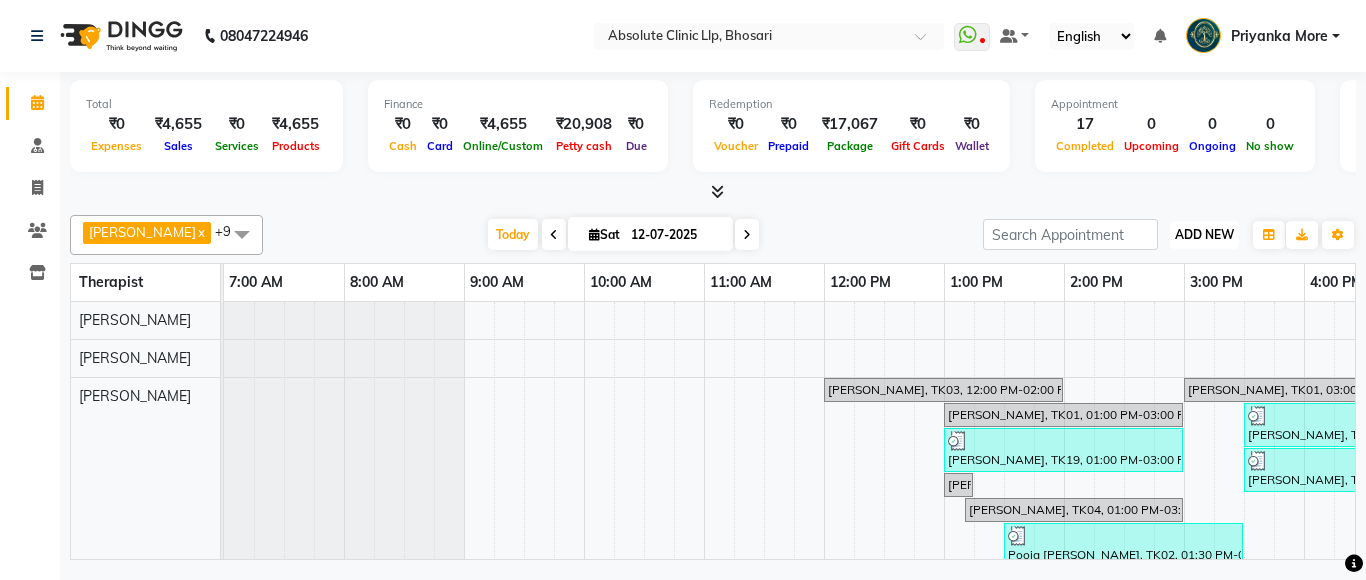 click on "ADD NEW" at bounding box center [1204, 234] 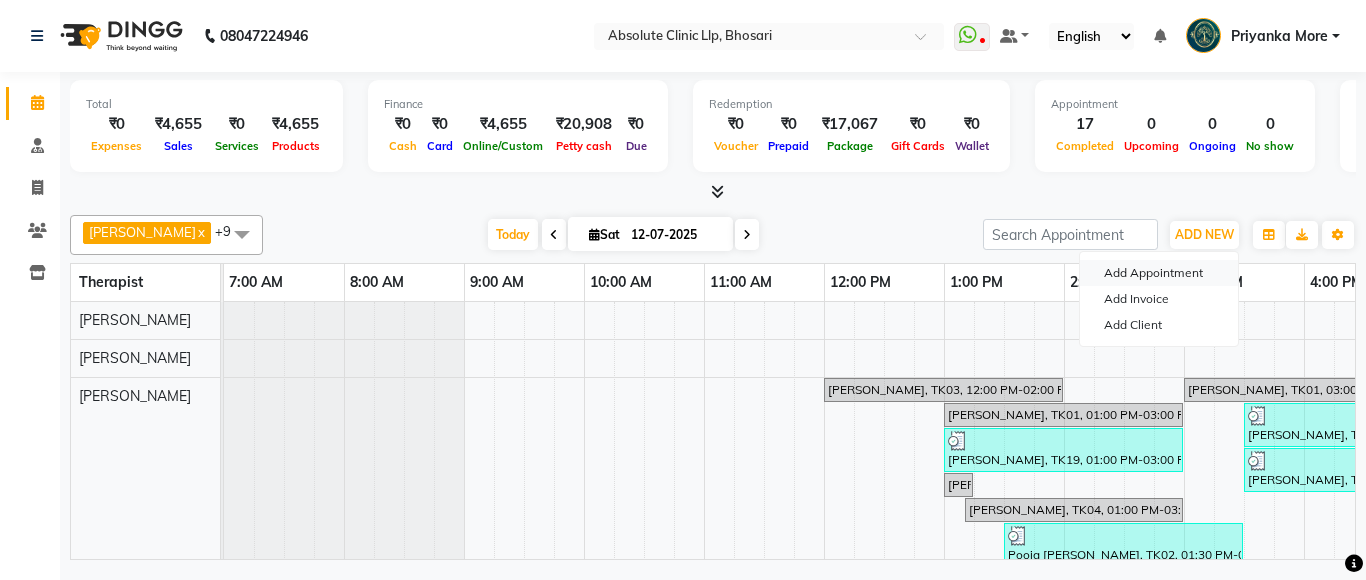 click on "Add Appointment" at bounding box center (1159, 273) 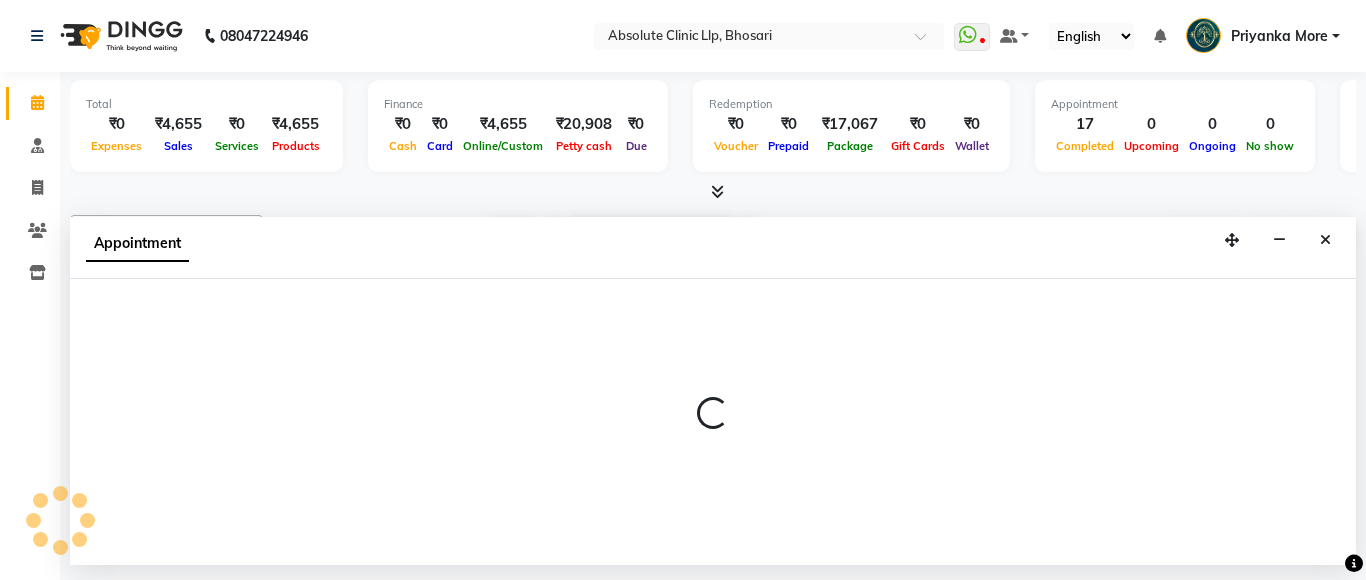 select on "tentative" 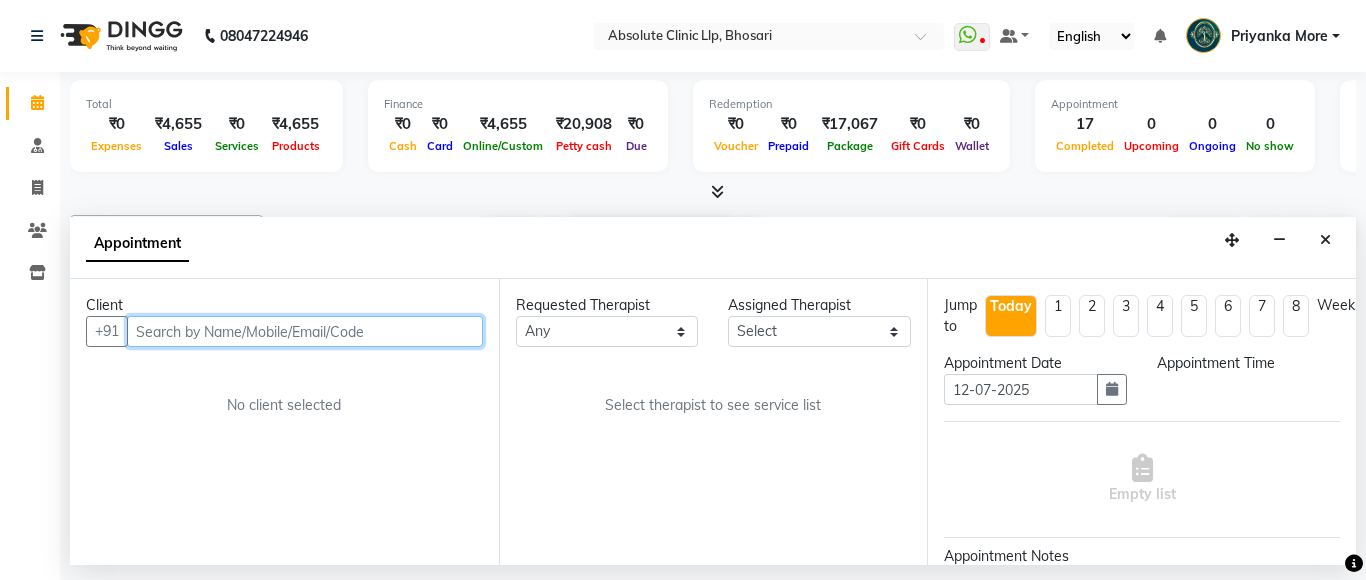 select on "480" 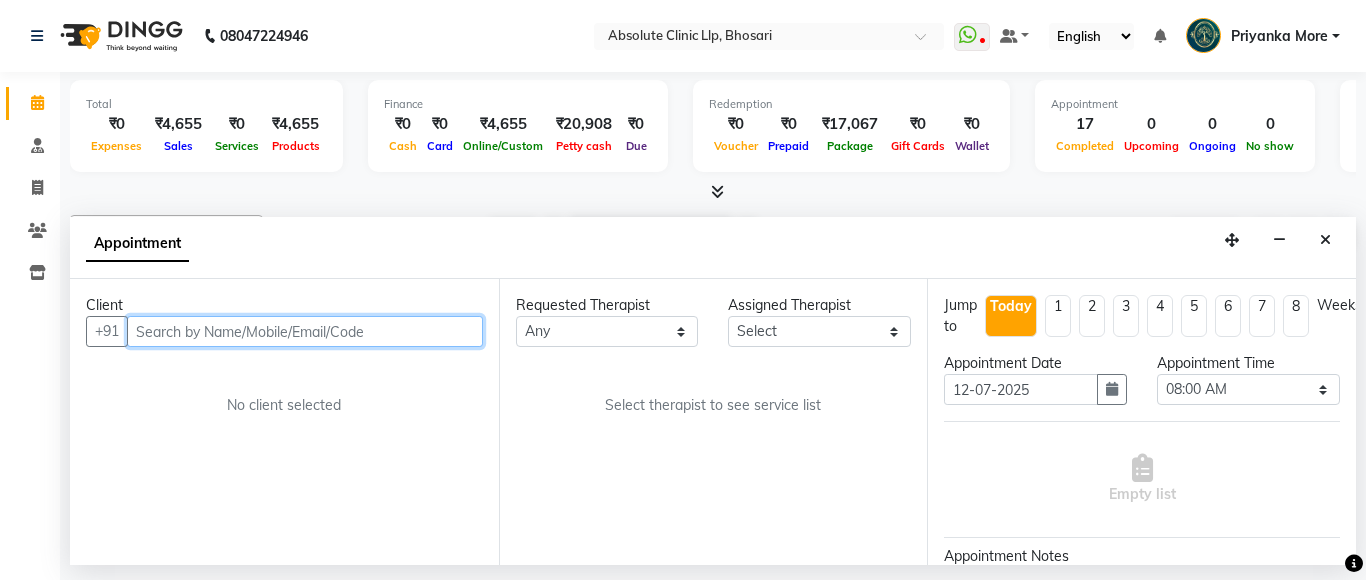 click at bounding box center (305, 331) 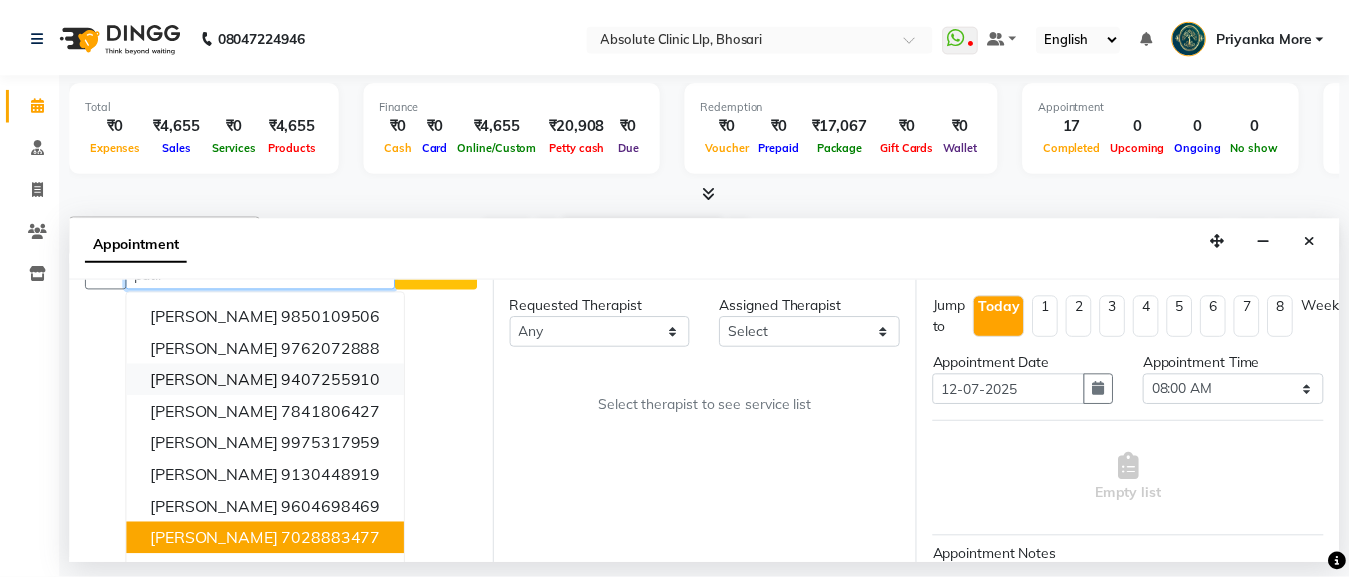 scroll, scrollTop: 0, scrollLeft: 0, axis: both 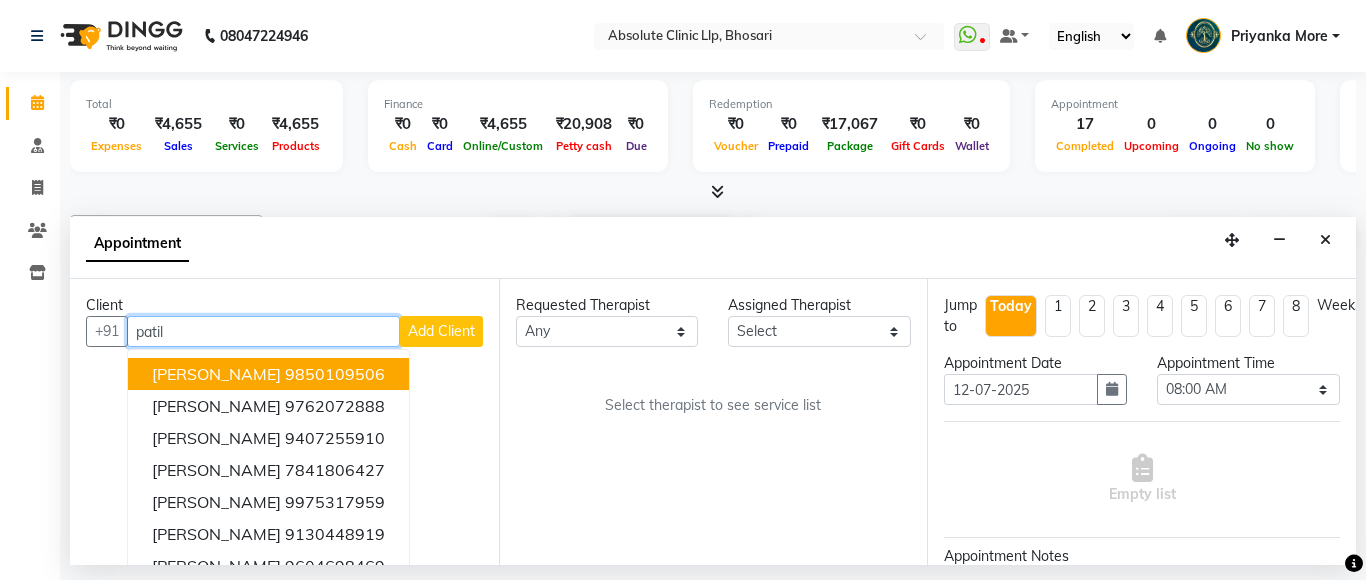 click on "patil" at bounding box center [263, 331] 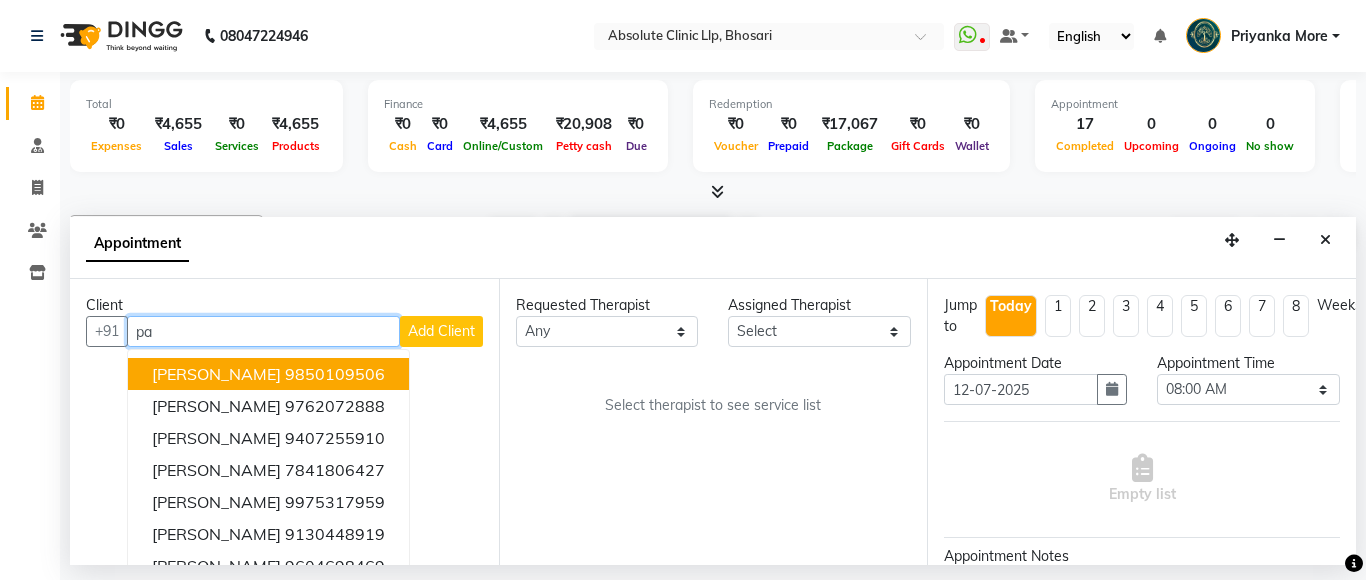 type on "p" 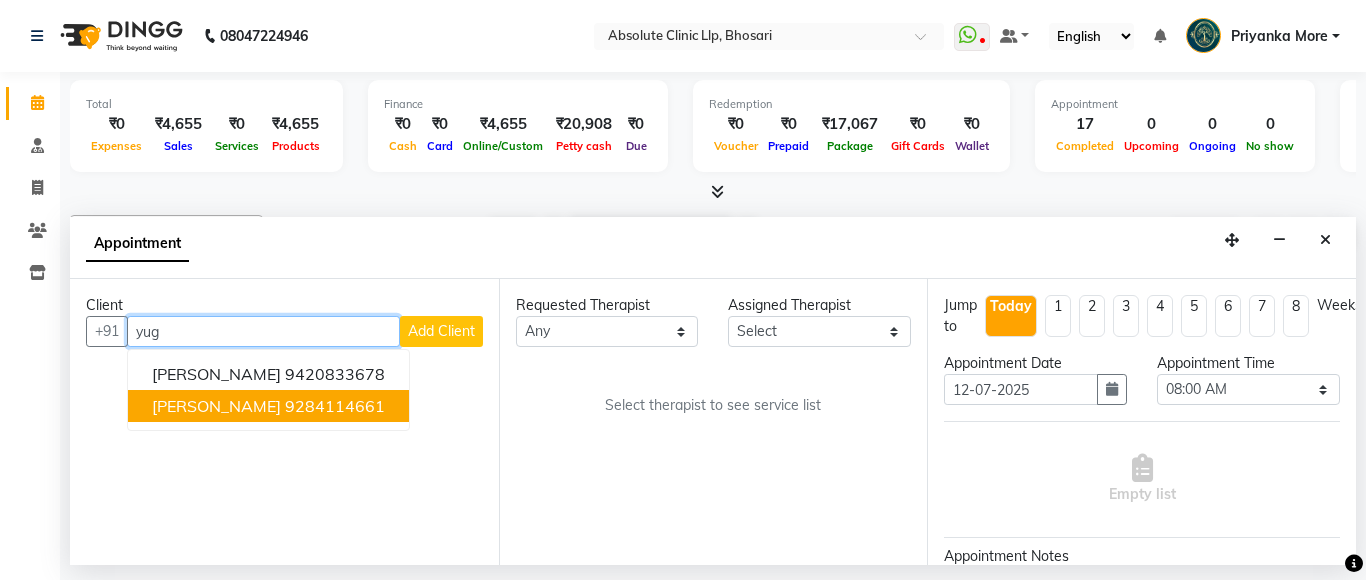 click on "[PERSON_NAME]" at bounding box center (216, 406) 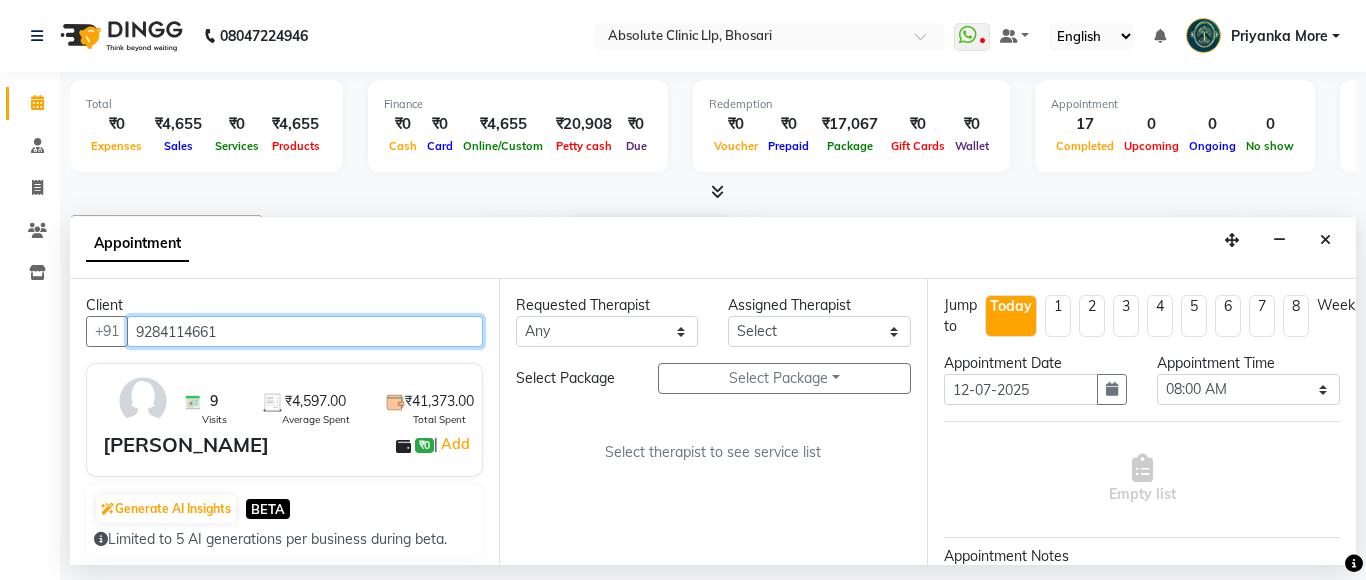 type on "9284114661" 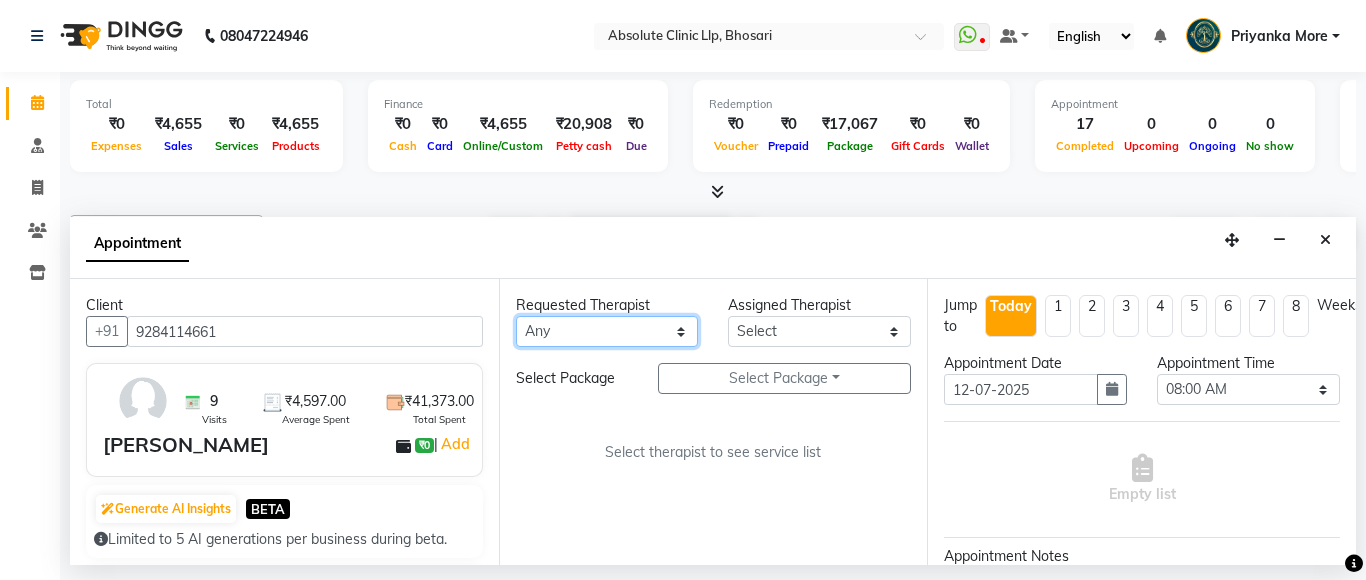 click on "Any [PERSON_NAME]	 [PERSON_NAME] [PERSON_NAME] [PERSON_NAME] [PERSON_NAME] Priyanka  More [PERSON_NAME]	 [PERSON_NAME] [PERSON_NAME] Naikre	 [PERSON_NAME]" at bounding box center (607, 331) 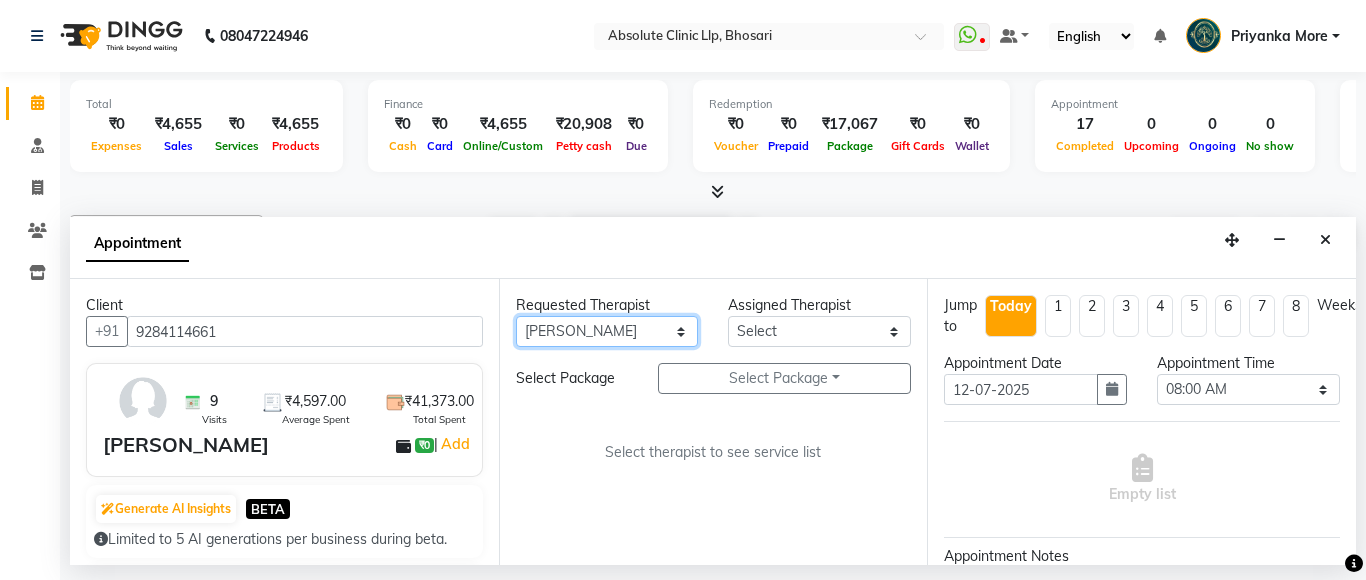 click on "Any [PERSON_NAME]	 [PERSON_NAME] [PERSON_NAME] [PERSON_NAME] [PERSON_NAME] Priyanka  More [PERSON_NAME]	 [PERSON_NAME] [PERSON_NAME] Naikre	 [PERSON_NAME]" at bounding box center [607, 331] 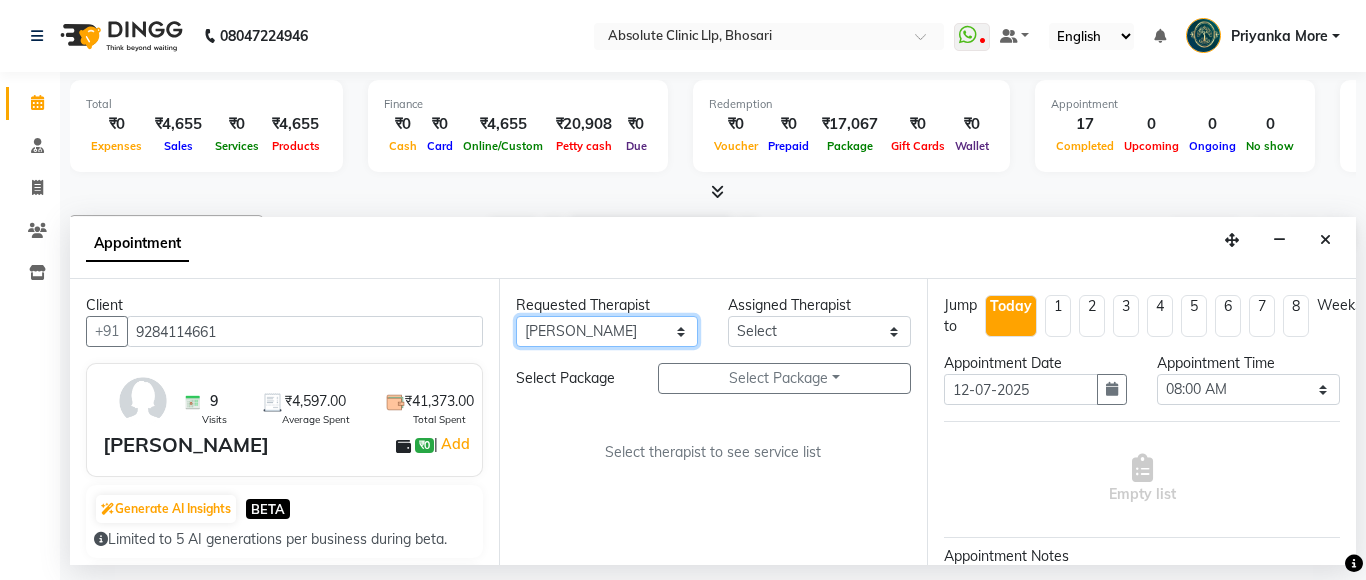 select on "27987" 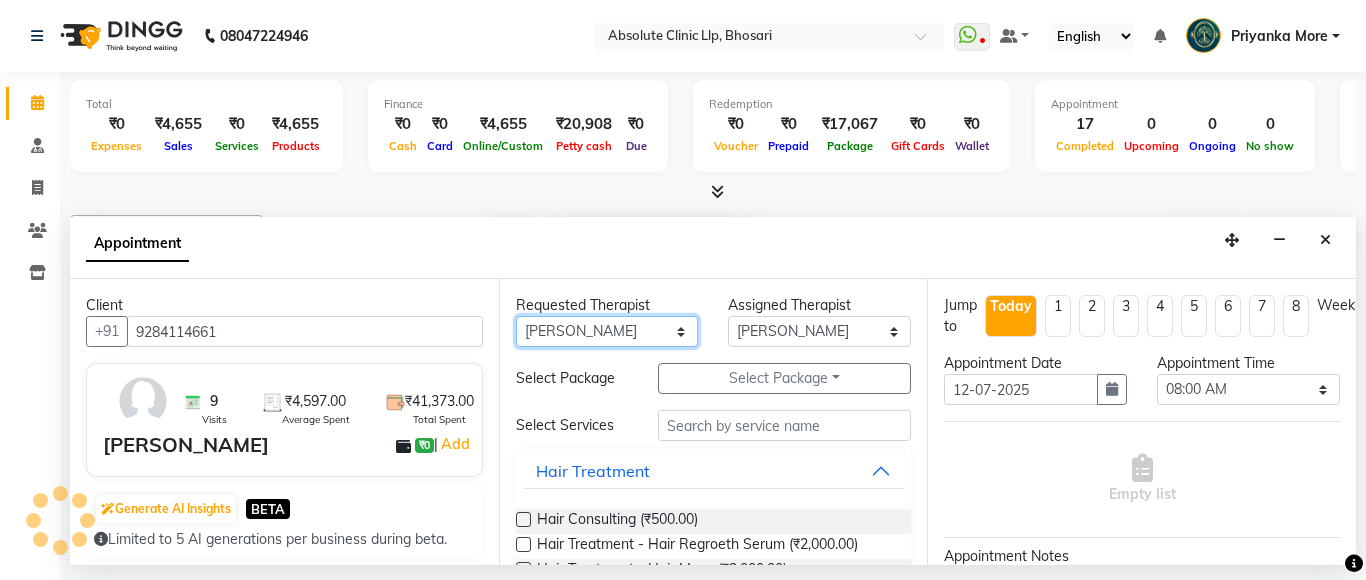 drag, startPoint x: 608, startPoint y: 326, endPoint x: 1190, endPoint y: 240, distance: 588.31964 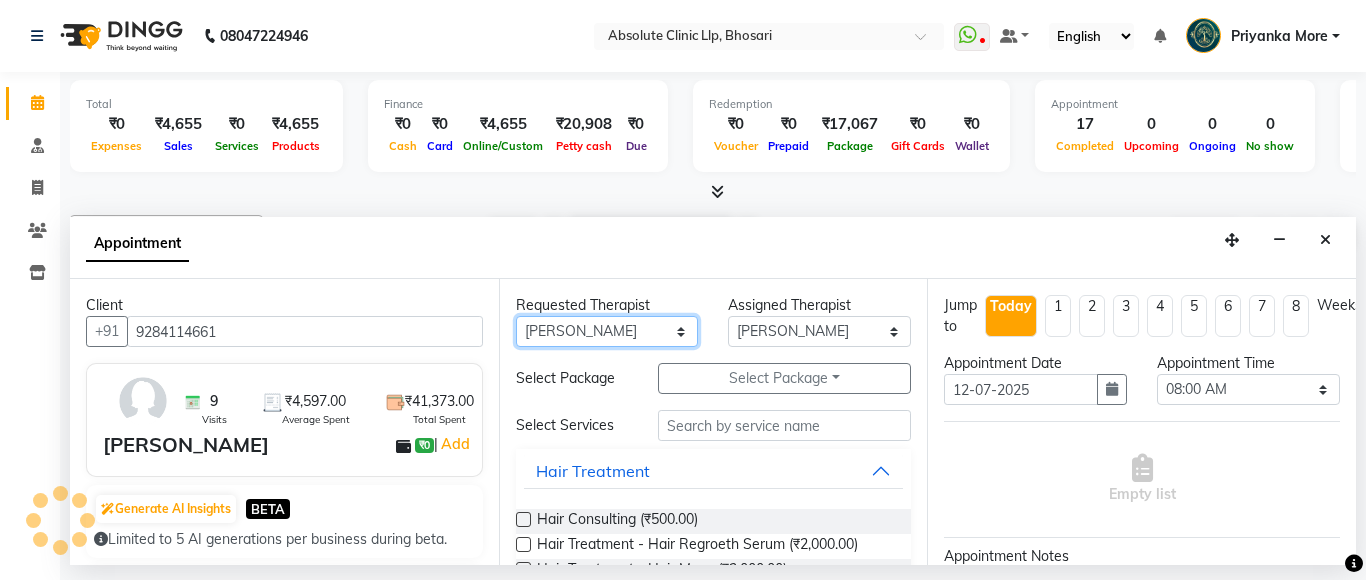 click on "Any [PERSON_NAME]	 [PERSON_NAME] [PERSON_NAME] [PERSON_NAME] [PERSON_NAME] Priyanka  More [PERSON_NAME]	 [PERSON_NAME] [PERSON_NAME] Naikre	 [PERSON_NAME]" at bounding box center (607, 331) 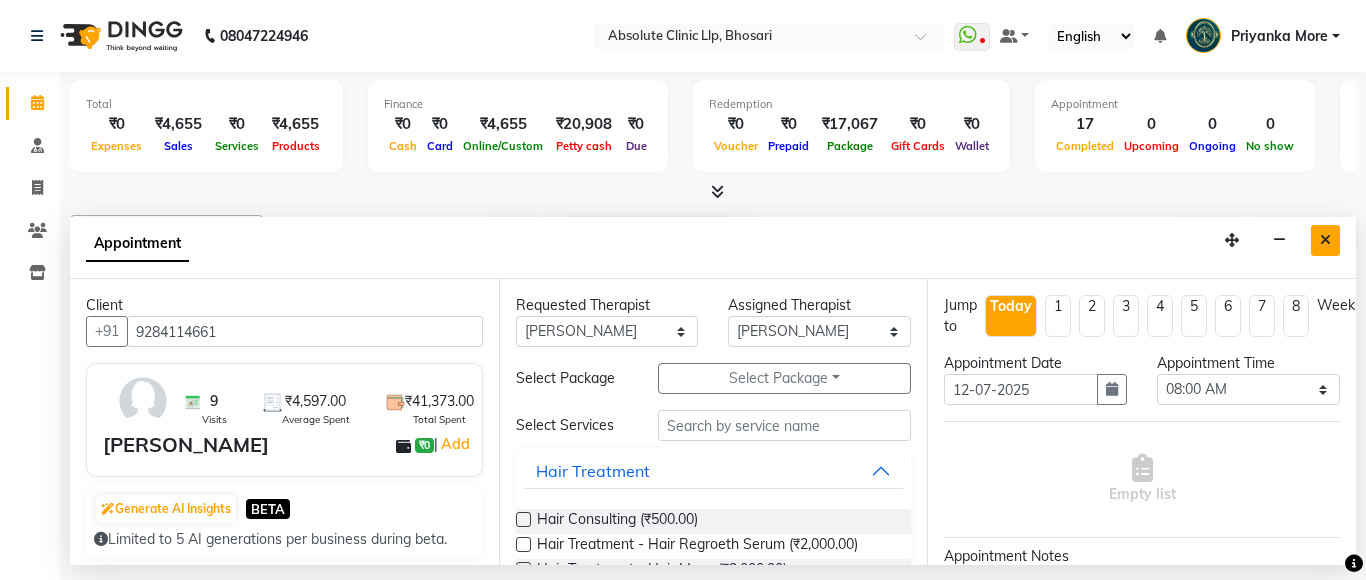 click at bounding box center [1325, 240] 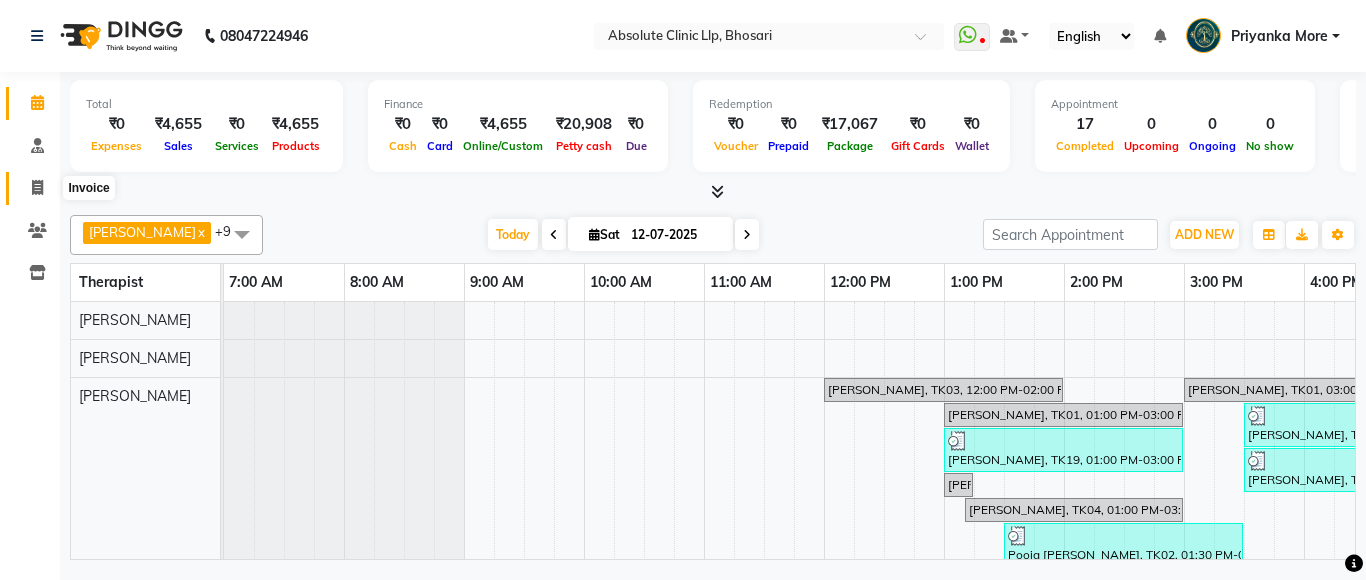 click 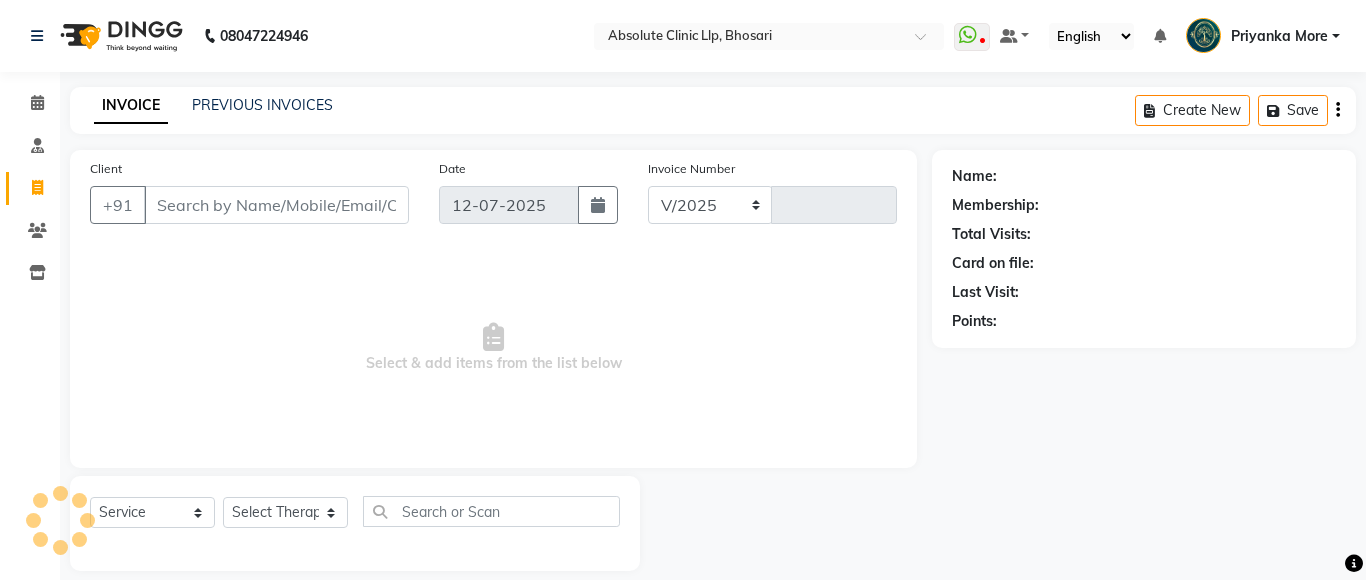 select on "4706" 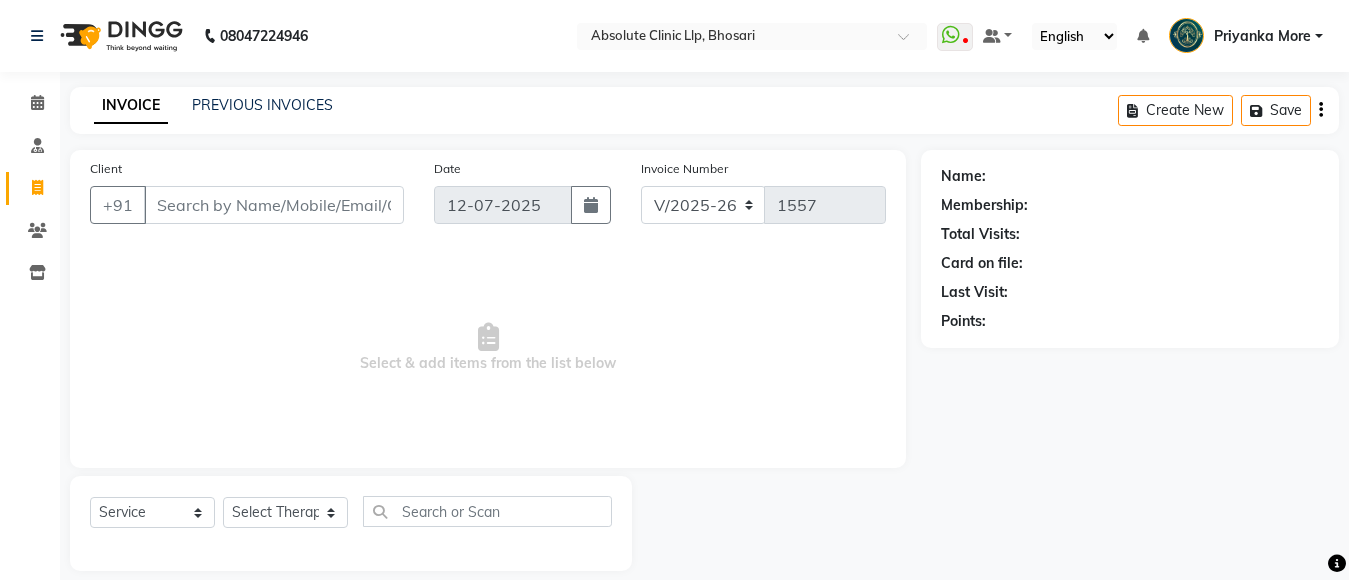 click on "Client" at bounding box center (274, 205) 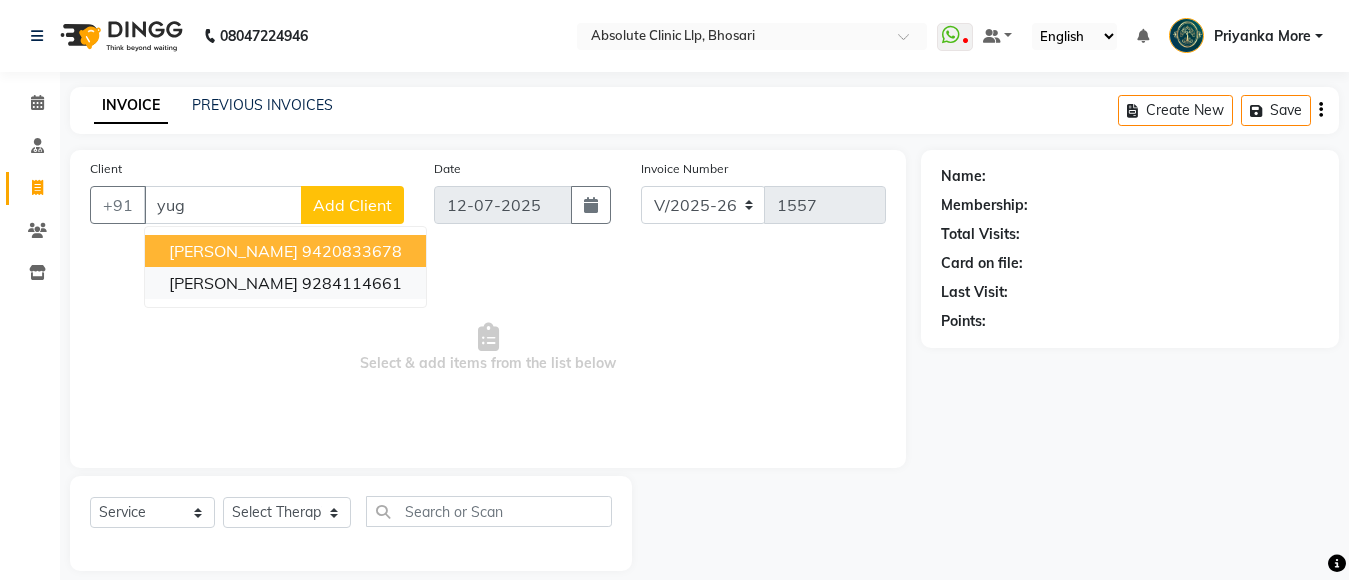 click on "[PERSON_NAME]" at bounding box center [233, 283] 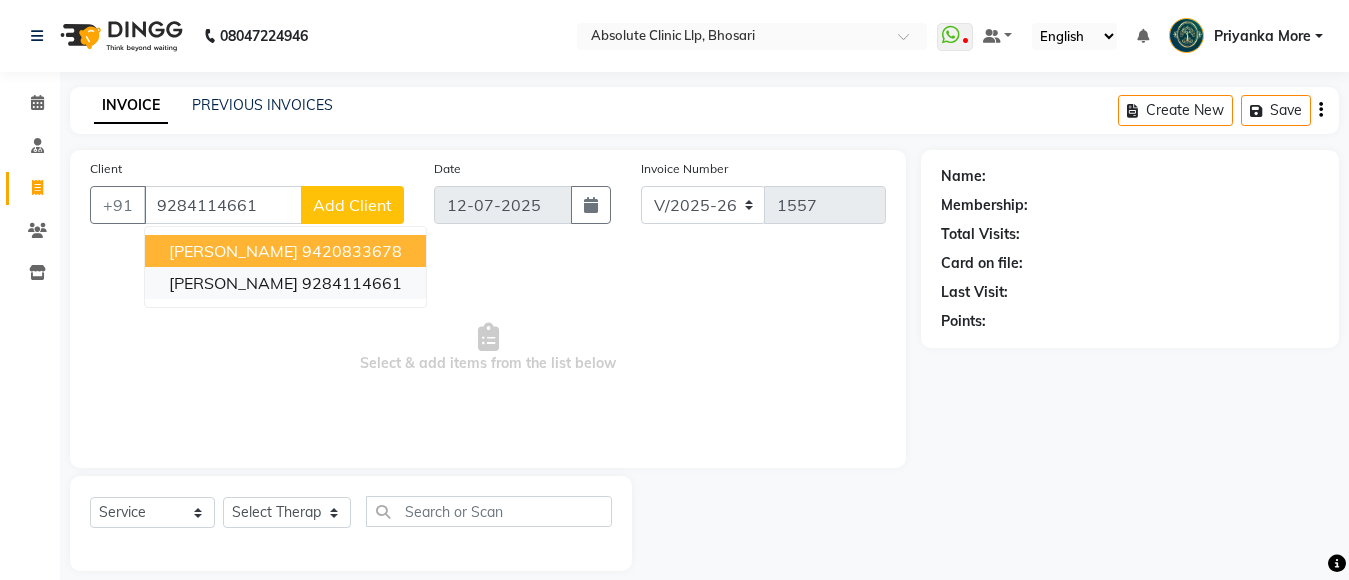 type on "9284114661" 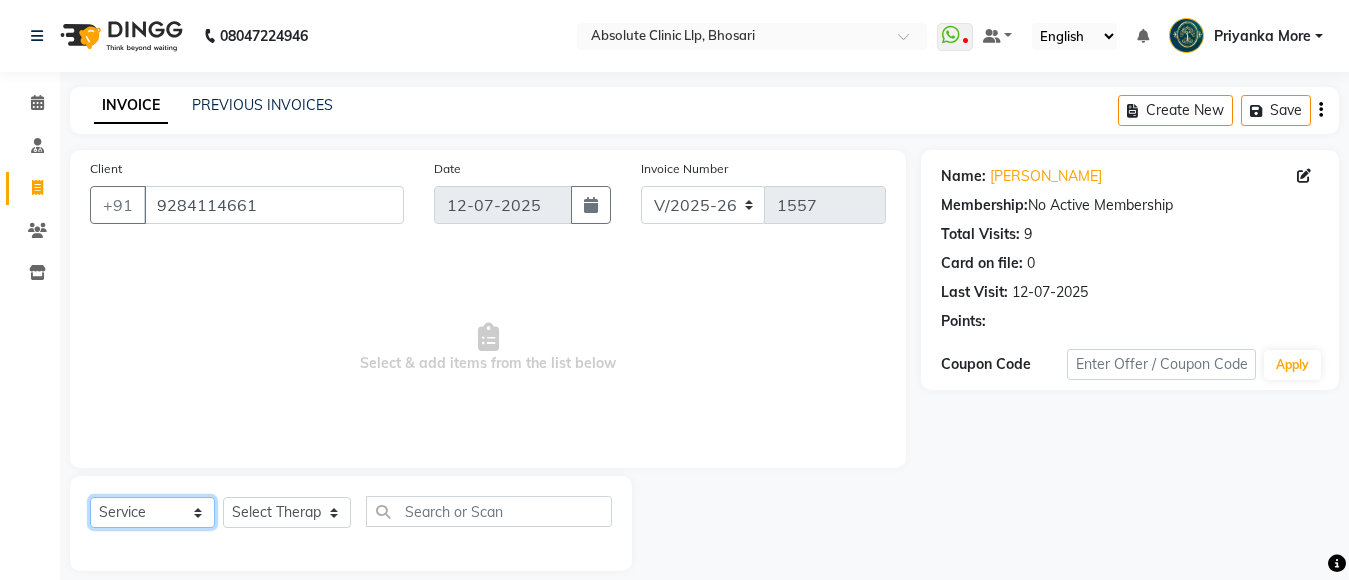 click on "Select  Service  Product  Membership  Package Voucher Prepaid Gift Card" 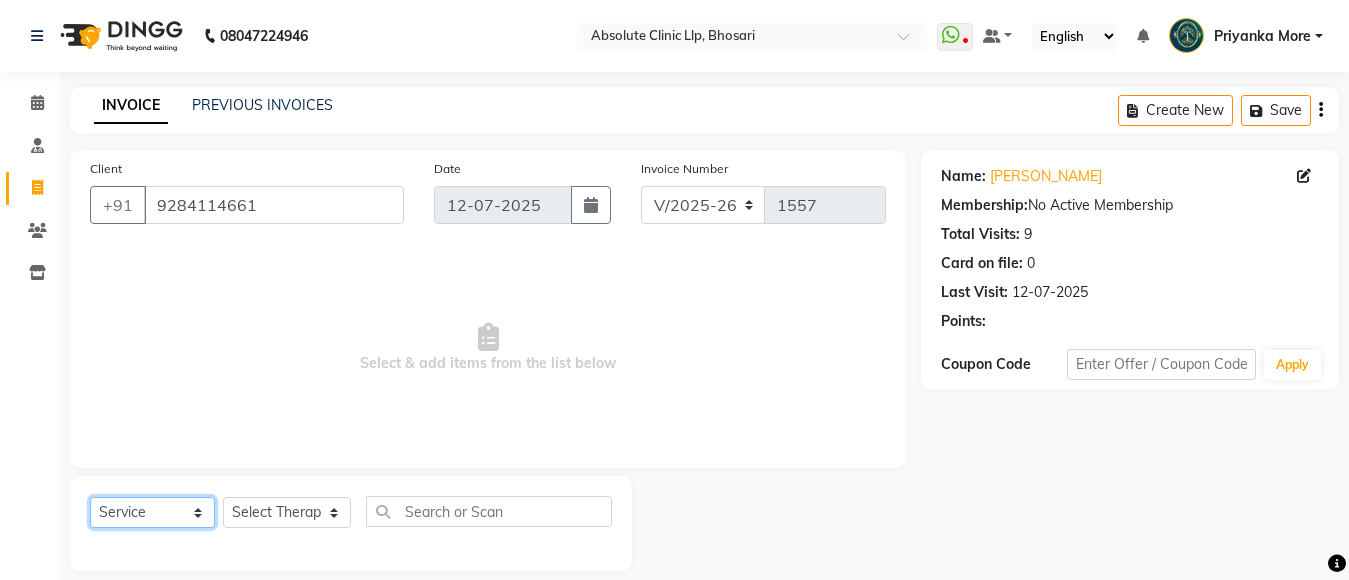 select on "product" 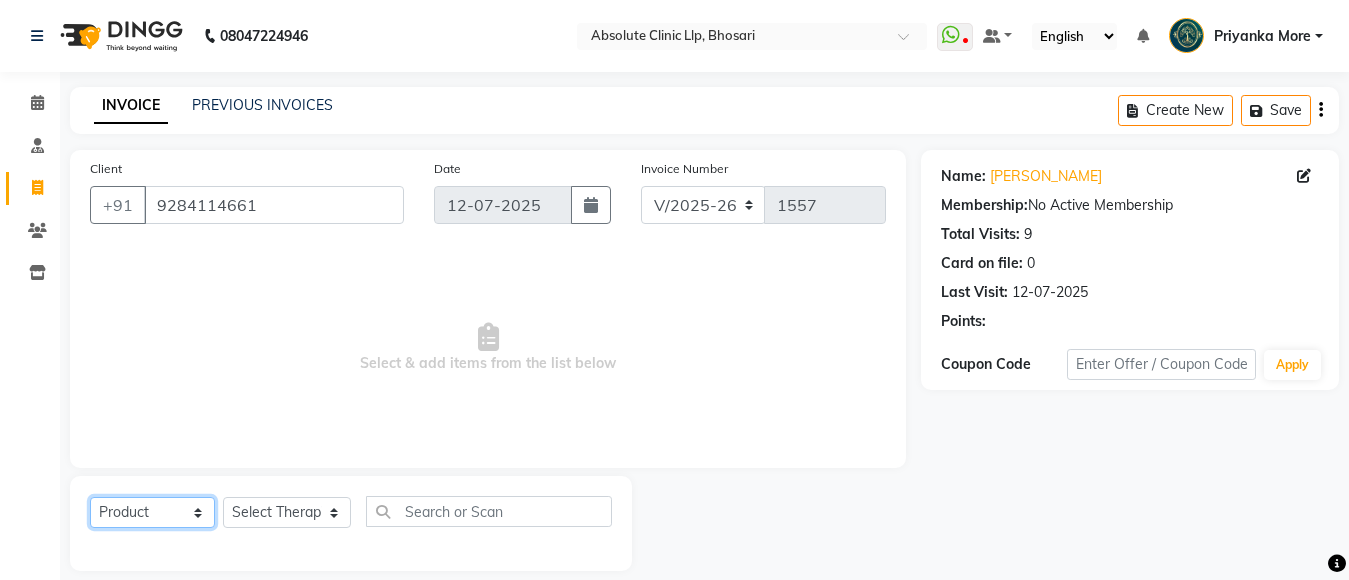 click on "Select  Service  Product  Membership  Package Voucher Prepaid Gift Card" 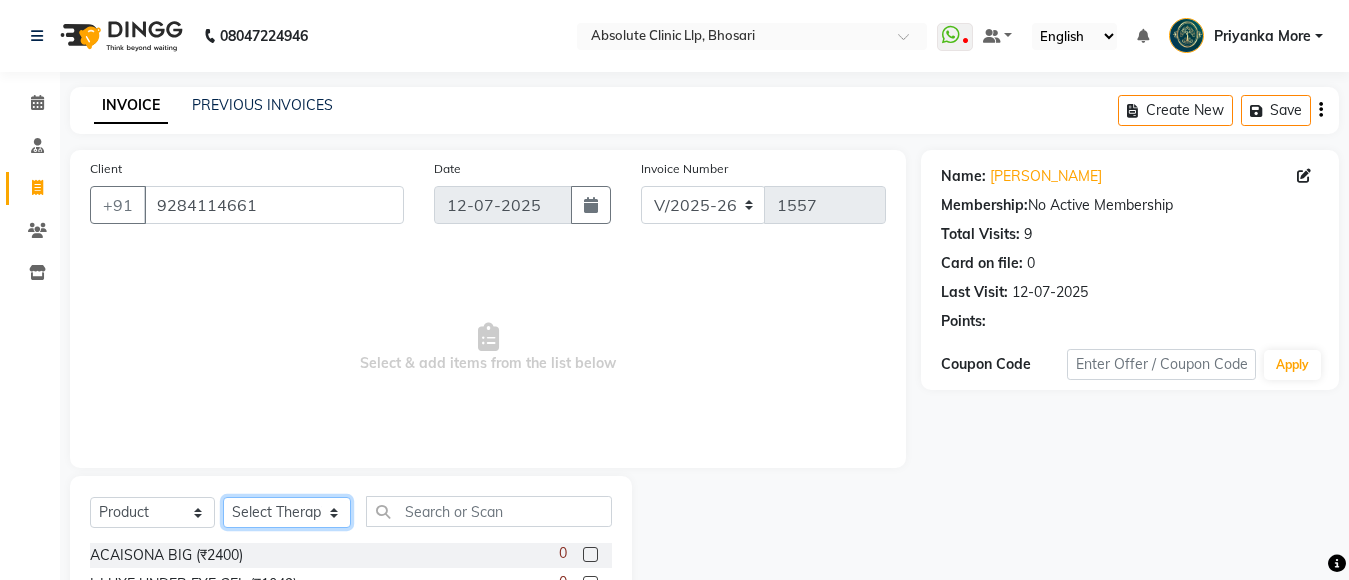 click on "Select Therapist [PERSON_NAME]	 [PERSON_NAME] [PERSON_NAME] [PERSON_NAME] [PERSON_NAME] [PERSON_NAME] Priyanka  More RECEPTION-[PERSON_NAME] prima [PERSON_NAME]	 [PERSON_NAME]	 Shekhar [PERSON_NAME] Naikre	 [PERSON_NAME]" 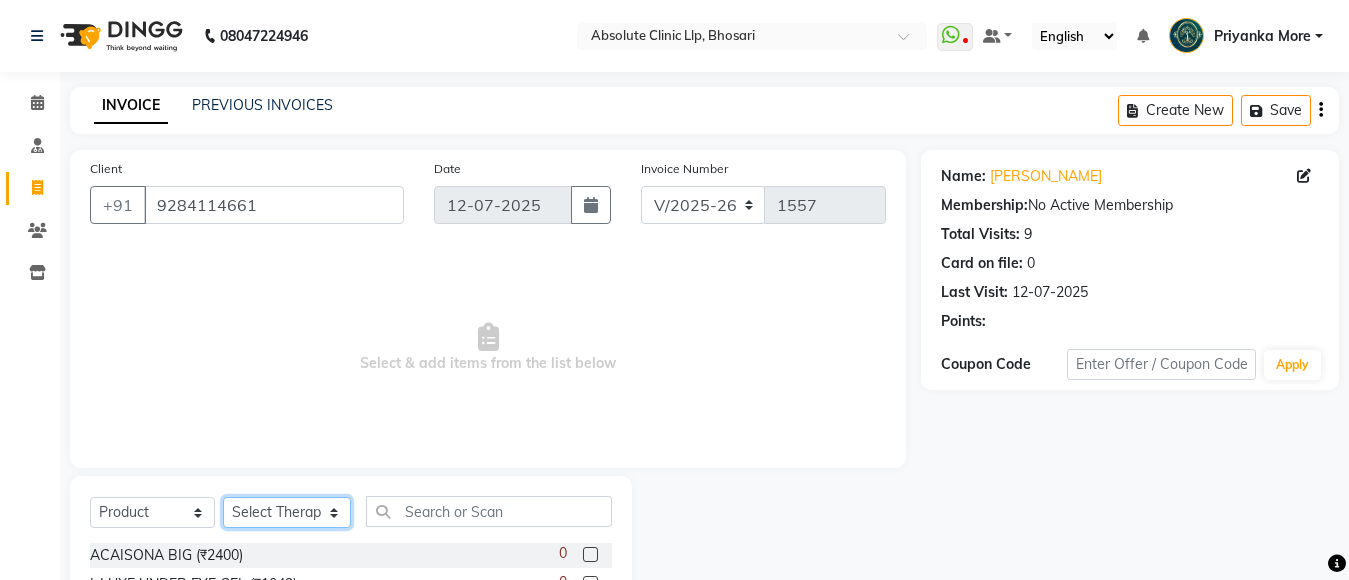 select on "27986" 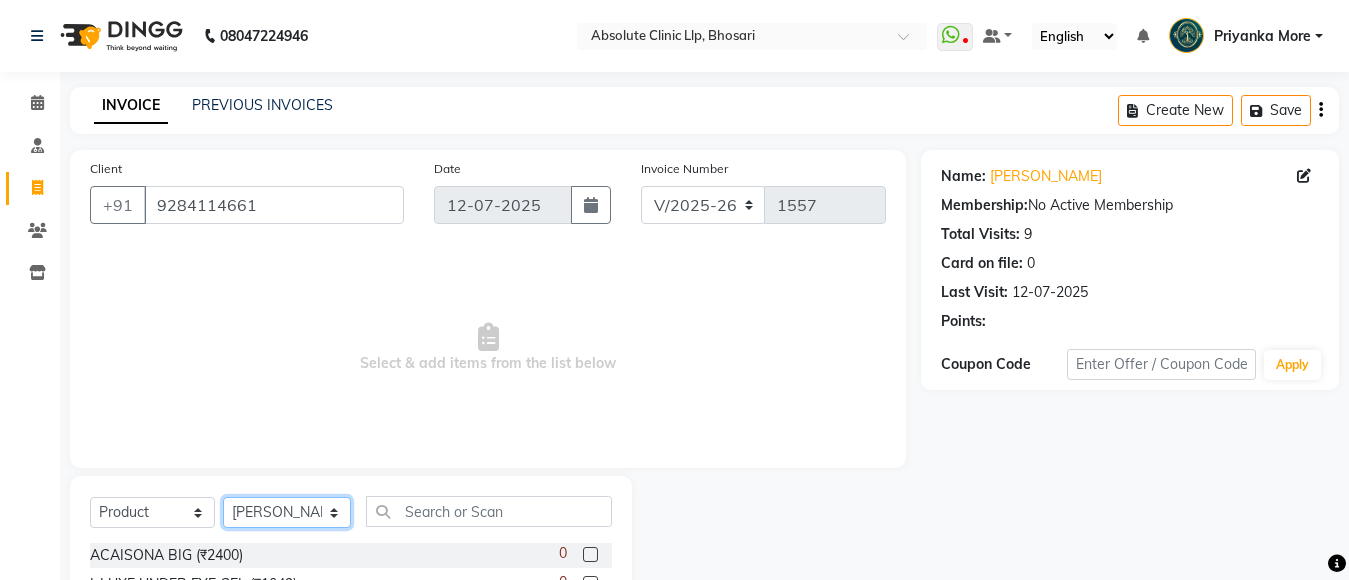 click on "Select Therapist [PERSON_NAME]	 [PERSON_NAME] [PERSON_NAME] [PERSON_NAME] [PERSON_NAME] [PERSON_NAME] Priyanka  More RECEPTION-[PERSON_NAME] prima [PERSON_NAME]	 [PERSON_NAME]	 Shekhar [PERSON_NAME] Naikre	 [PERSON_NAME]" 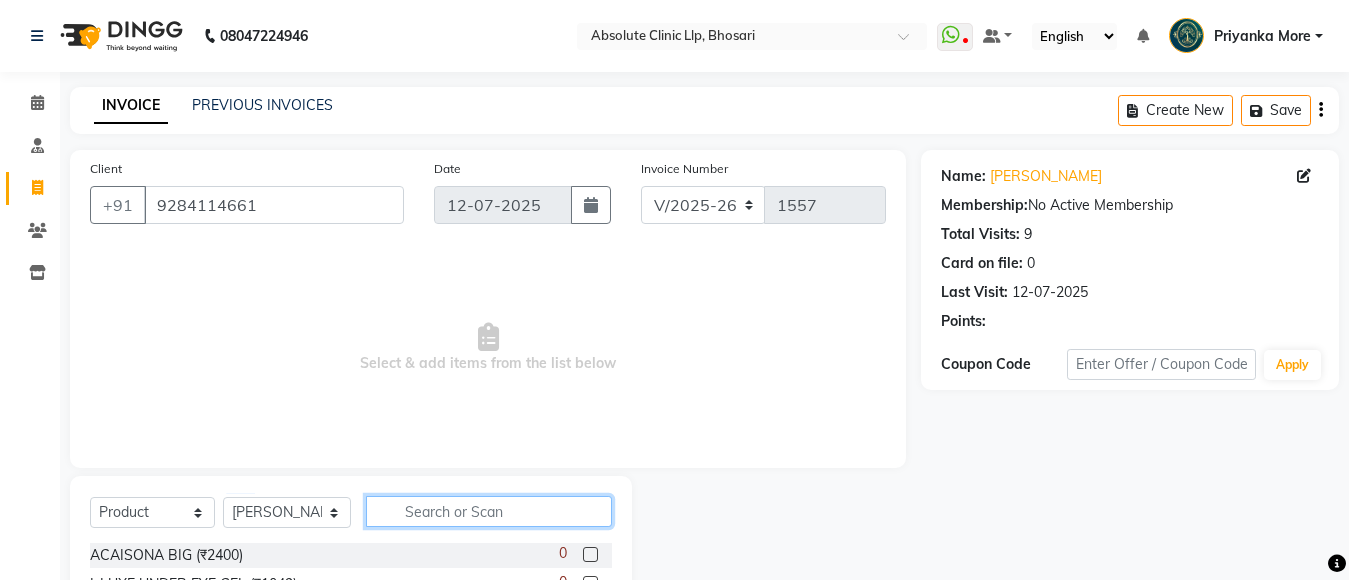 click 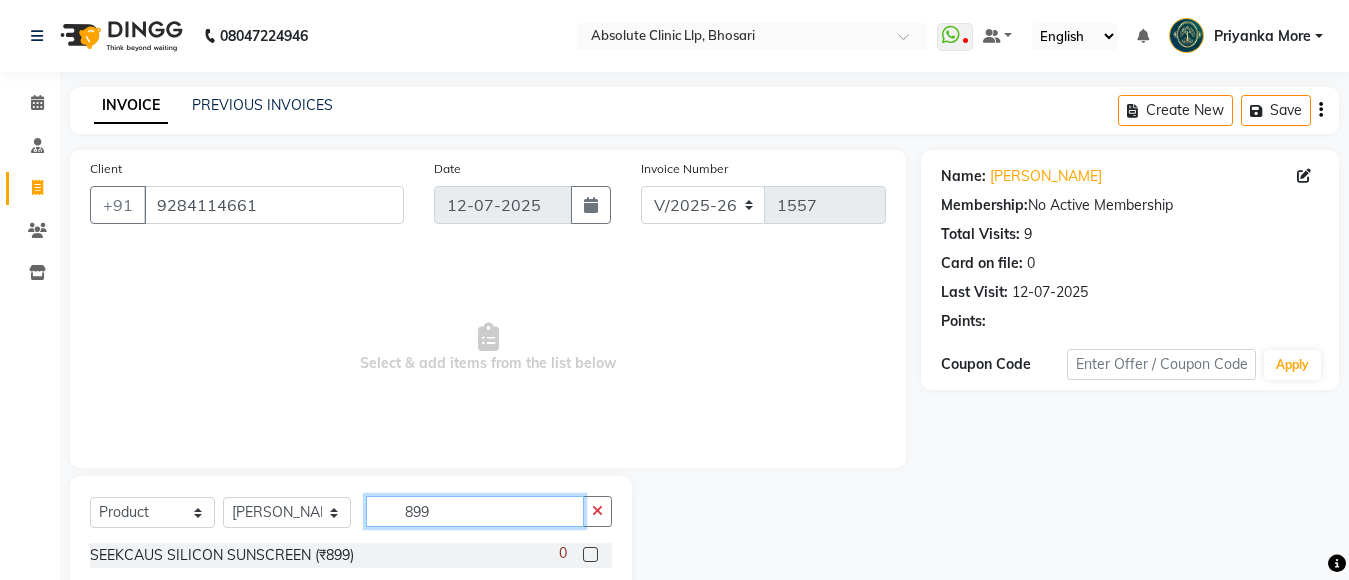type on "899" 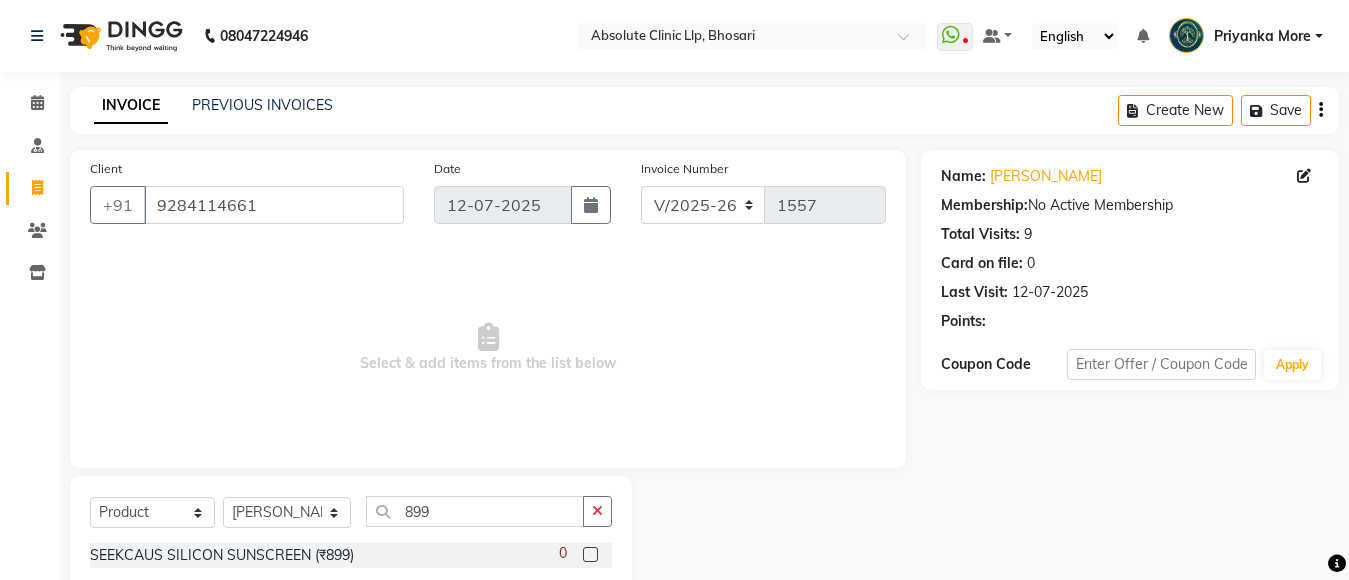click 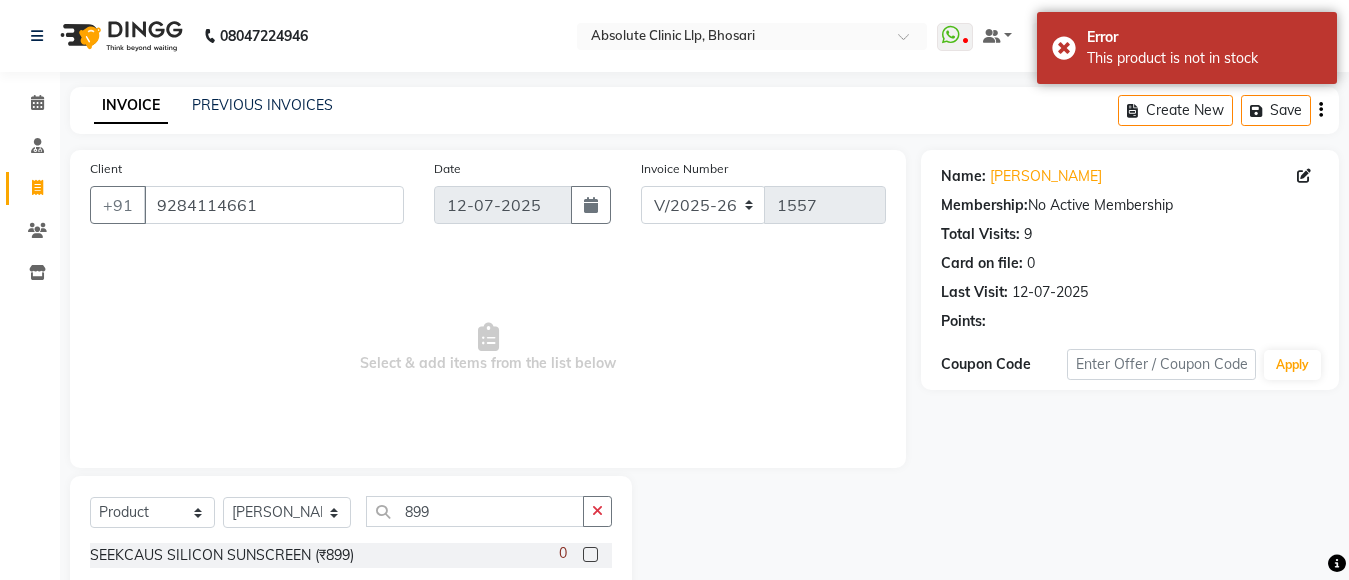 click 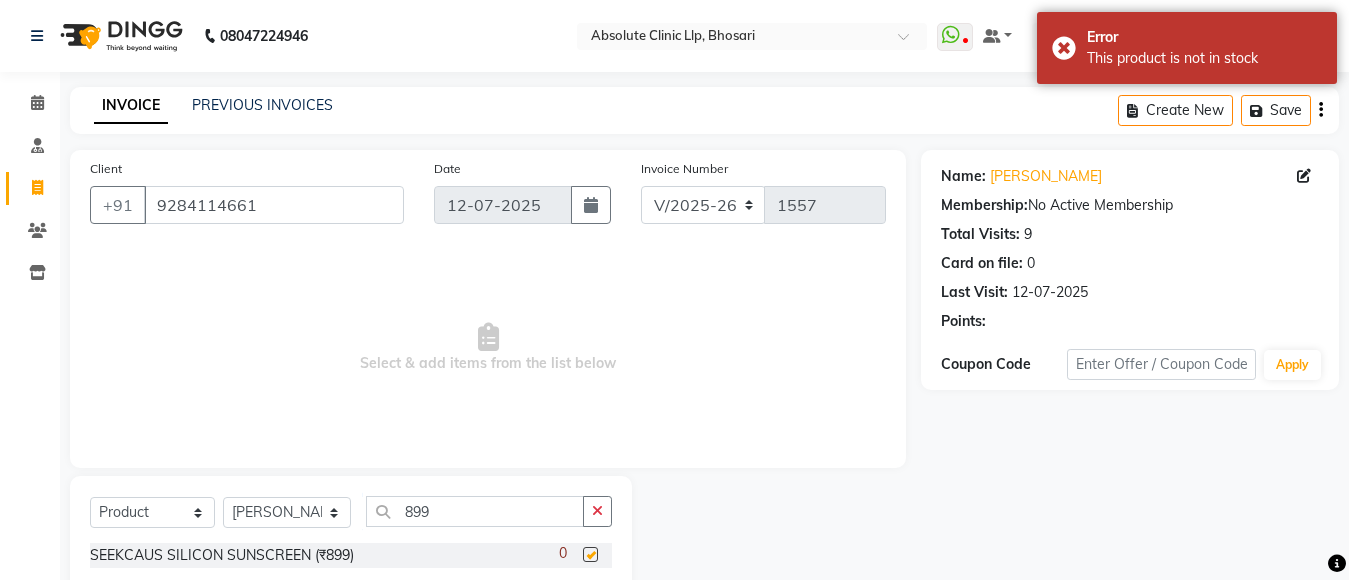 checkbox on "false" 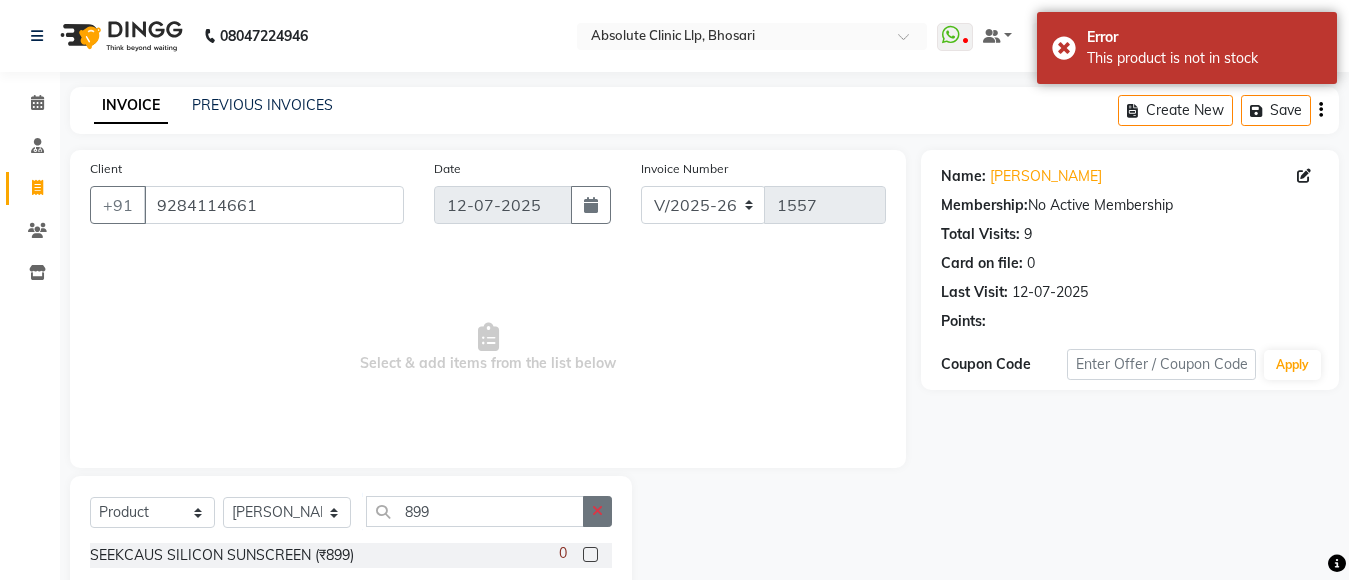 click 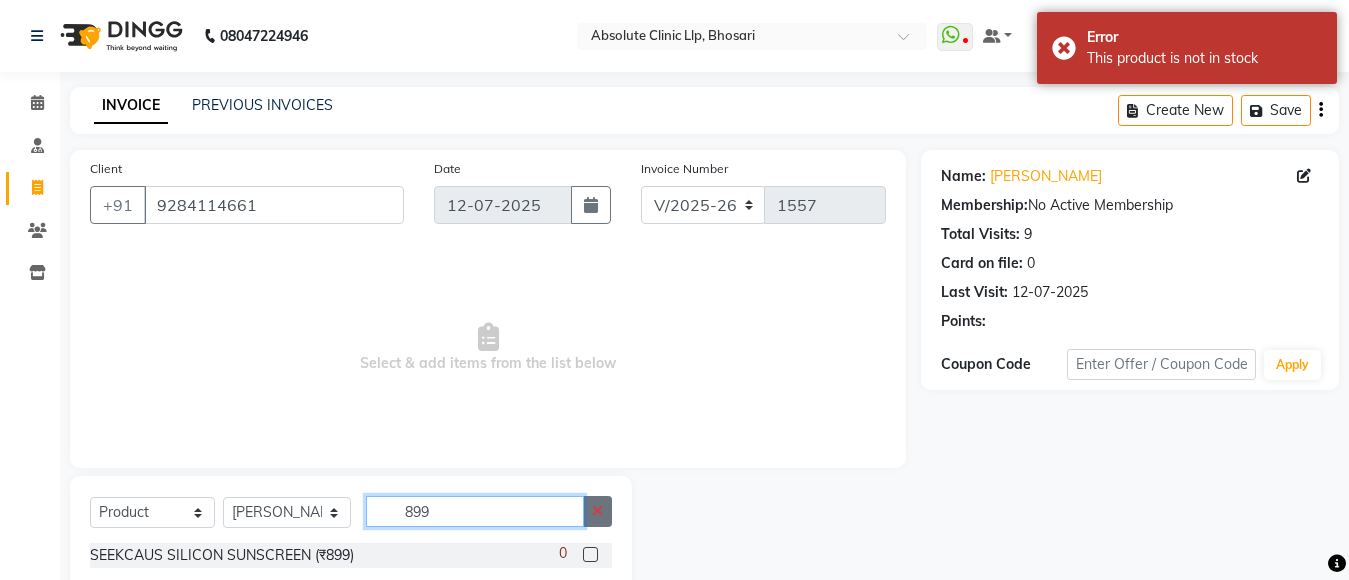 type 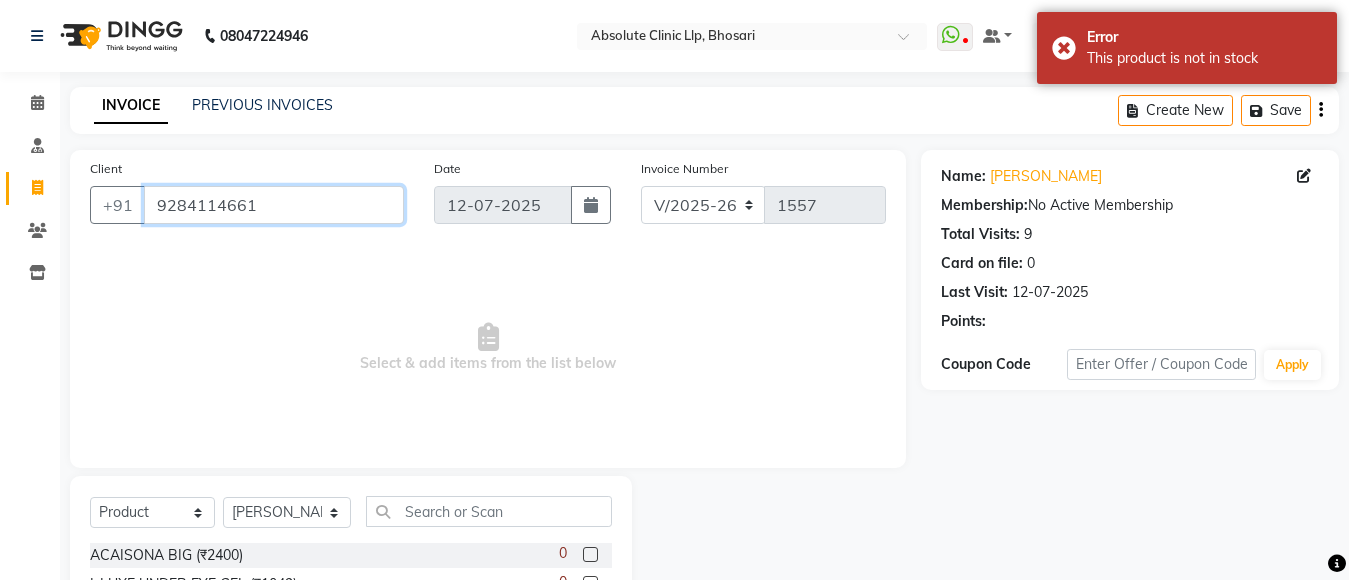 click on "9284114661" at bounding box center [274, 205] 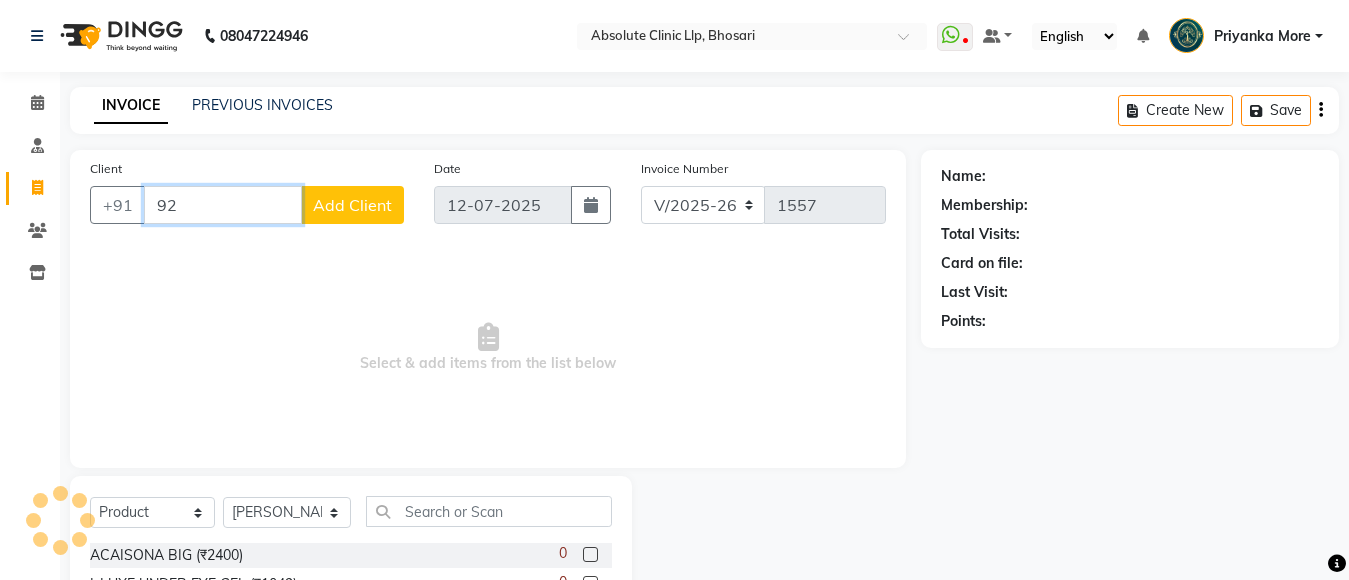 type on "9" 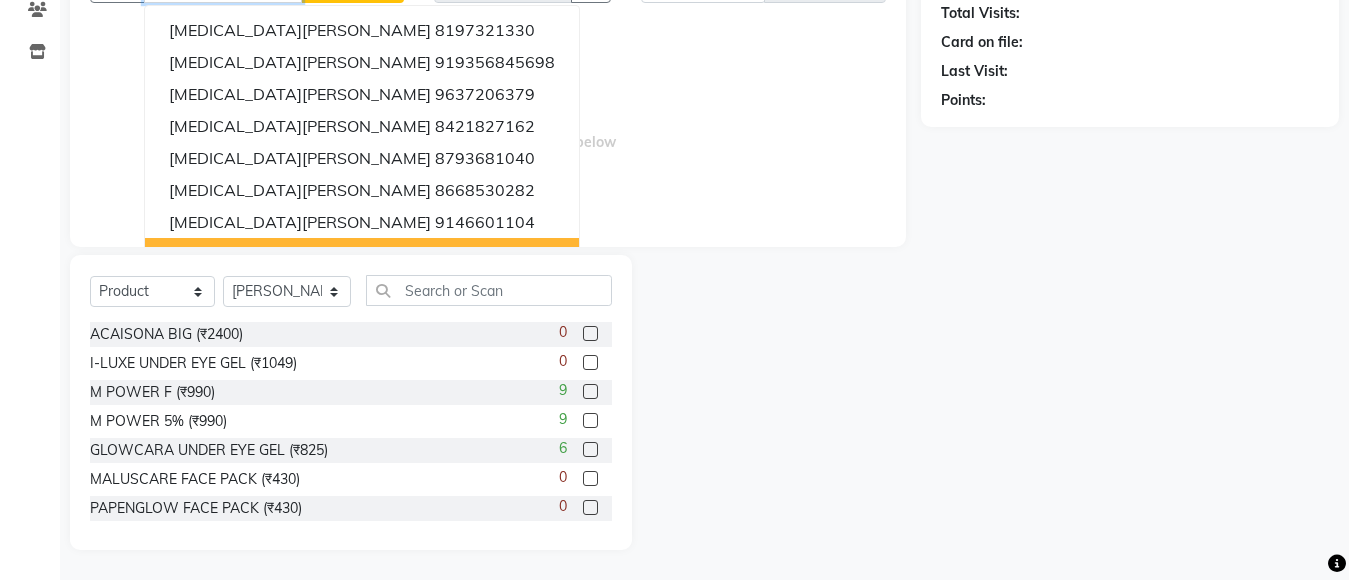 scroll, scrollTop: 0, scrollLeft: 0, axis: both 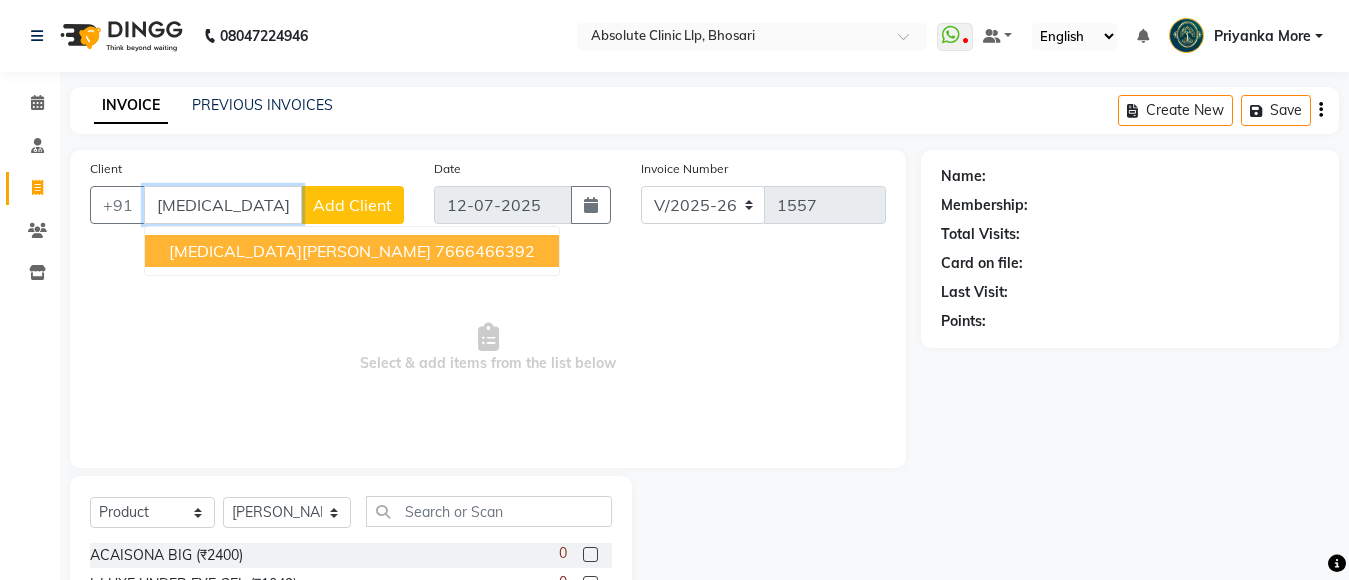 click on "[MEDICAL_DATA][PERSON_NAME]" at bounding box center (300, 251) 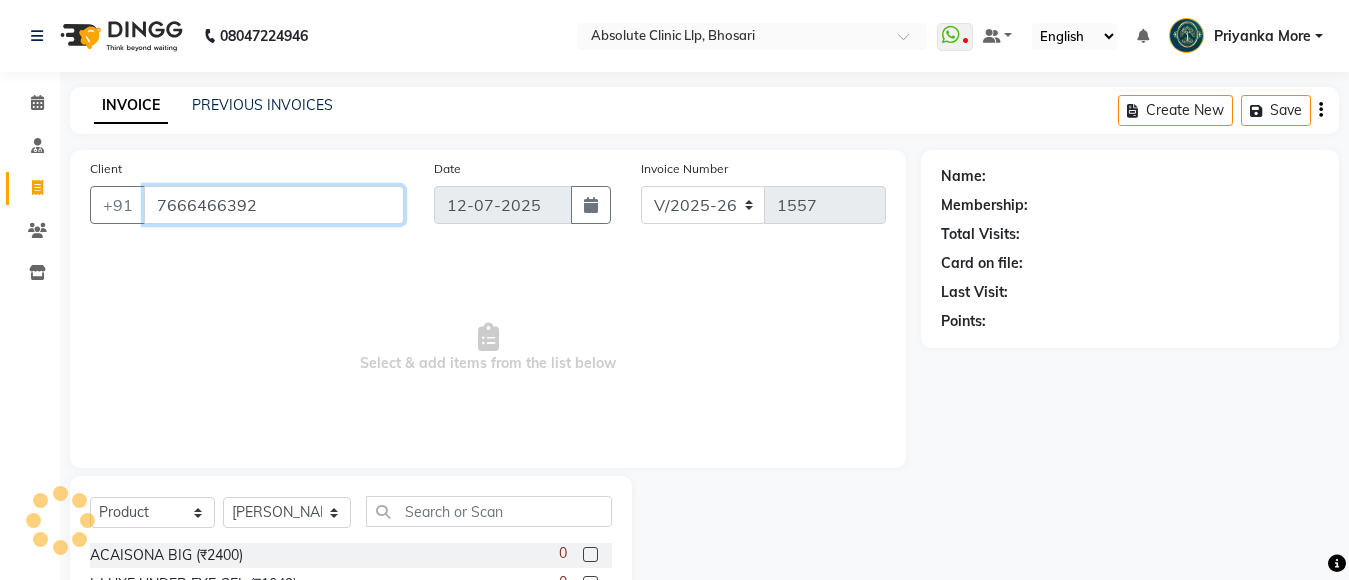 type on "7666466392" 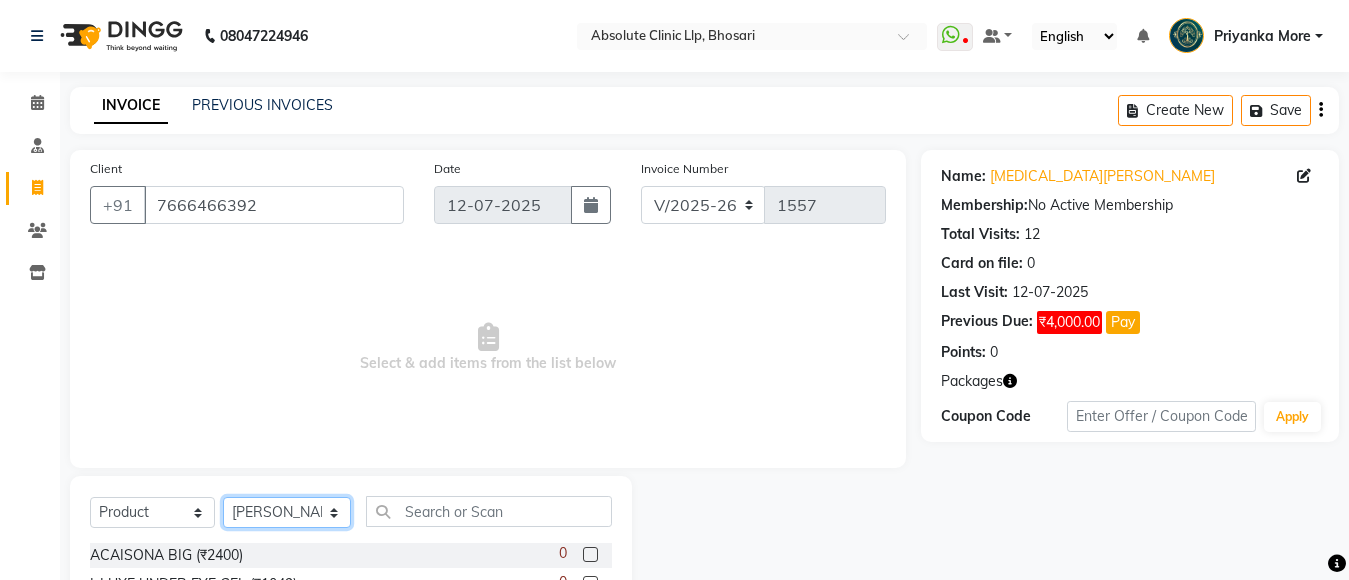 click on "Select Therapist [PERSON_NAME]	 [PERSON_NAME] [PERSON_NAME] [PERSON_NAME] [PERSON_NAME] [PERSON_NAME] Priyanka  More RECEPTION-[PERSON_NAME] prima [PERSON_NAME]	 [PERSON_NAME]	 Shekhar [PERSON_NAME] Naikre	 [PERSON_NAME]" 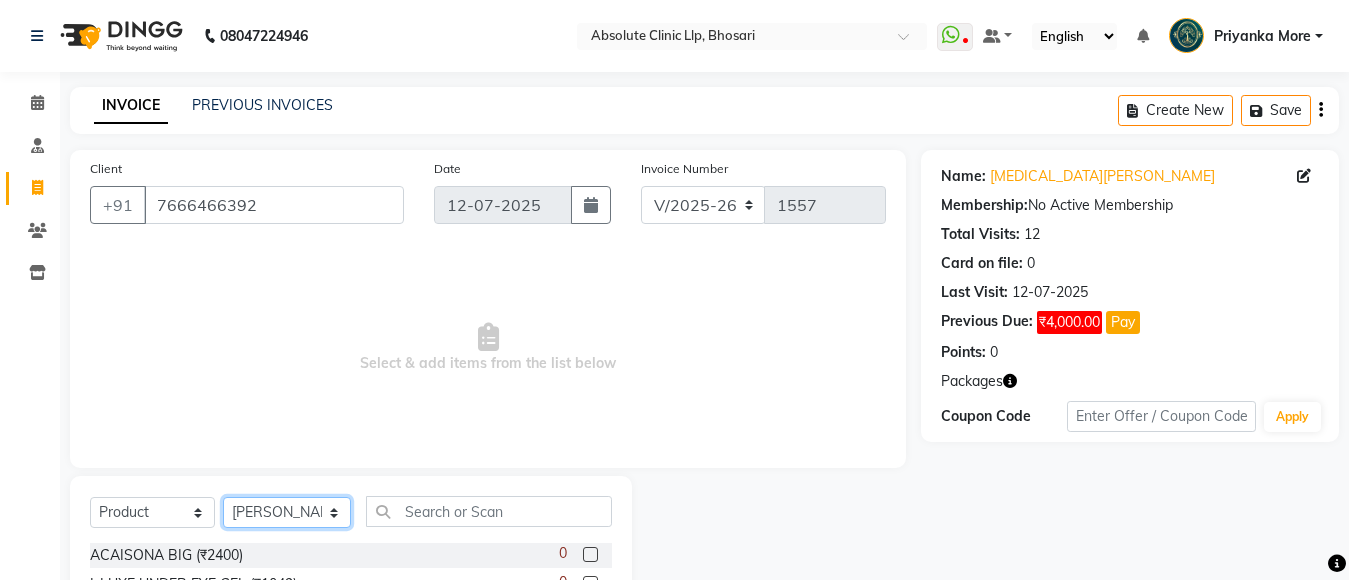 select on "70435" 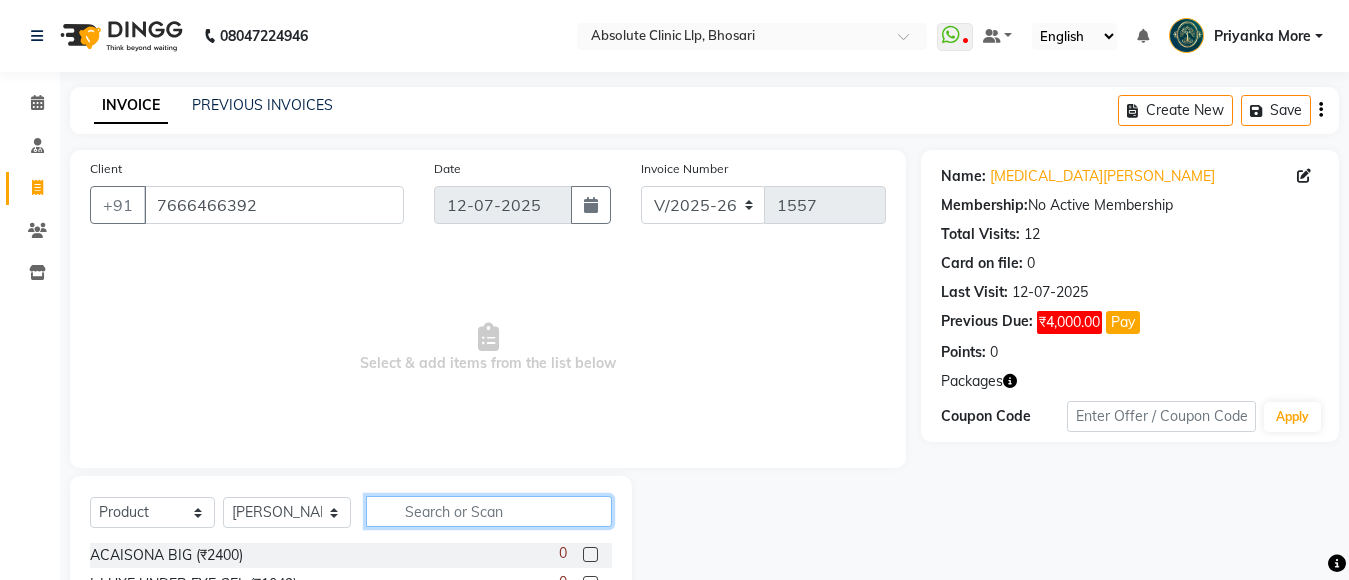 click 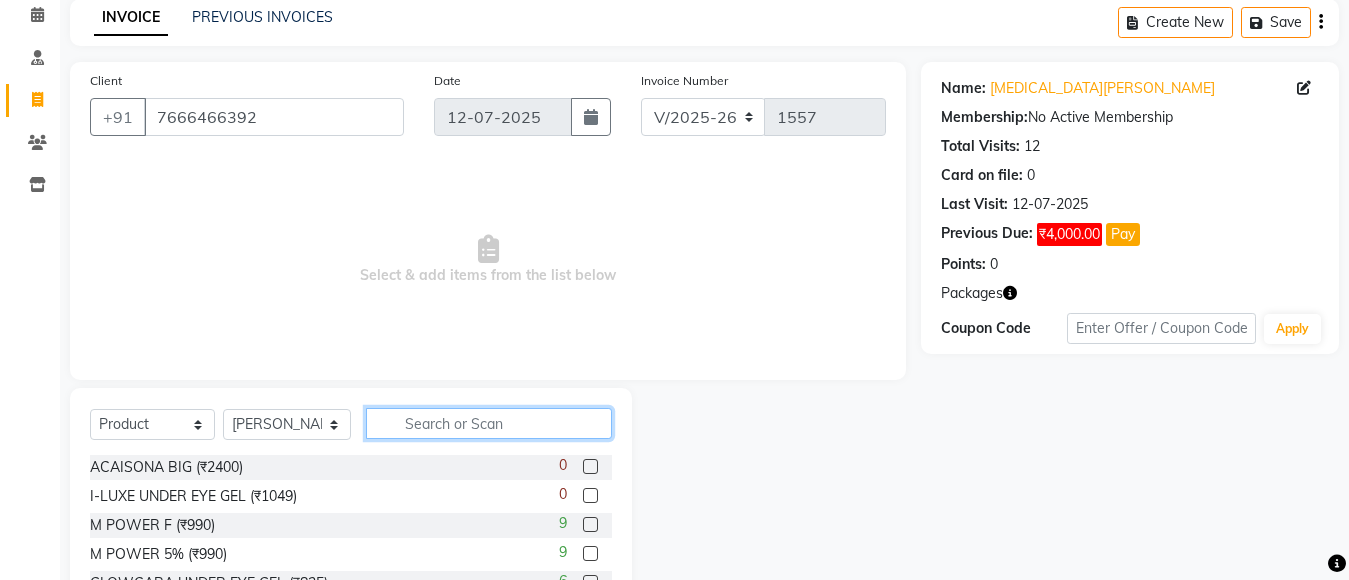 scroll, scrollTop: 100, scrollLeft: 0, axis: vertical 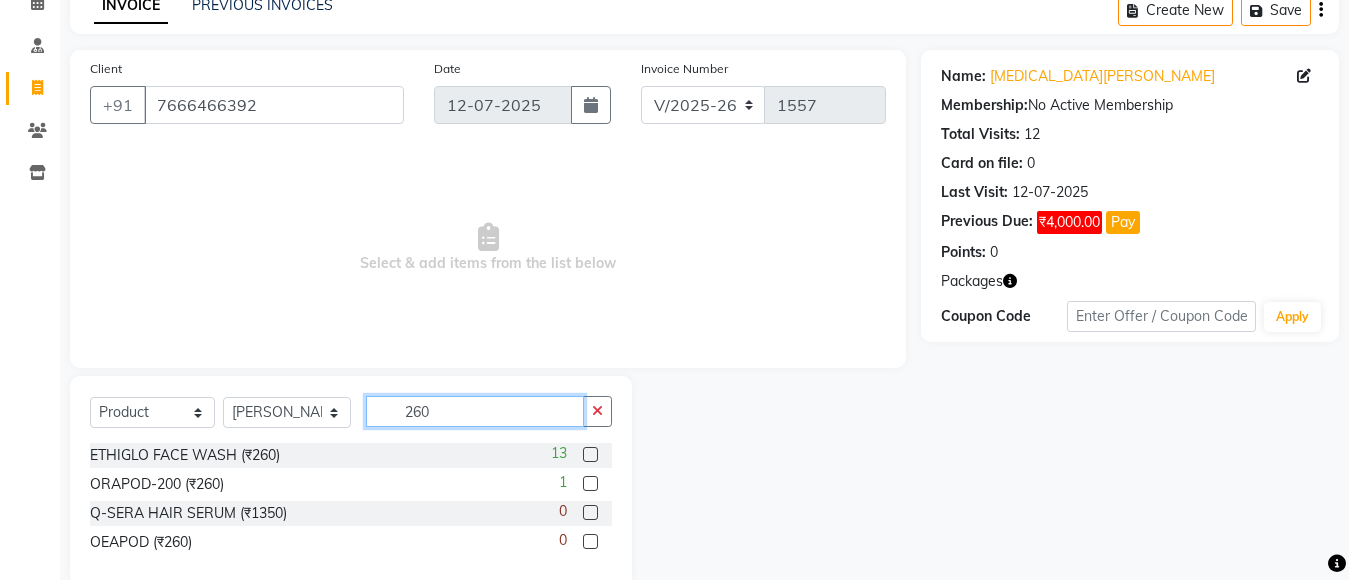 type on "260" 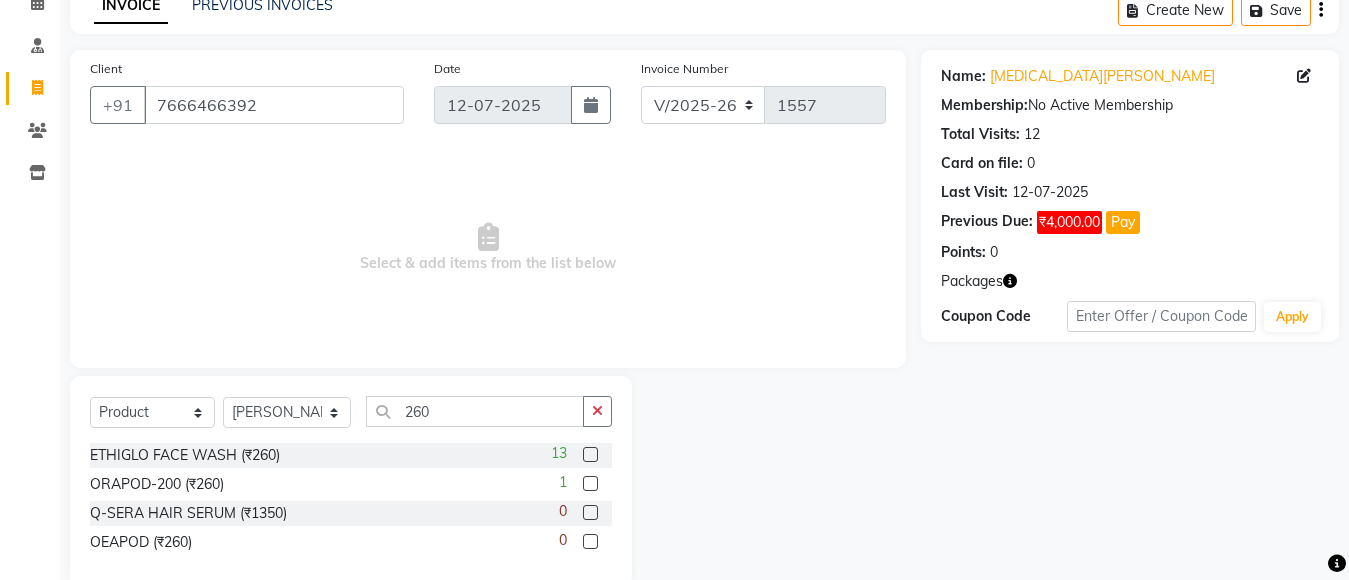 click 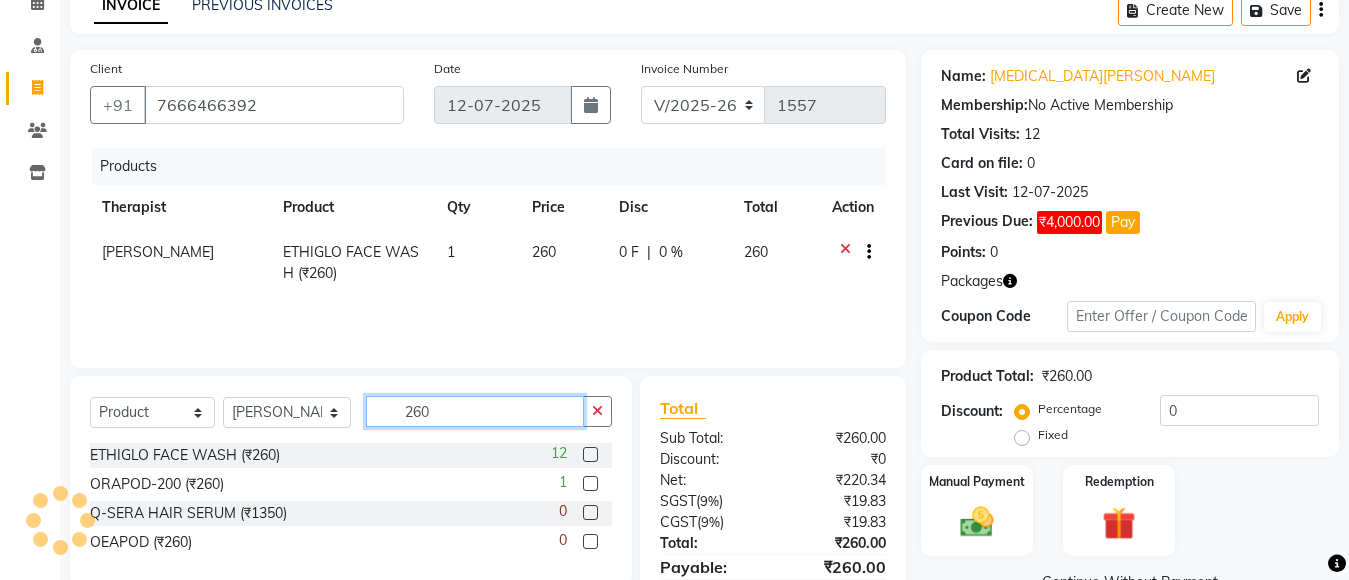 checkbox on "false" 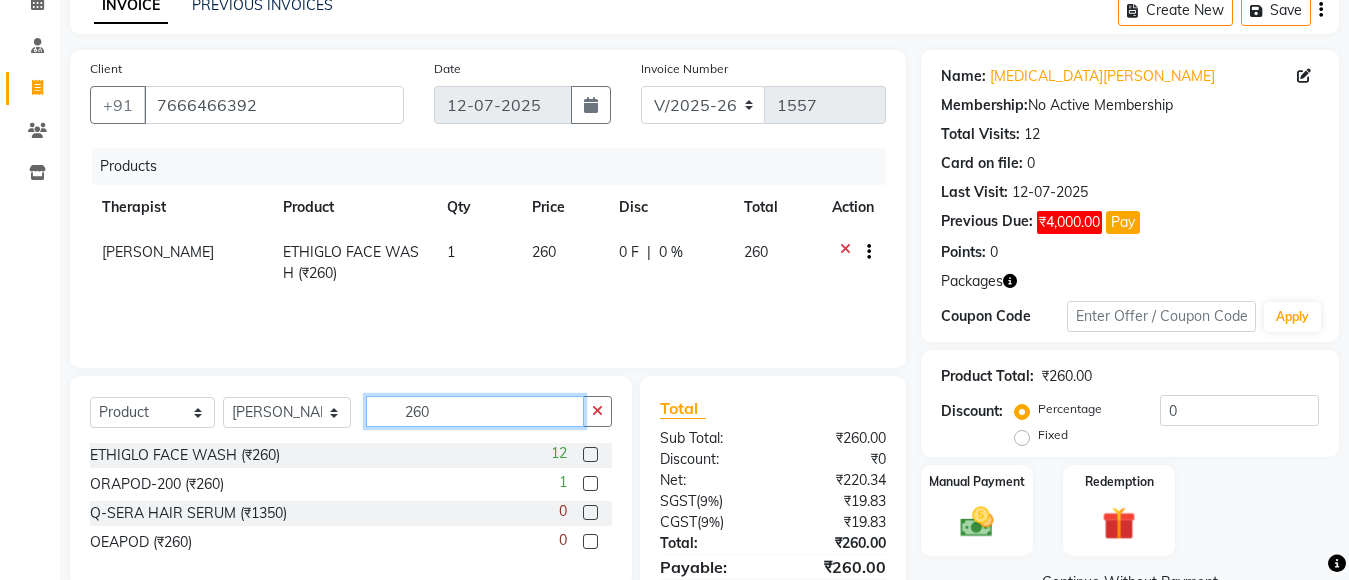 click on "260" 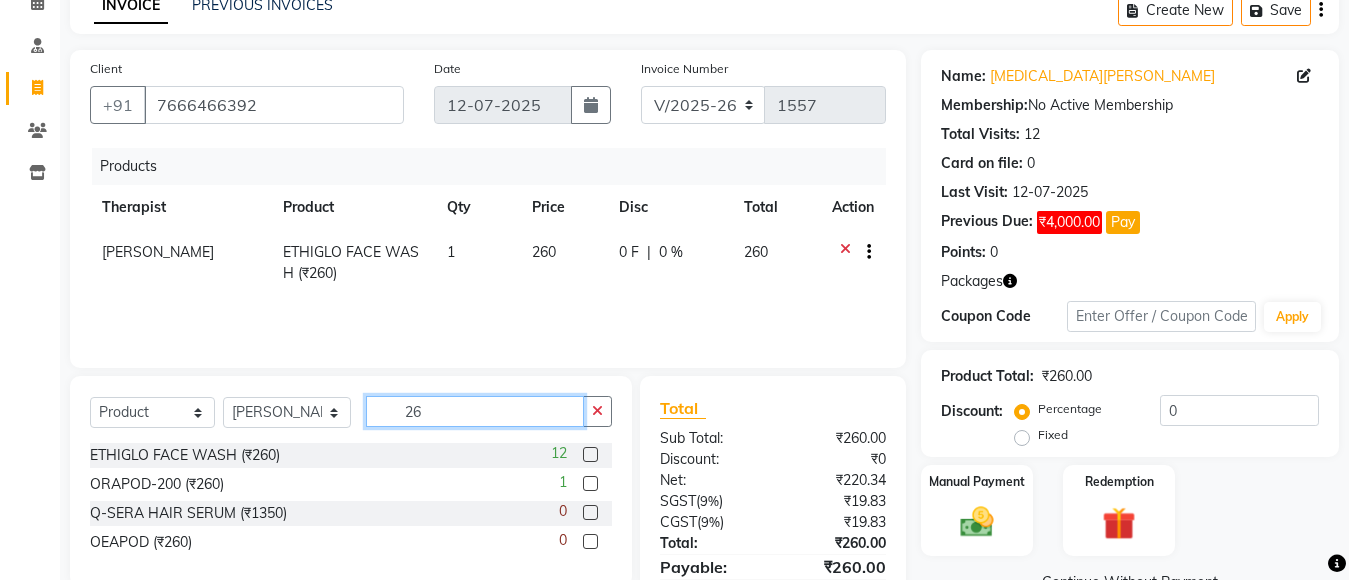 type on "2" 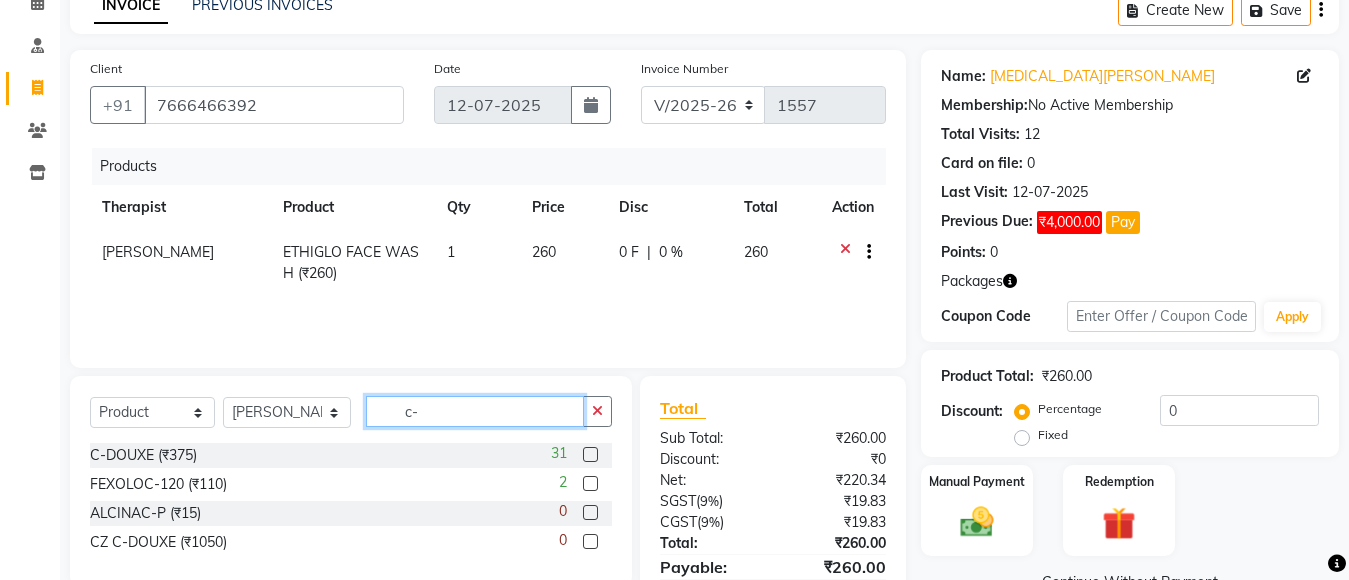 type on "c-" 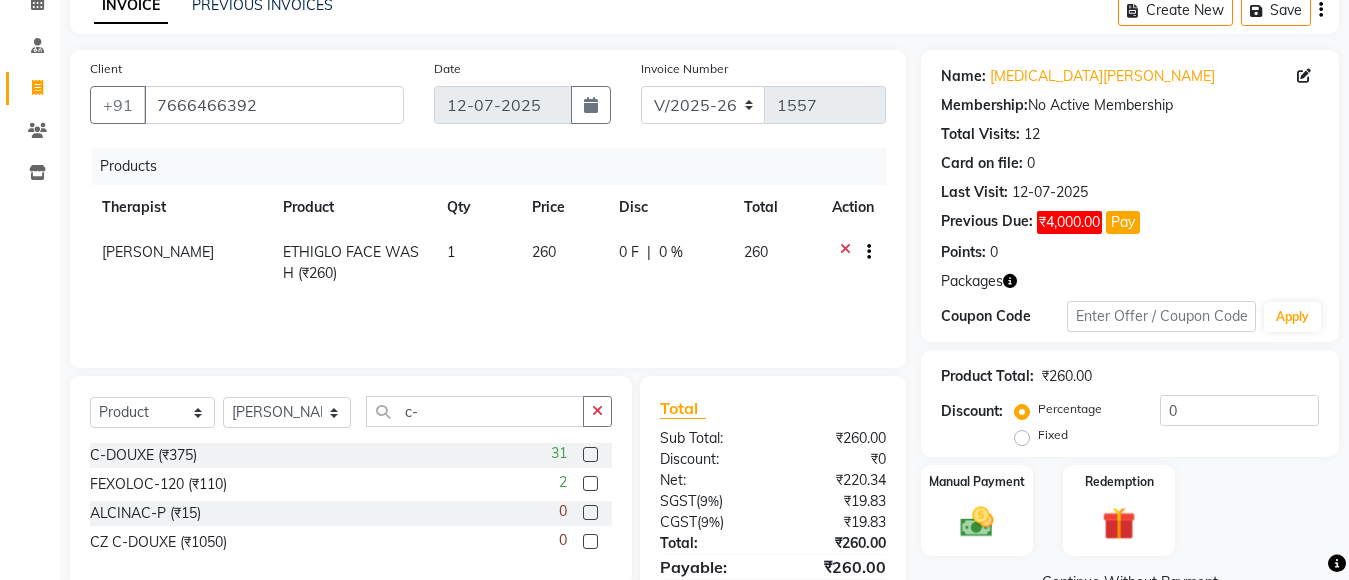 click 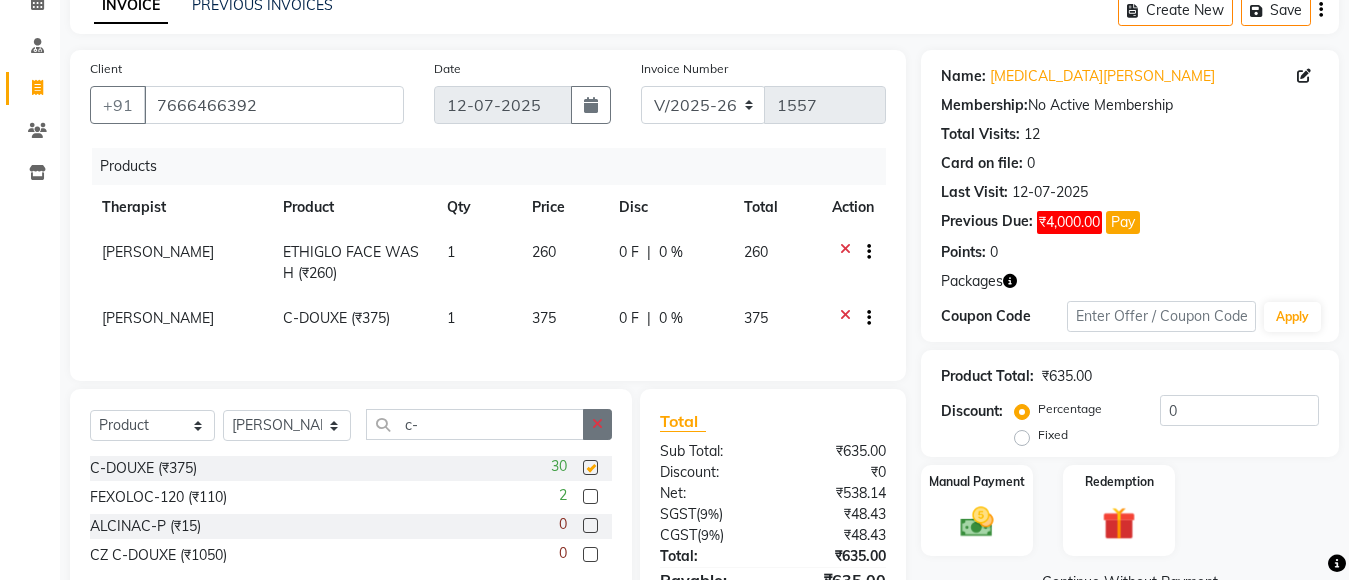 checkbox on "false" 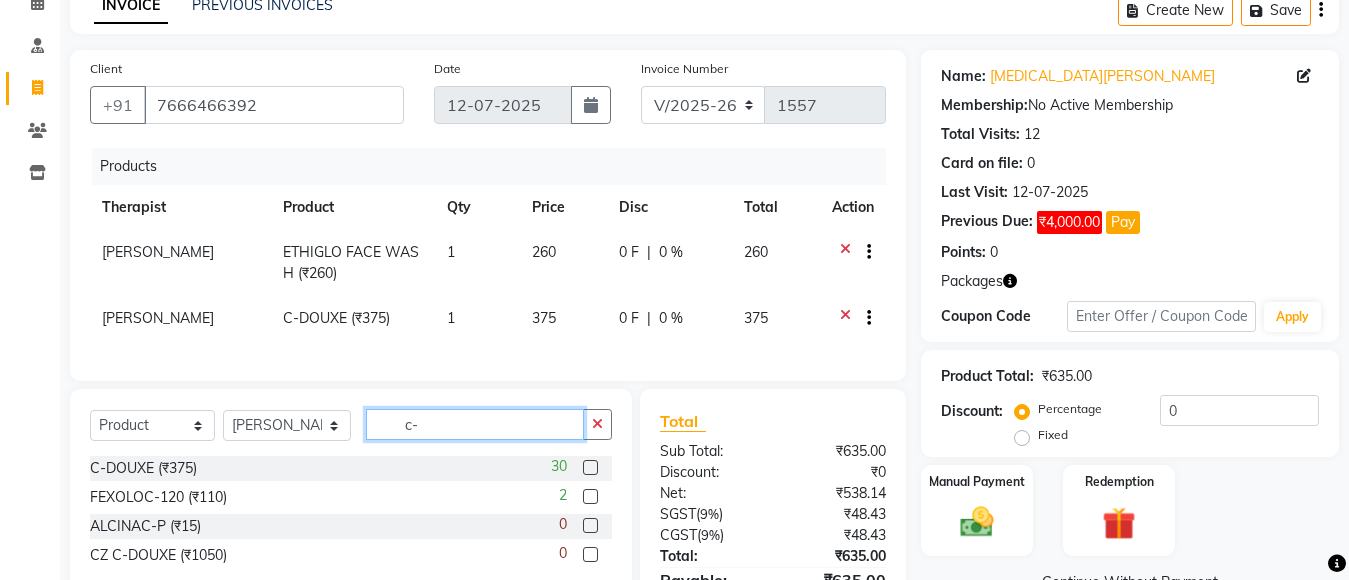 click on "c-" 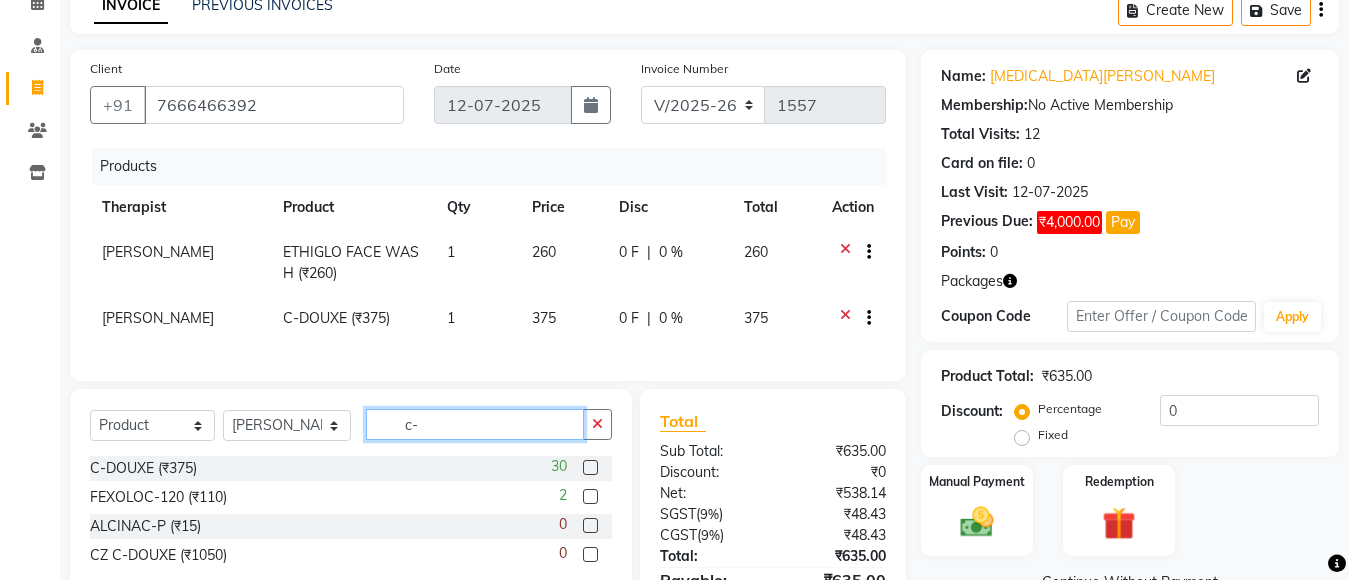 type on "c" 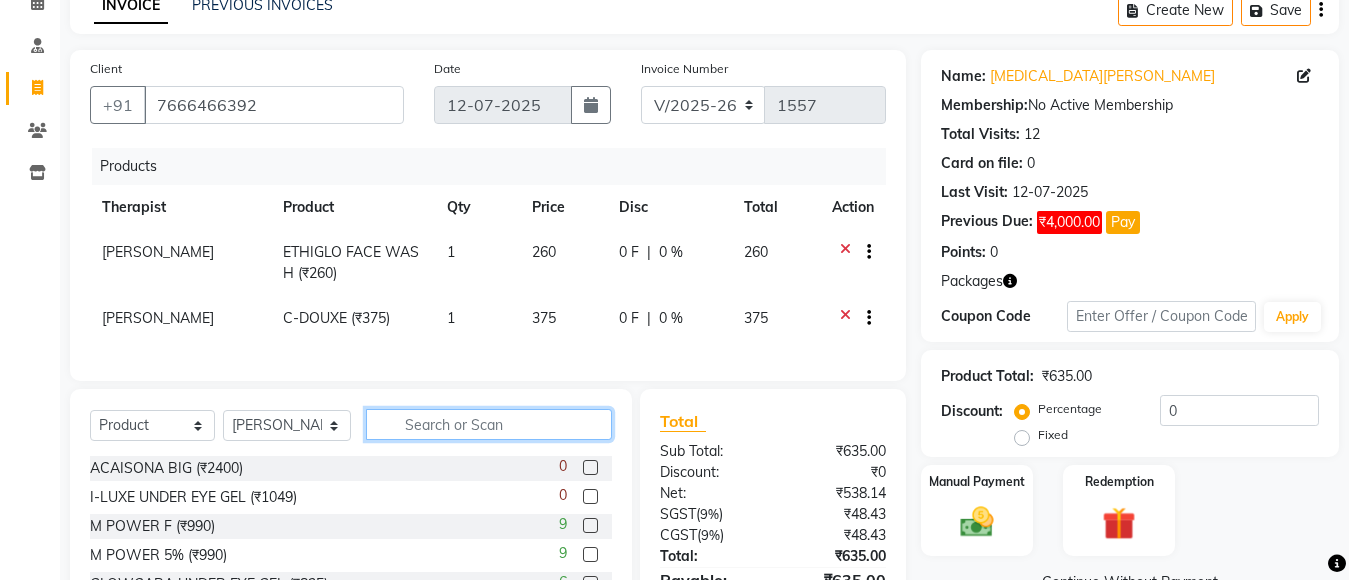 scroll, scrollTop: 200, scrollLeft: 0, axis: vertical 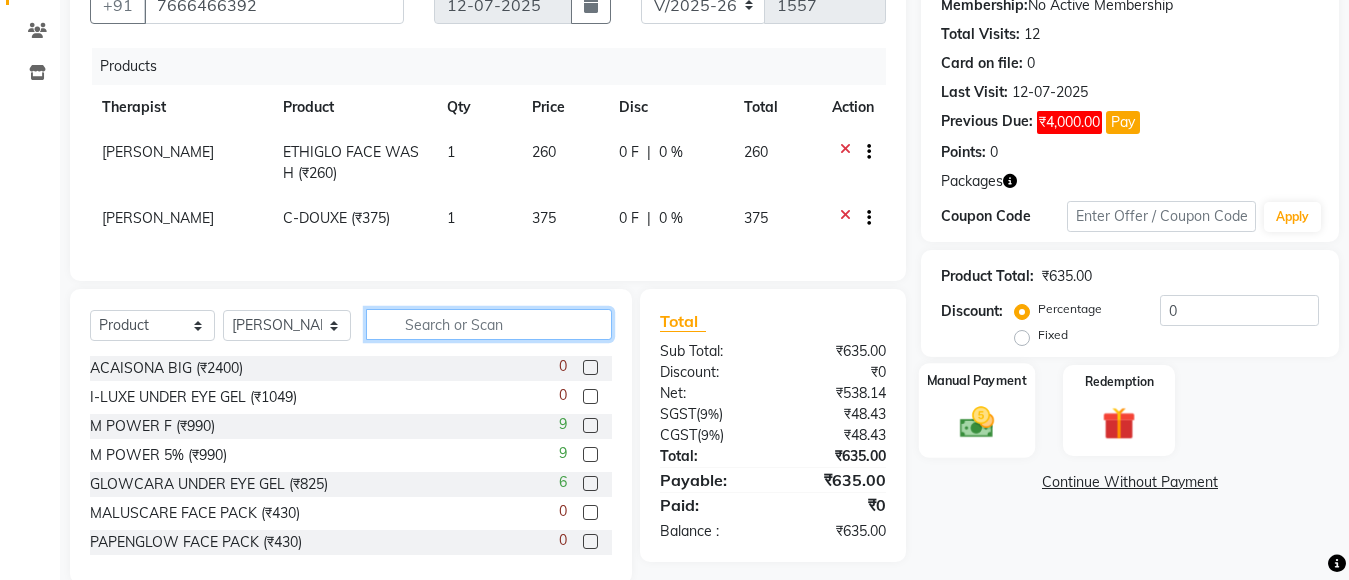 type 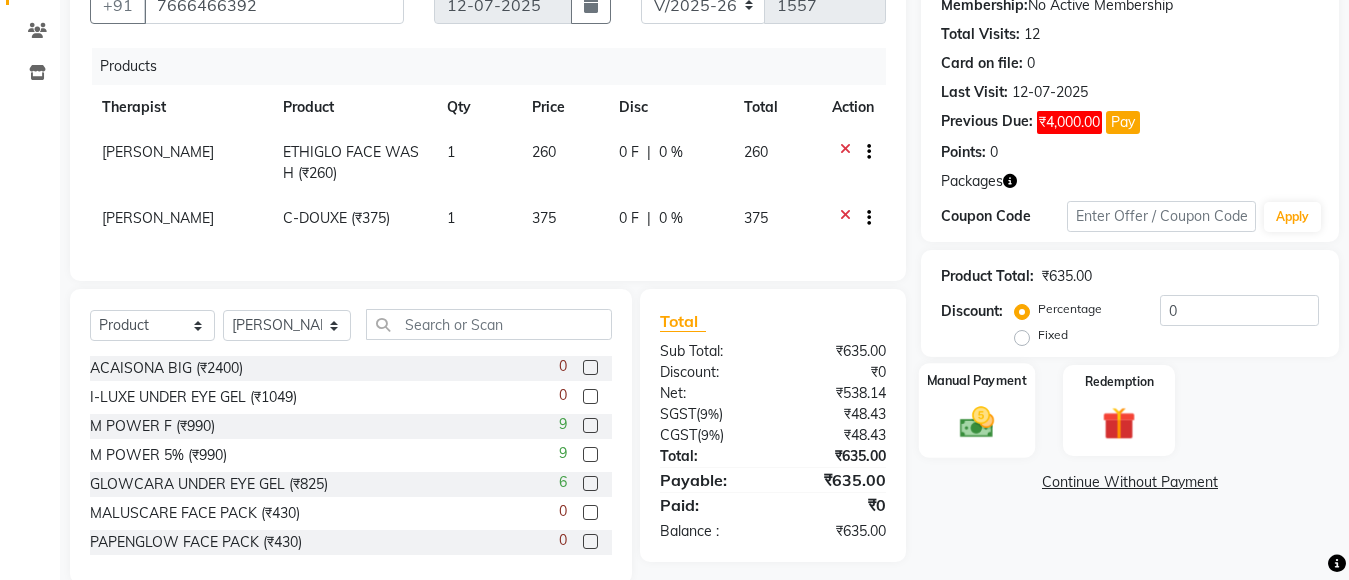 click 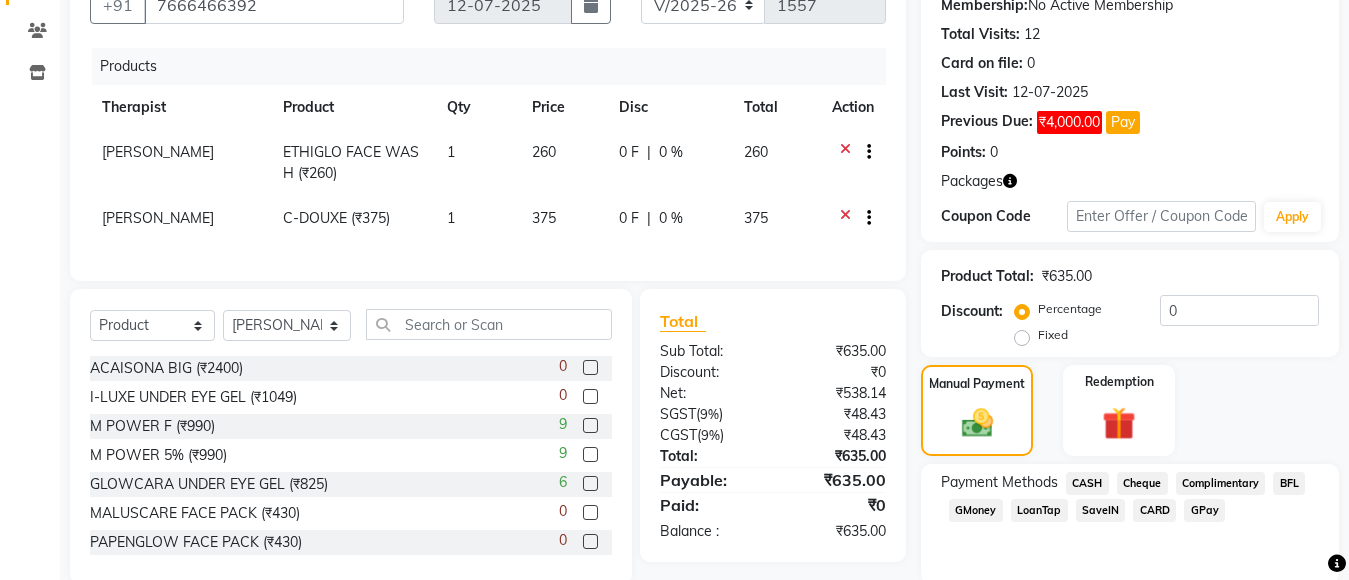 click on "GPay" 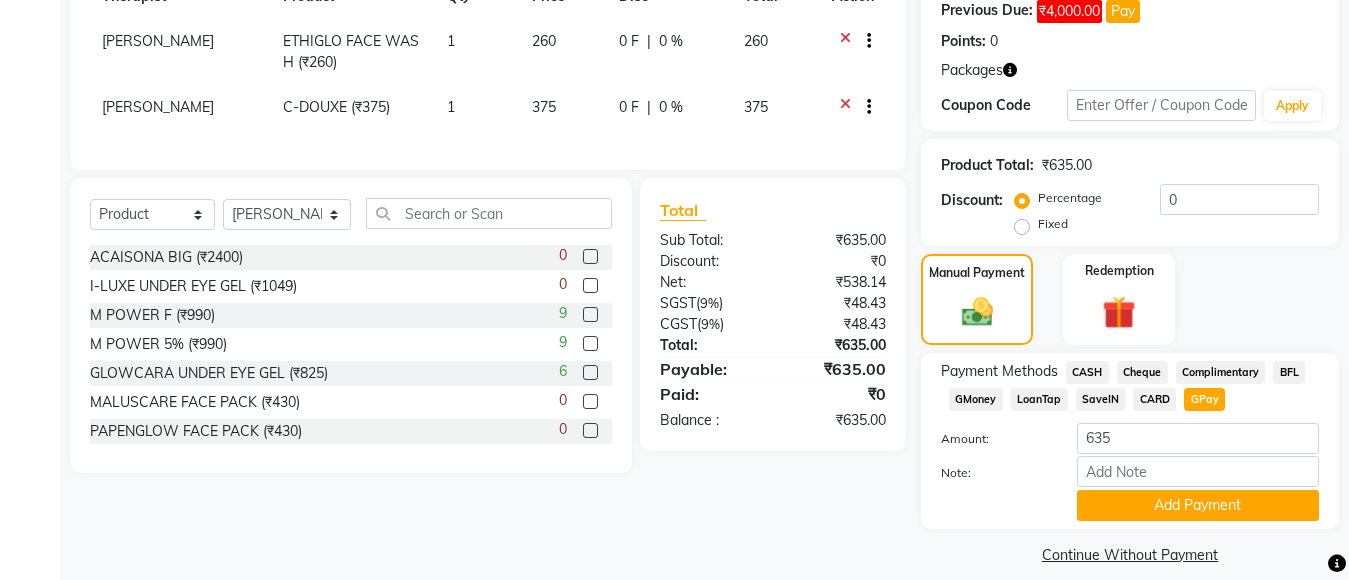 scroll, scrollTop: 331, scrollLeft: 0, axis: vertical 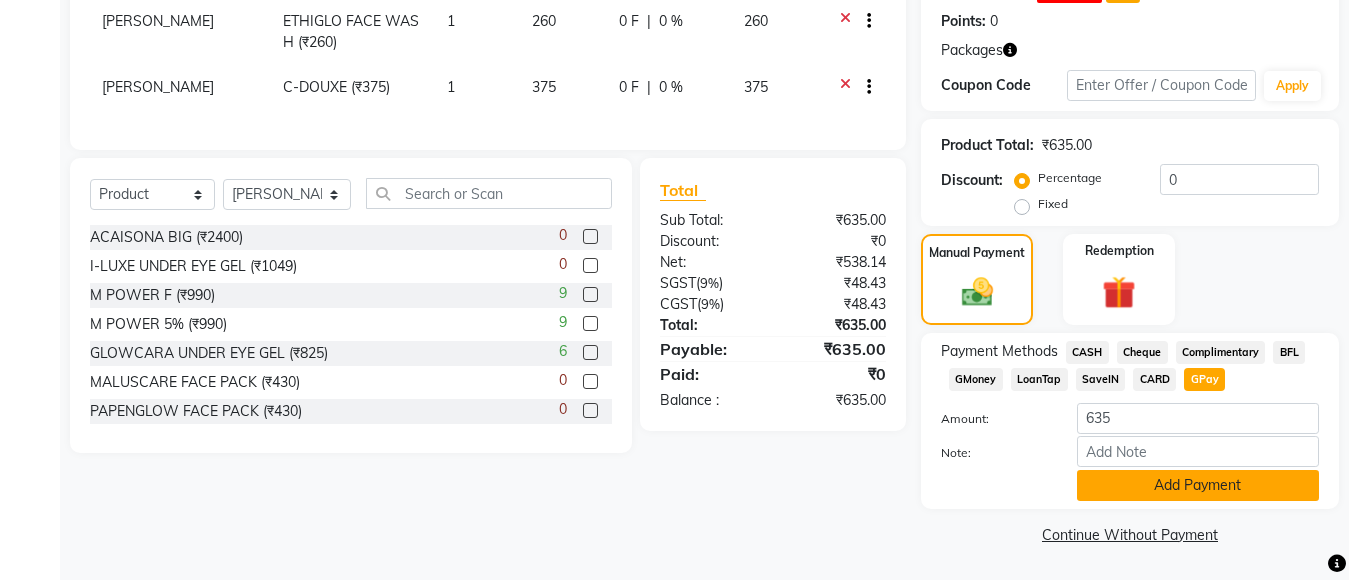 click on "Add Payment" 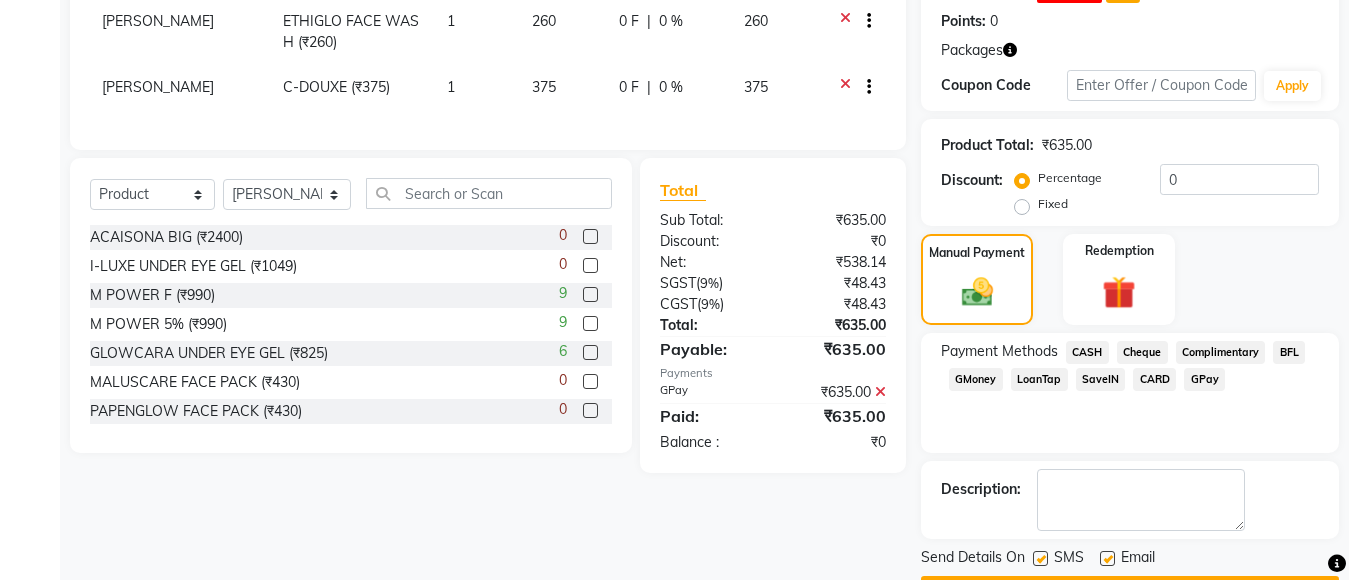 scroll, scrollTop: 388, scrollLeft: 0, axis: vertical 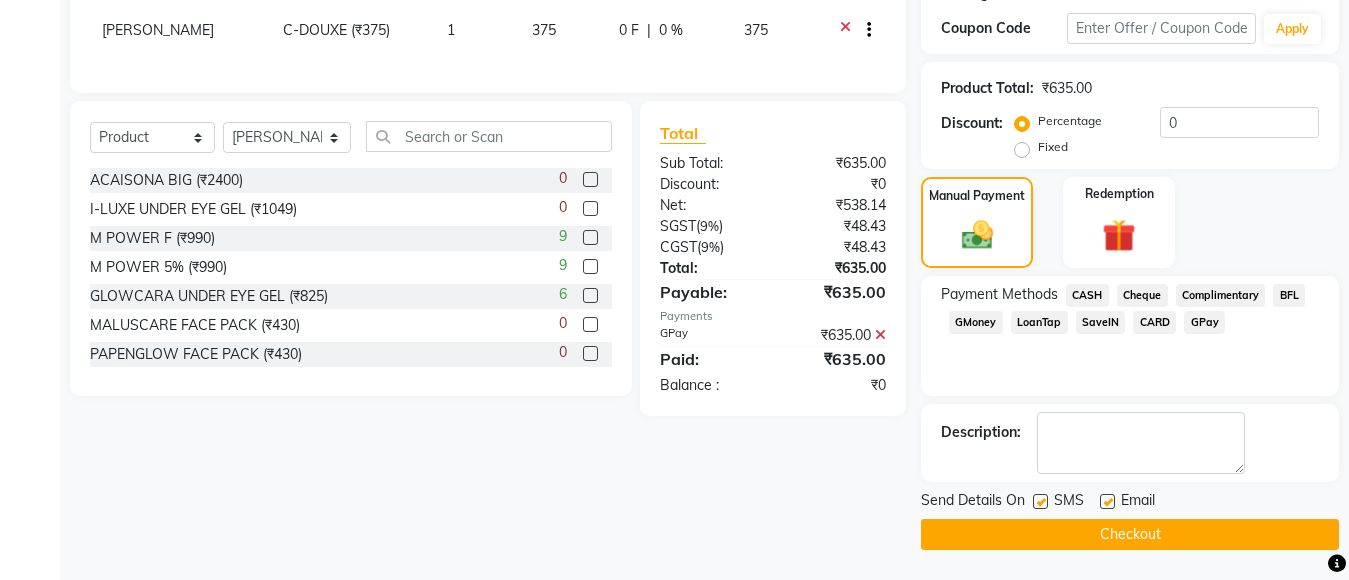 click on "Checkout" 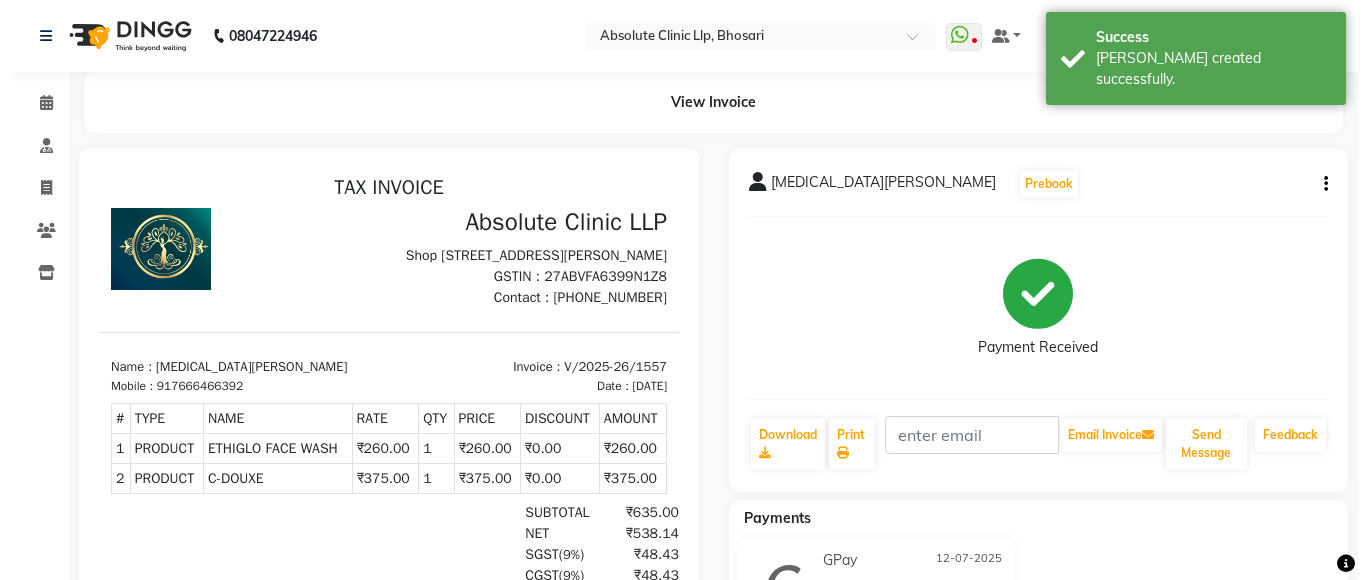 scroll, scrollTop: 0, scrollLeft: 0, axis: both 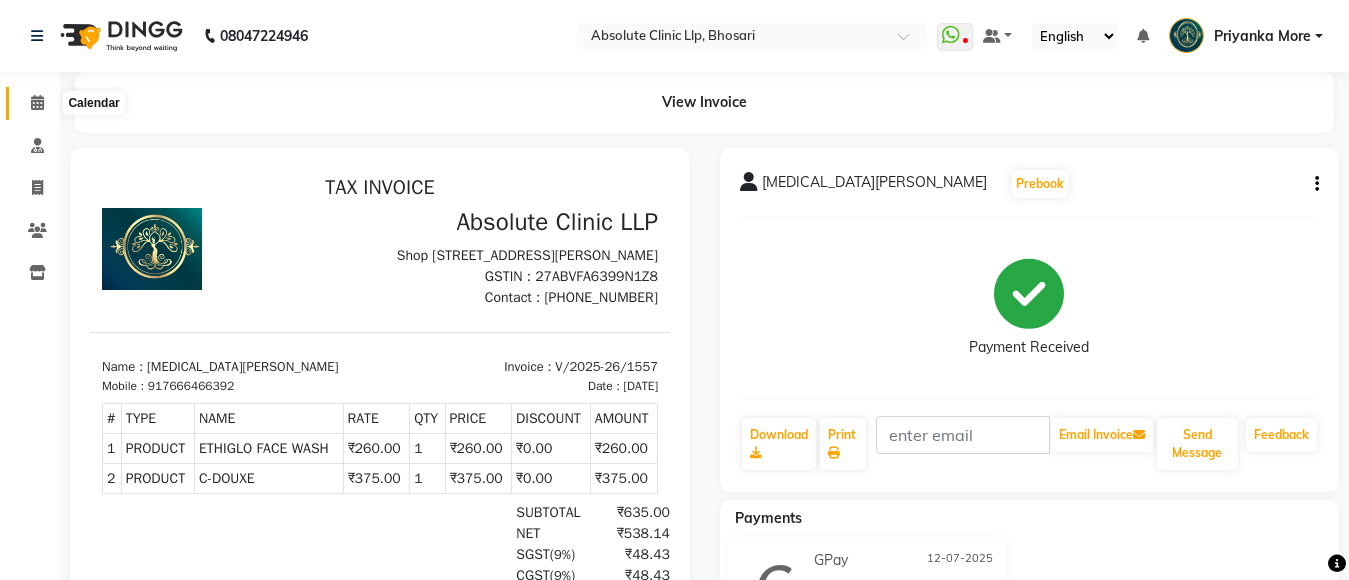 click 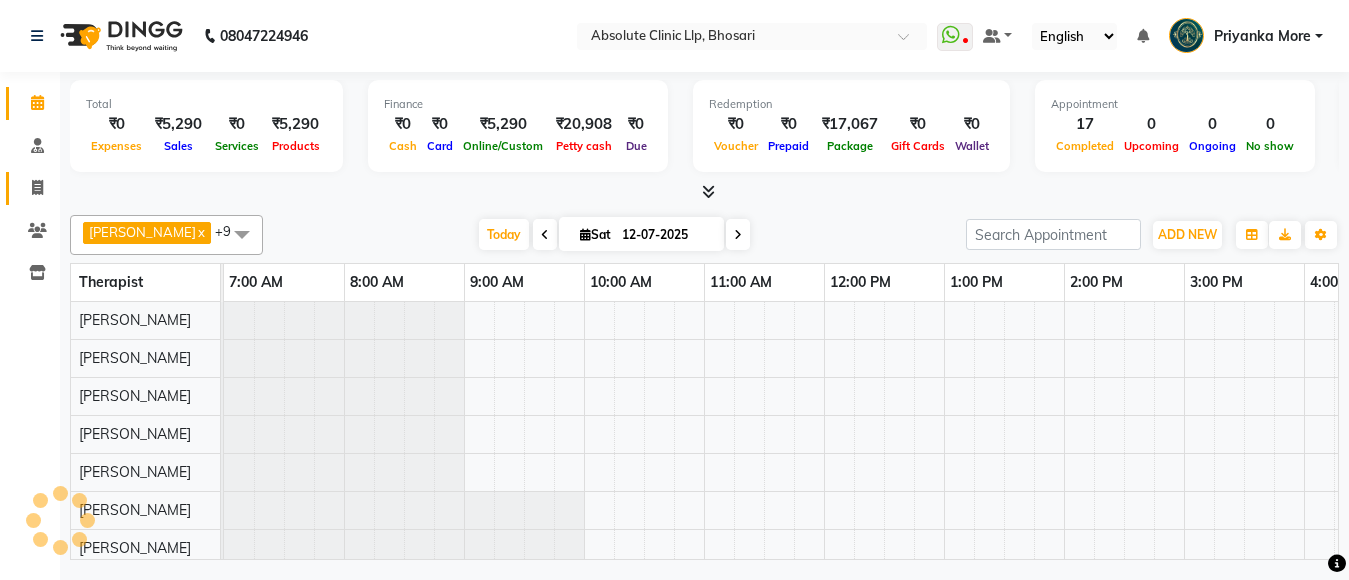 click 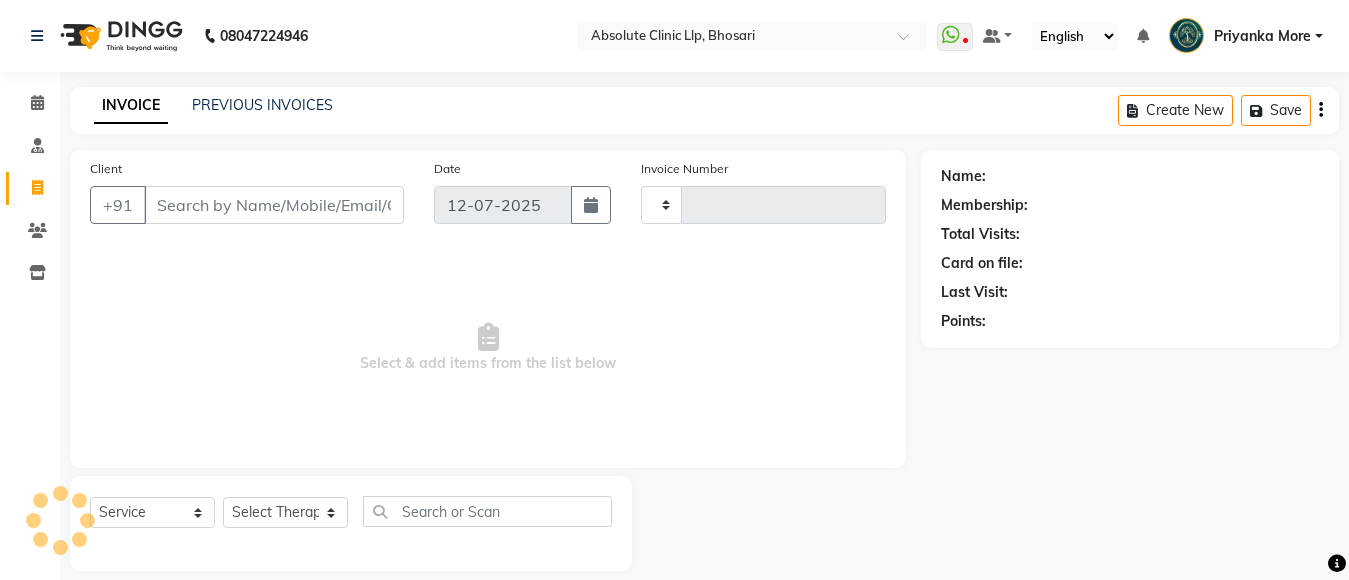 click on "Client" at bounding box center [274, 205] 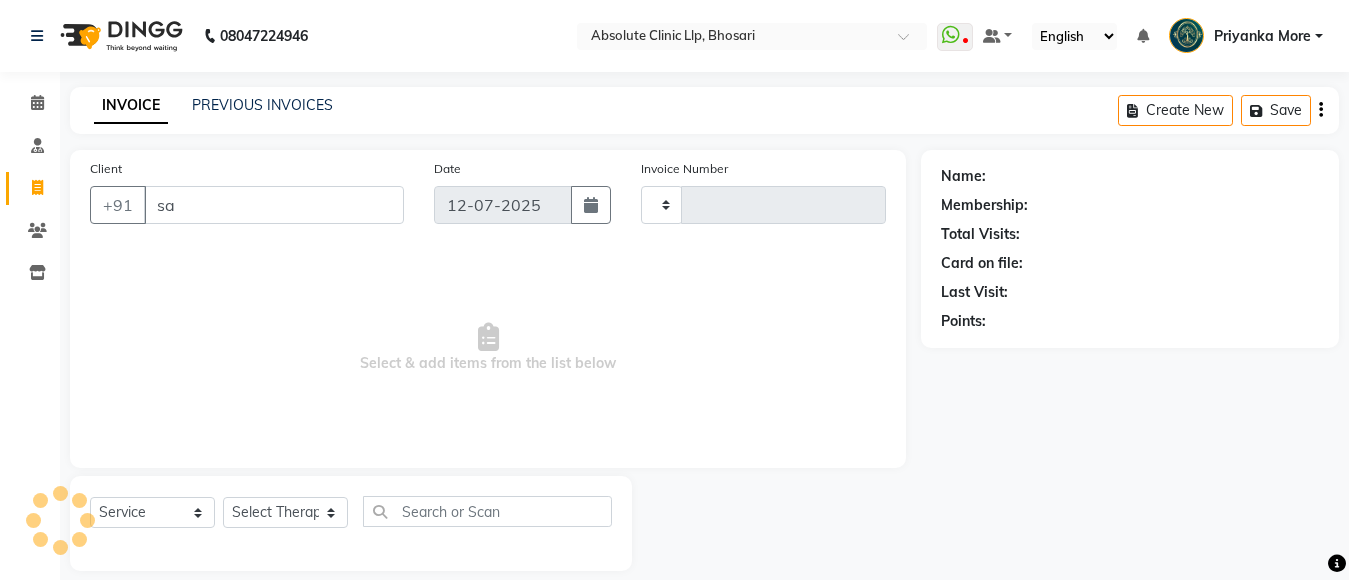 type on "sad" 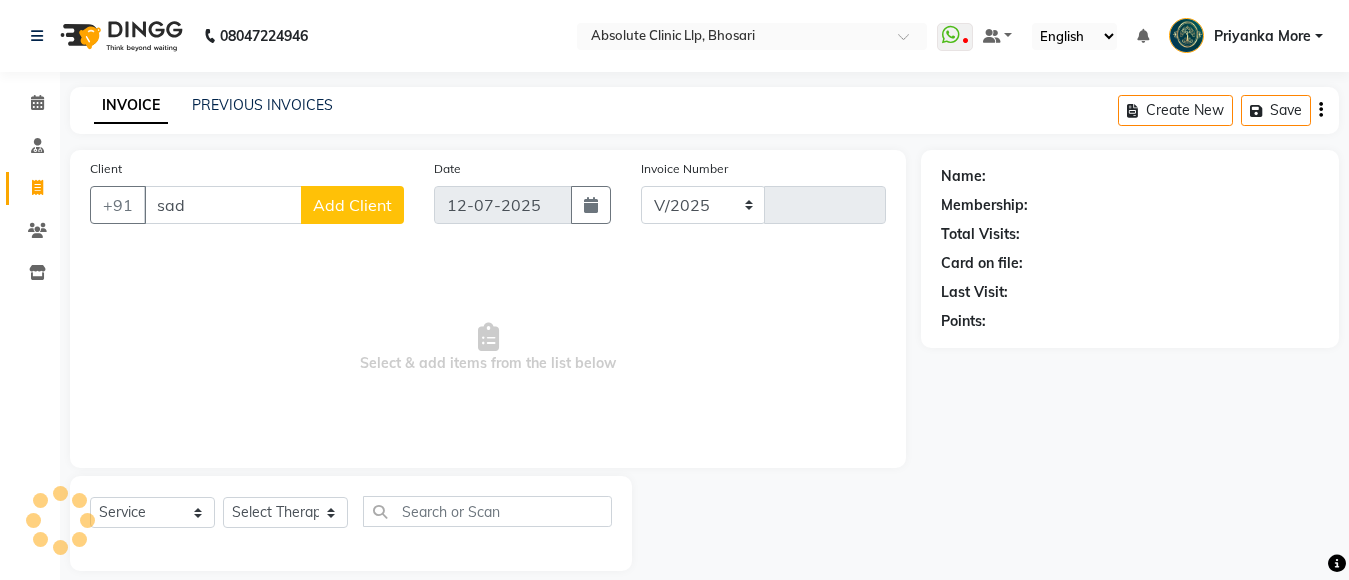 select on "4706" 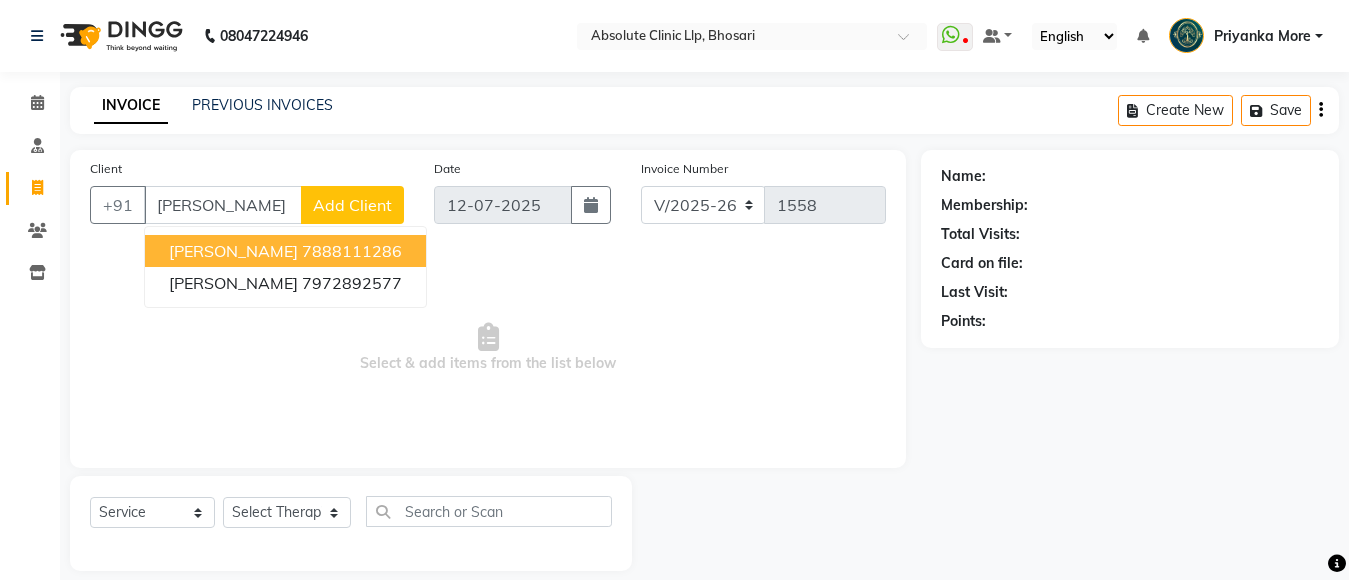 click on "7888111286" at bounding box center [352, 251] 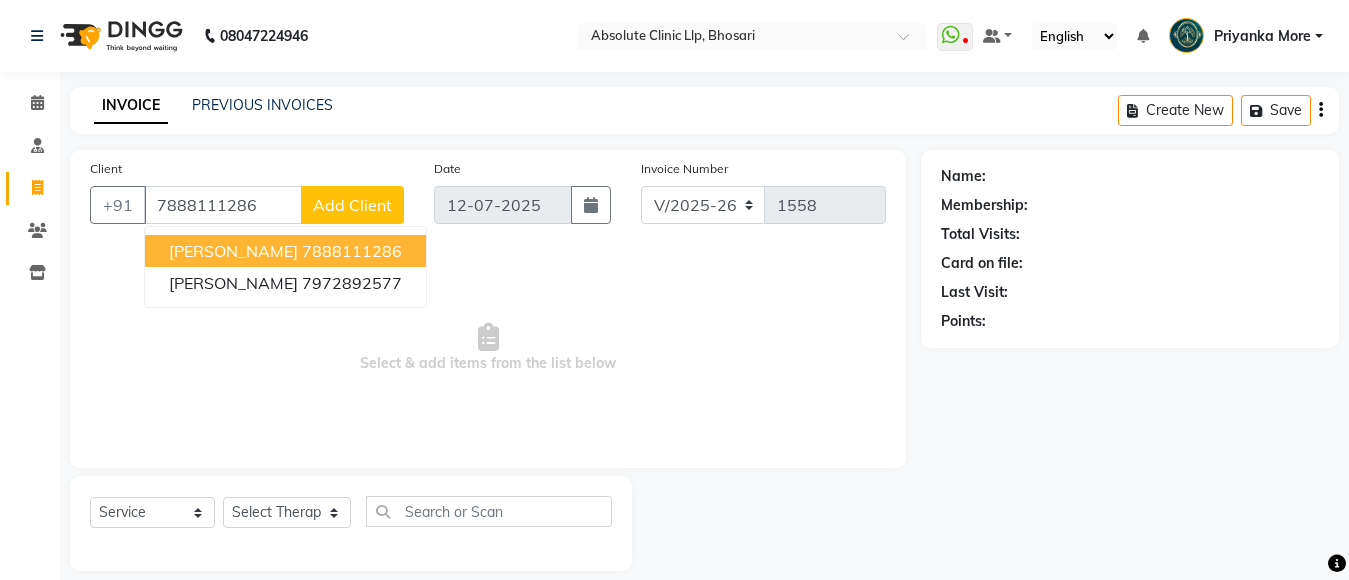 type on "7888111286" 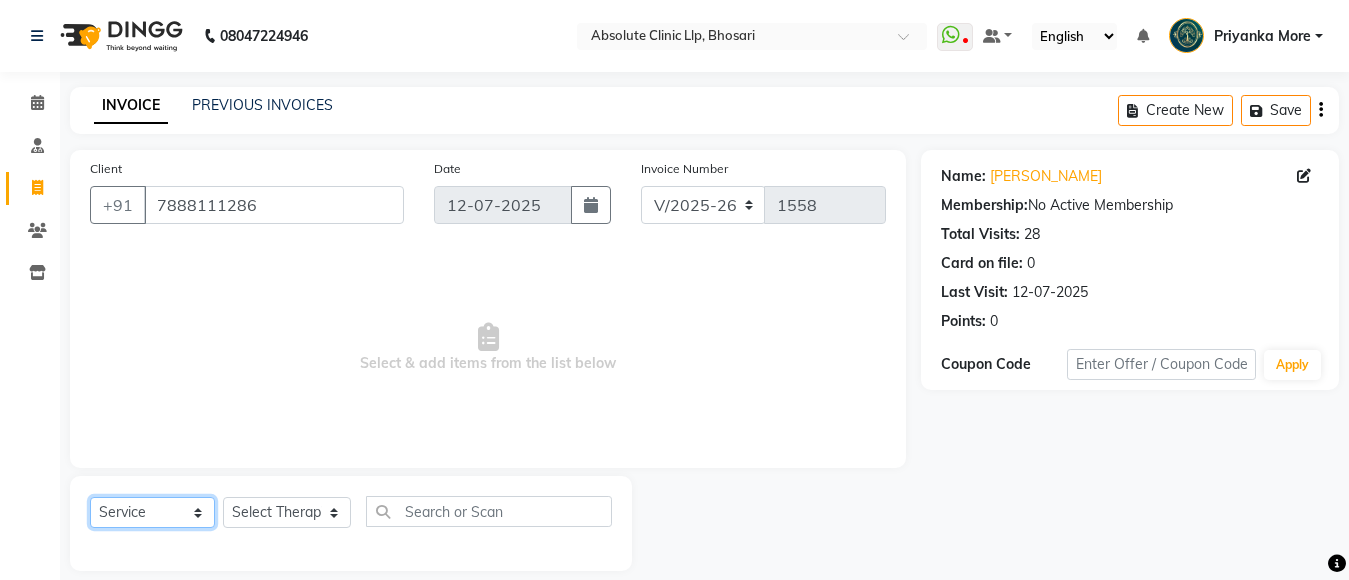 click on "Select  Service  Product  Membership  Package Voucher Prepaid Gift Card" 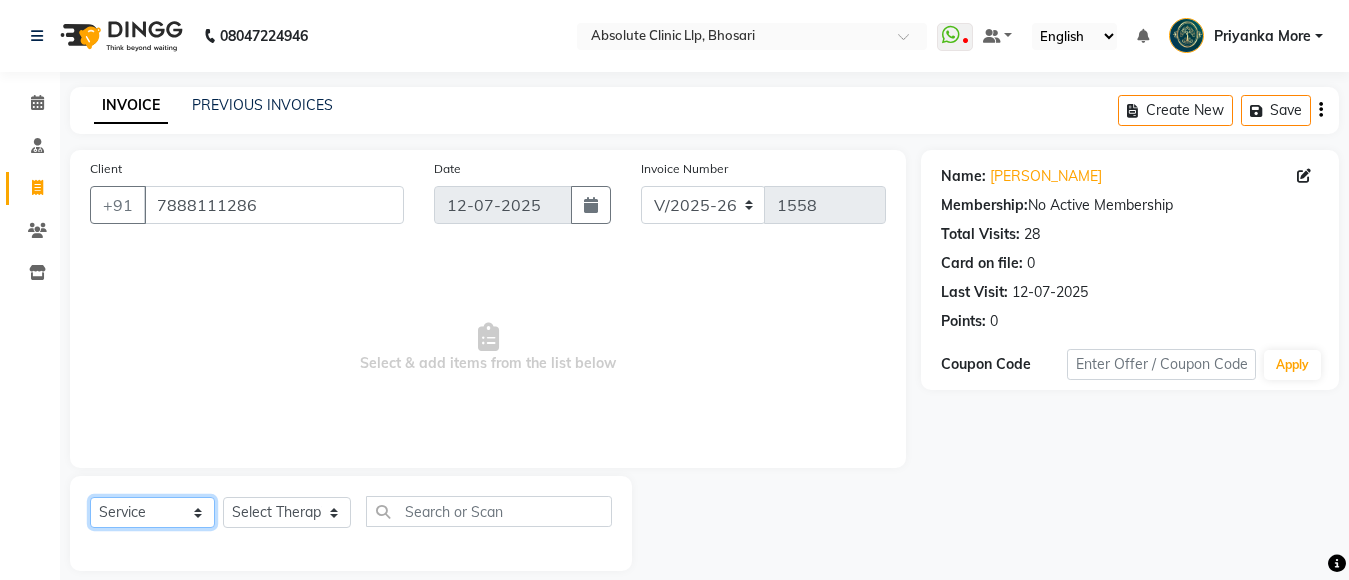 select on "product" 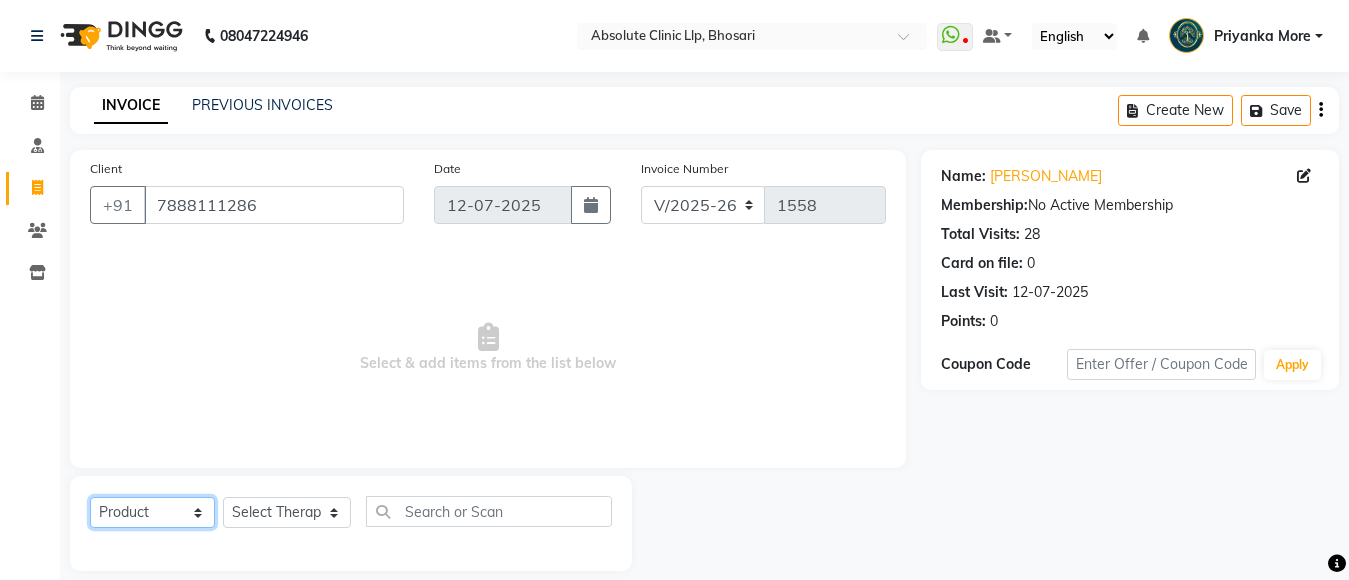 click on "Select  Service  Product  Membership  Package Voucher Prepaid Gift Card" 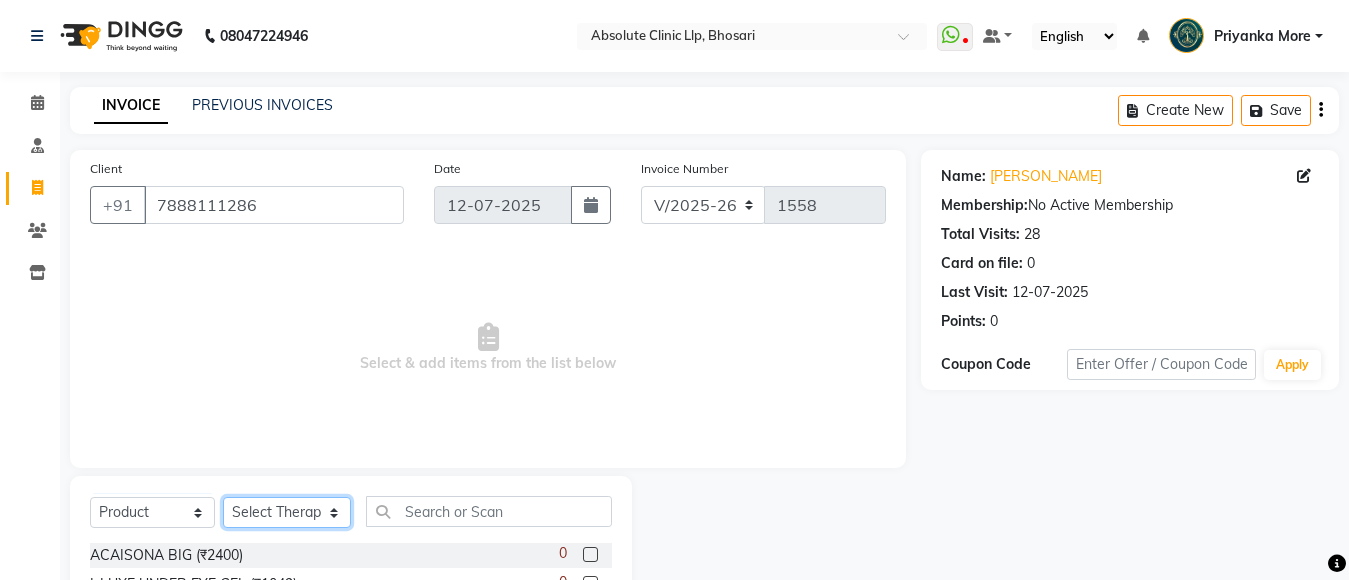 click on "Select Therapist [PERSON_NAME]	 [PERSON_NAME] [PERSON_NAME] [PERSON_NAME] [PERSON_NAME] [PERSON_NAME] Priyanka  More RECEPTION-[PERSON_NAME] prima [PERSON_NAME]	 [PERSON_NAME]	 Shekhar [PERSON_NAME] Naikre	 [PERSON_NAME]" 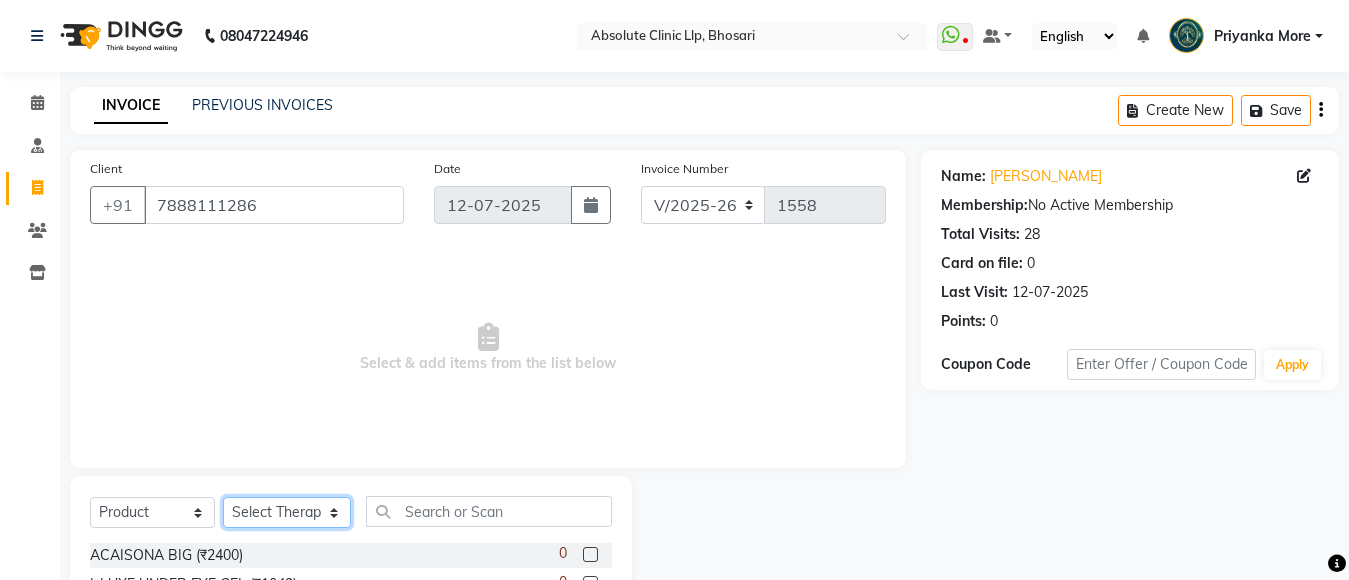 select on "27987" 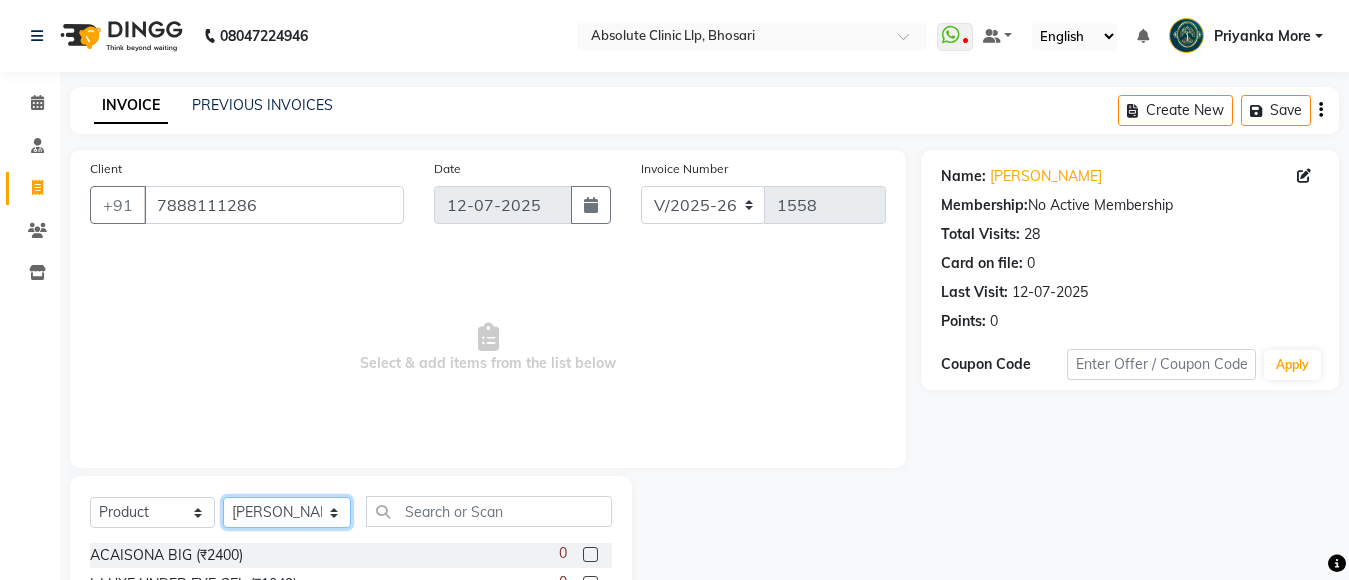 click on "Select Therapist [PERSON_NAME]	 [PERSON_NAME] [PERSON_NAME] [PERSON_NAME] [PERSON_NAME] [PERSON_NAME] Priyanka  More RECEPTION-[PERSON_NAME] prima [PERSON_NAME]	 [PERSON_NAME]	 Shekhar [PERSON_NAME] Naikre	 [PERSON_NAME]" 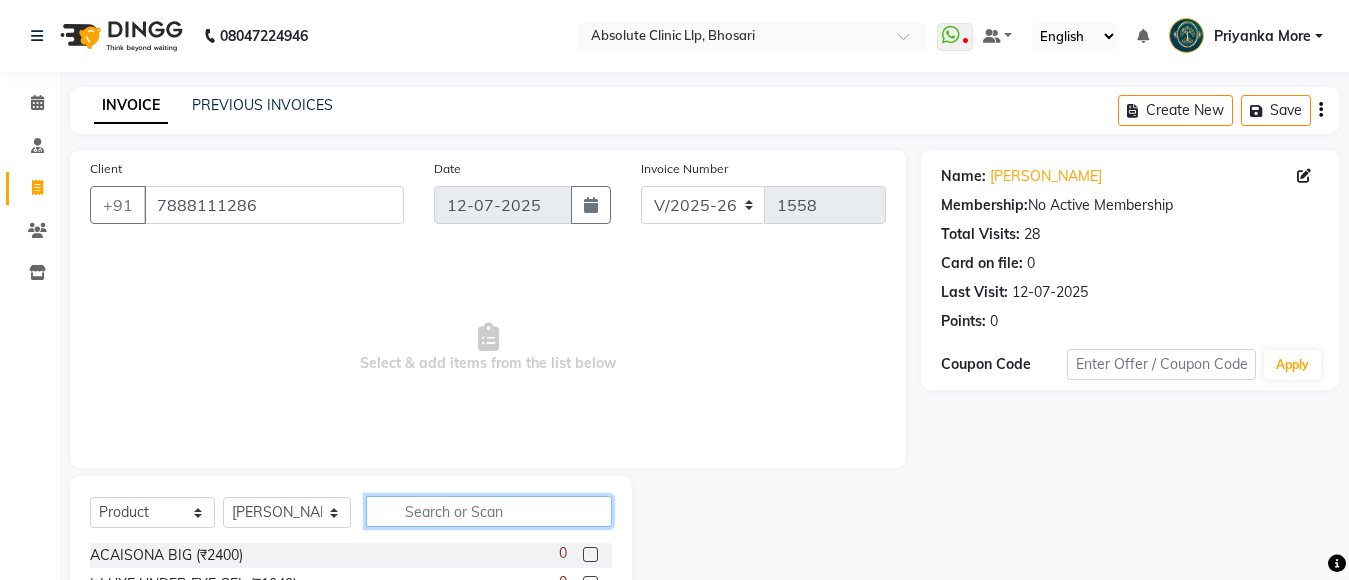click 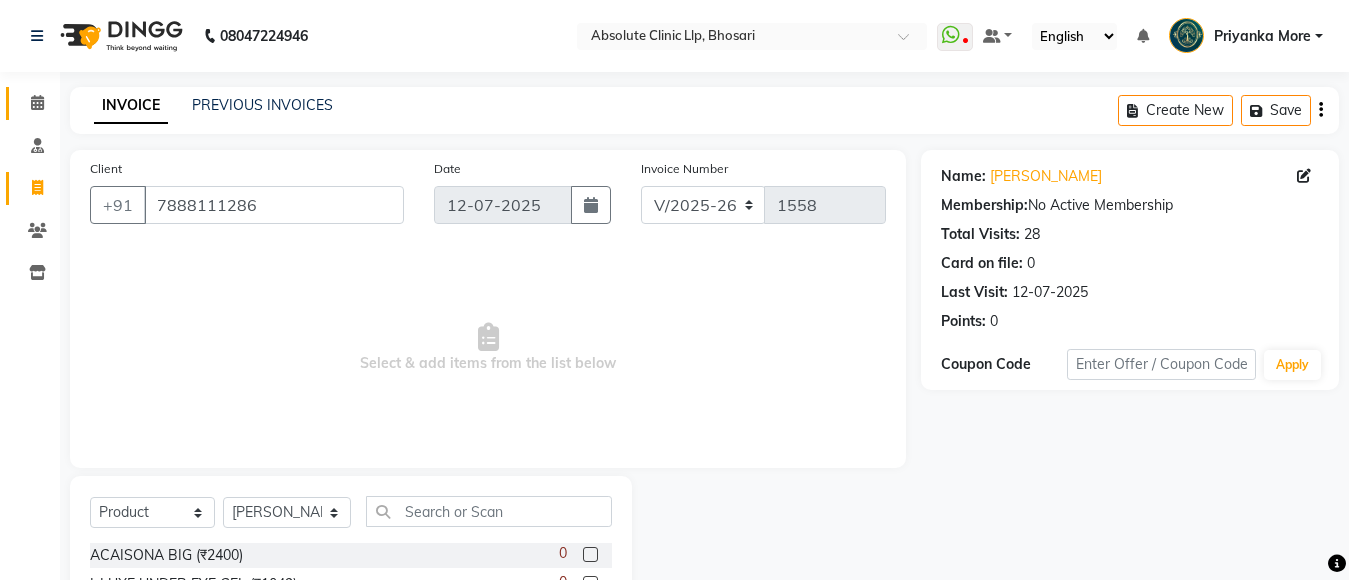 click 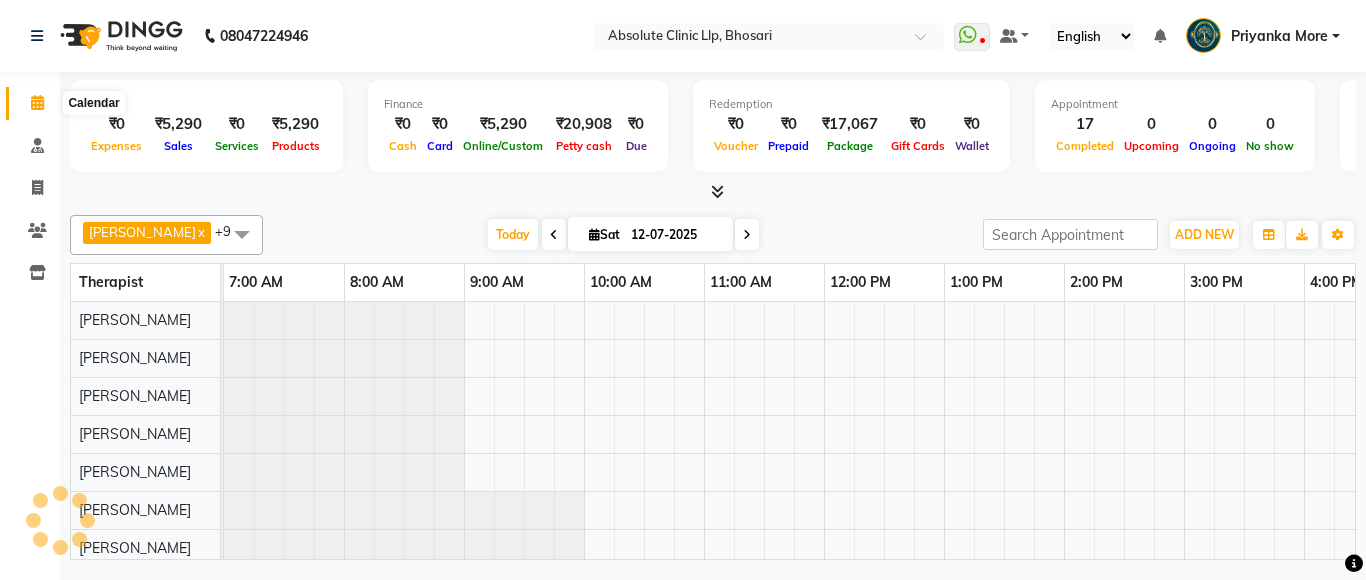 scroll, scrollTop: 0, scrollLeft: 0, axis: both 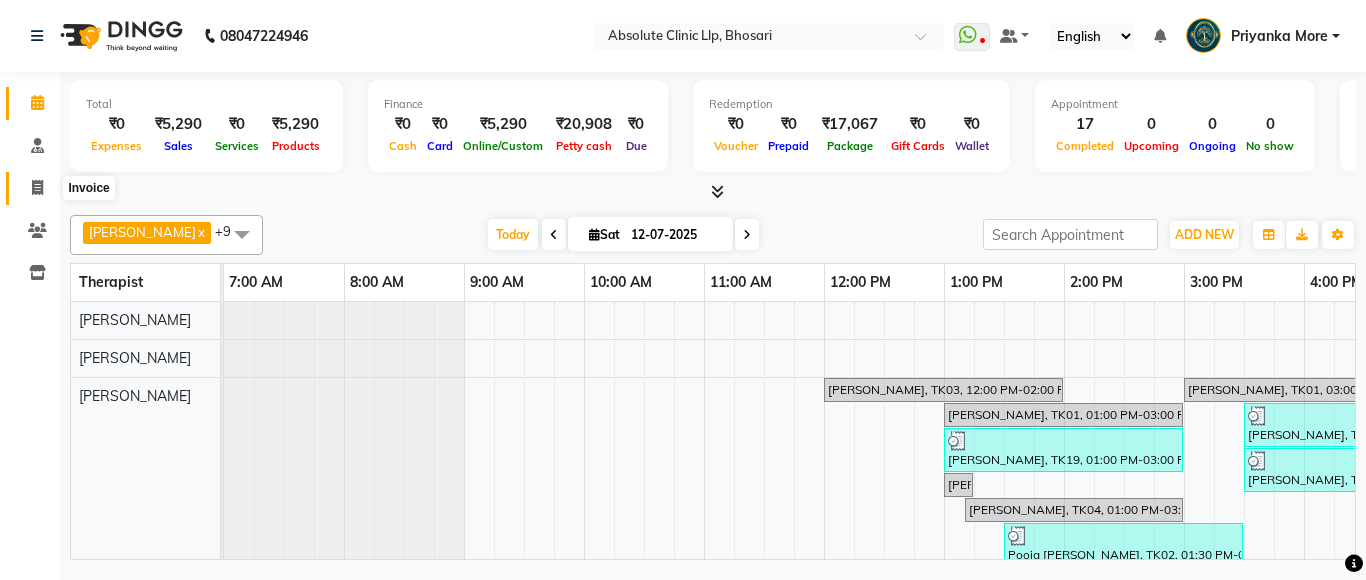 click 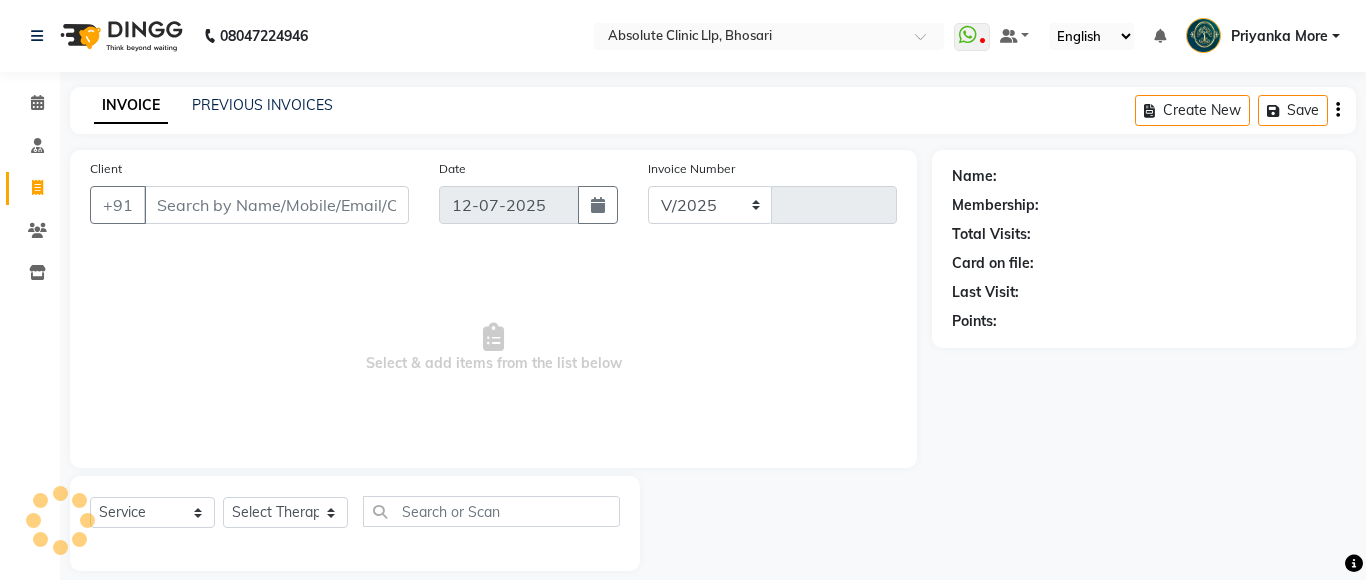 select on "4706" 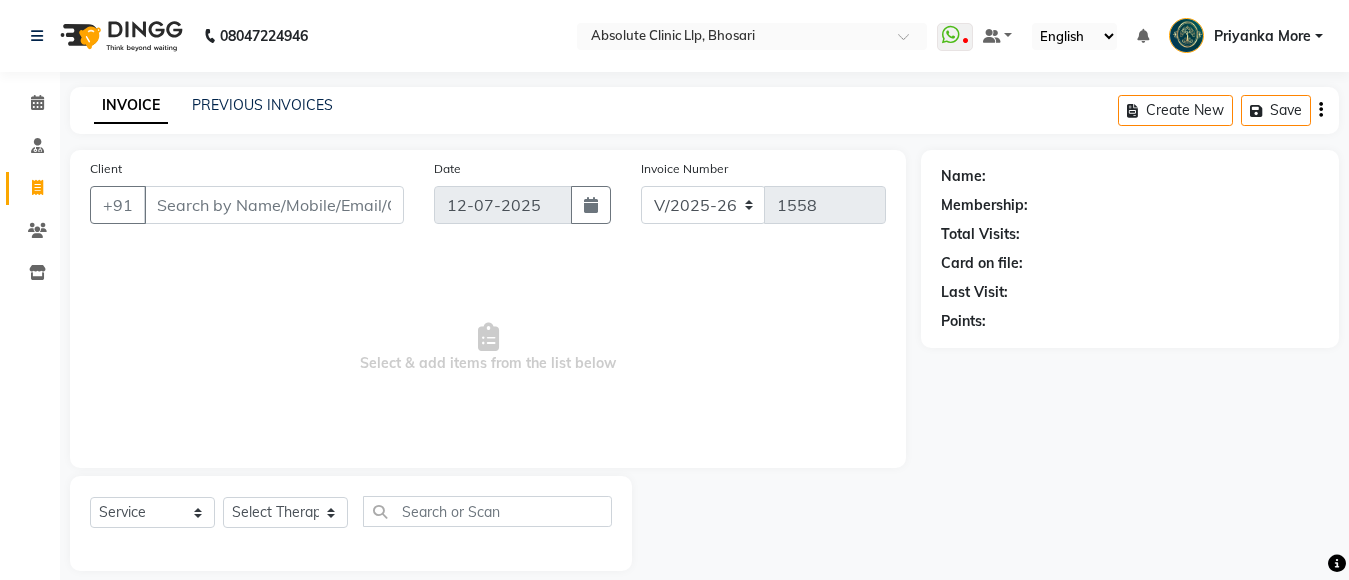 click on "Client" at bounding box center (274, 205) 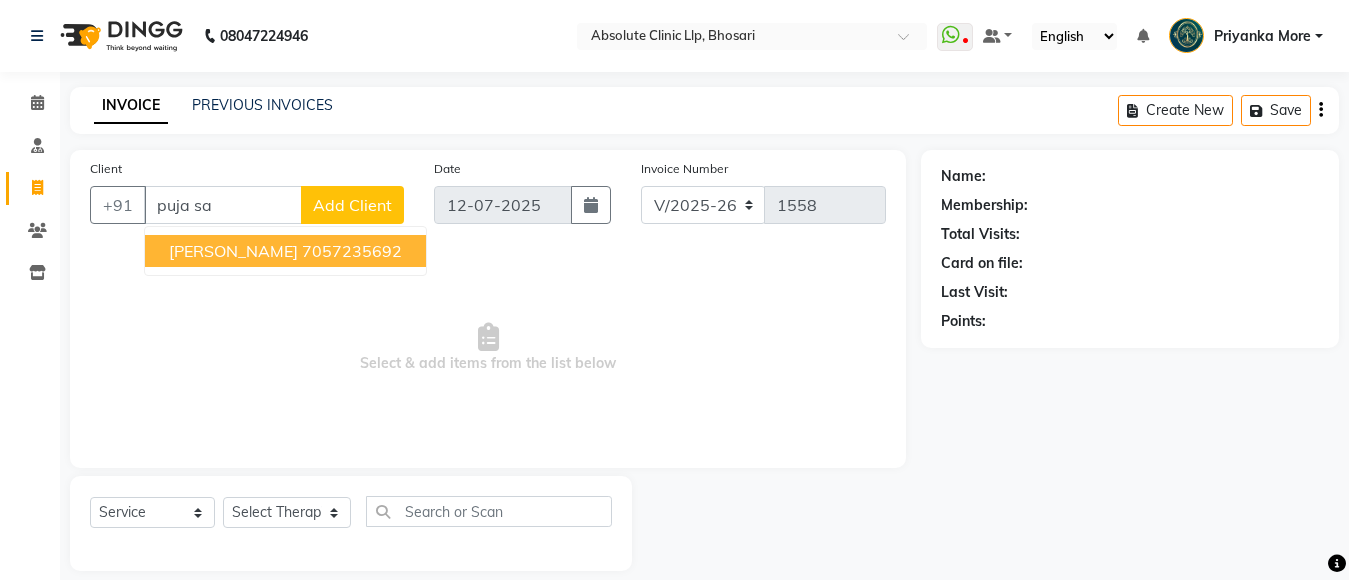 click on "7057235692" at bounding box center [352, 251] 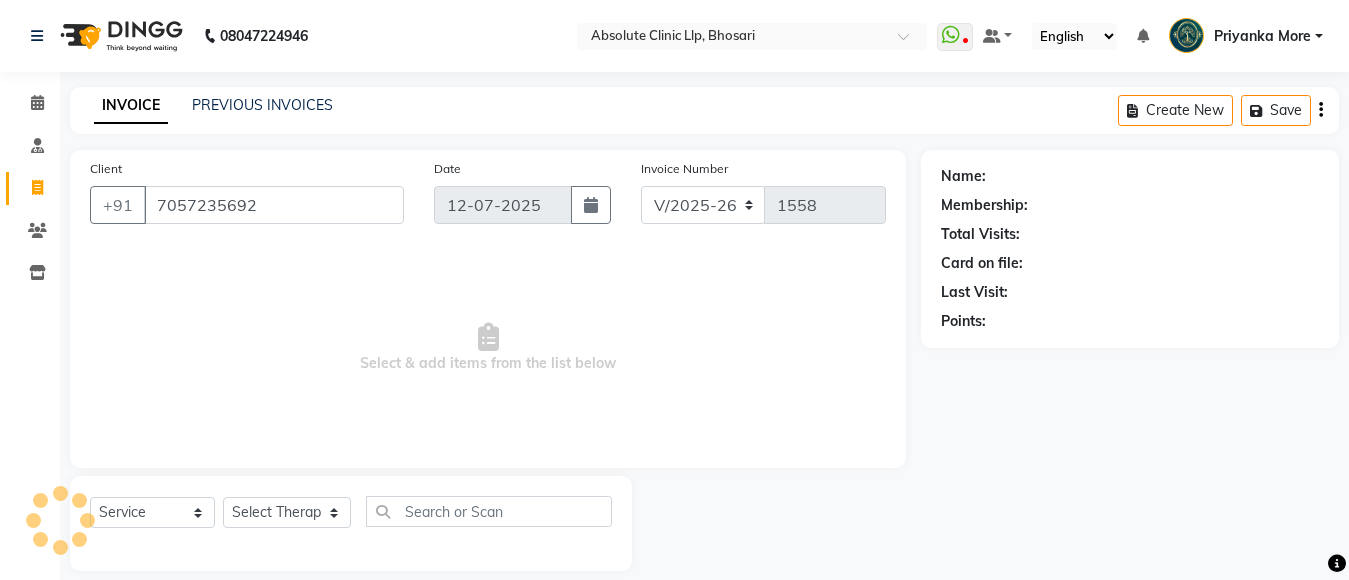 type on "7057235692" 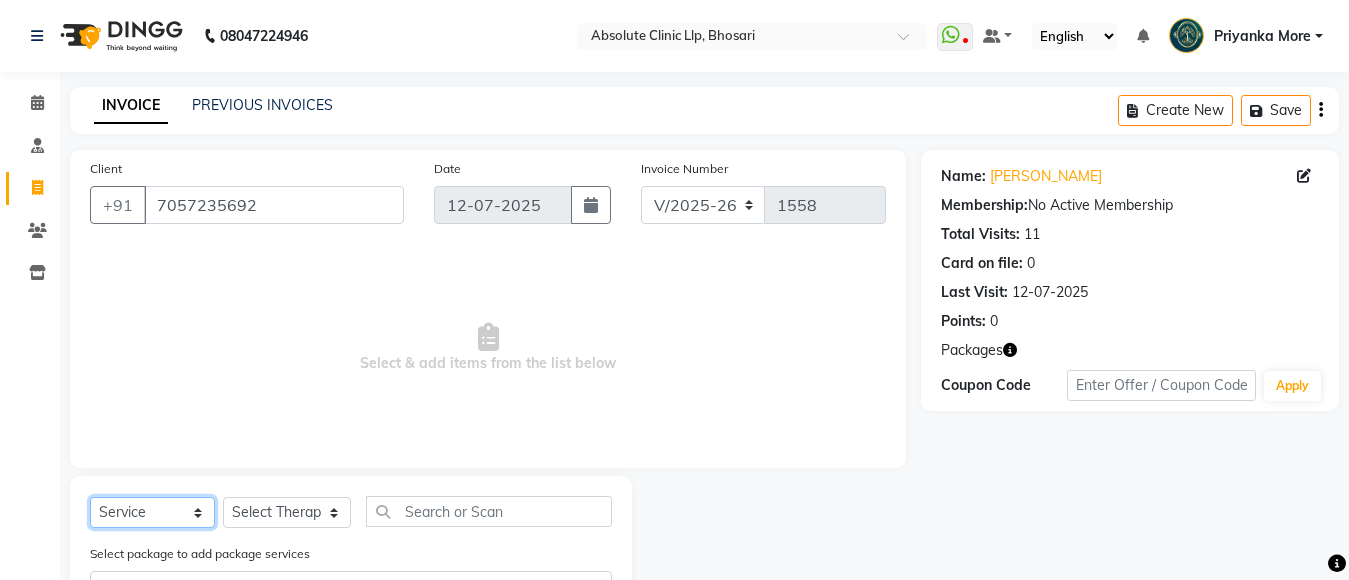 click on "Select  Service  Product  Membership  Package Voucher Prepaid Gift Card" 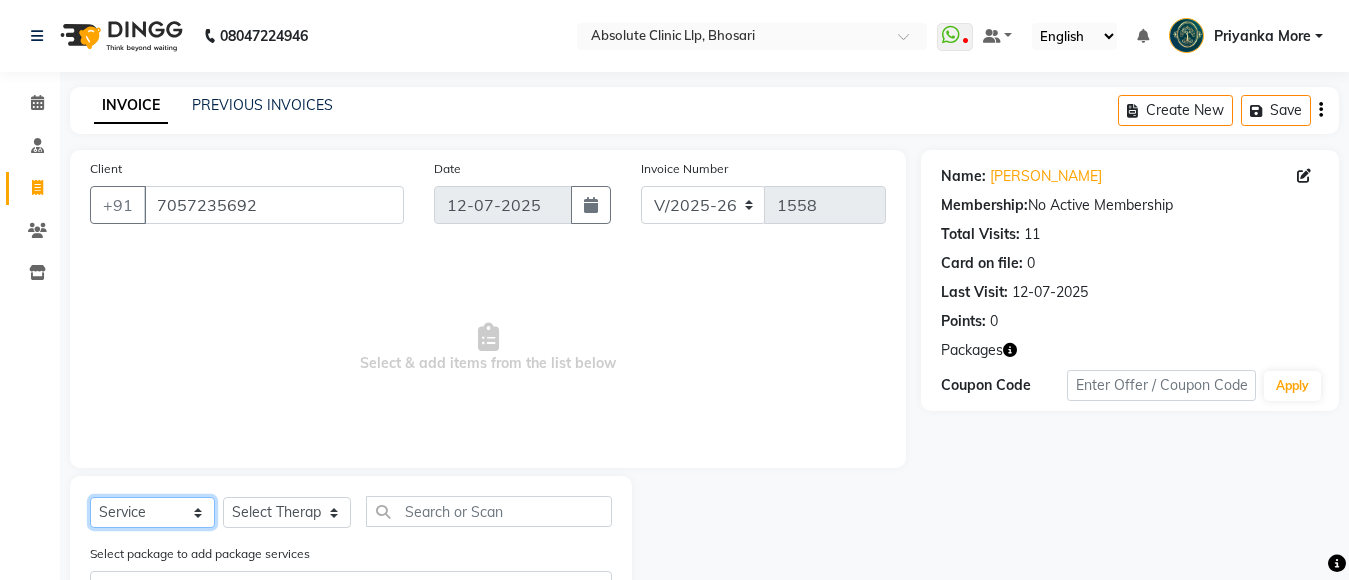 select on "product" 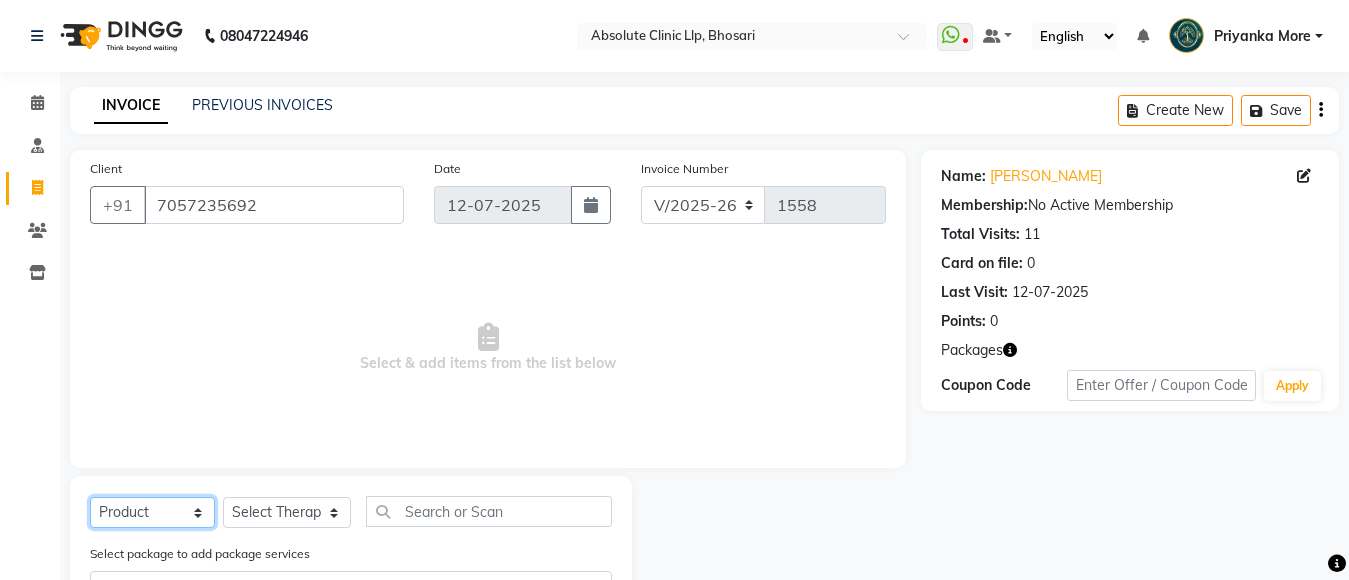 click on "Select  Service  Product  Membership  Package Voucher Prepaid Gift Card" 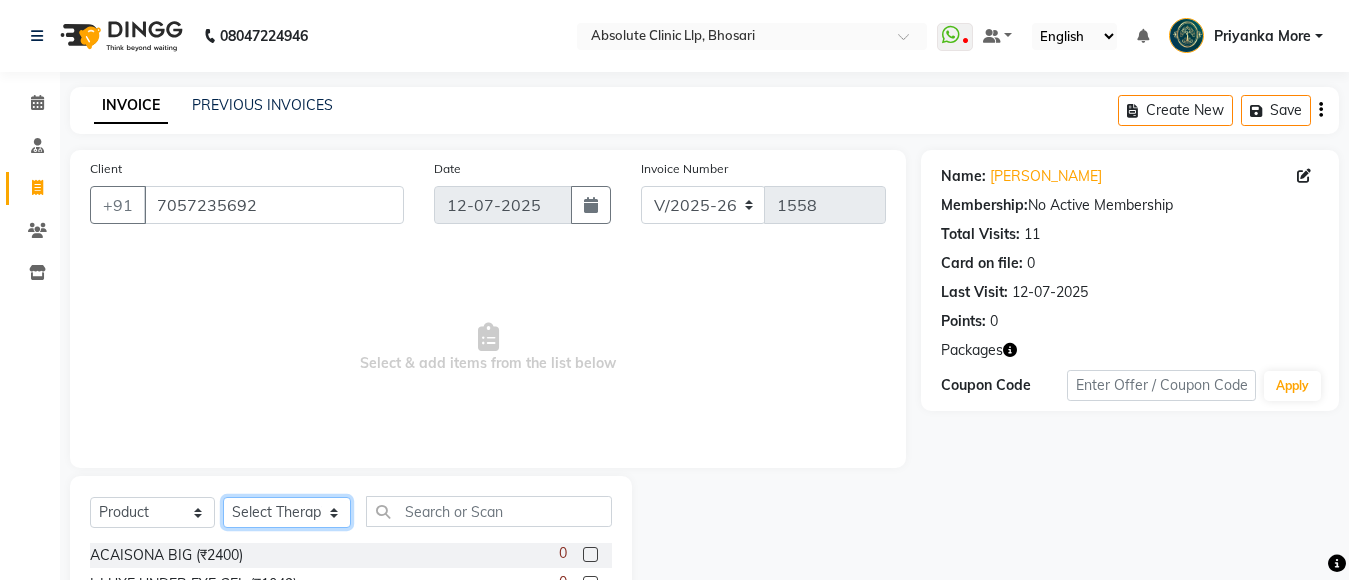 click on "Select Therapist [PERSON_NAME]	 [PERSON_NAME] [PERSON_NAME] [PERSON_NAME] [PERSON_NAME] [PERSON_NAME] Priyanka  More RECEPTION-[PERSON_NAME] prima [PERSON_NAME]	 [PERSON_NAME]	 Shekhar [PERSON_NAME] Naikre	 [PERSON_NAME]" 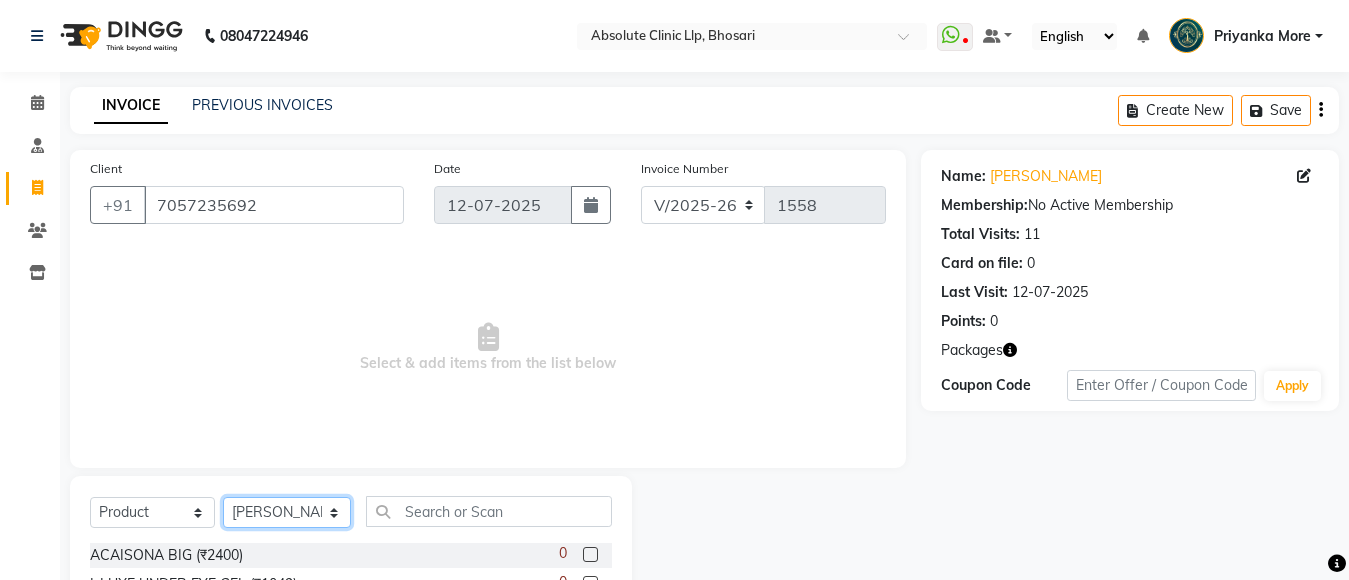 click on "Select Therapist [PERSON_NAME]	 [PERSON_NAME] [PERSON_NAME] [PERSON_NAME] [PERSON_NAME] [PERSON_NAME] Priyanka  More RECEPTION-[PERSON_NAME] prima [PERSON_NAME]	 [PERSON_NAME]	 Shekhar [PERSON_NAME] Naikre	 [PERSON_NAME]" 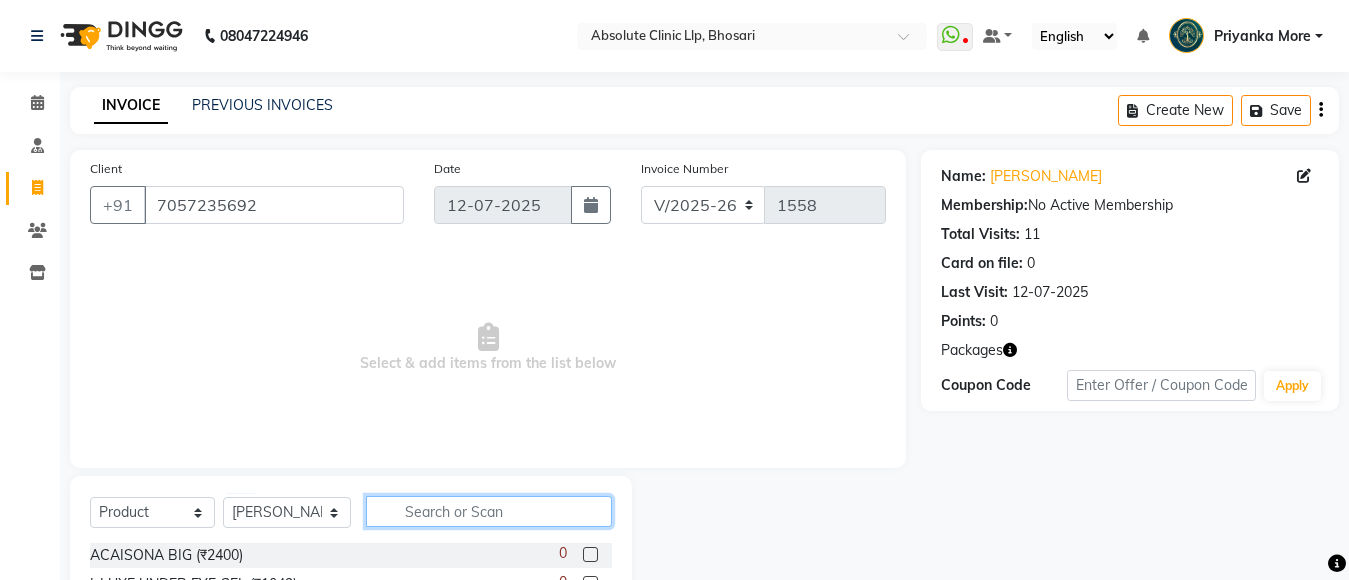 click 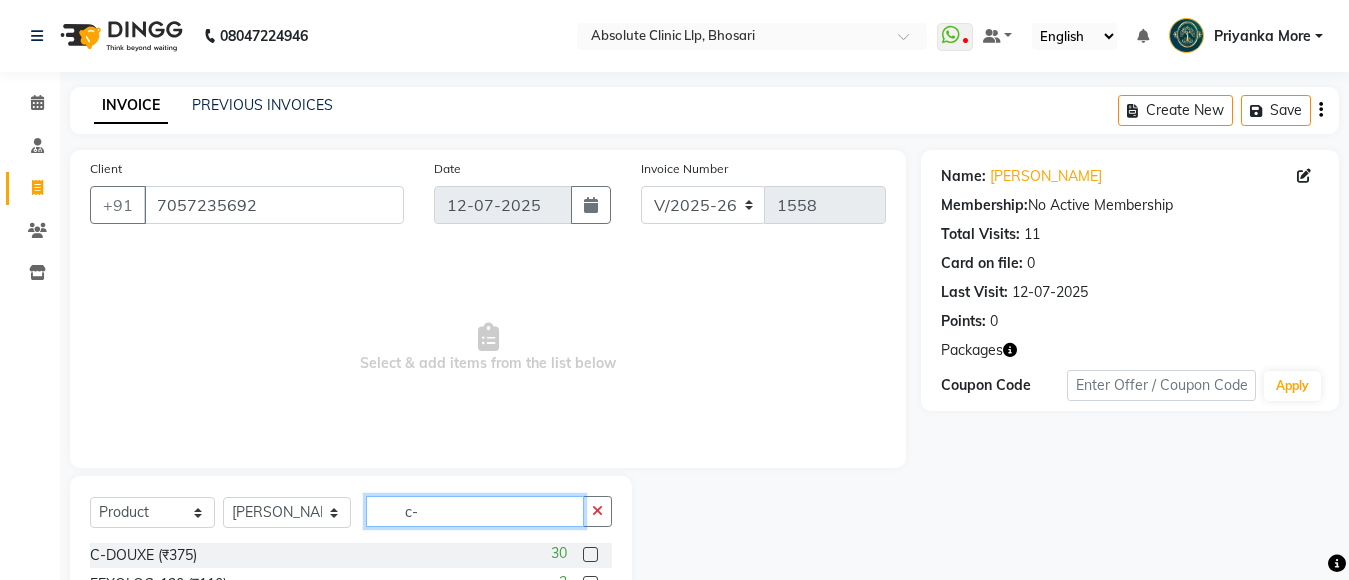 type on "c-" 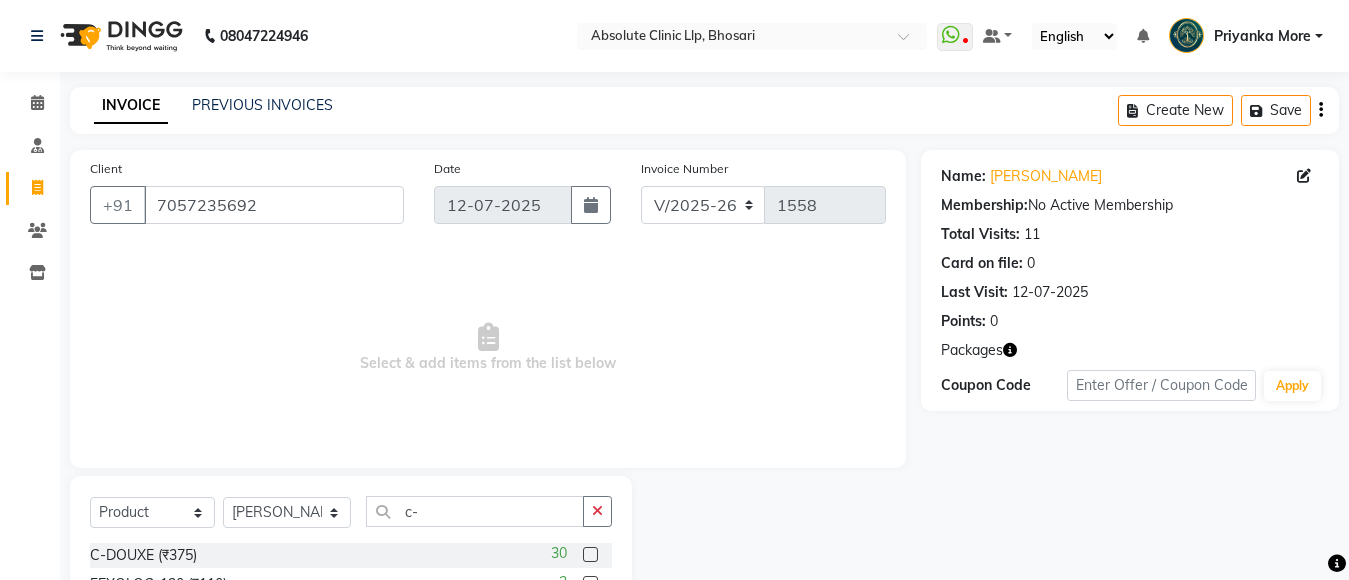 click 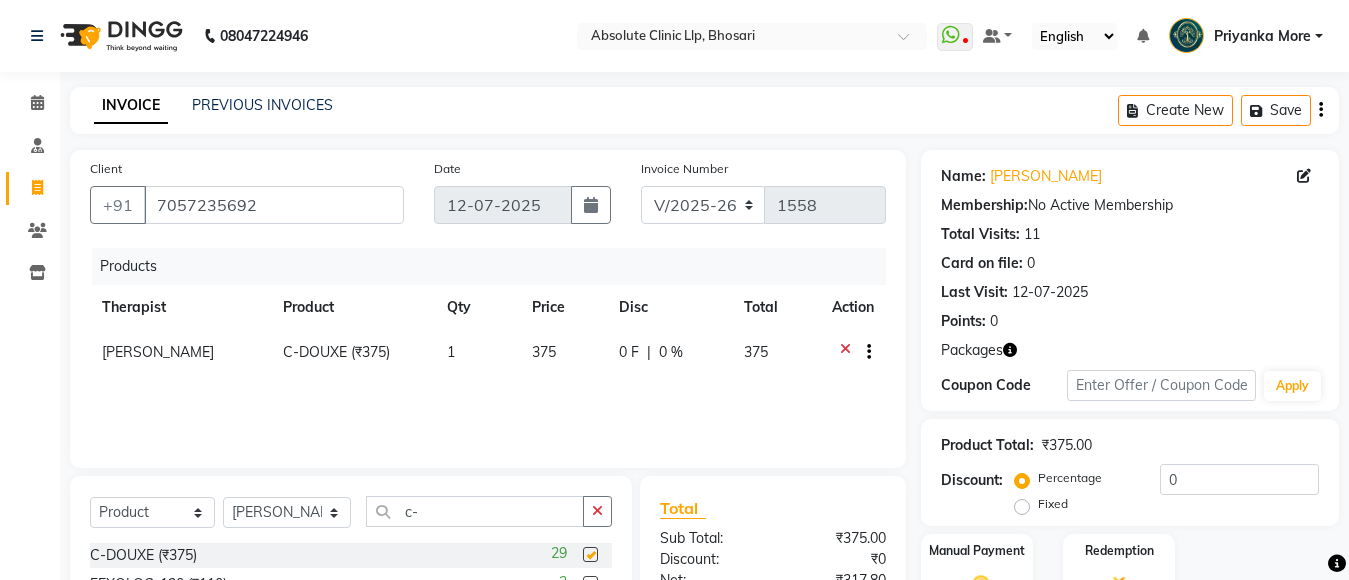 checkbox on "false" 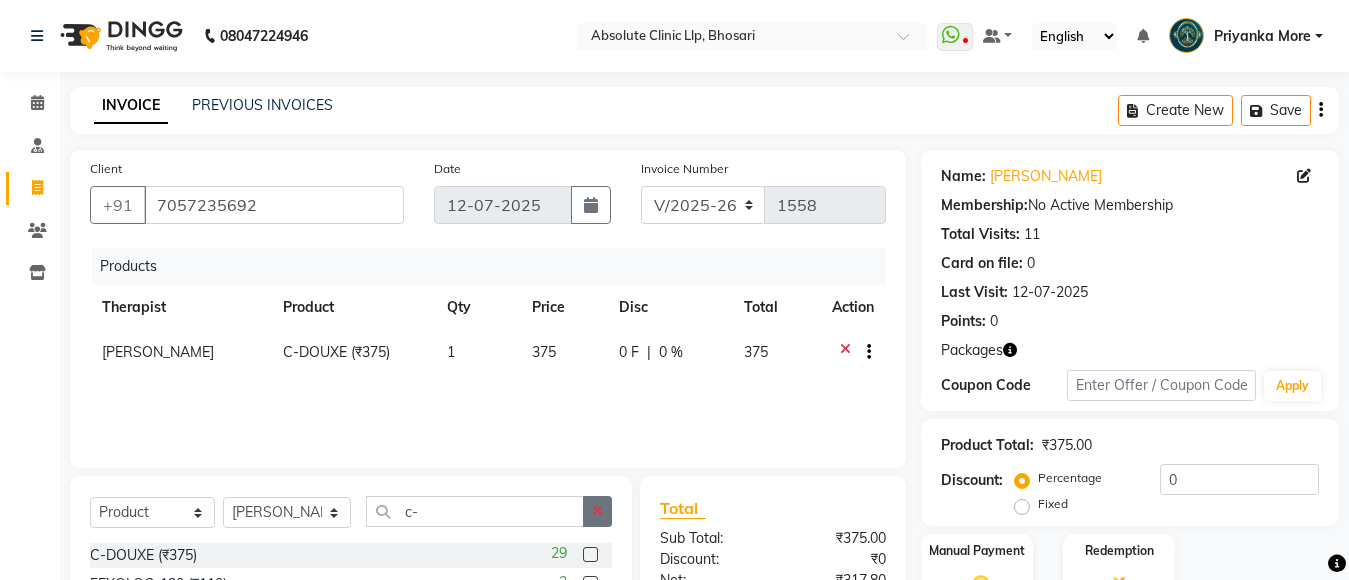 click 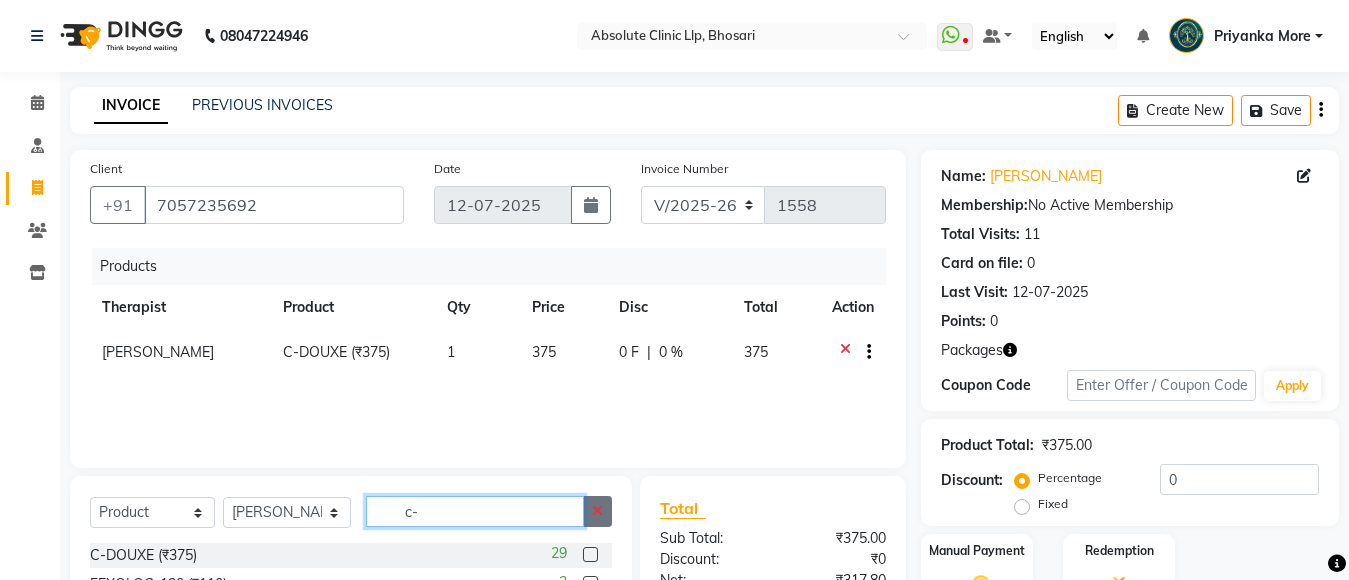 type 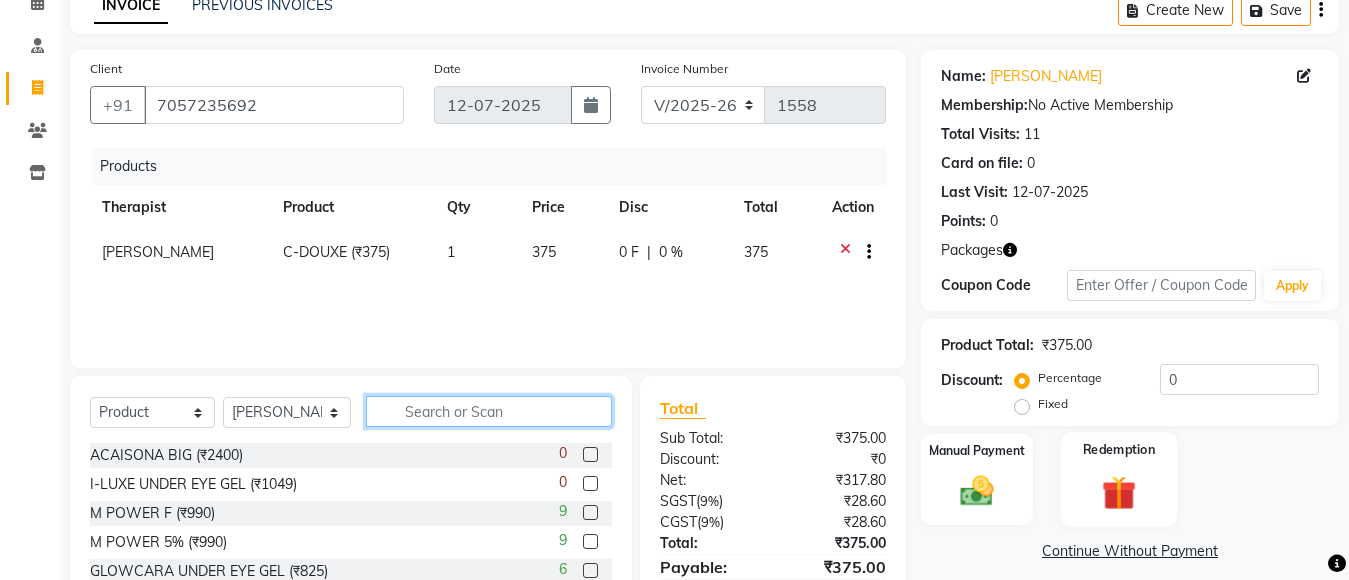 scroll, scrollTop: 200, scrollLeft: 0, axis: vertical 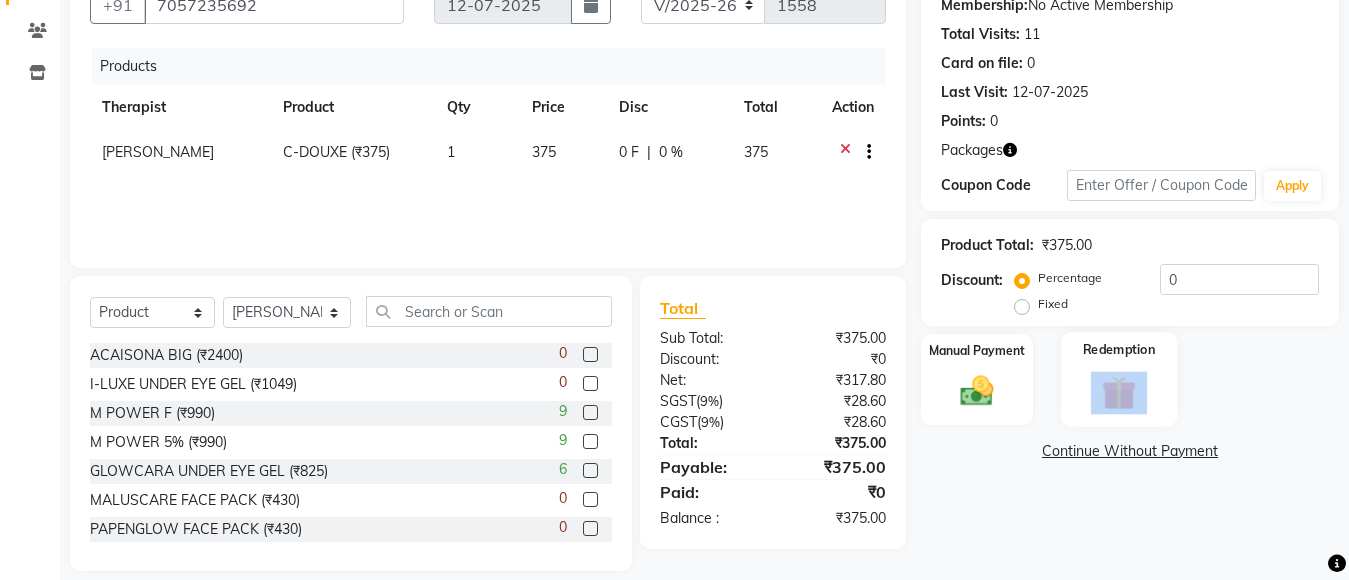 click on "Redemption" 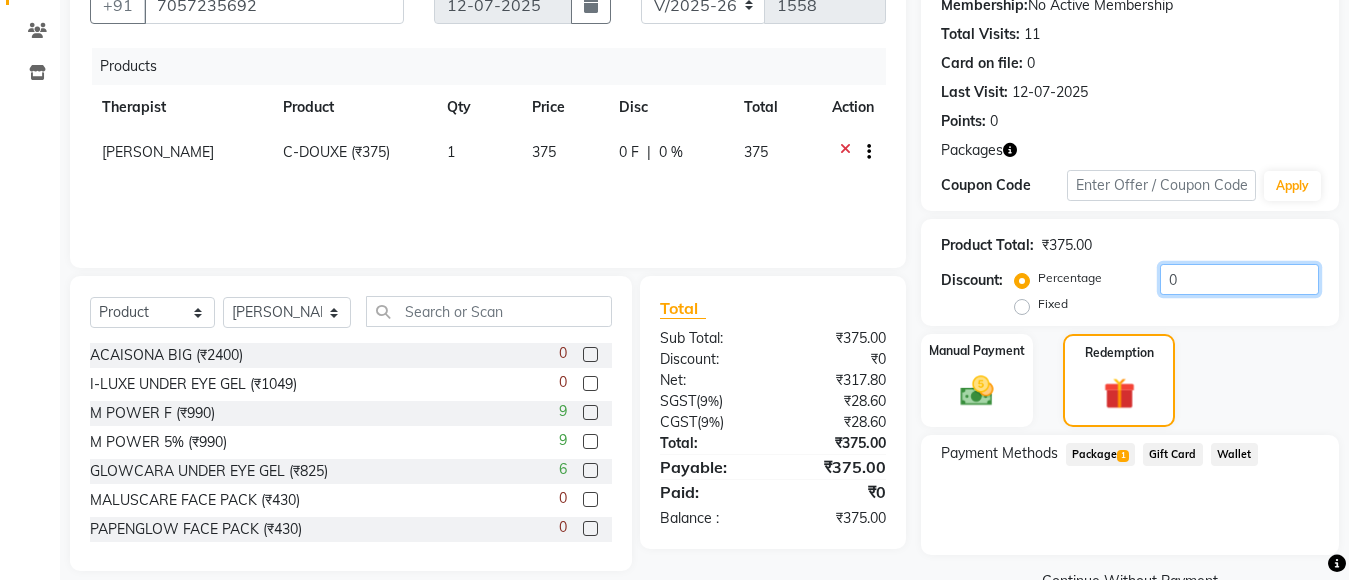 click on "0" 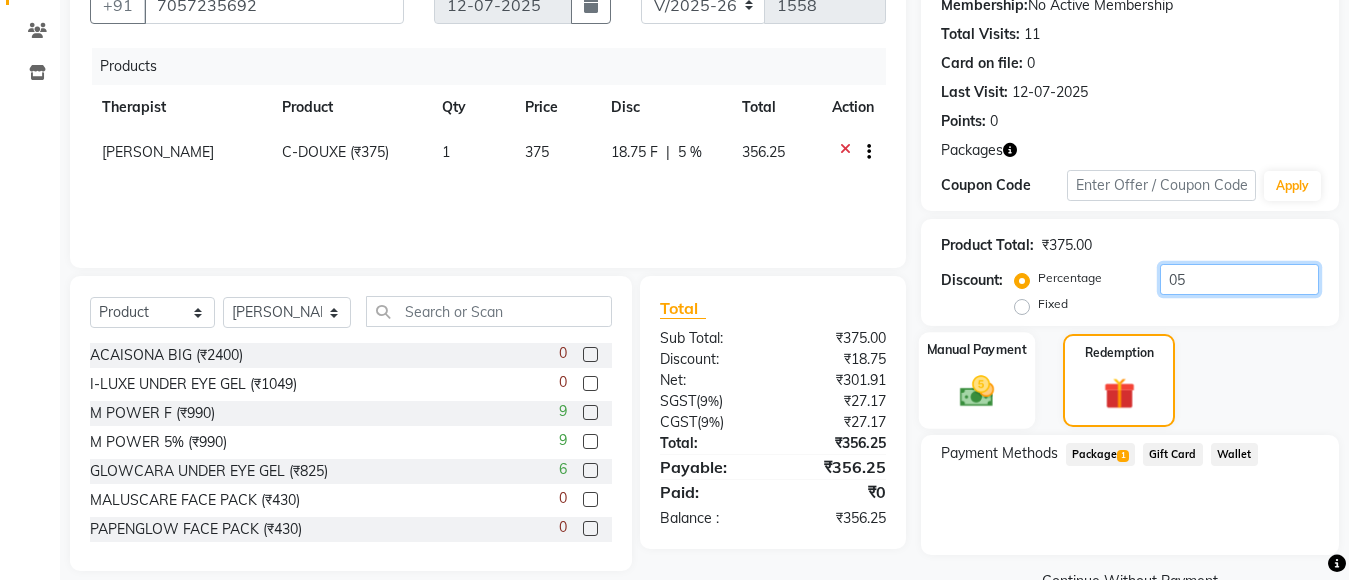 type on "05" 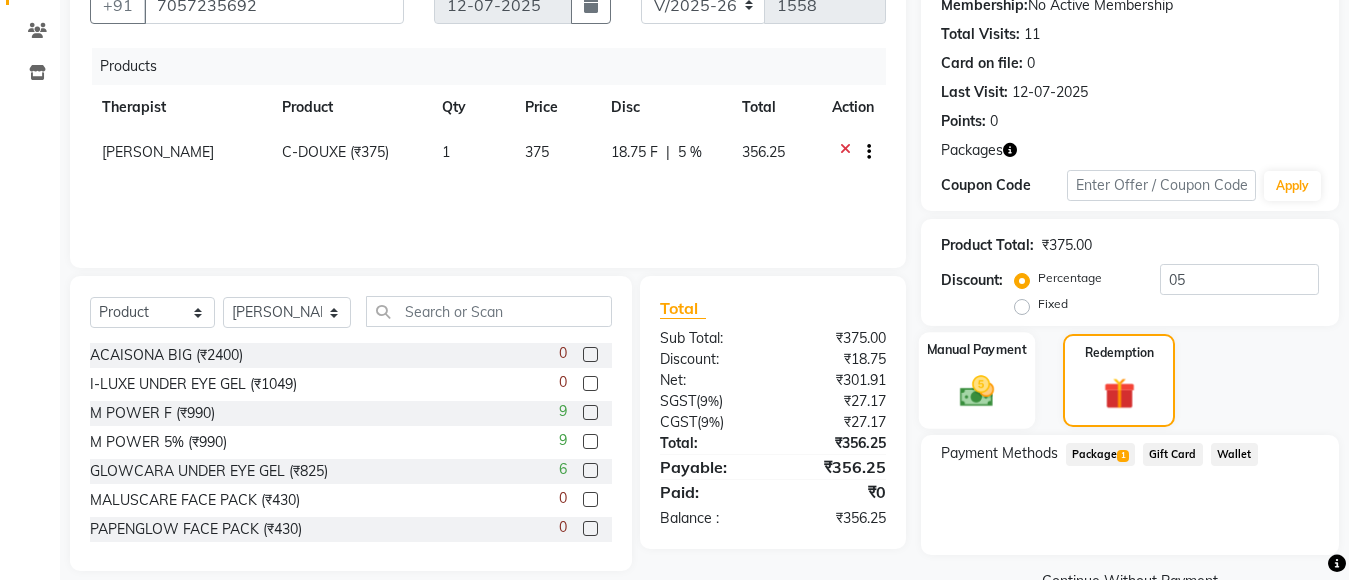 click 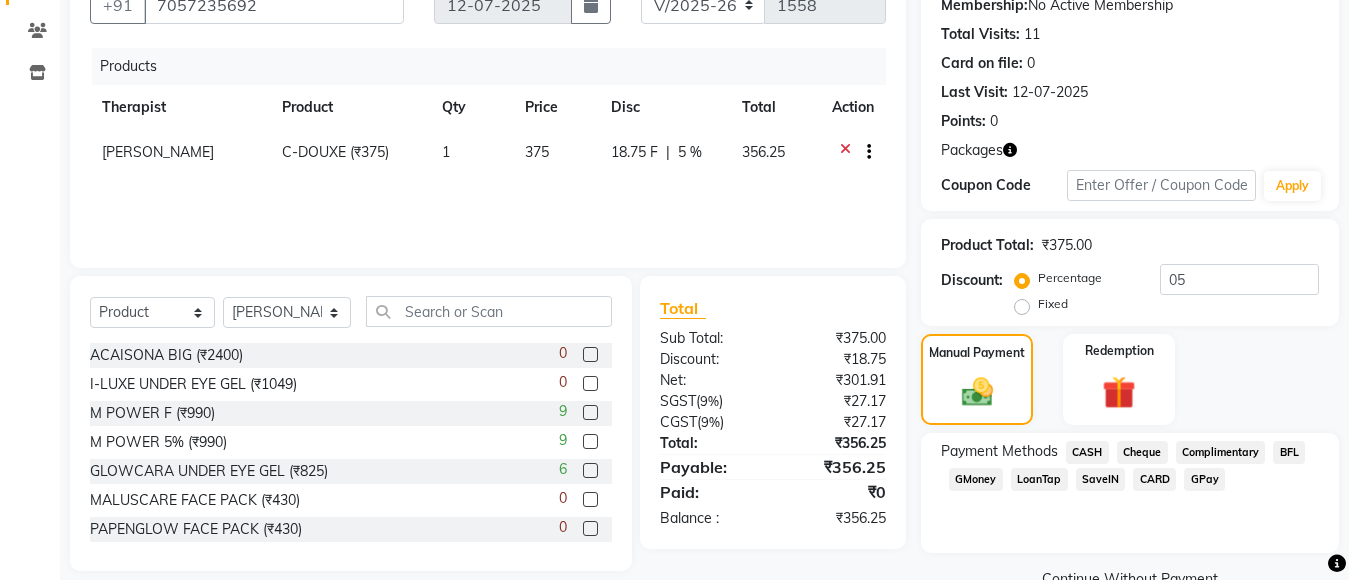 click on "GPay" 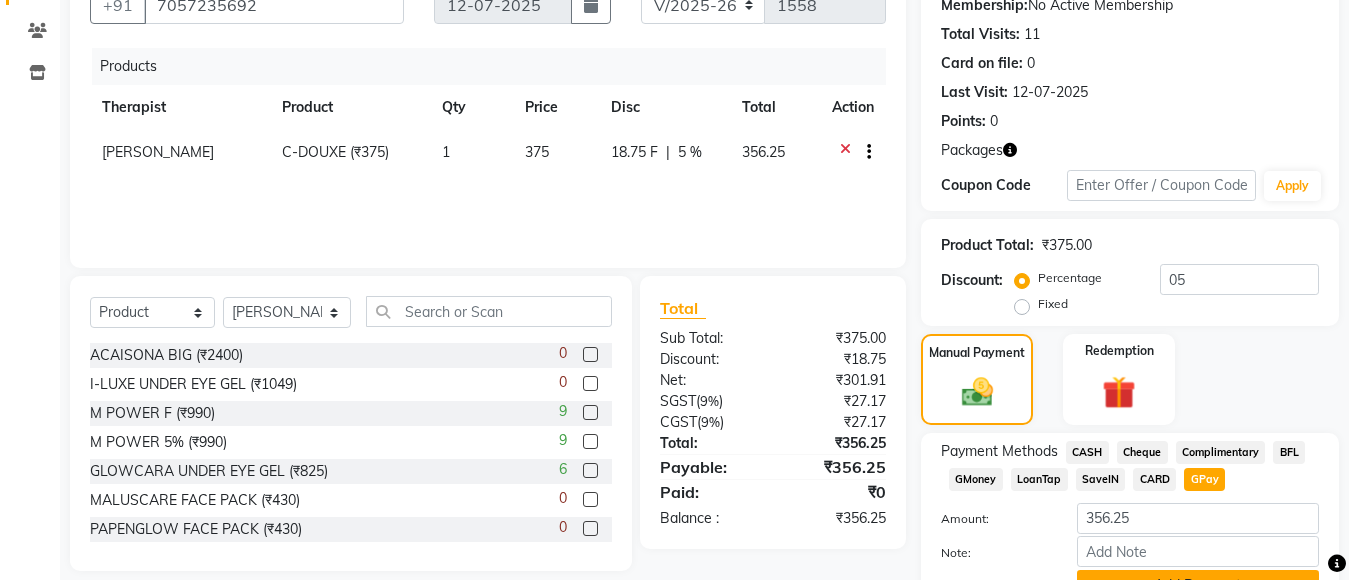 scroll, scrollTop: 300, scrollLeft: 0, axis: vertical 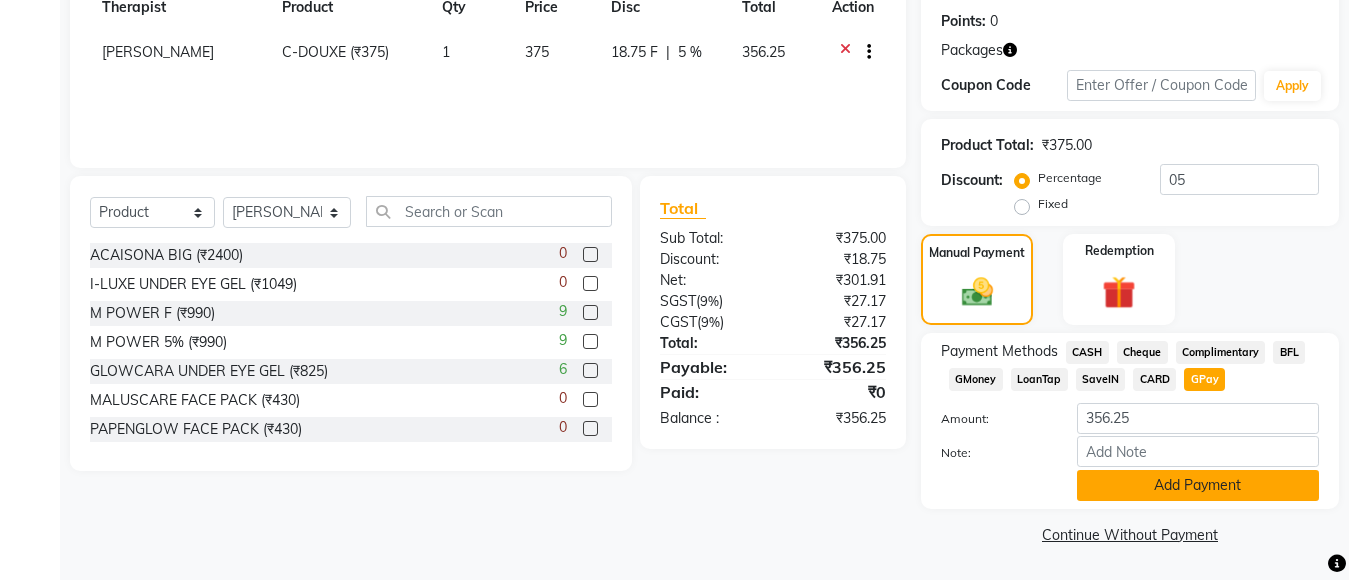 click on "Add Payment" 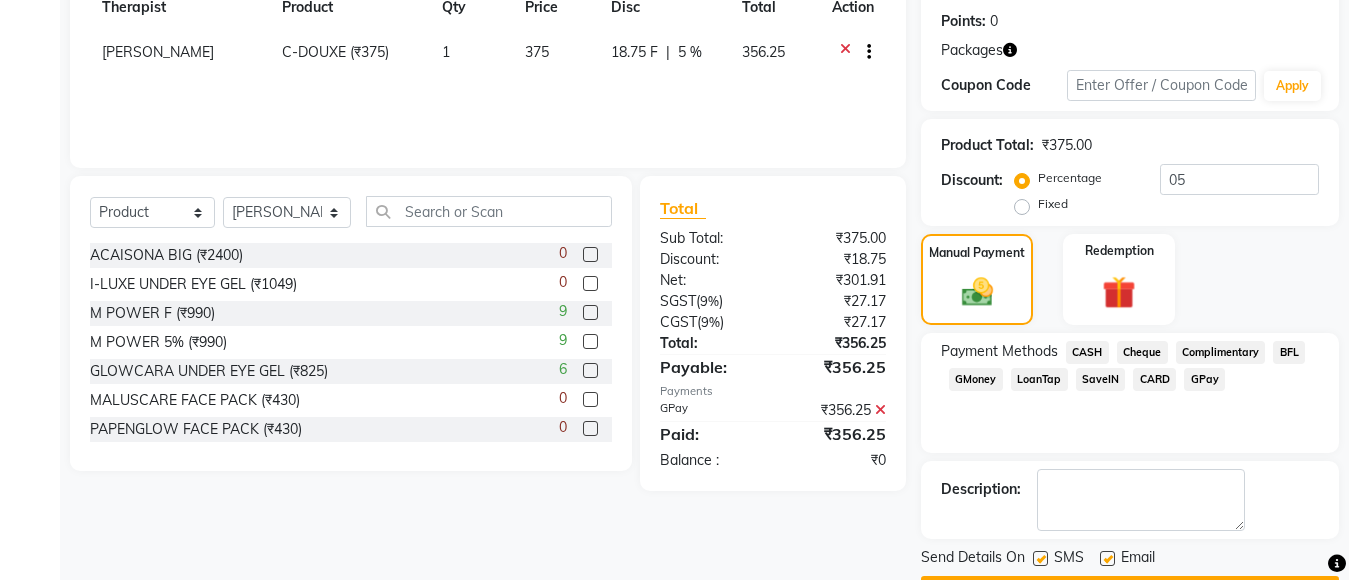 scroll, scrollTop: 357, scrollLeft: 0, axis: vertical 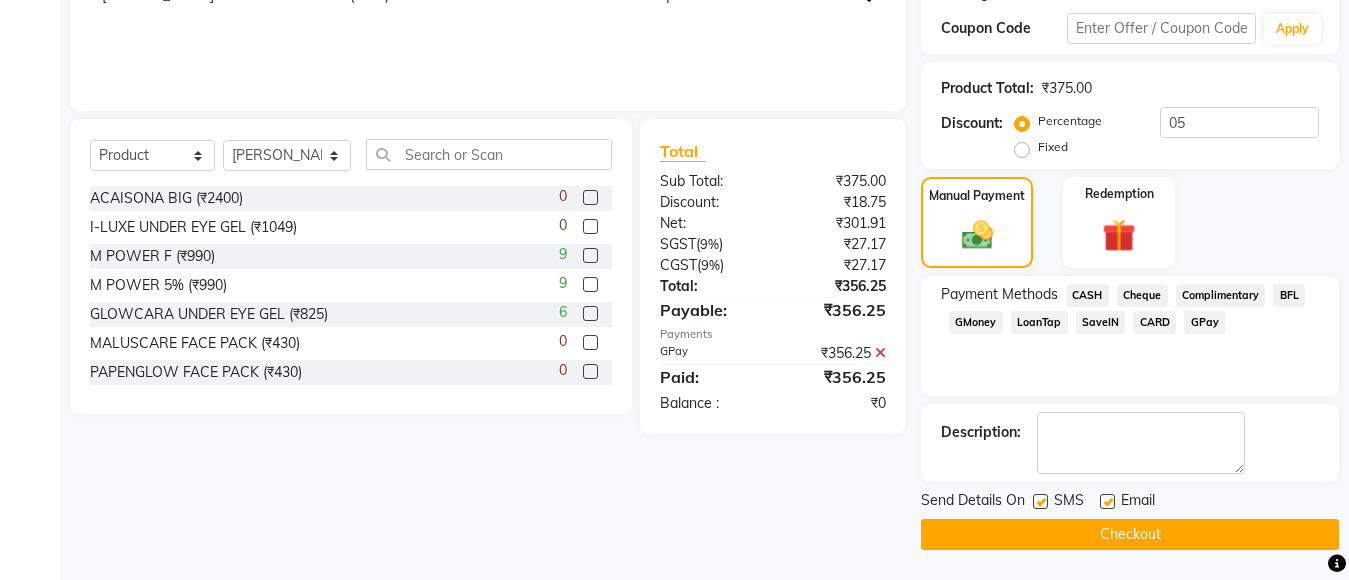 click on "Checkout" 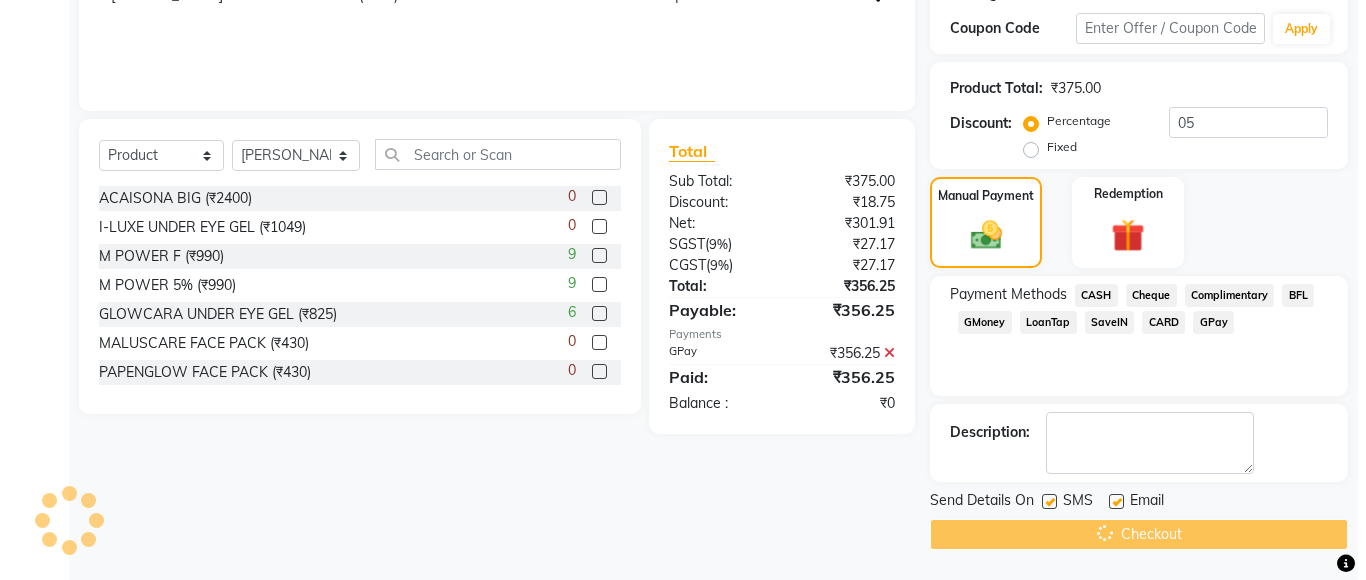 scroll, scrollTop: 0, scrollLeft: 0, axis: both 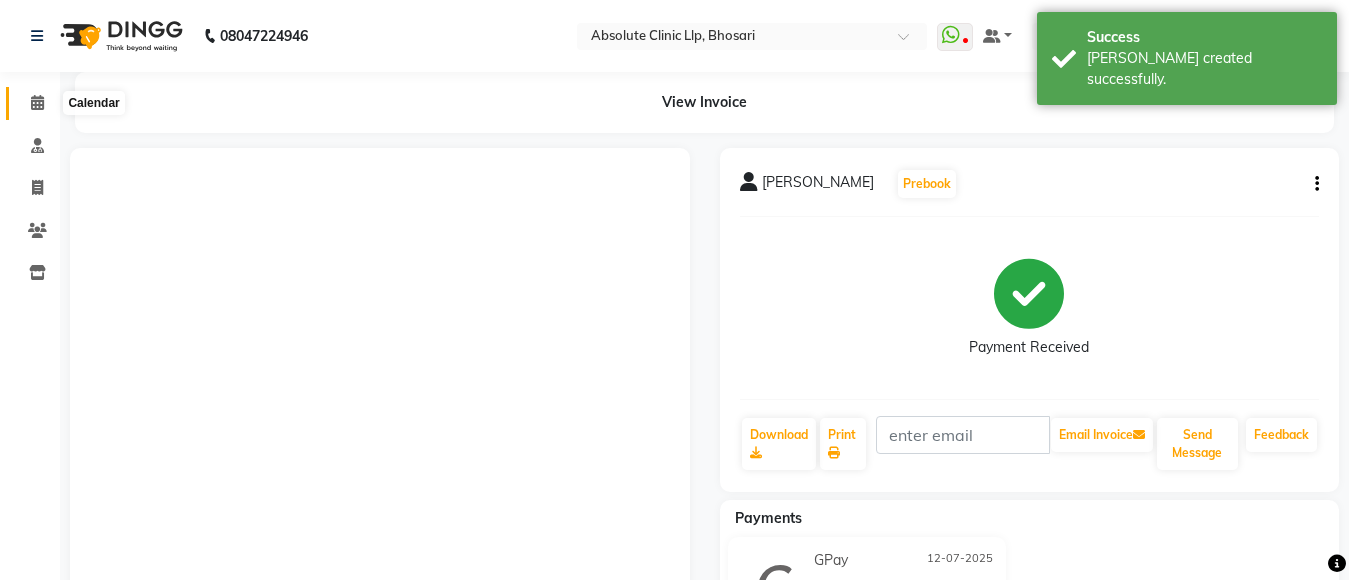 click 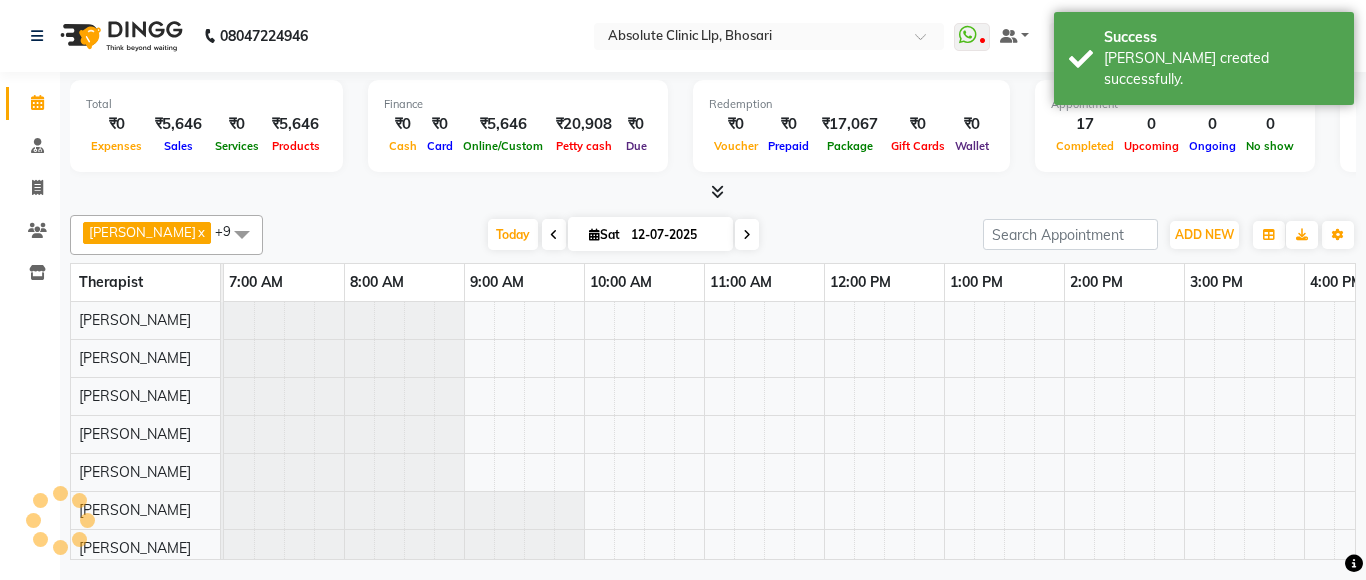 scroll, scrollTop: 0, scrollLeft: 0, axis: both 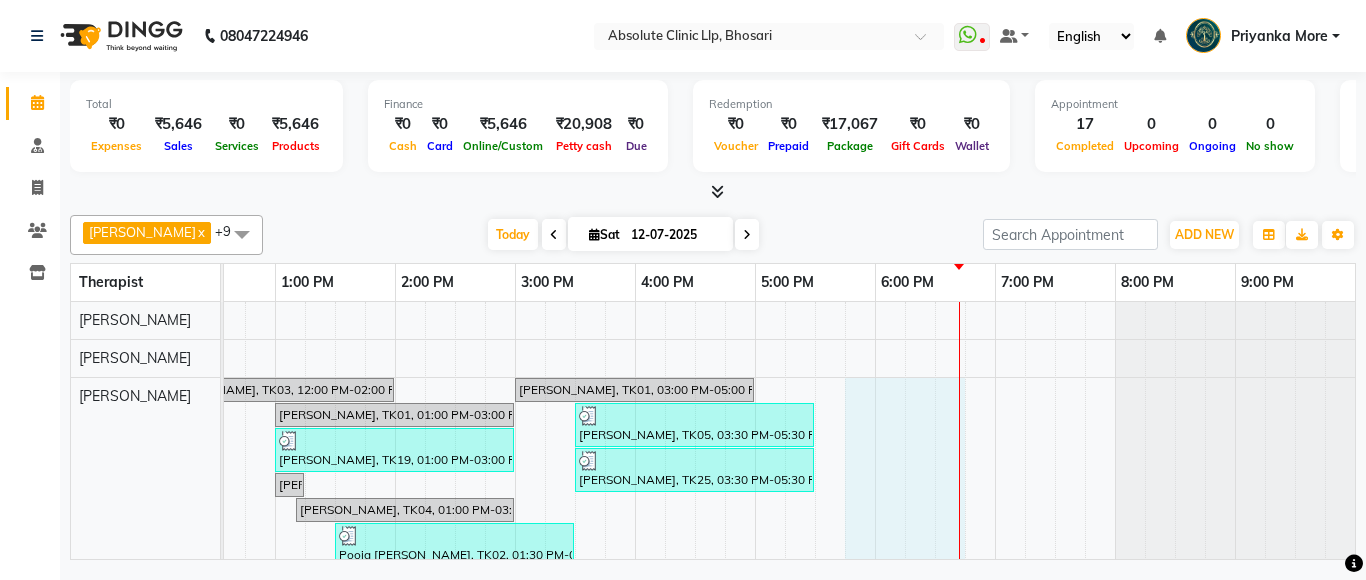 click on "[PERSON_NAME], TK03, 12:00 PM-02:00 PM, Skin Treatment - Co2    [PERSON_NAME], TK01, 03:00 PM-05:00 PM, Laser Hair Reduction Treatment - Full Face Laser    [PERSON_NAME], TK01, 01:00 PM-03:00 PM, Hair Treatment - Hair Roller Serum     [PERSON_NAME], TK05, 03:30 PM-05:30 PM, Skin Treatment - Co2     [PERSON_NAME], TK19, 01:00 PM-03:00 PM, Hair Treatment - Hair Matrix     [PERSON_NAME], TK25, 03:30 PM-05:30 PM, Skin Treatment - Peel(Face)    shweta [PERSON_NAME], TK04, 01:00 PM-03:00 PM, DERMA PEN4    shweta [PERSON_NAME], TK04, 01:00 PM-03:00 PM, DERMA PEN4     Pooja [PERSON_NAME], TK02, 01:30 PM-03:30 PM, Skin Treatment - Peel(Face)     [PERSON_NAME], TK20, 02:00 PM-04:00 PM, Skin Treatment - Ipl Laser     Pooja Shinde, TK06, 11:15 AM-01:15 PM, Skin Treatment - Medicine Insertion (₹1000)    [PERSON_NAME], TK10, 03:30 PM-04:15 PM, Skin Treatment- EYE CELL Treatment     [PERSON_NAME], TK11, 04:30 PM-06:30 PM, Hair Treatment - Hair Matrix    [PERSON_NAME], TK09, 11:30 AM-01:30 PM, Skin Treatment - Hydra Facial" at bounding box center (455, 795) 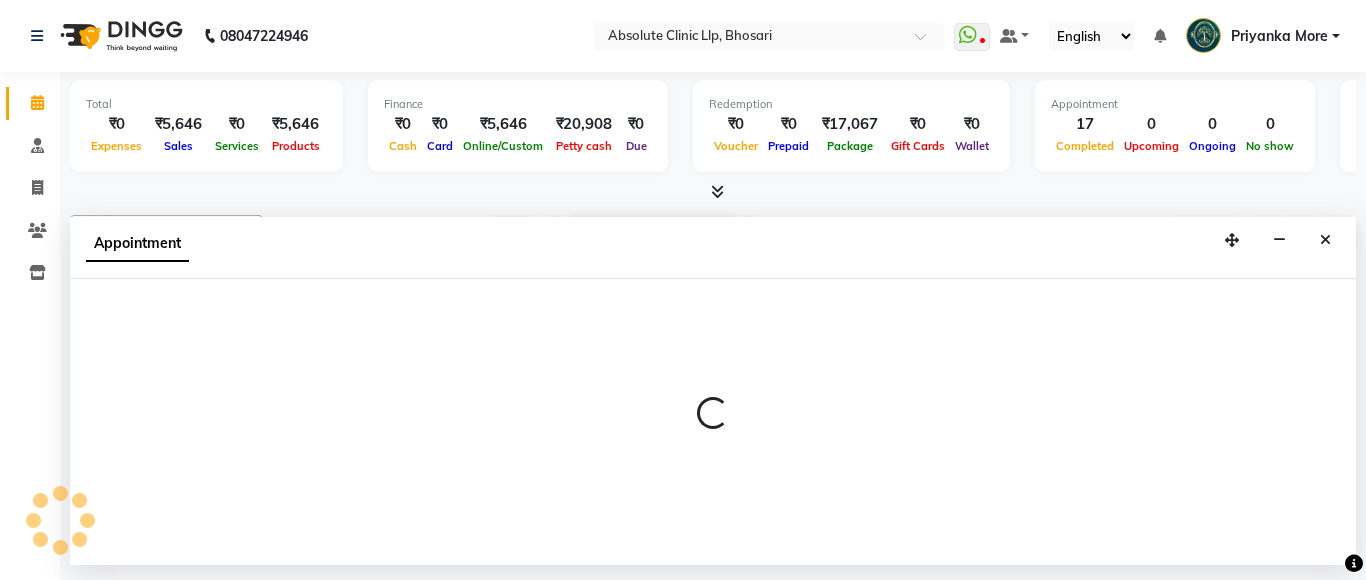 select on "27986" 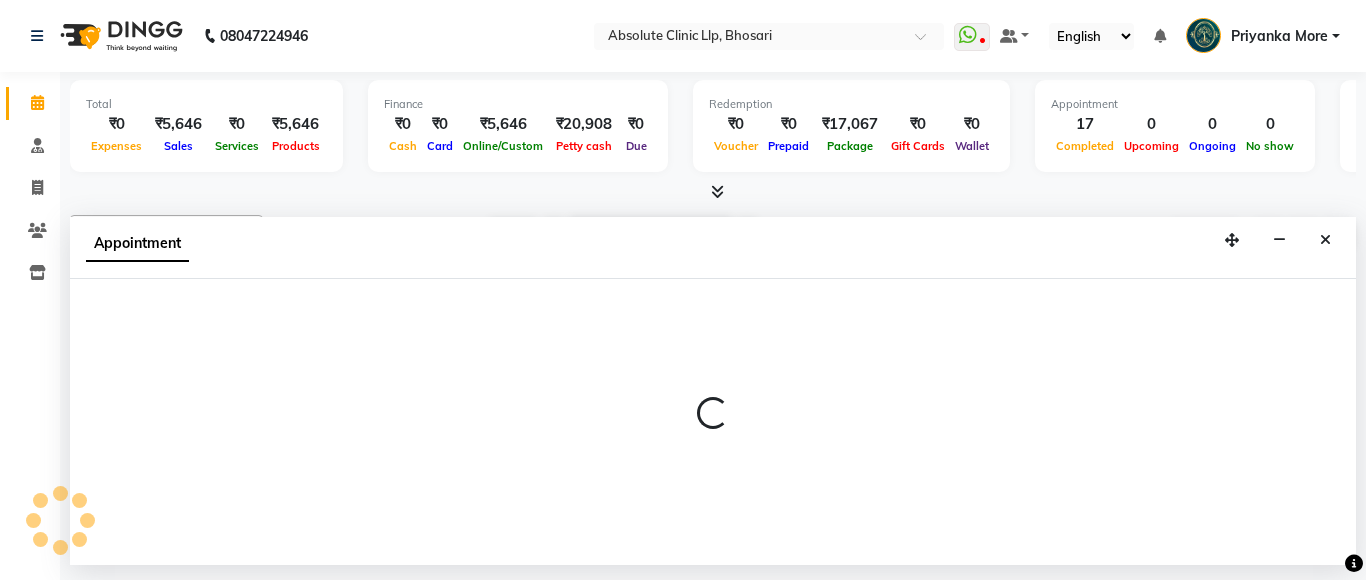 select on "tentative" 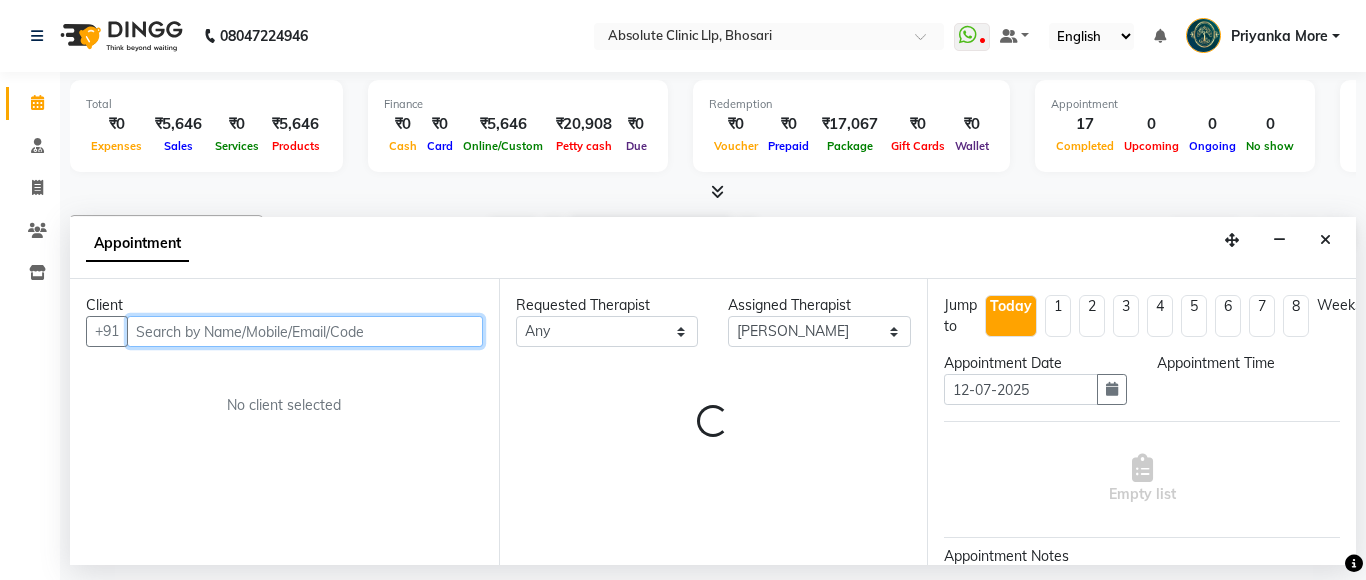 select on "1110" 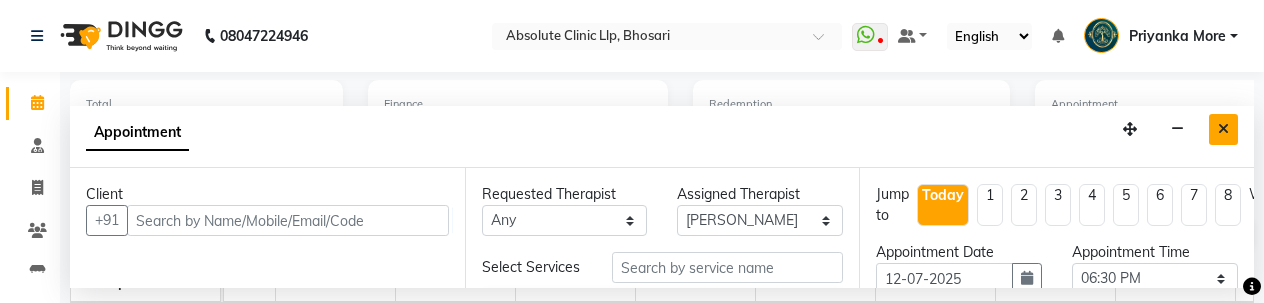 click at bounding box center (1223, 129) 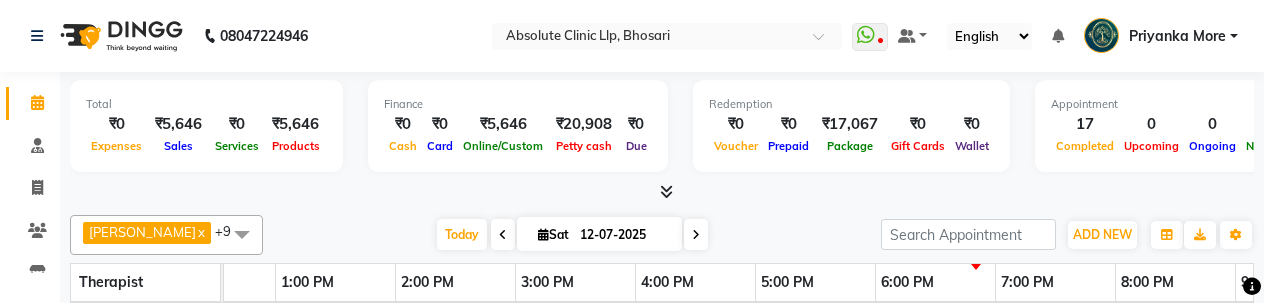 click at bounding box center [662, 192] 